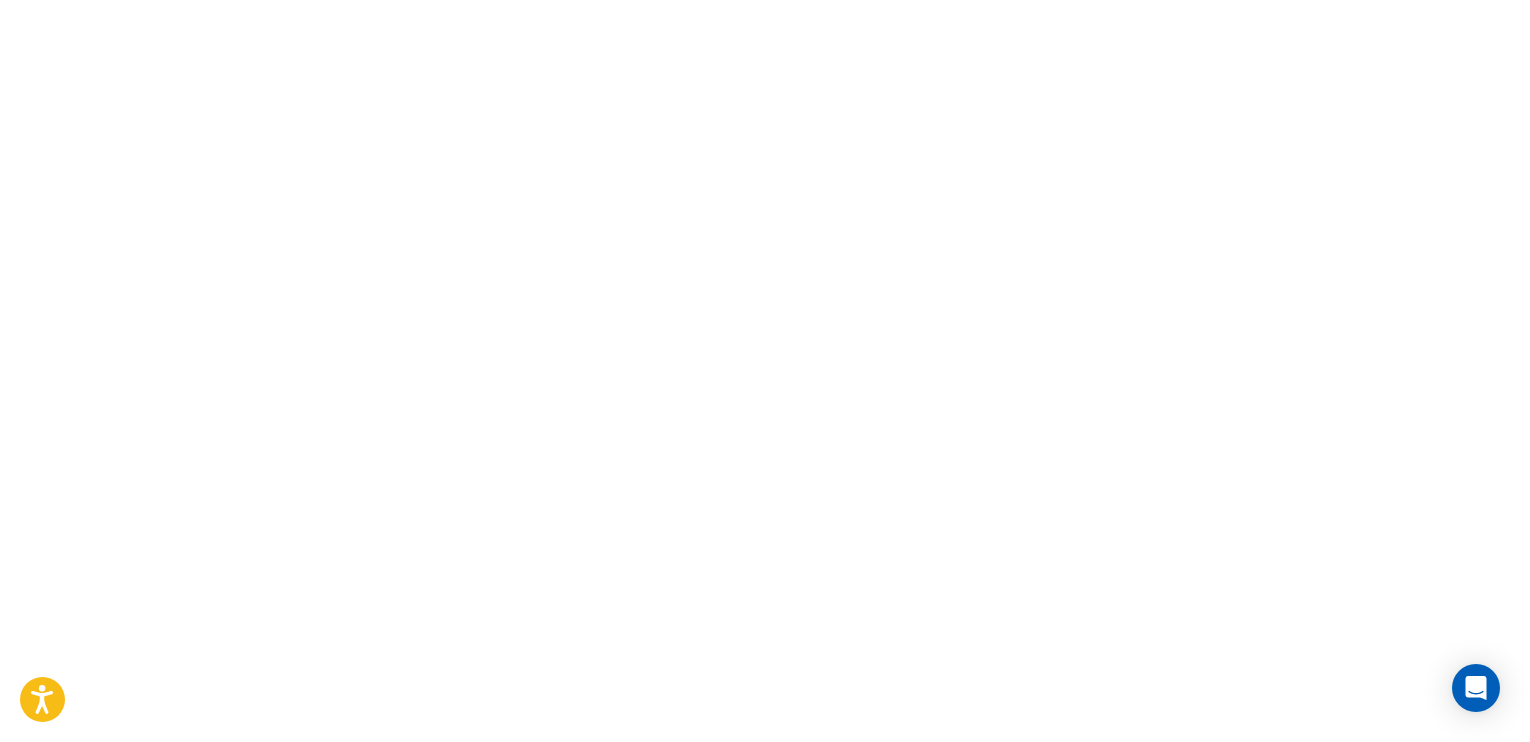 scroll, scrollTop: 0, scrollLeft: 0, axis: both 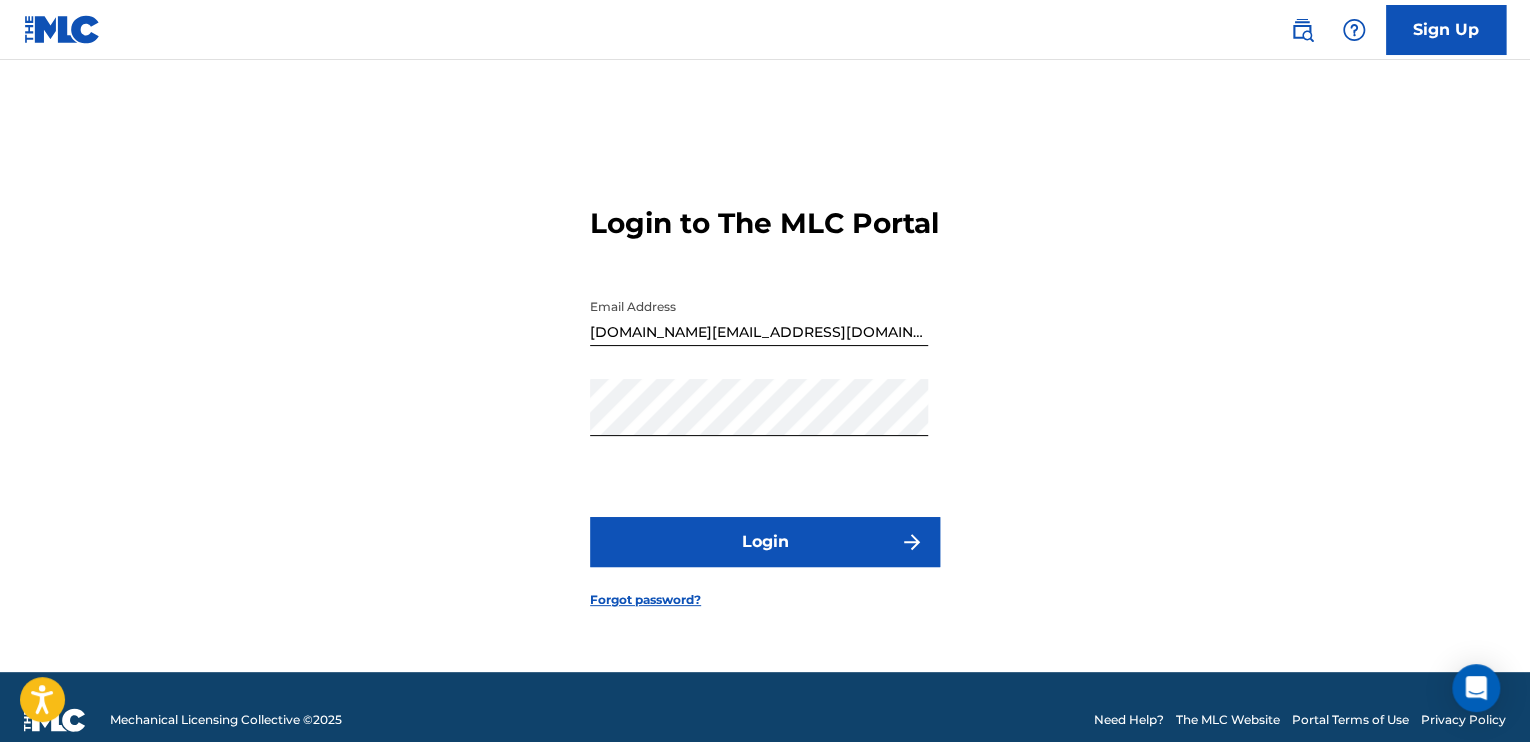 click on "Email Address" at bounding box center [759, 317] 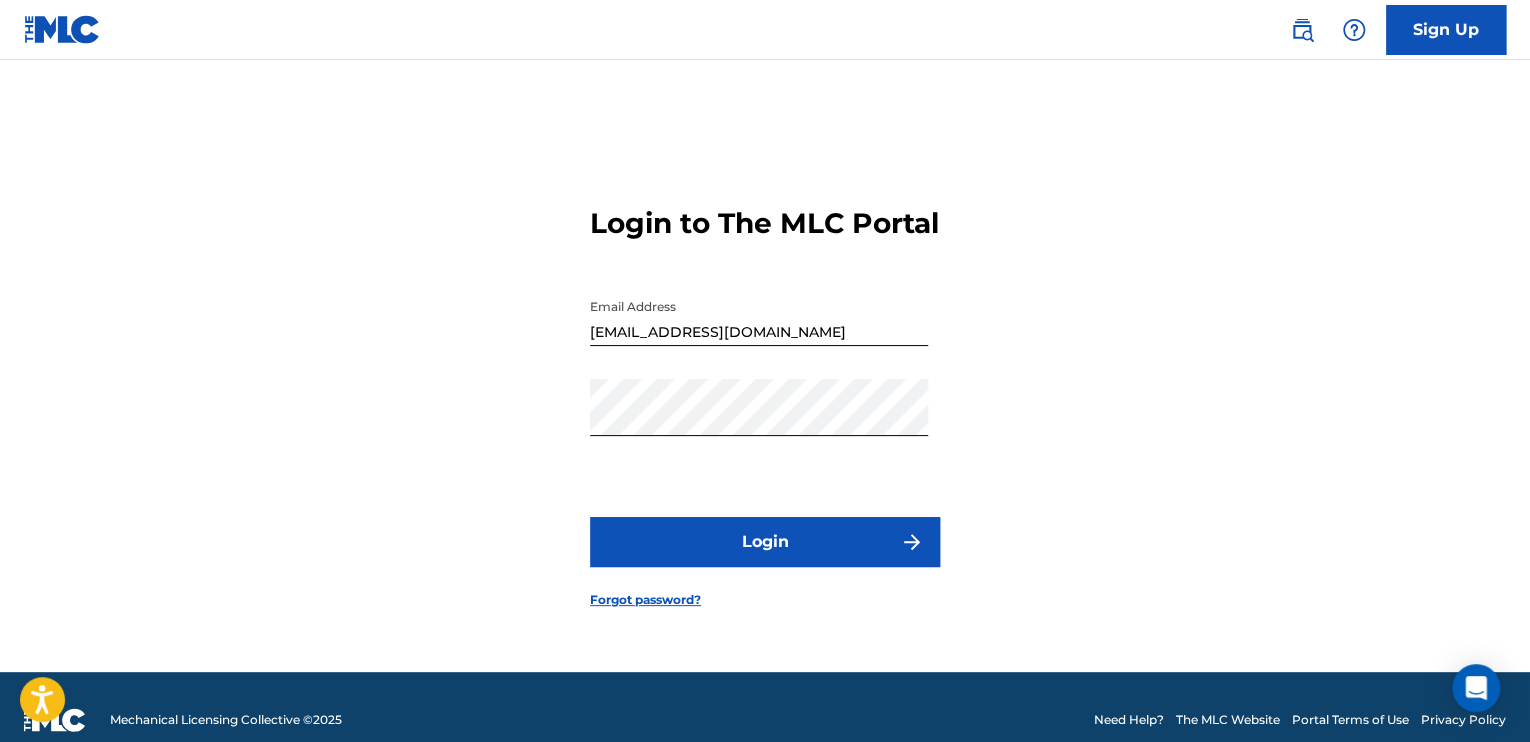 click on "Login" at bounding box center [765, 542] 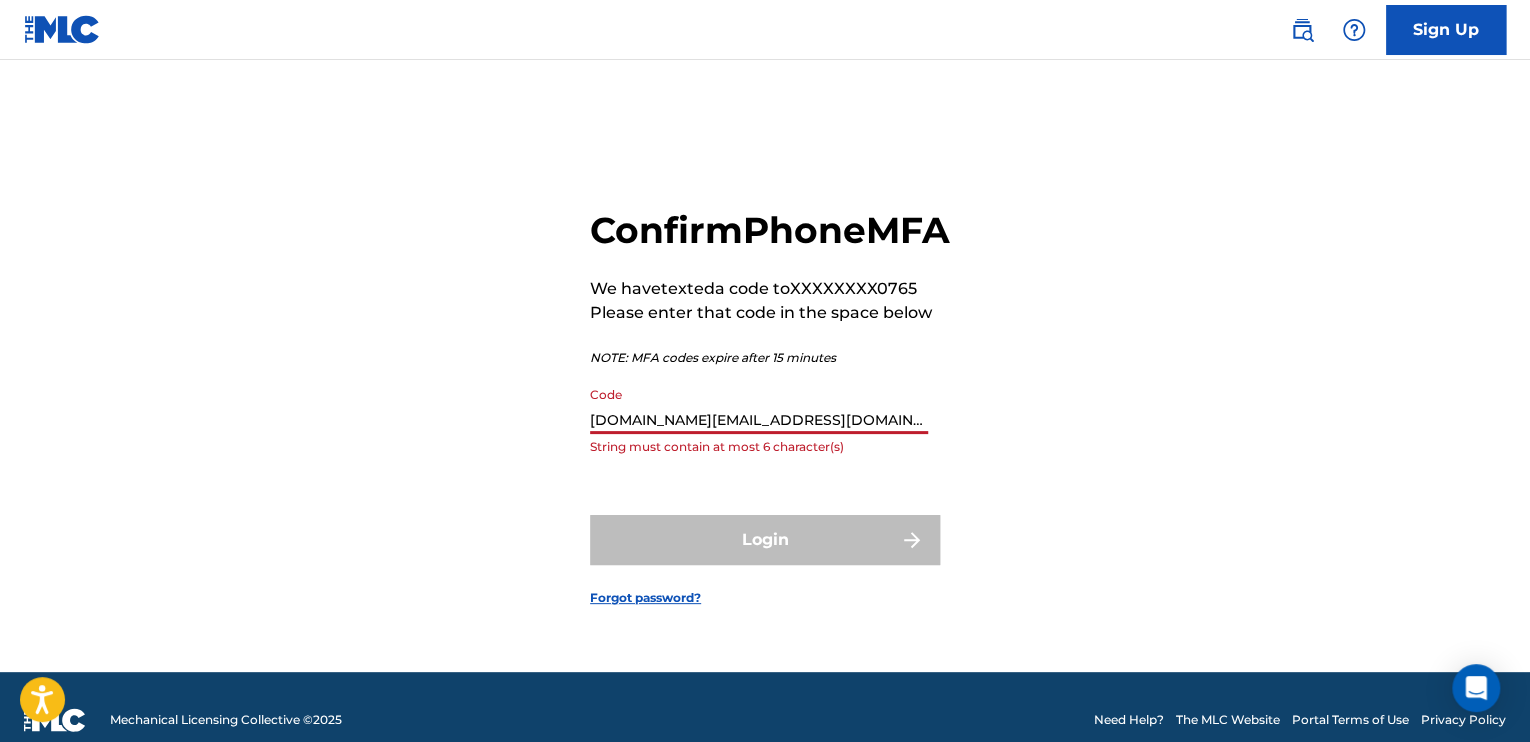 click on "Code" at bounding box center [759, 405] 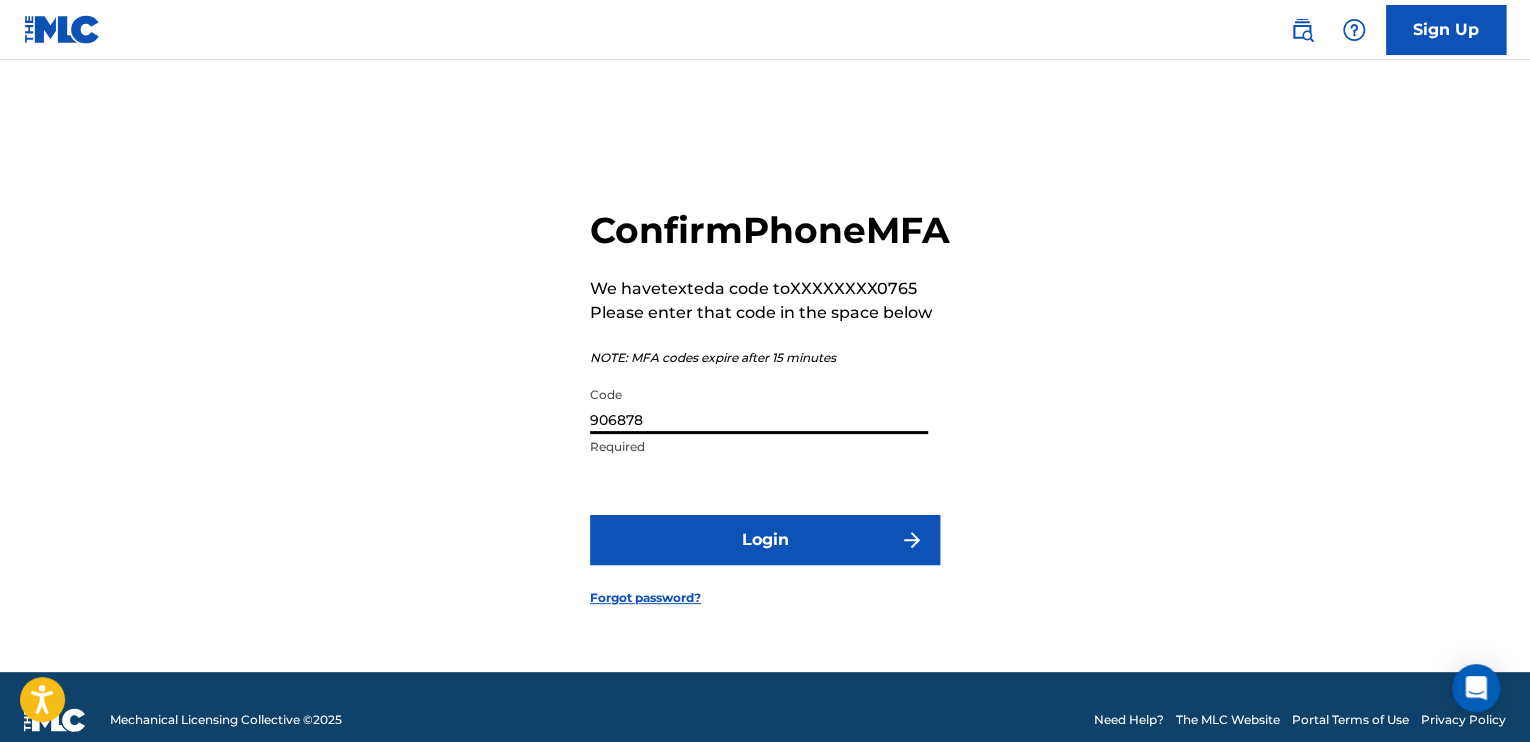 type on "906878" 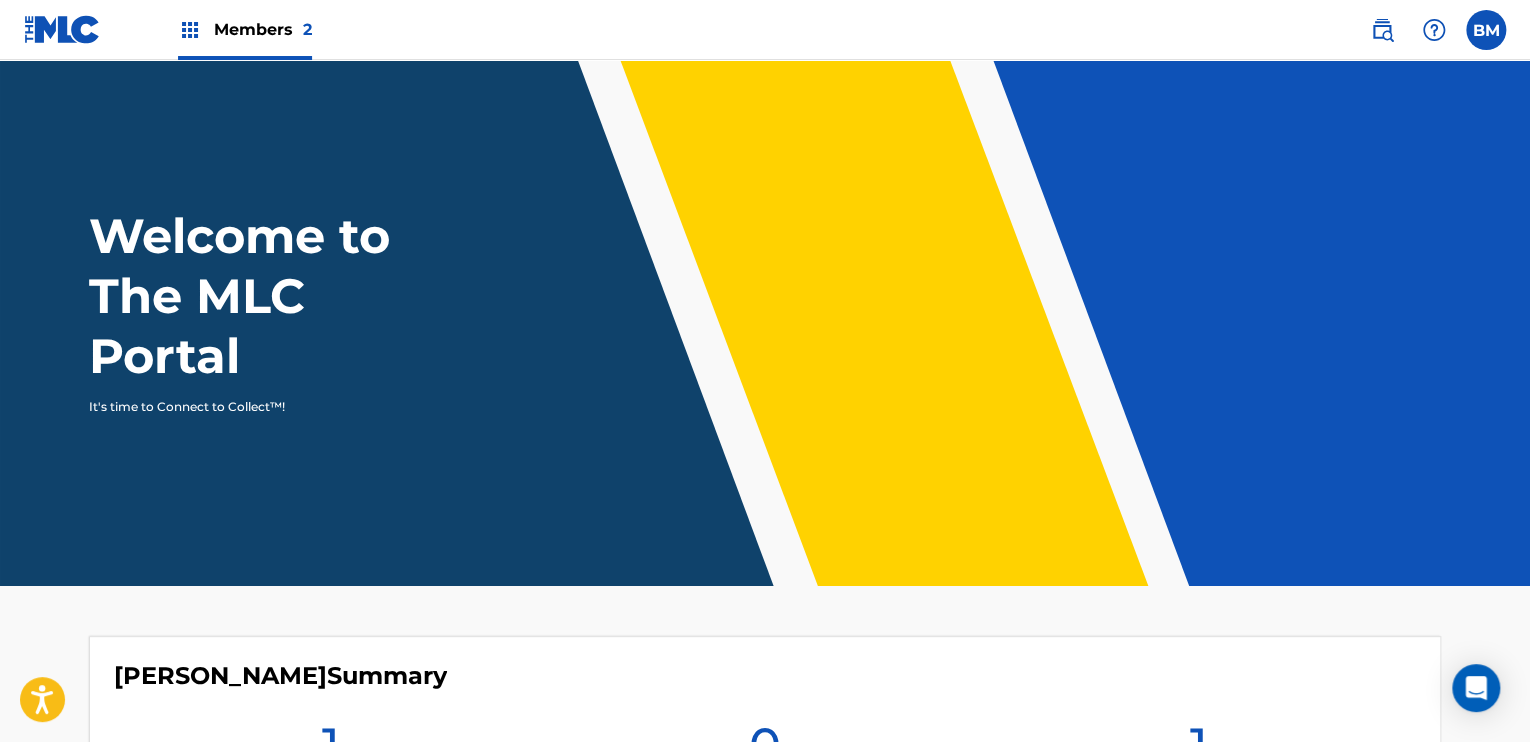 scroll, scrollTop: 0, scrollLeft: 0, axis: both 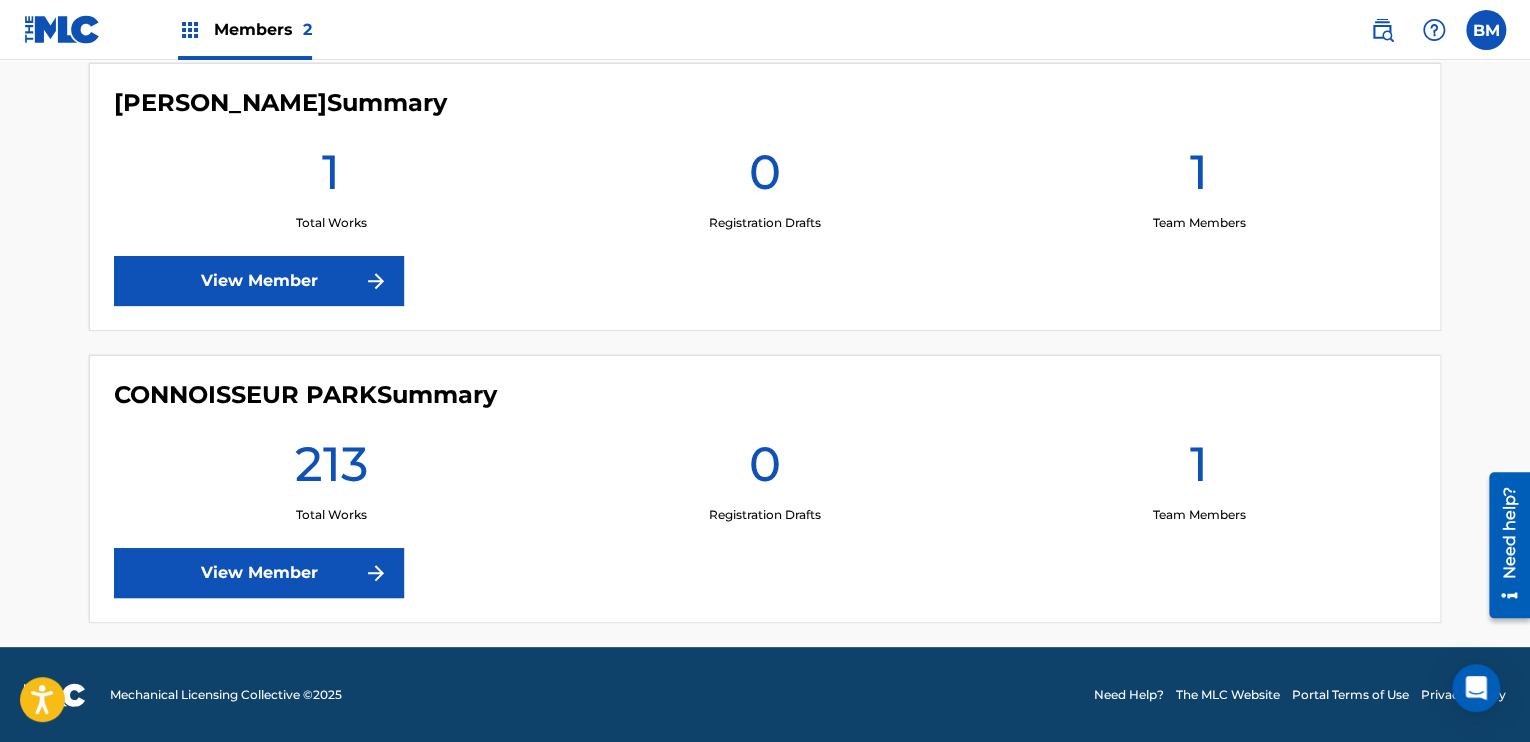 click on "View Member" at bounding box center (259, 281) 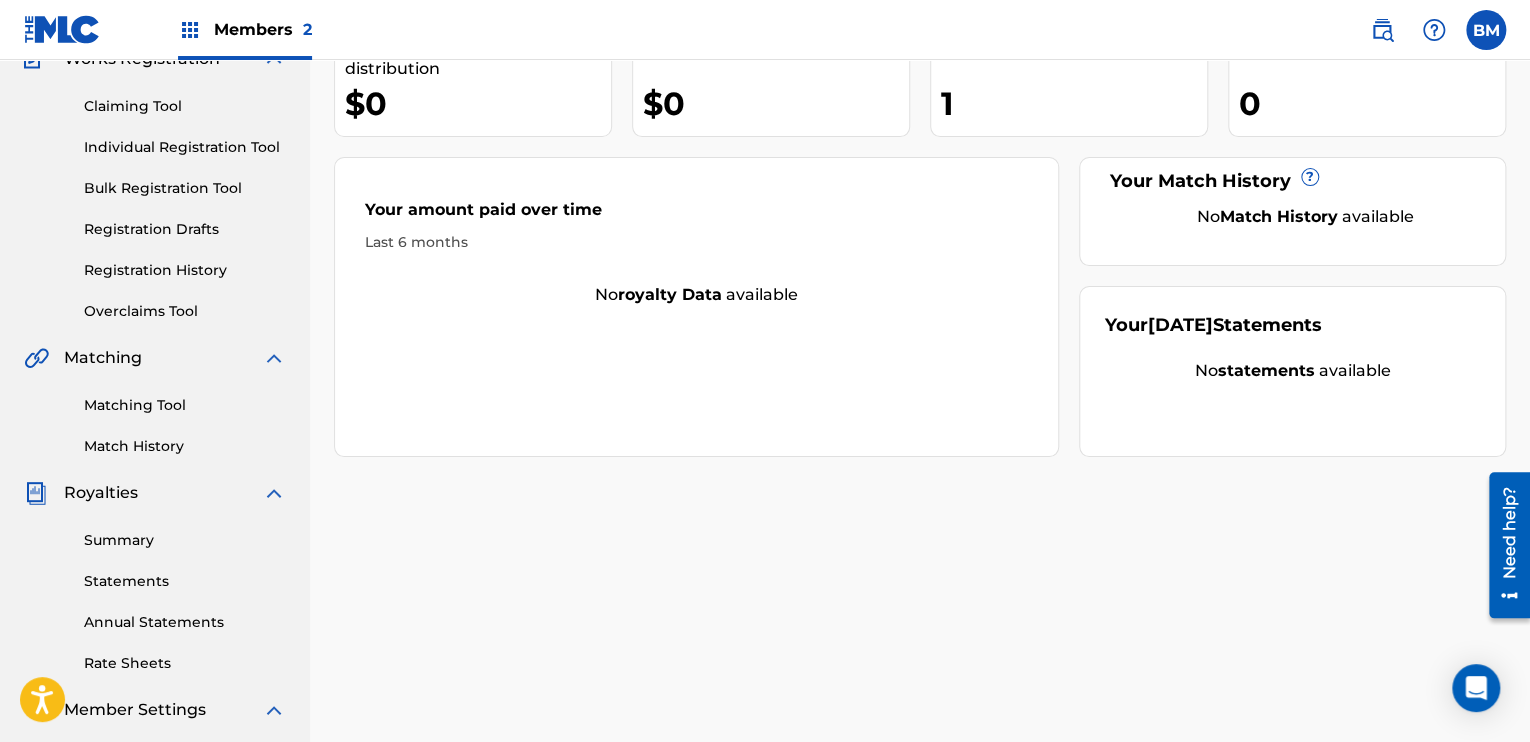 scroll, scrollTop: 0, scrollLeft: 0, axis: both 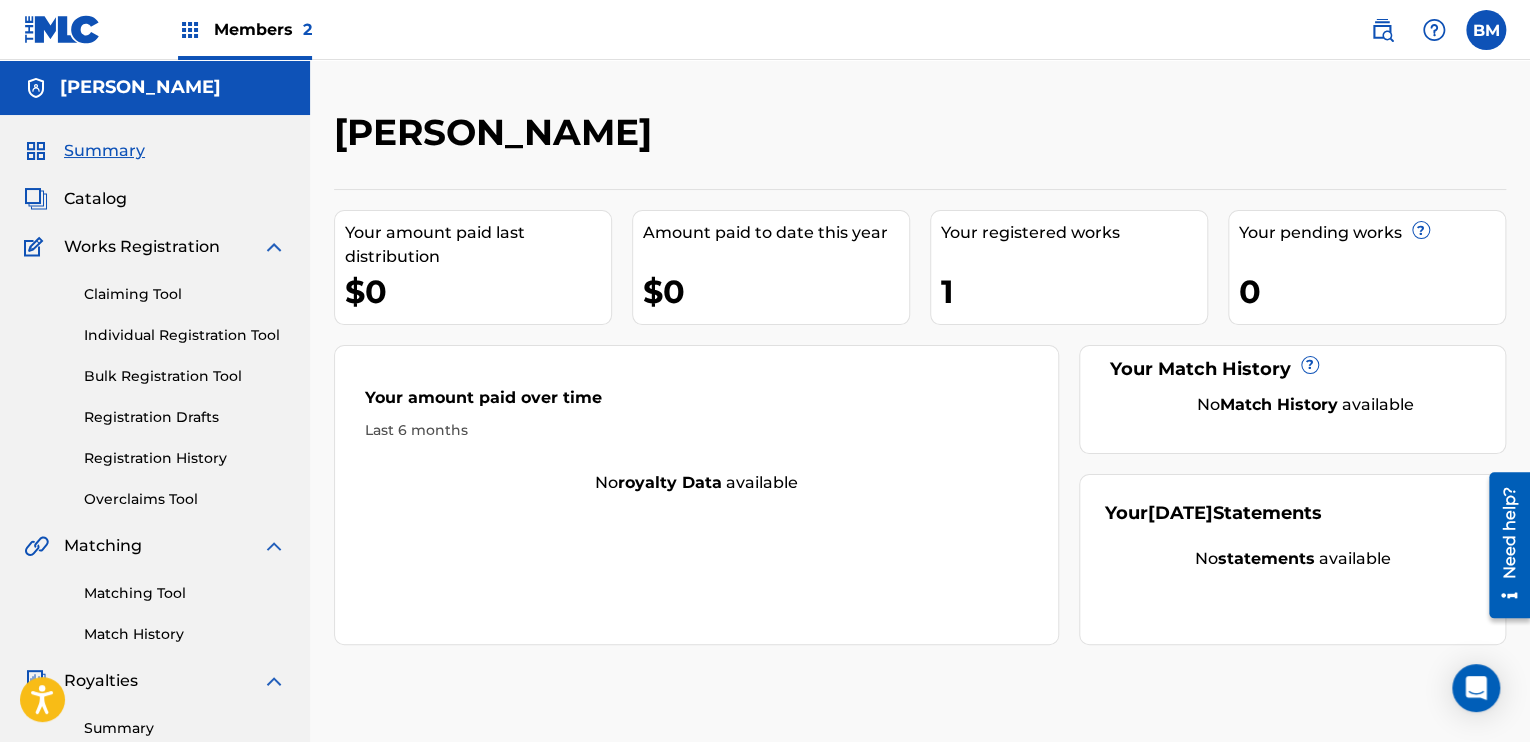 click on "Individual Registration Tool" at bounding box center [185, 335] 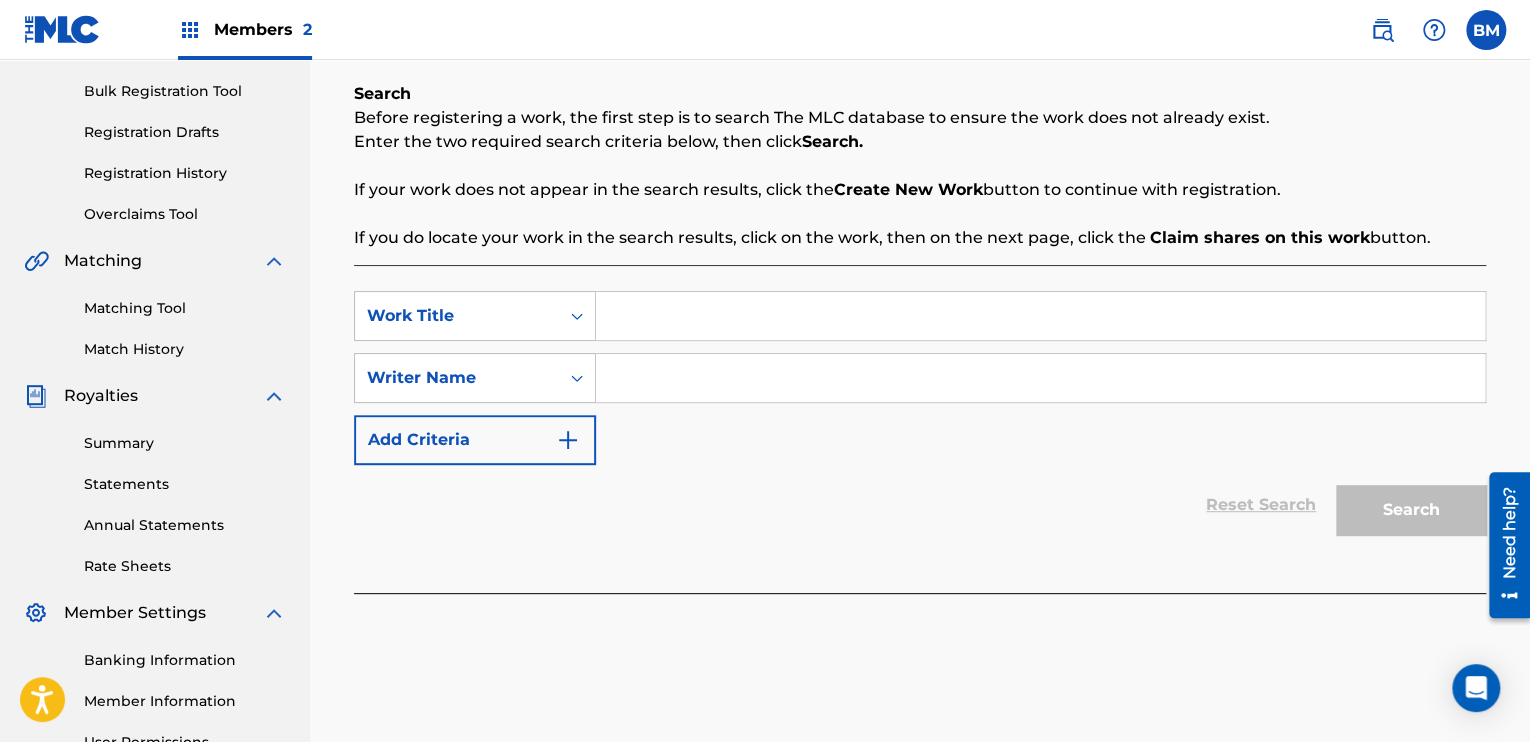 scroll, scrollTop: 300, scrollLeft: 0, axis: vertical 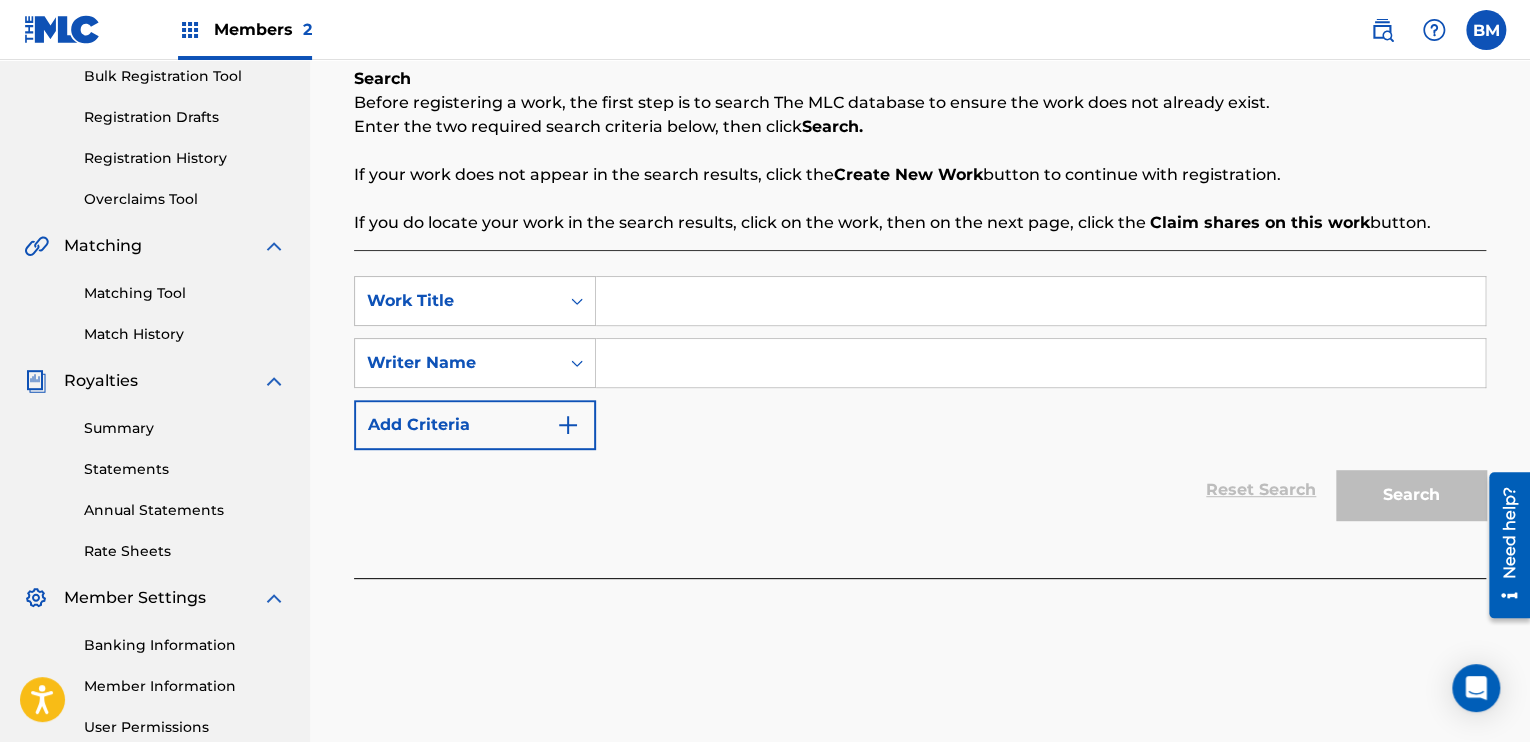 click at bounding box center (1040, 301) 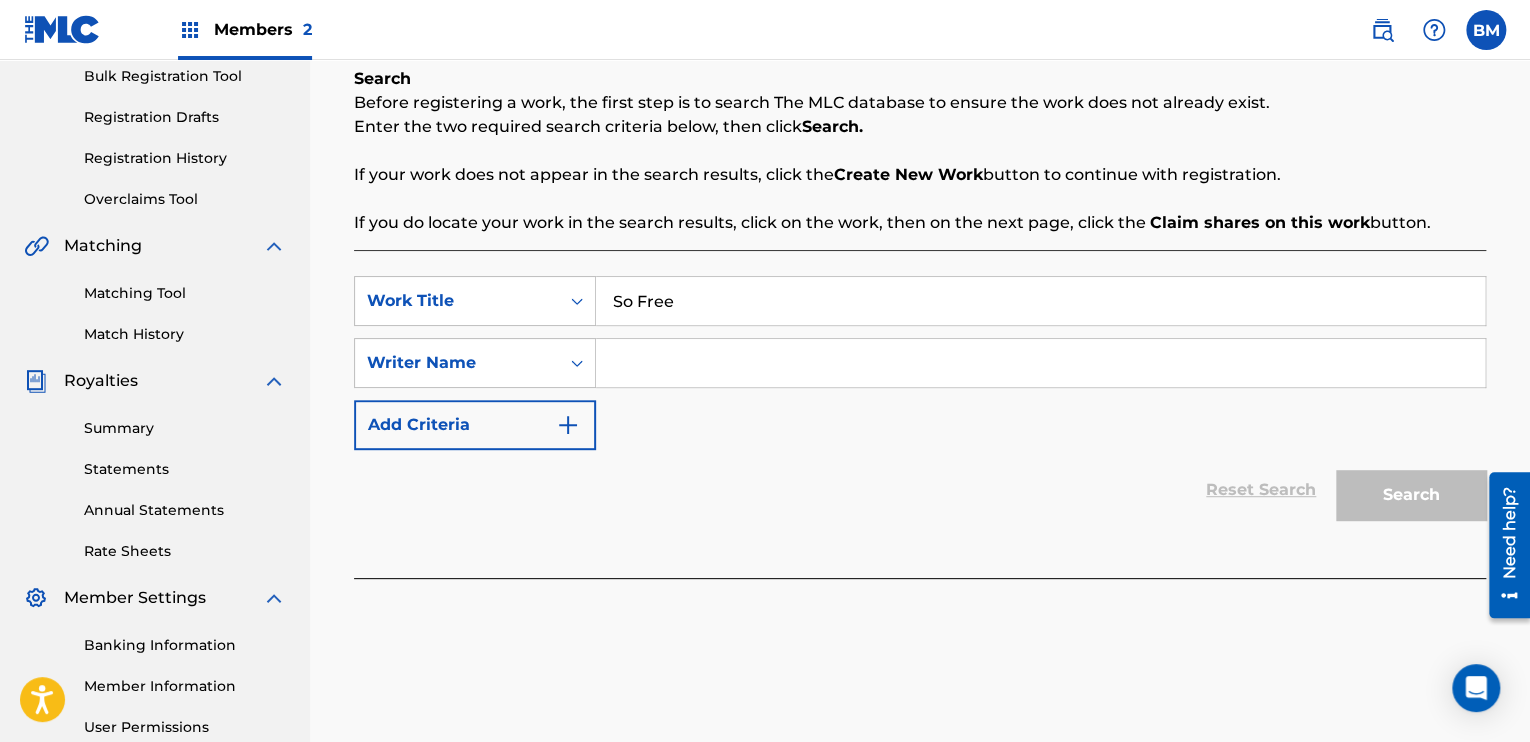 type on "So Free" 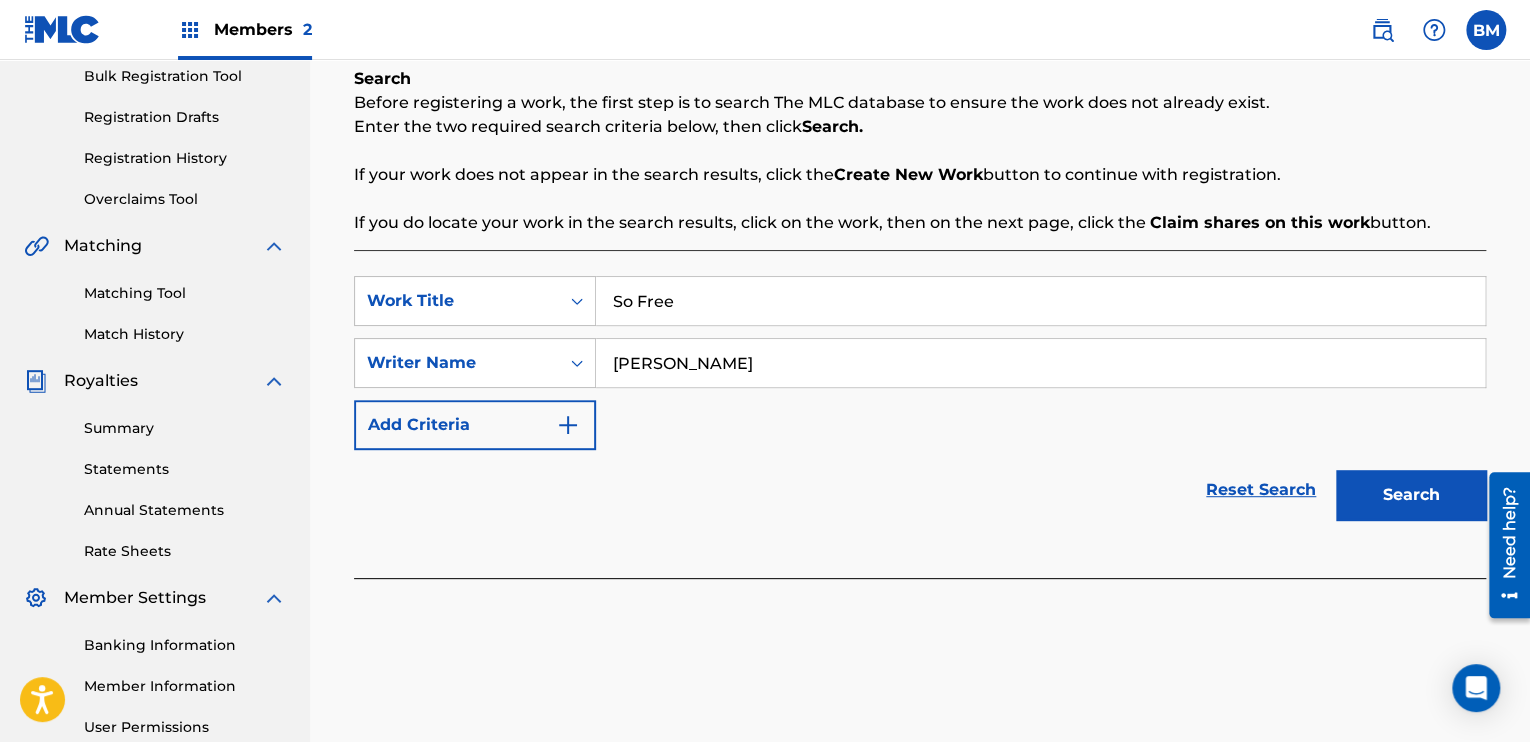 click on "Search" at bounding box center [1411, 495] 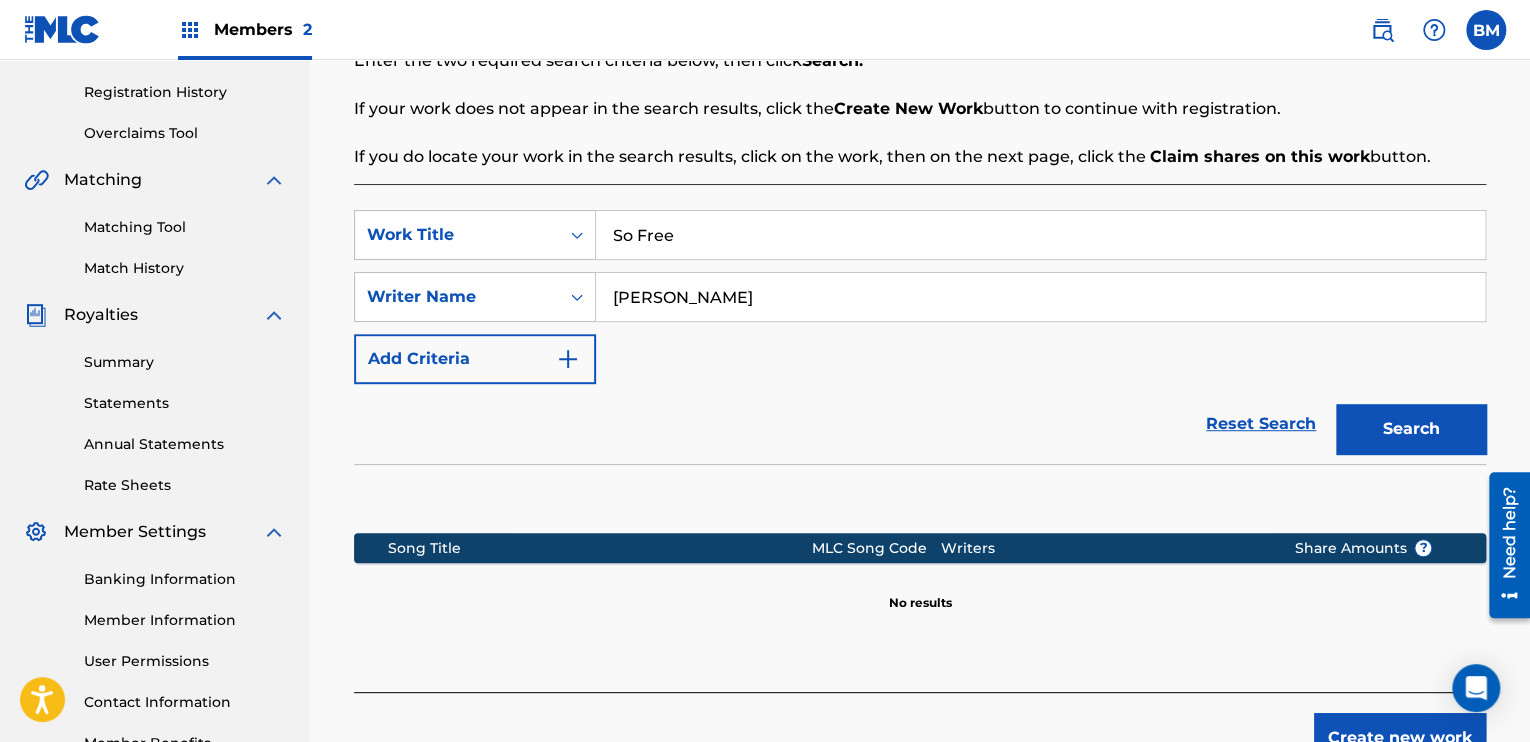 scroll, scrollTop: 503, scrollLeft: 0, axis: vertical 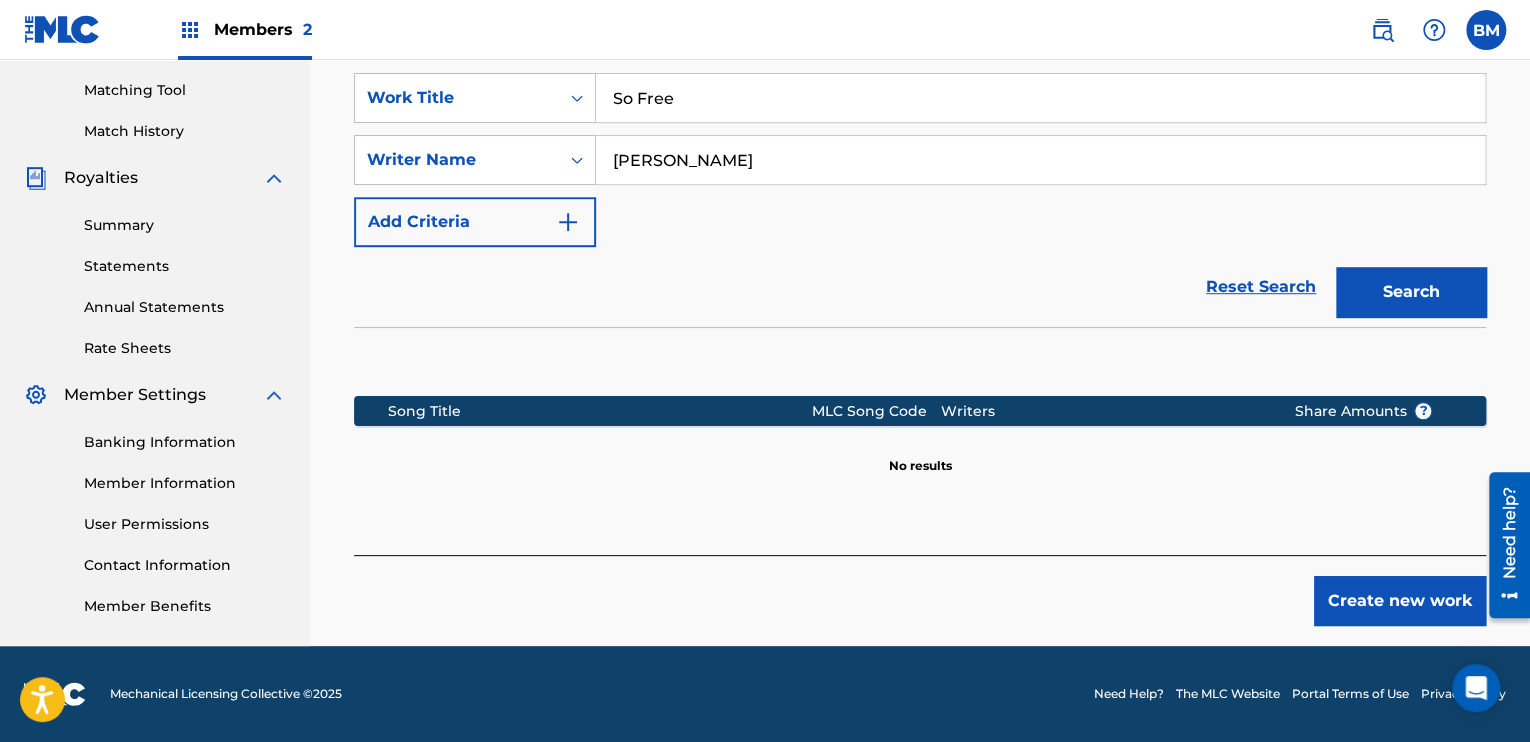 click on "Create new work" at bounding box center [1400, 601] 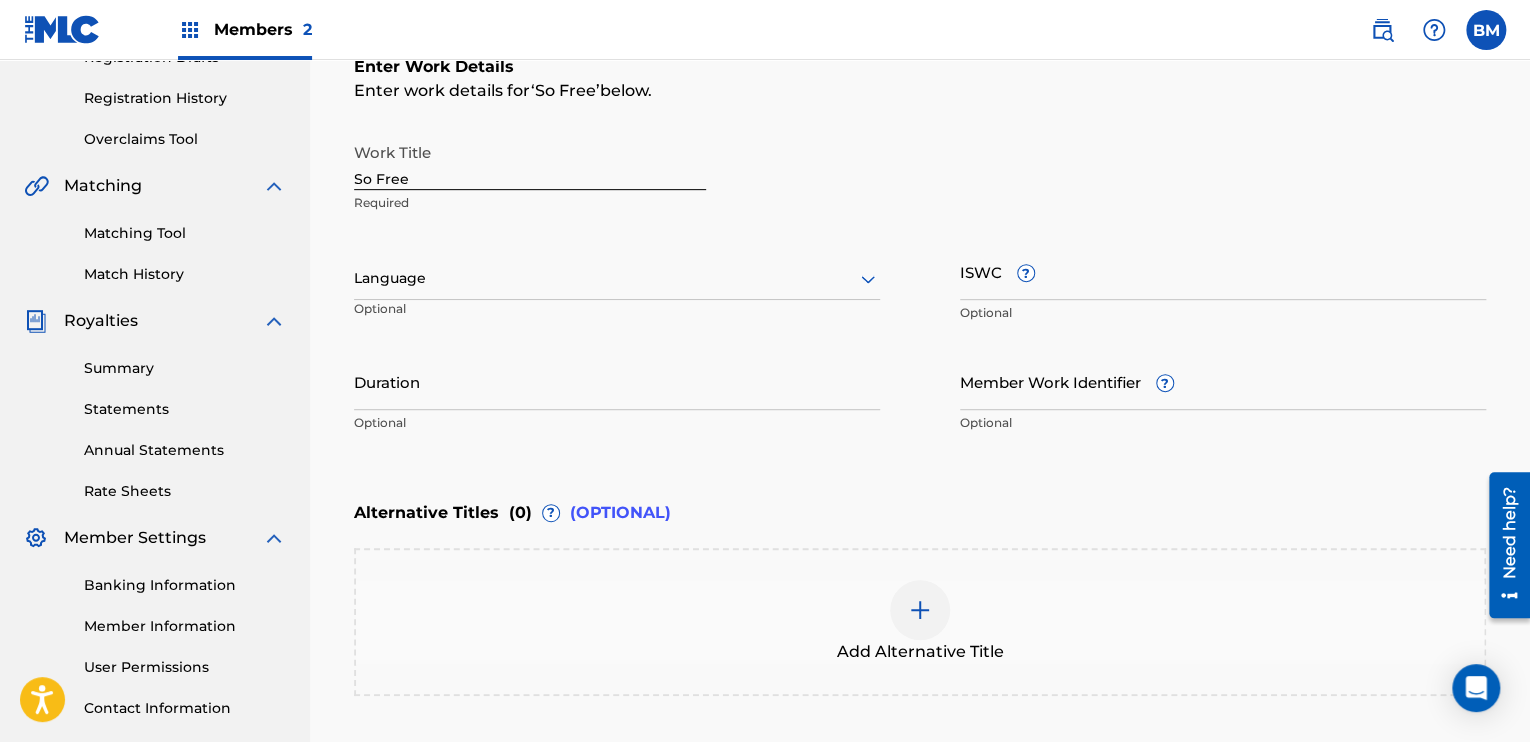 scroll, scrollTop: 549, scrollLeft: 0, axis: vertical 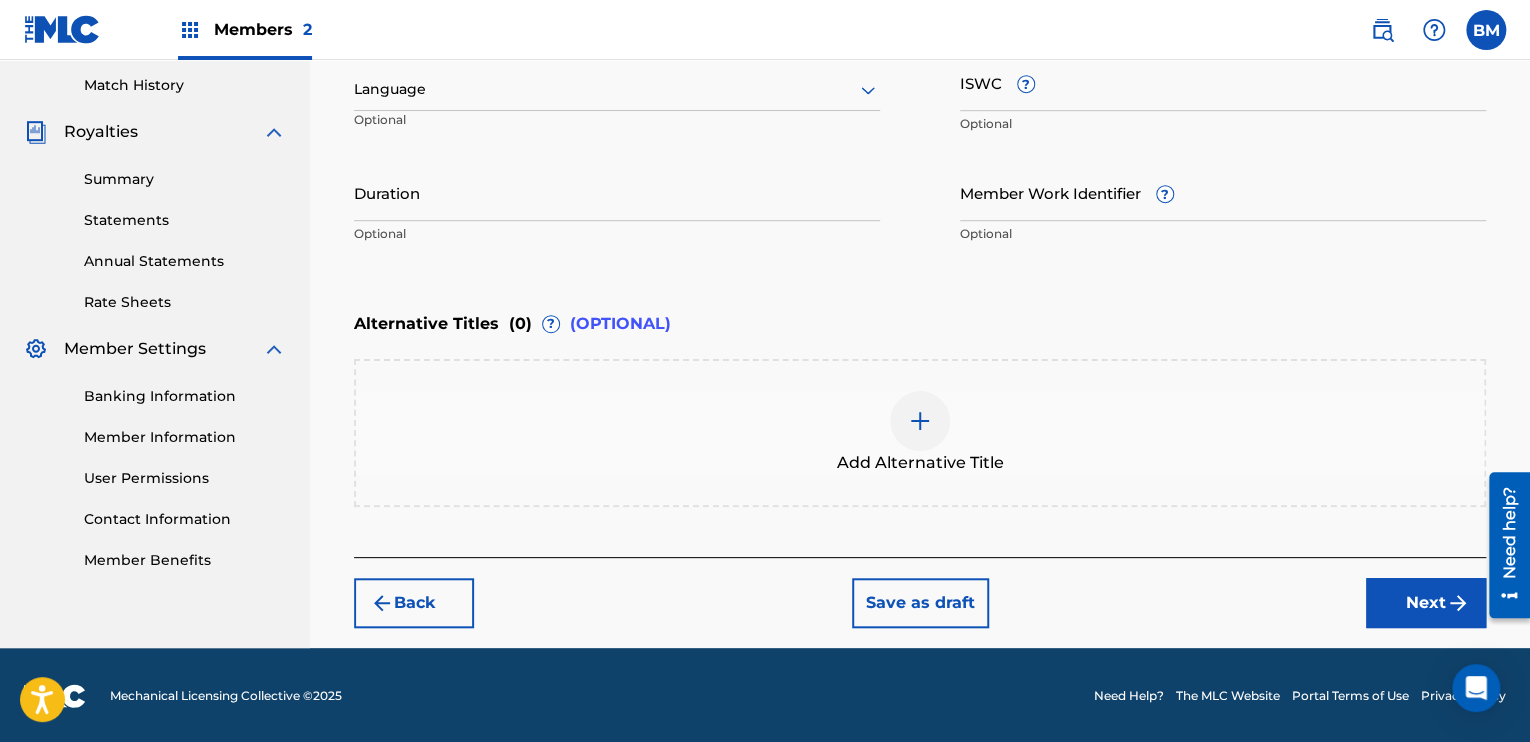 click on "Next" at bounding box center (1426, 603) 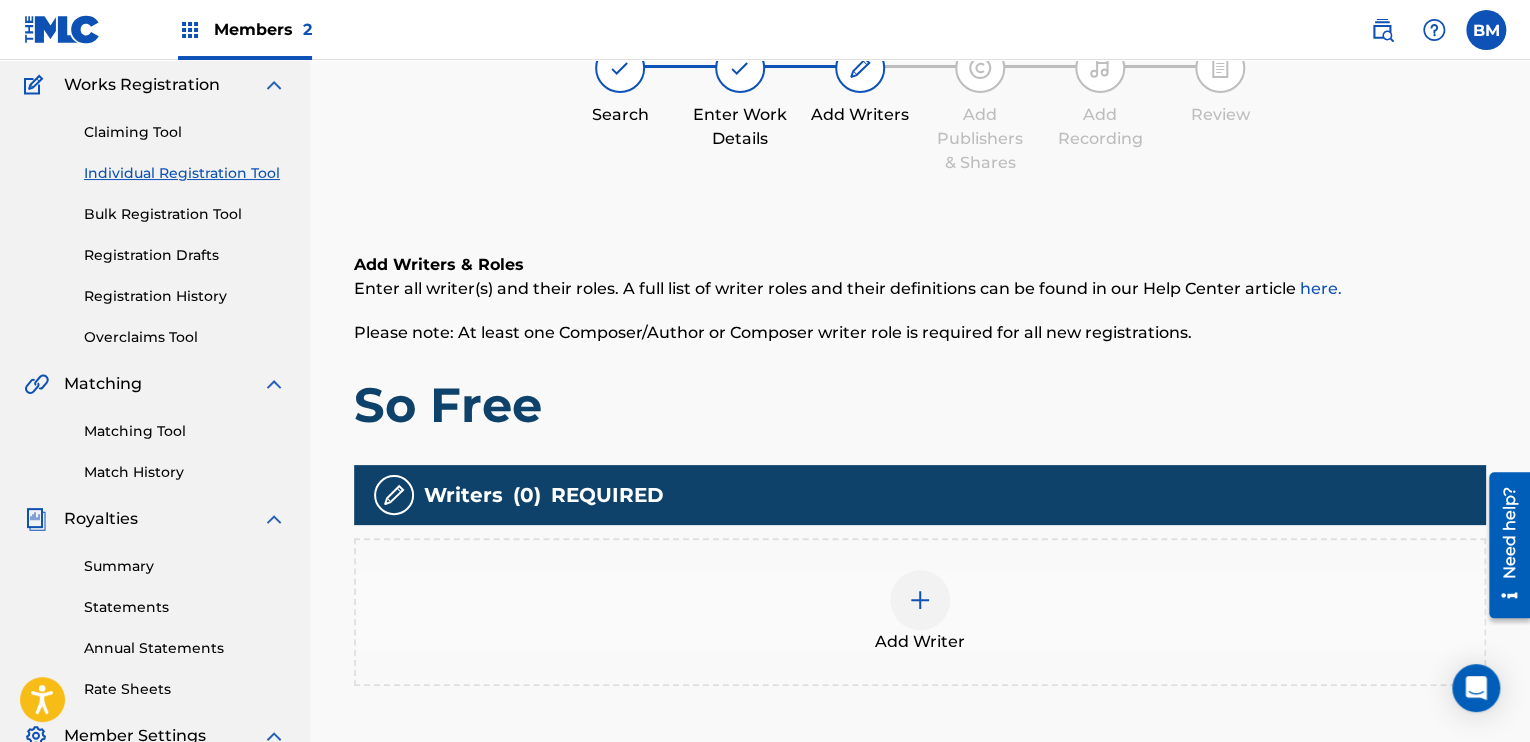 scroll, scrollTop: 90, scrollLeft: 0, axis: vertical 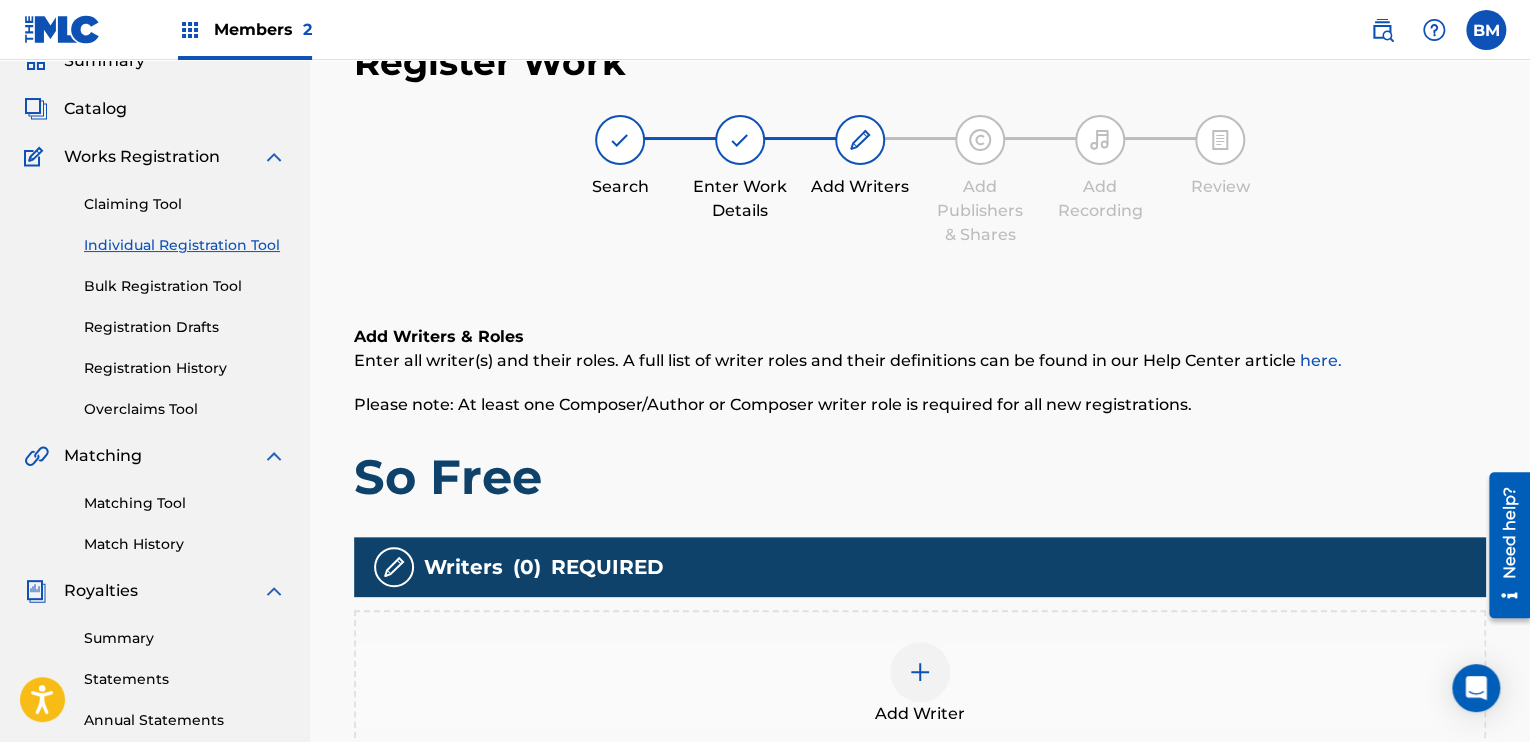 click at bounding box center [920, 672] 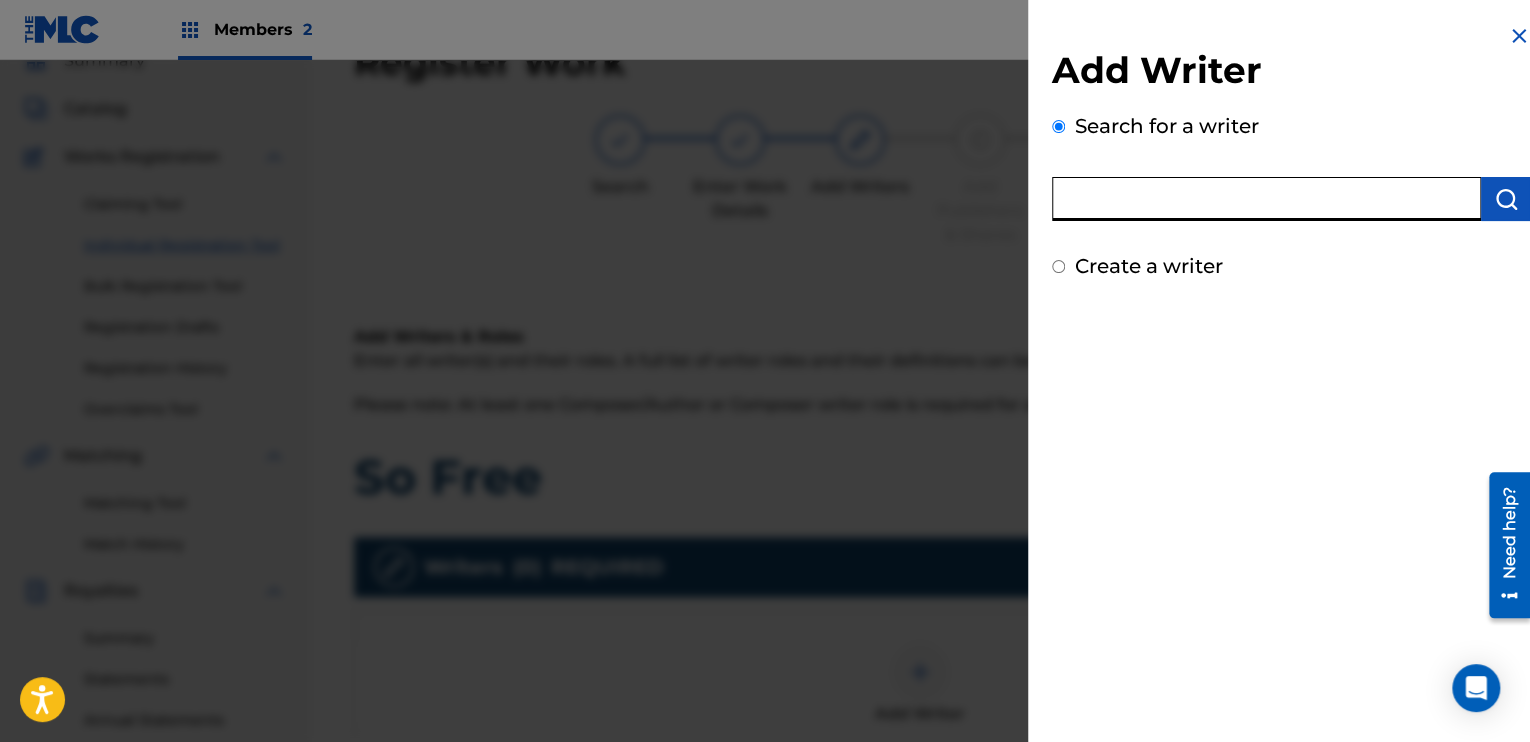 click at bounding box center (1266, 199) 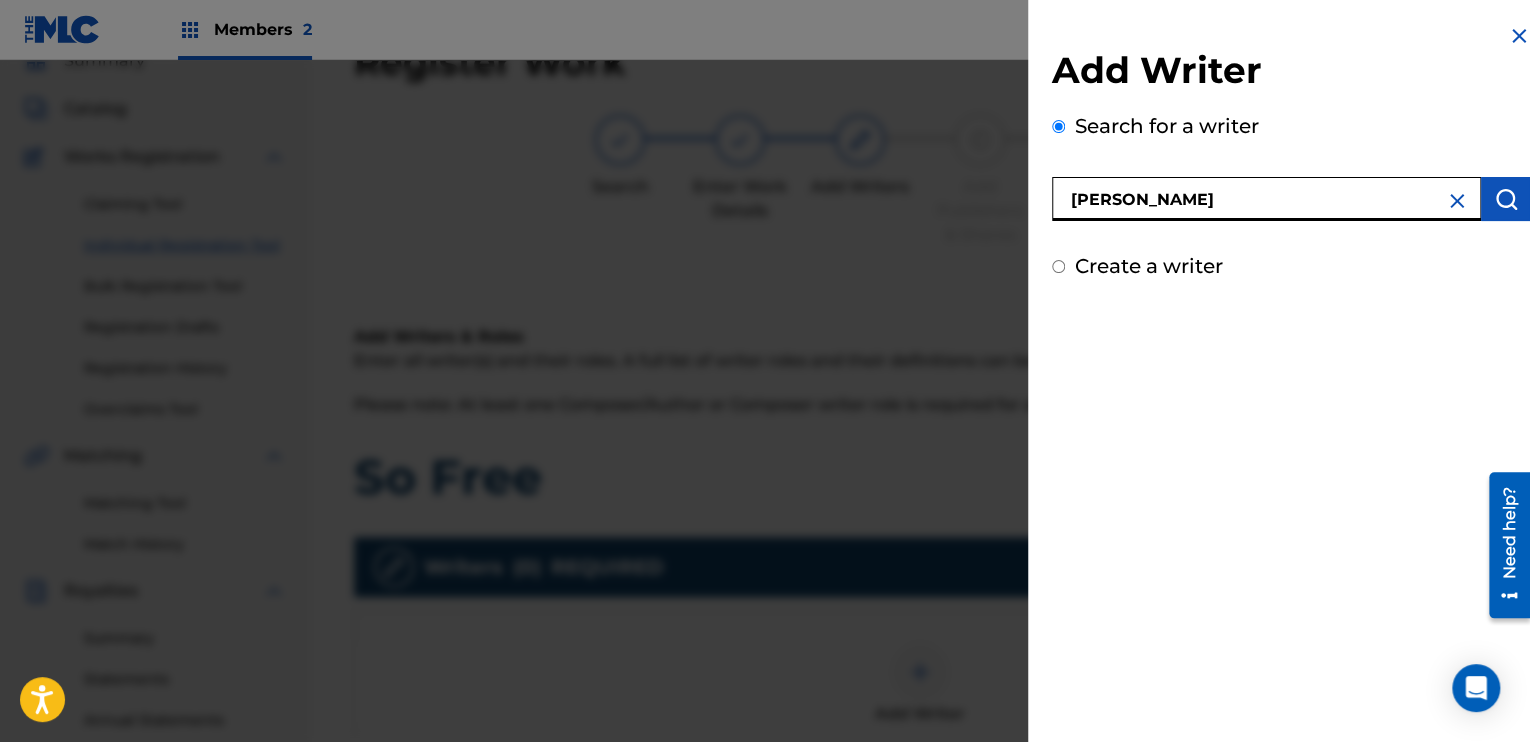 type on "[PERSON_NAME]" 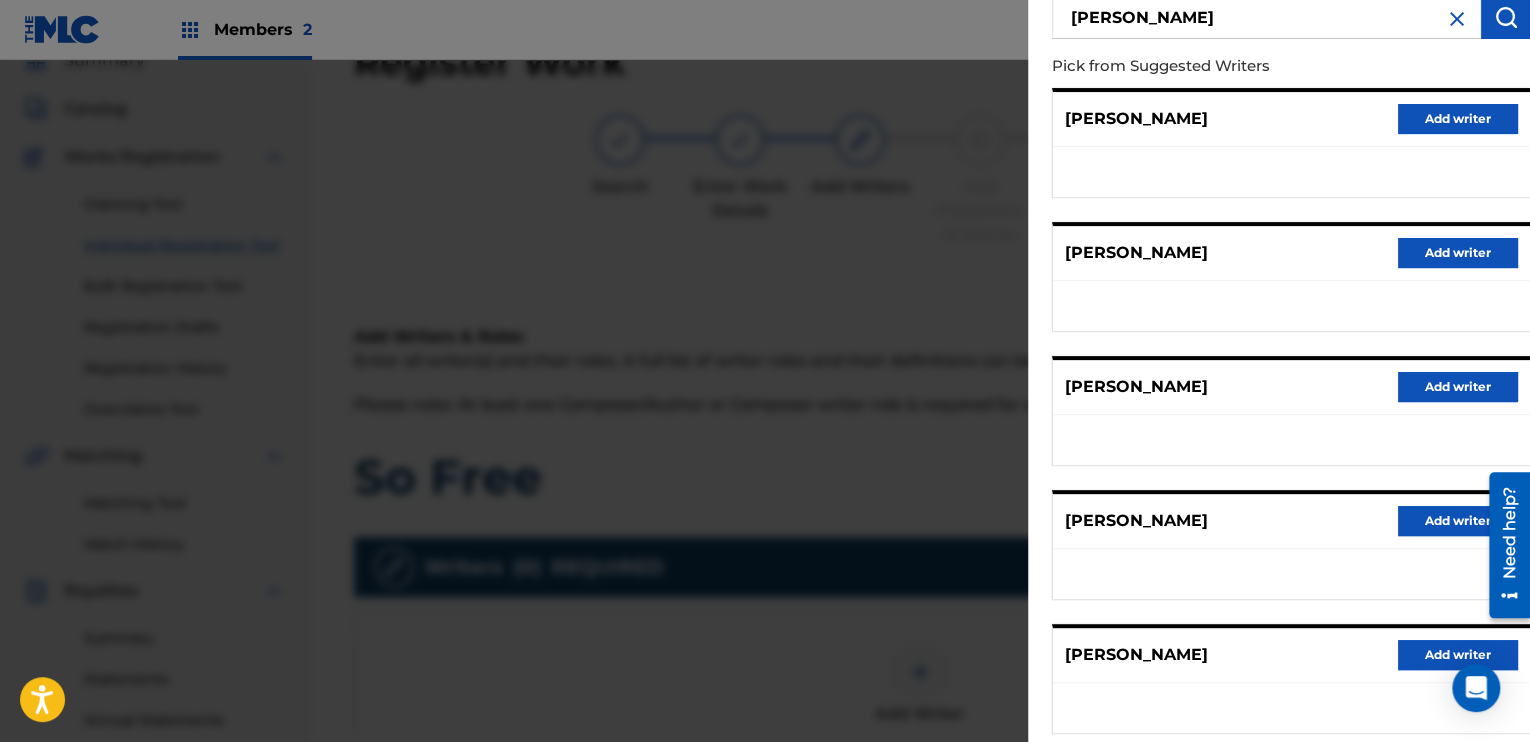 scroll, scrollTop: 298, scrollLeft: 0, axis: vertical 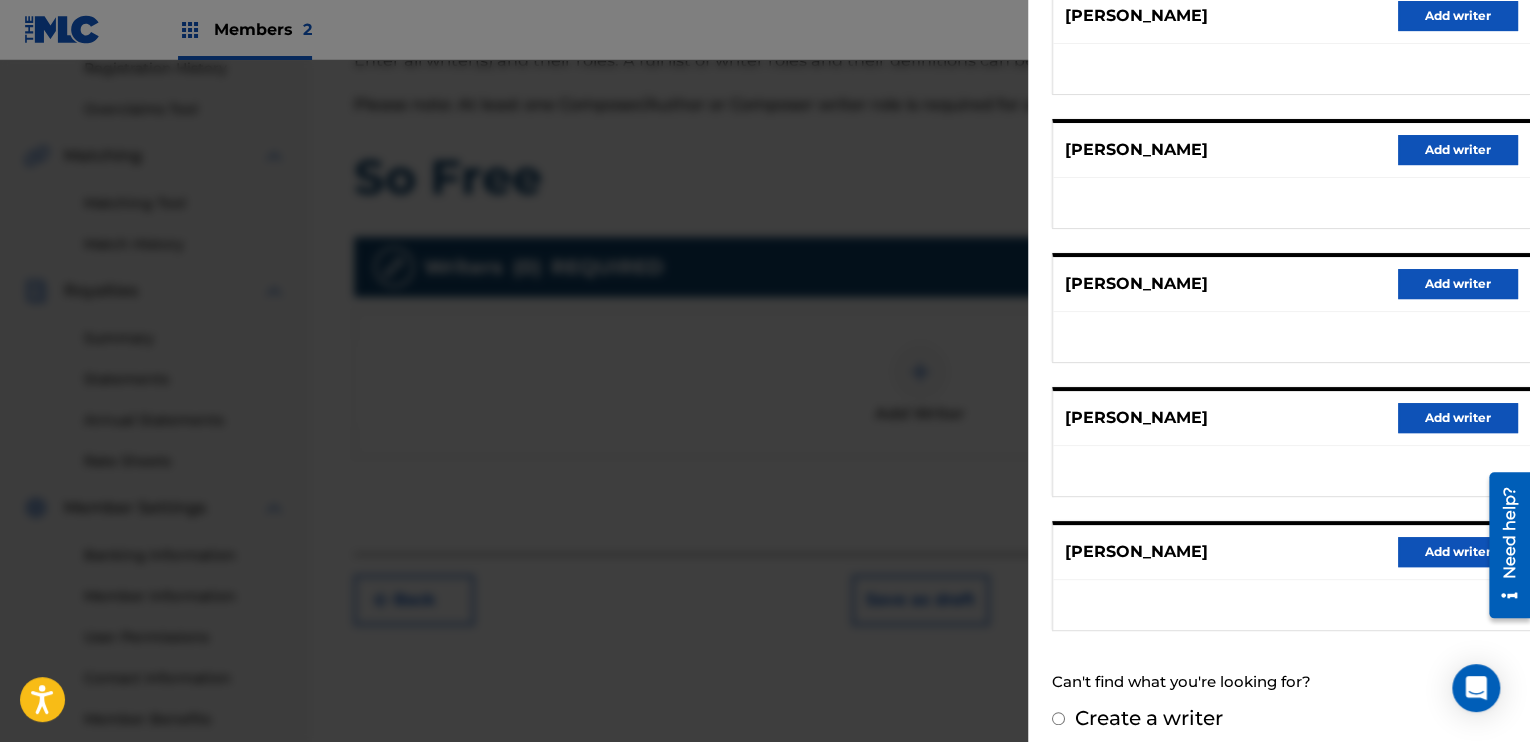 click on "Create a writer" at bounding box center [1291, 718] 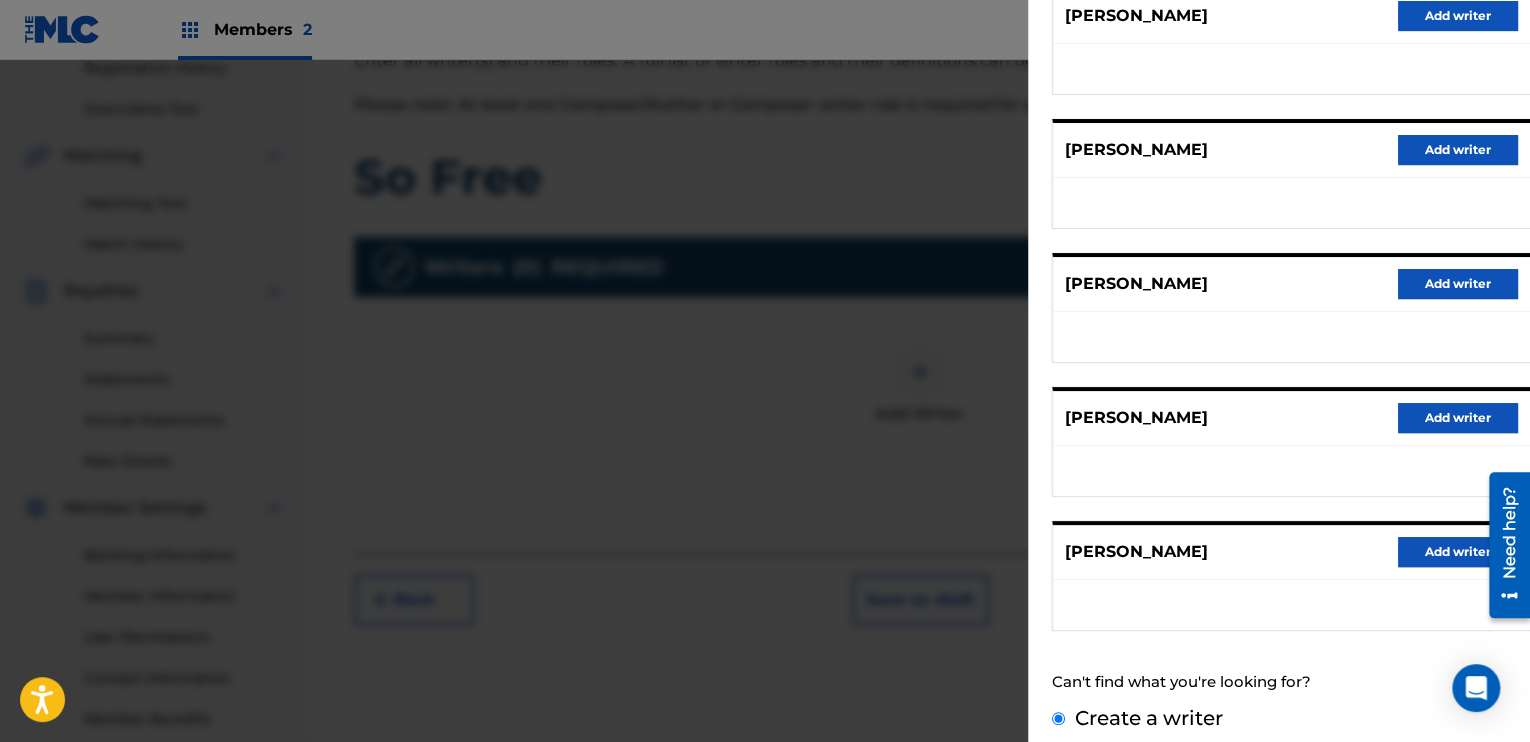 scroll, scrollTop: 124, scrollLeft: 0, axis: vertical 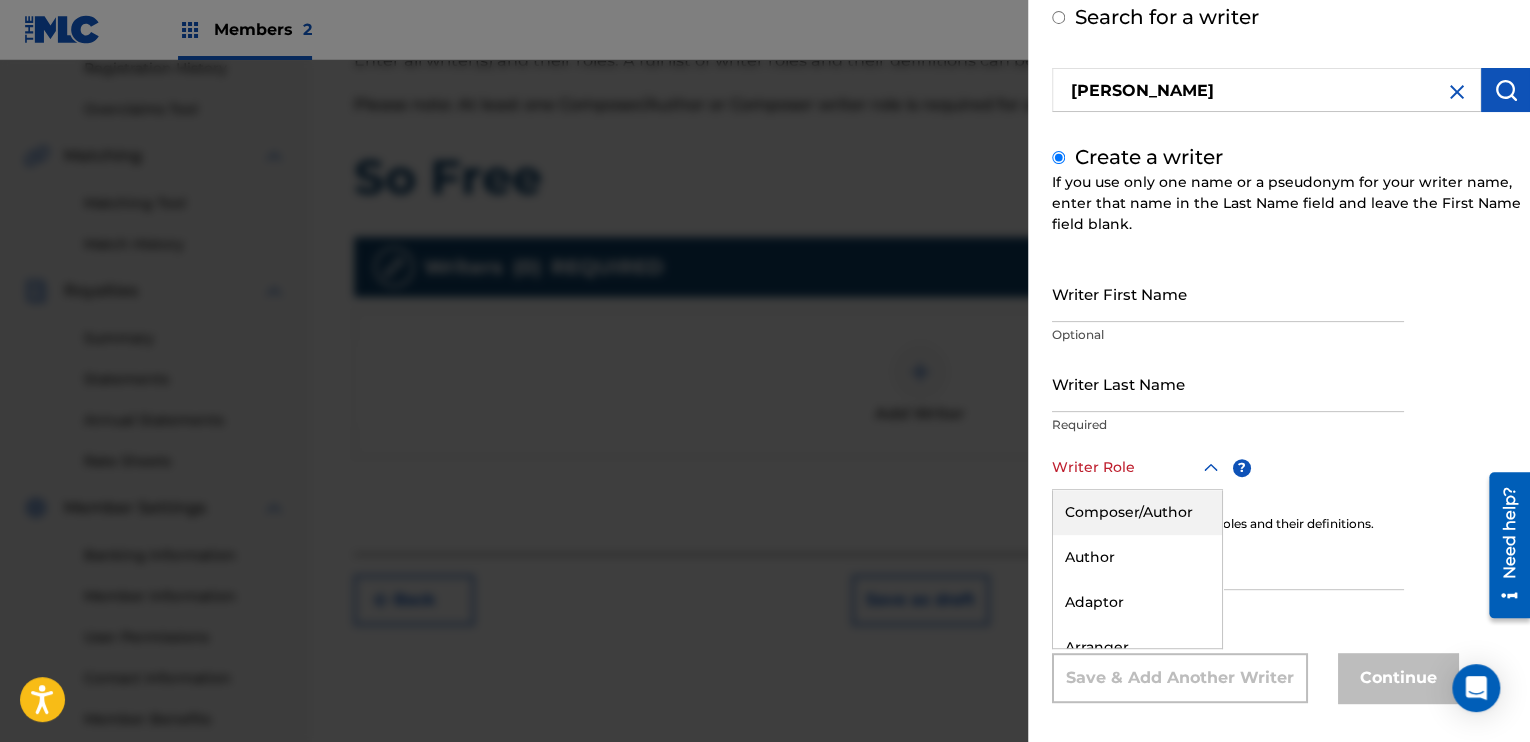 click 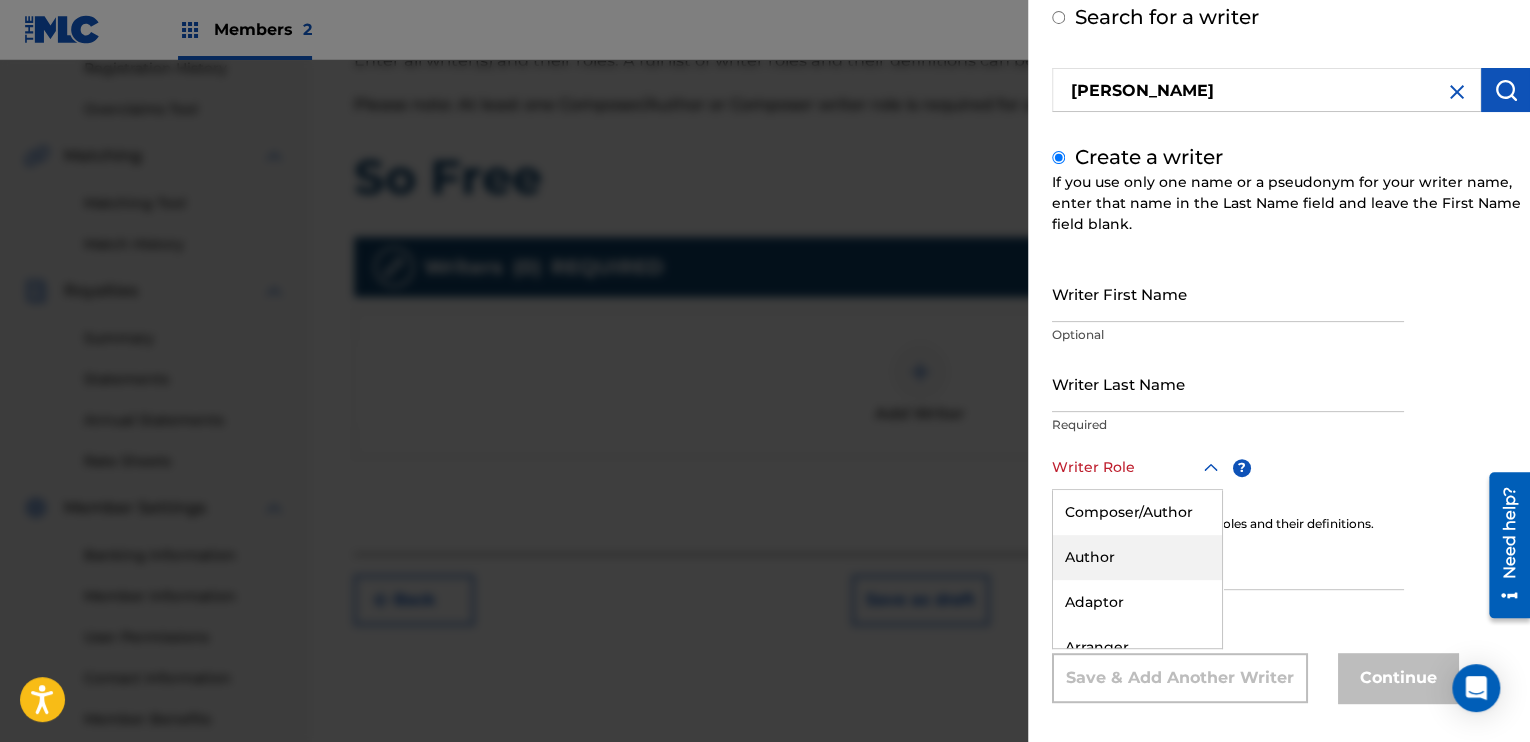 click on "Author" at bounding box center [1137, 557] 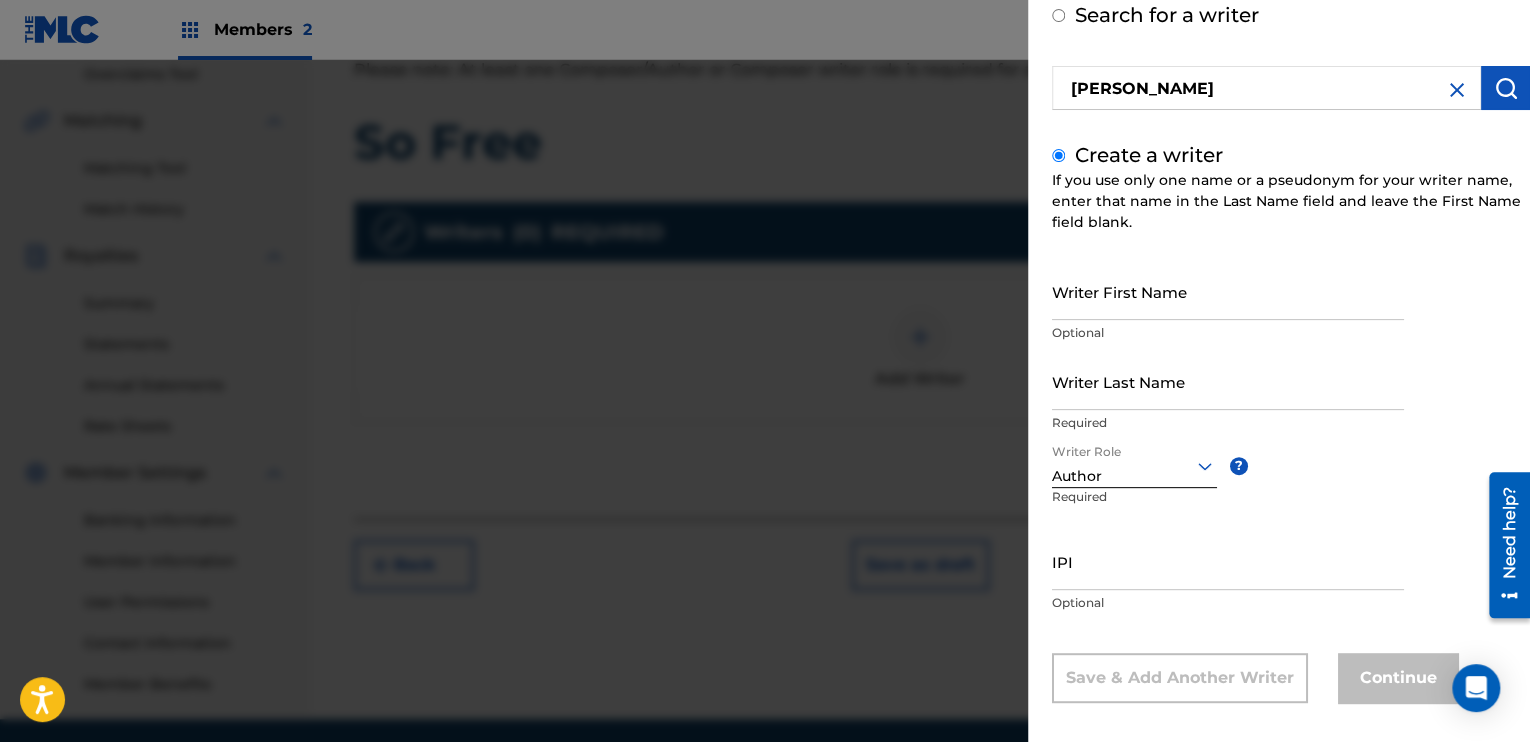 scroll, scrollTop: 390, scrollLeft: 0, axis: vertical 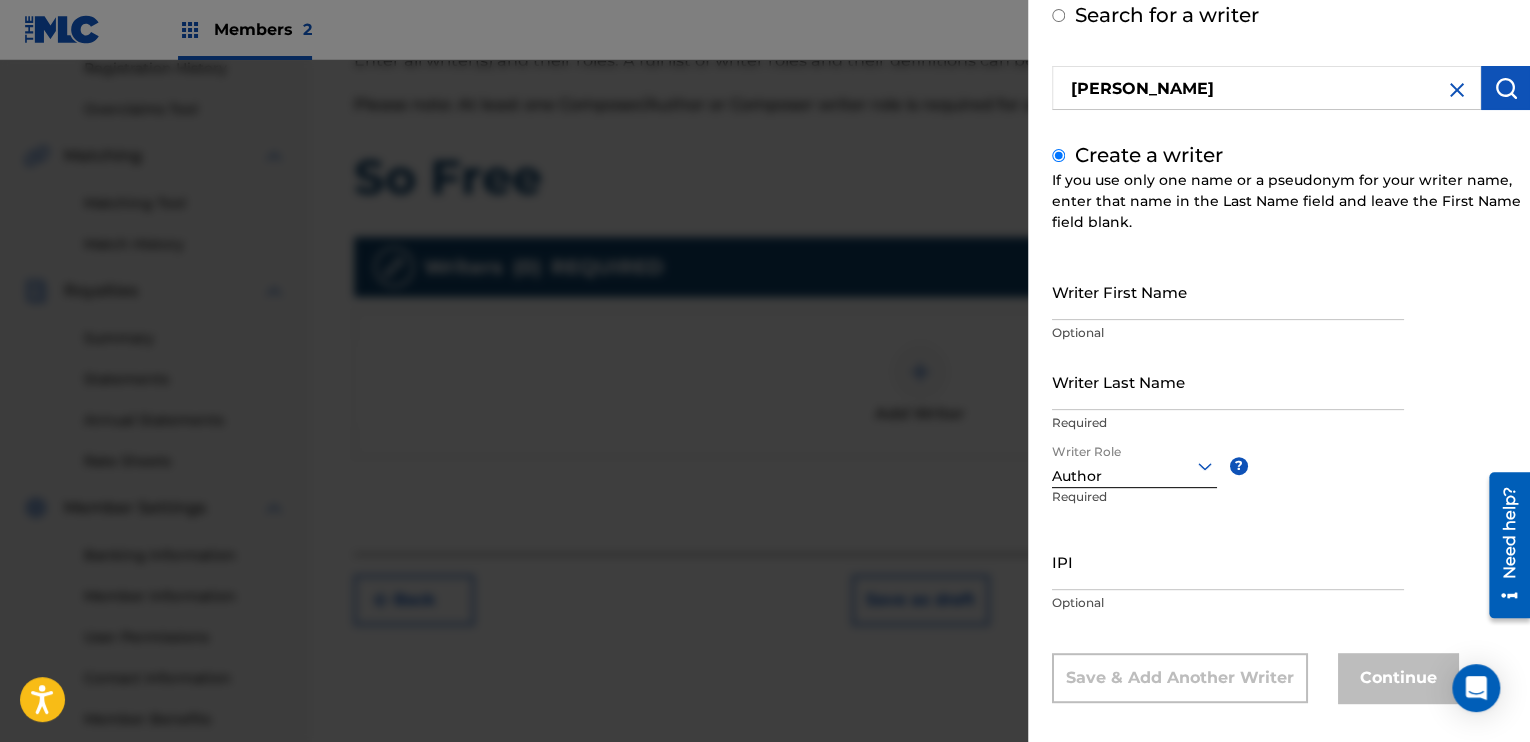 click on "Writer First Name" at bounding box center [1228, 291] 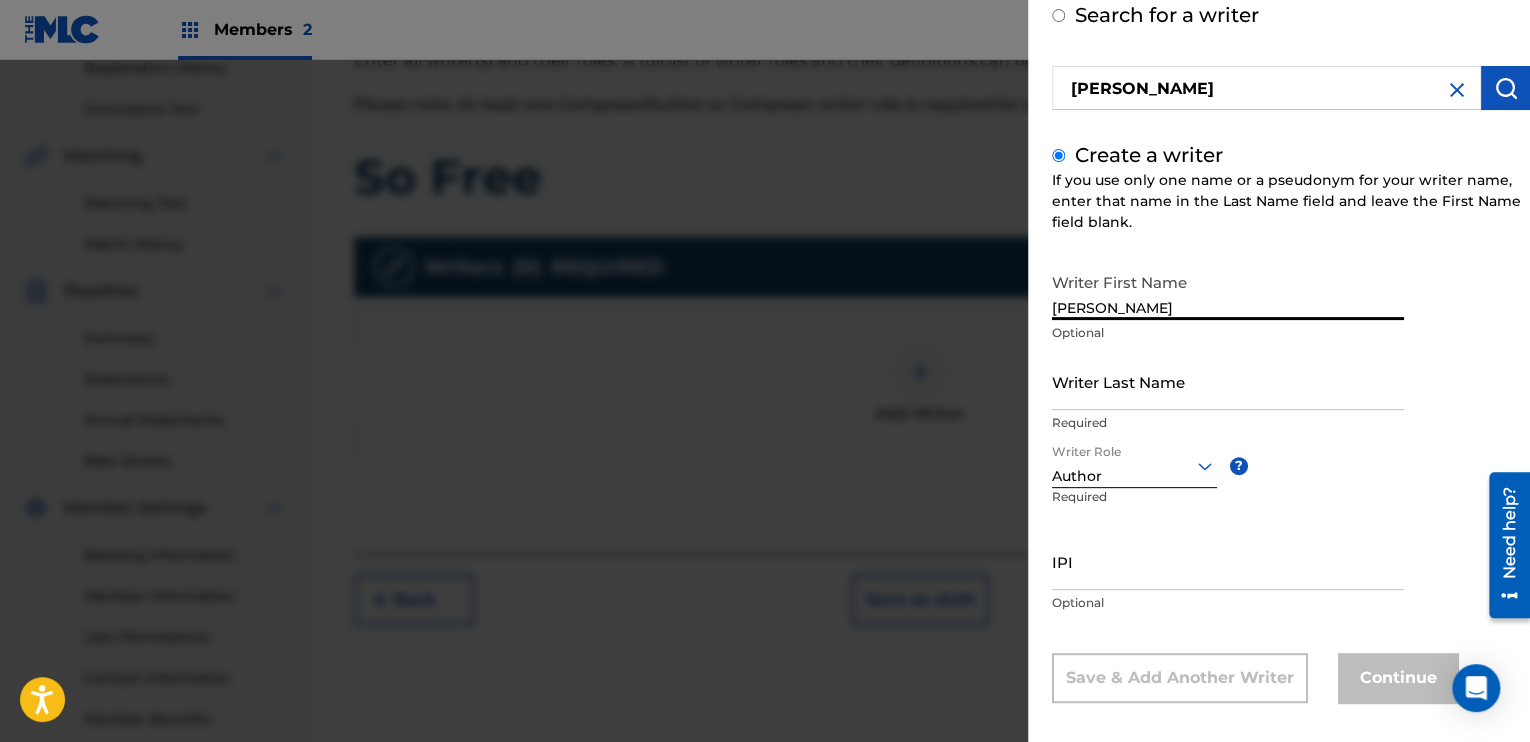 type on "[PERSON_NAME]" 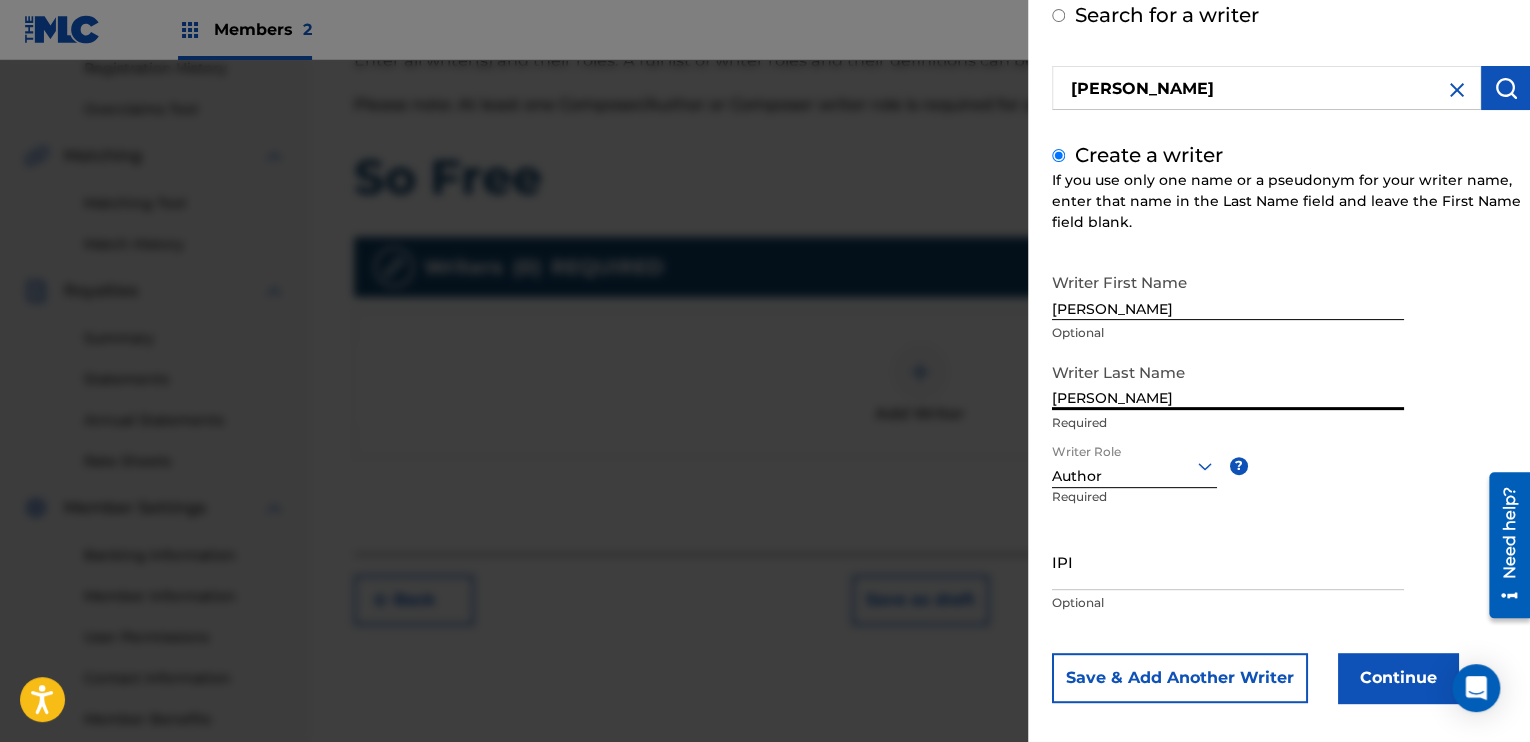 scroll, scrollTop: 498, scrollLeft: 0, axis: vertical 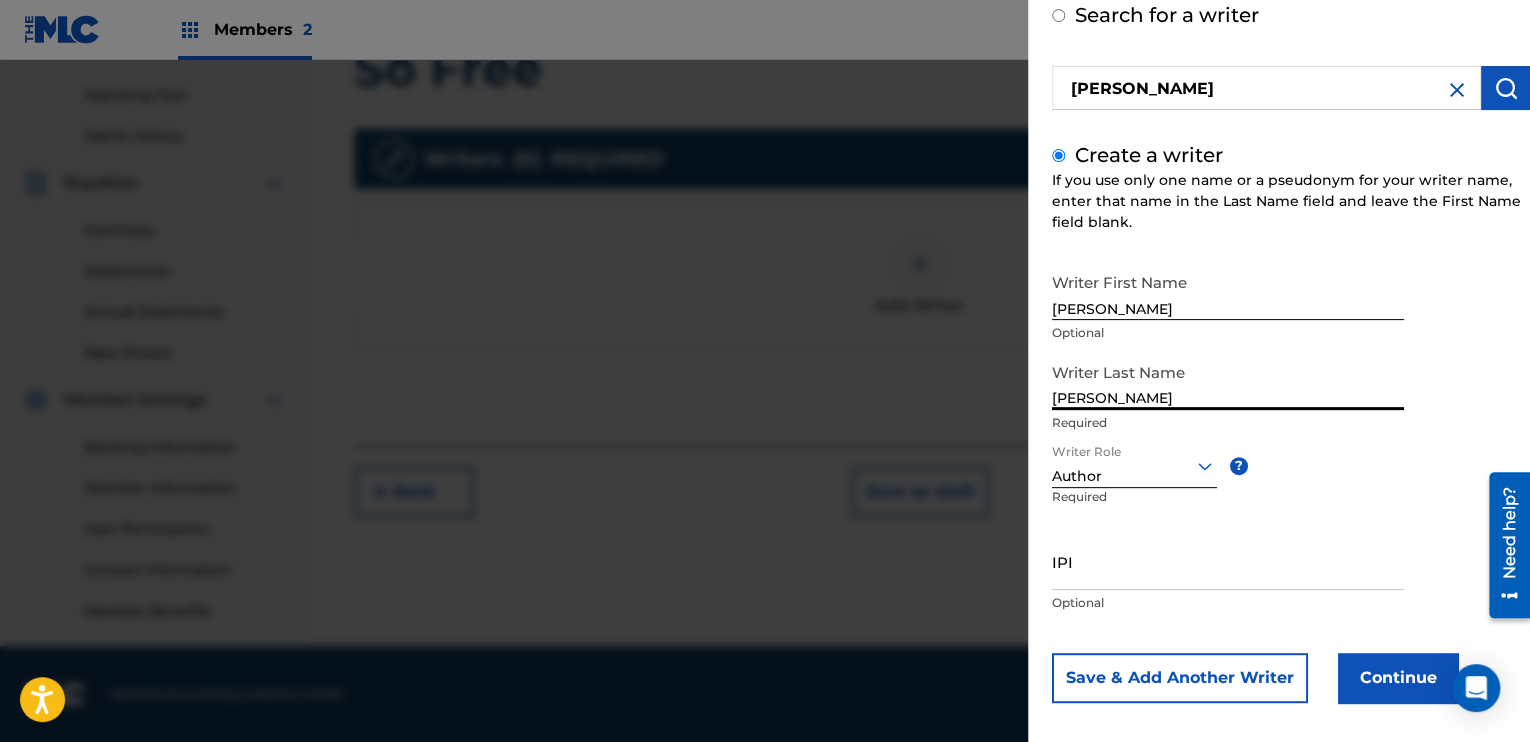 type on "[PERSON_NAME]" 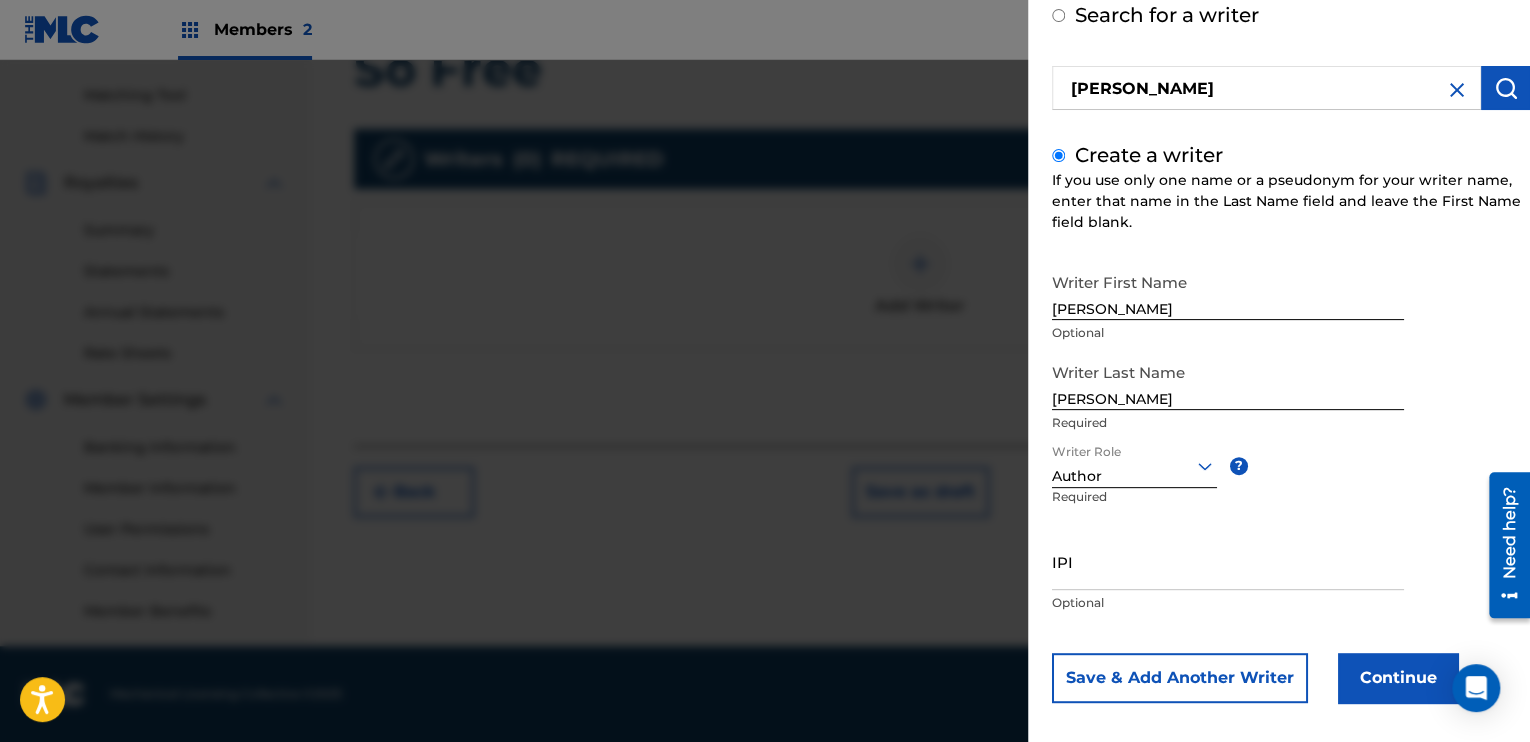 click on "Save & Add Another Writer" at bounding box center (1180, 678) 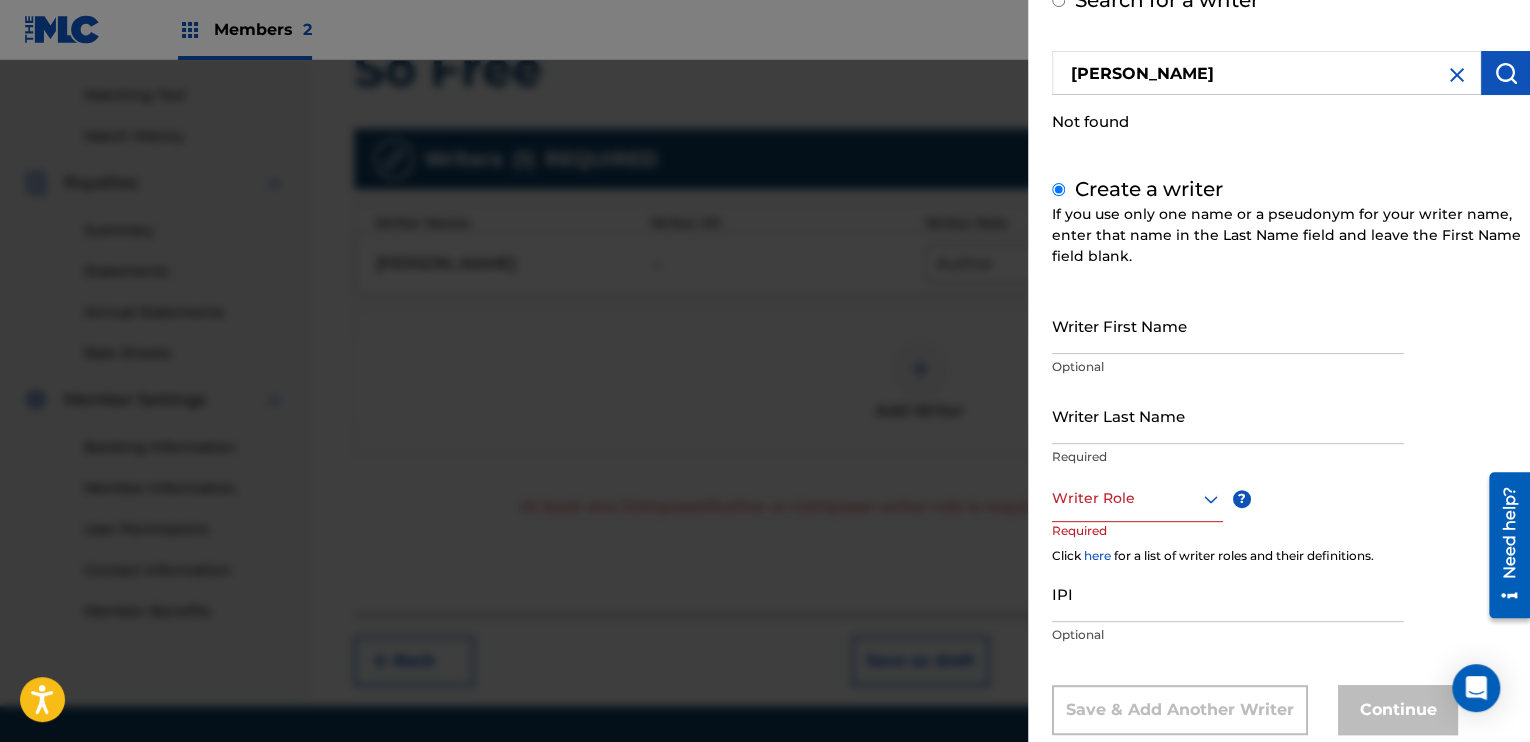 click at bounding box center [1137, 498] 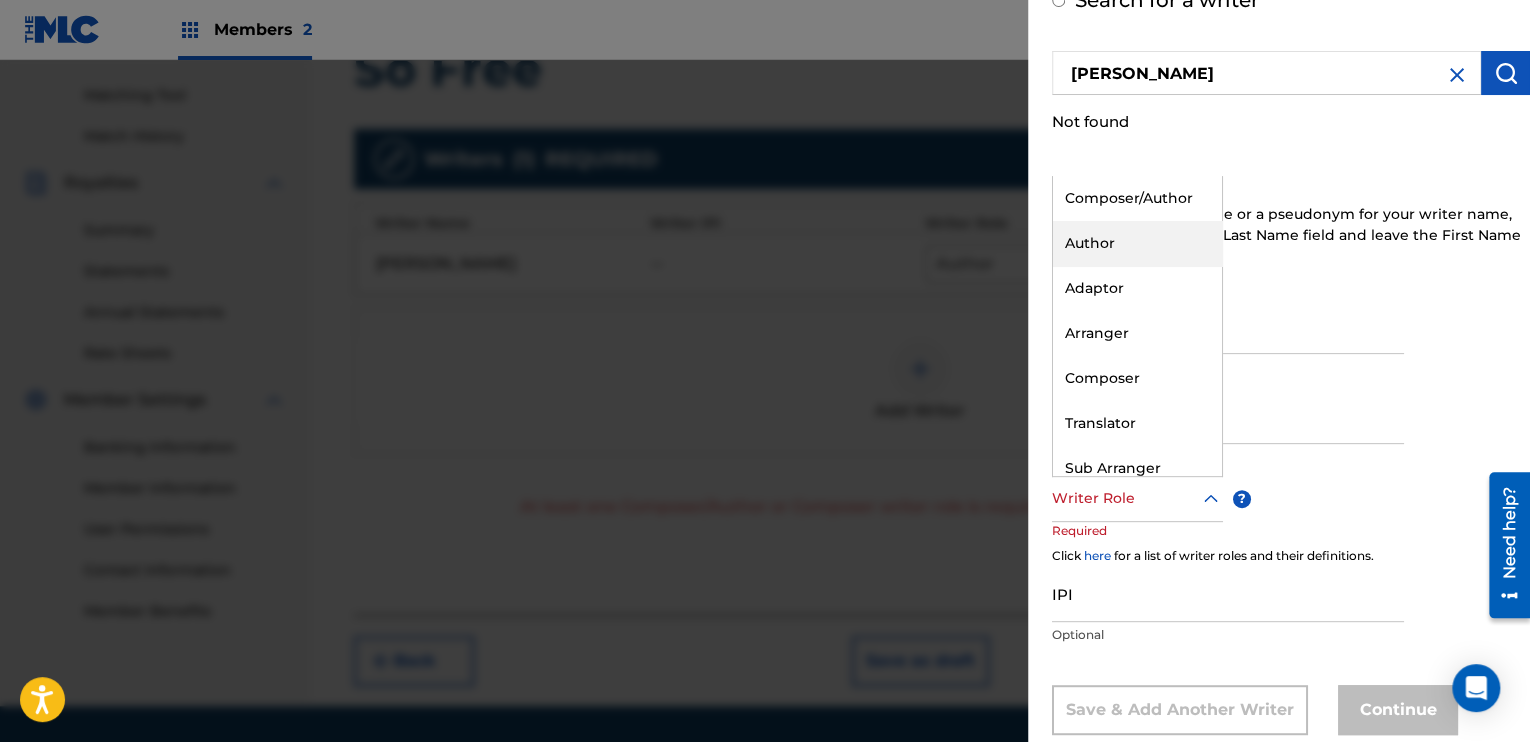 click on "Author" at bounding box center [1137, 243] 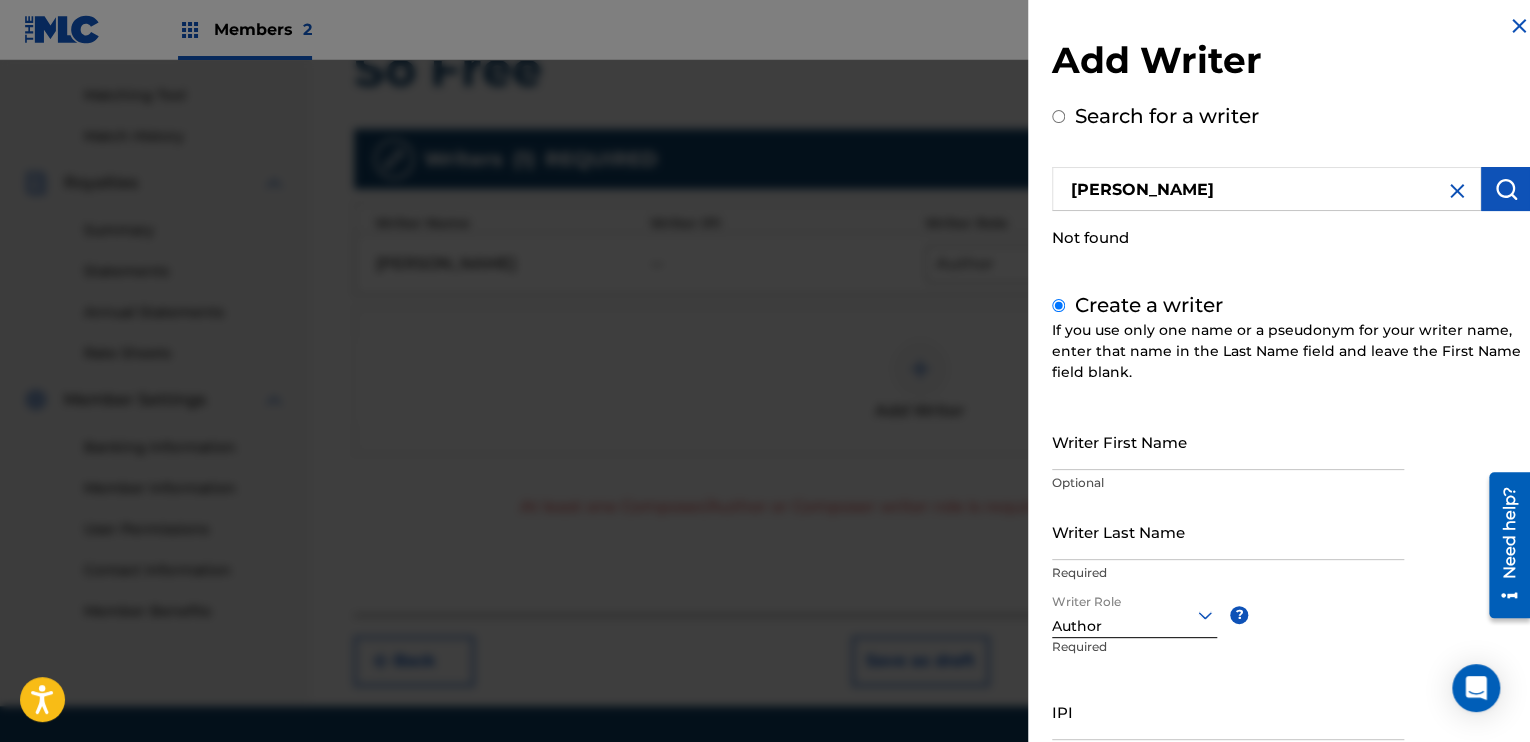 scroll, scrollTop: 0, scrollLeft: 0, axis: both 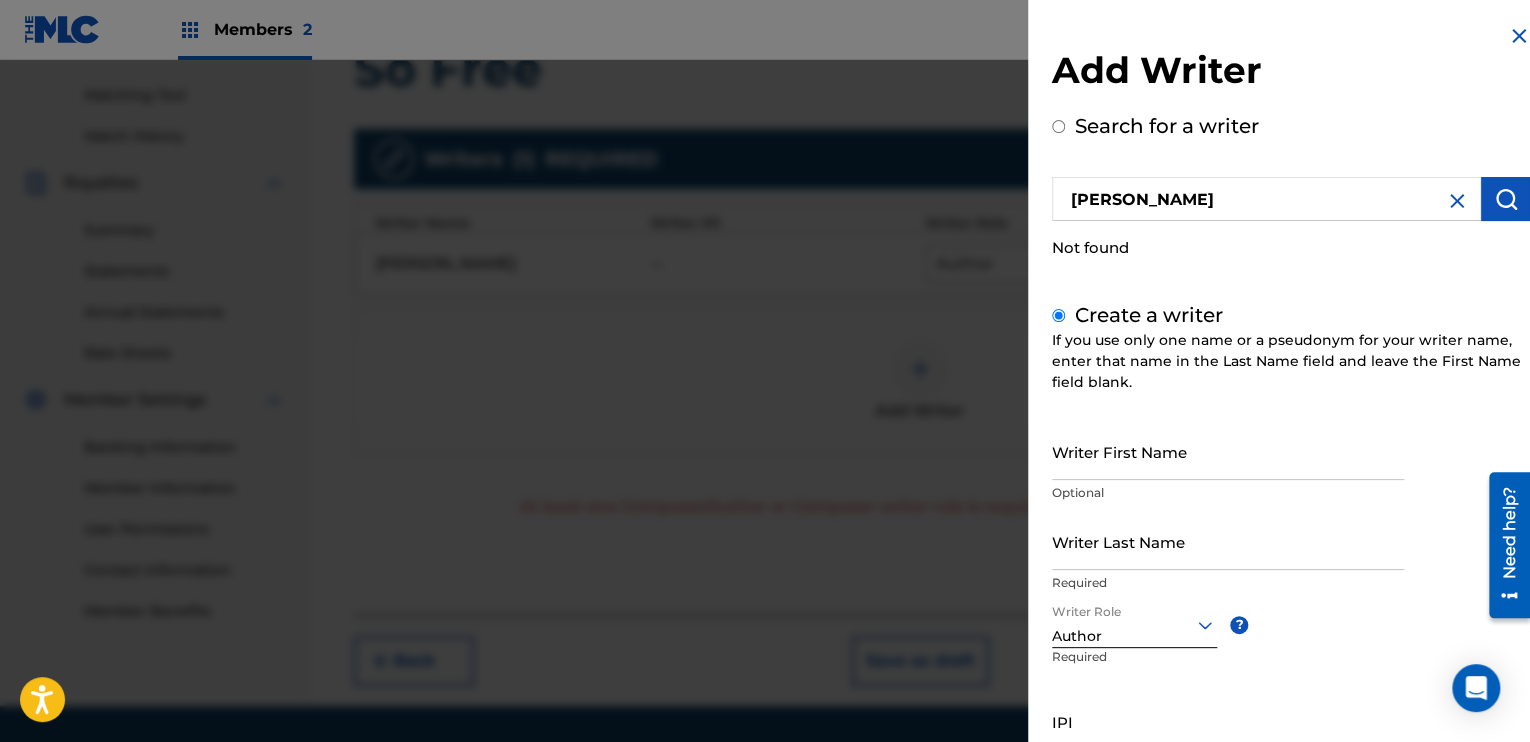 click at bounding box center (1457, 201) 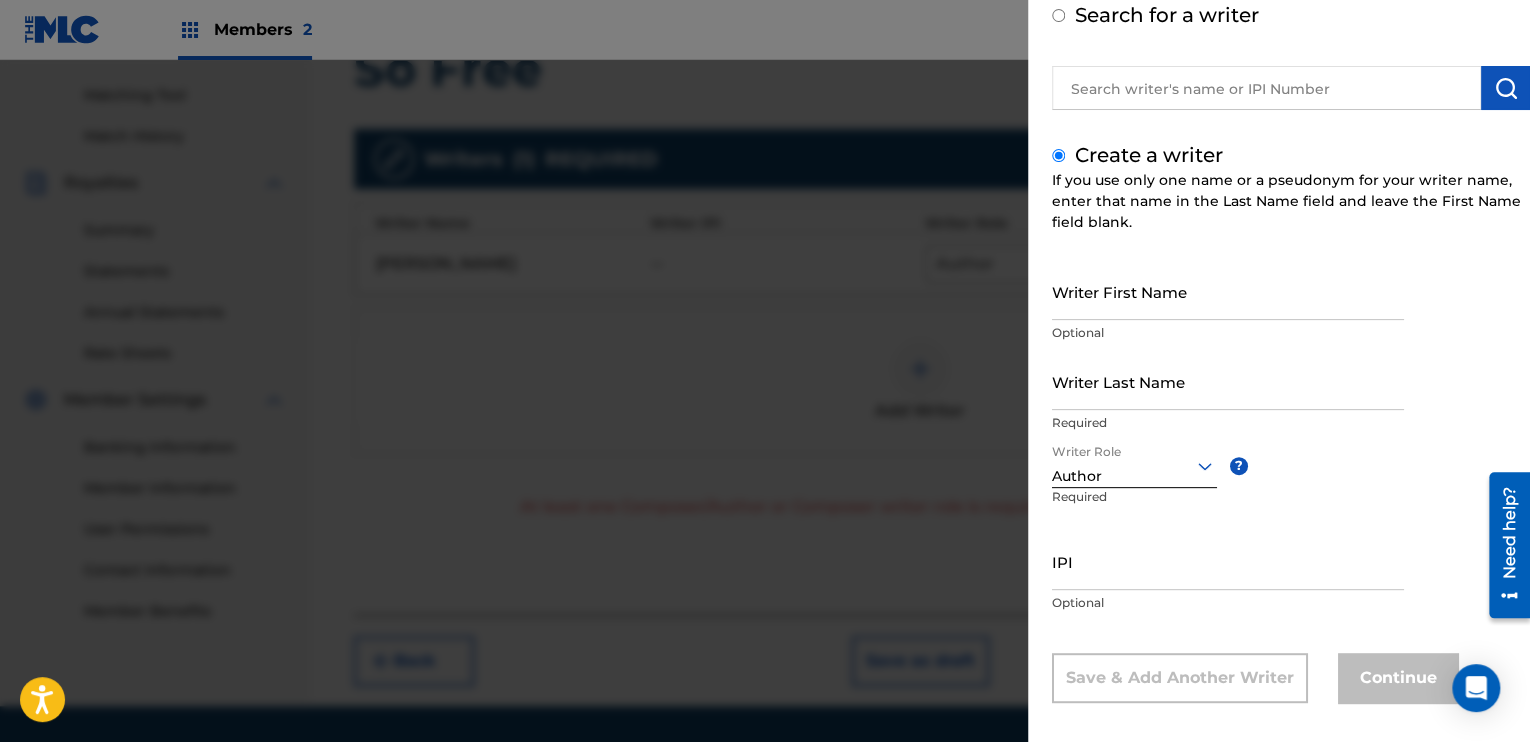 scroll, scrollTop: 126, scrollLeft: 0, axis: vertical 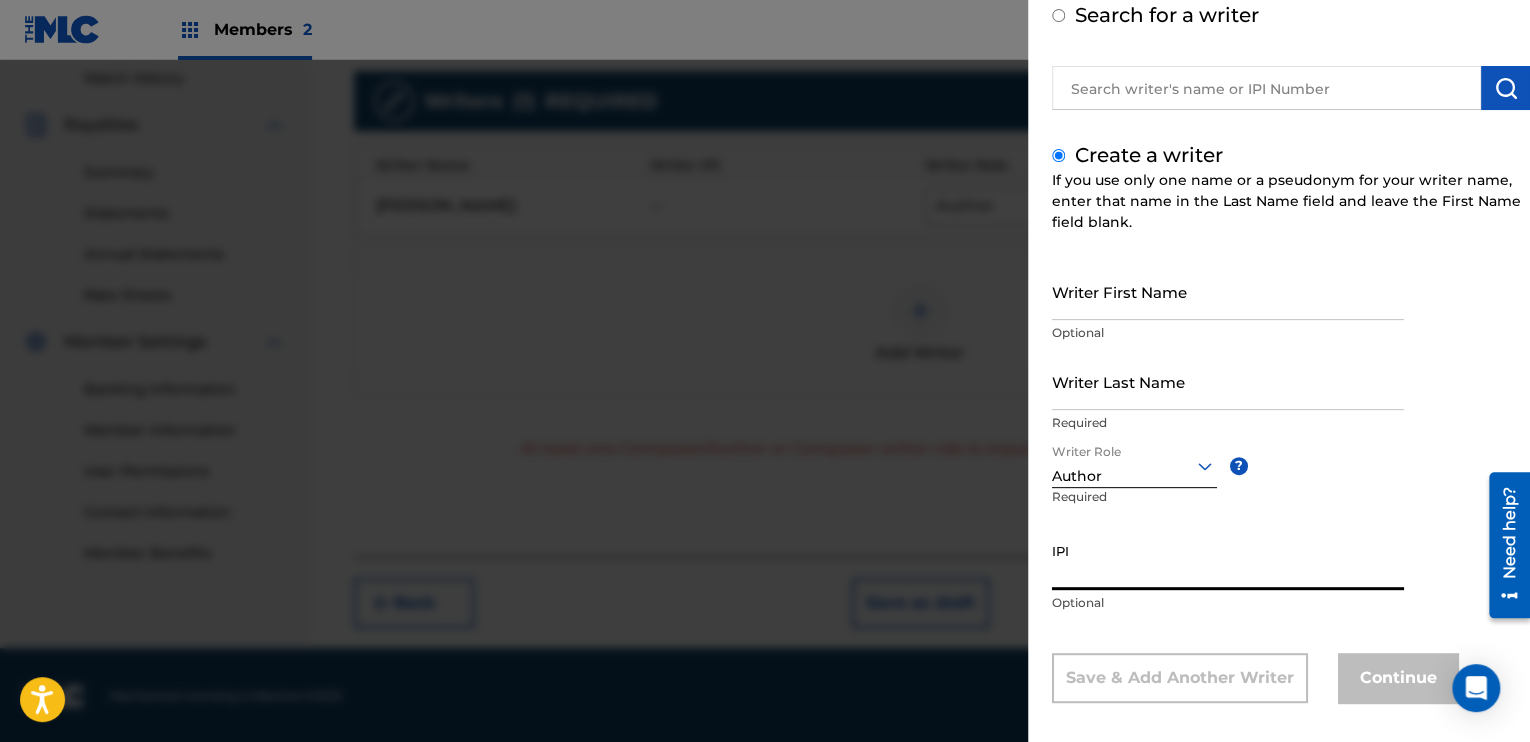 click on "IPI" at bounding box center (1228, 561) 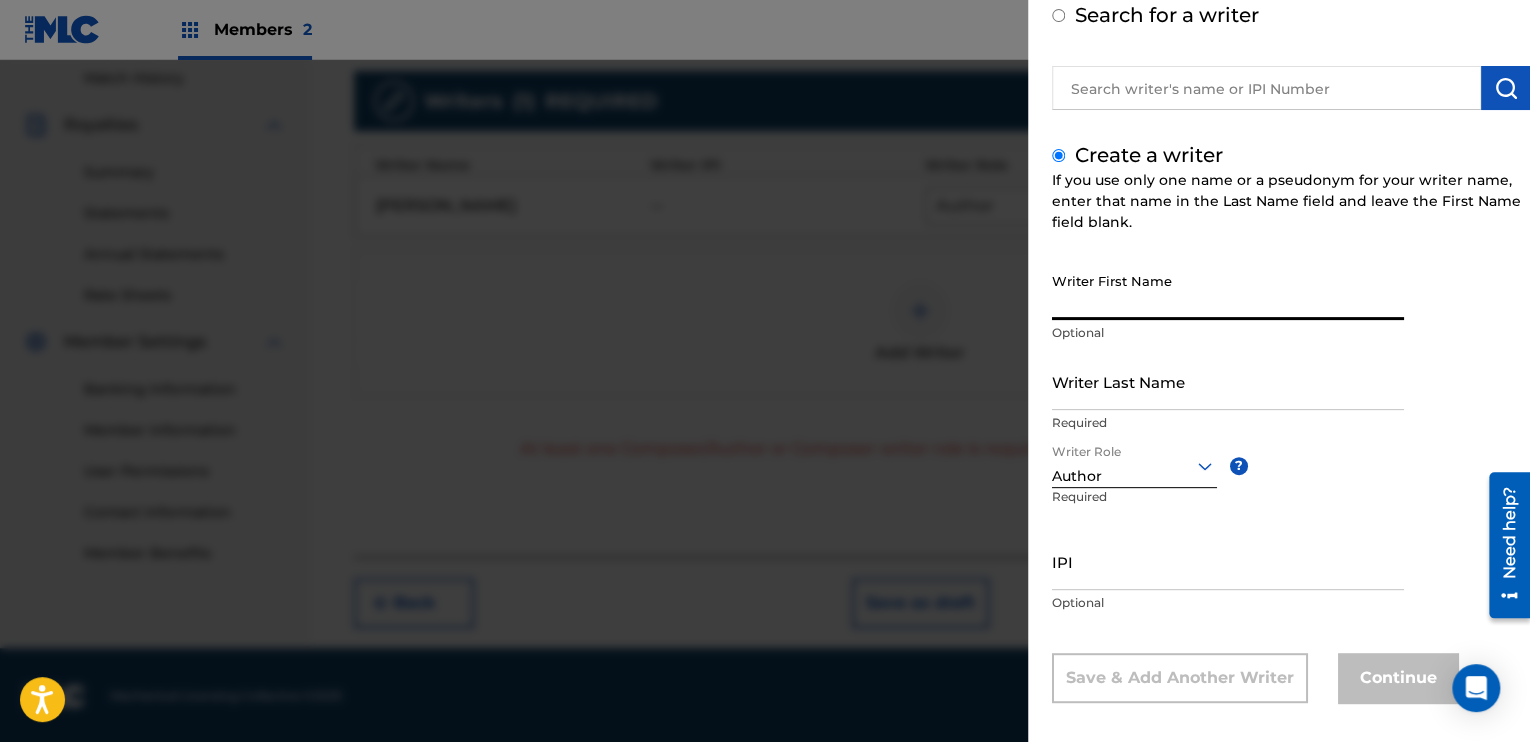 click on "Writer First Name" at bounding box center [1228, 291] 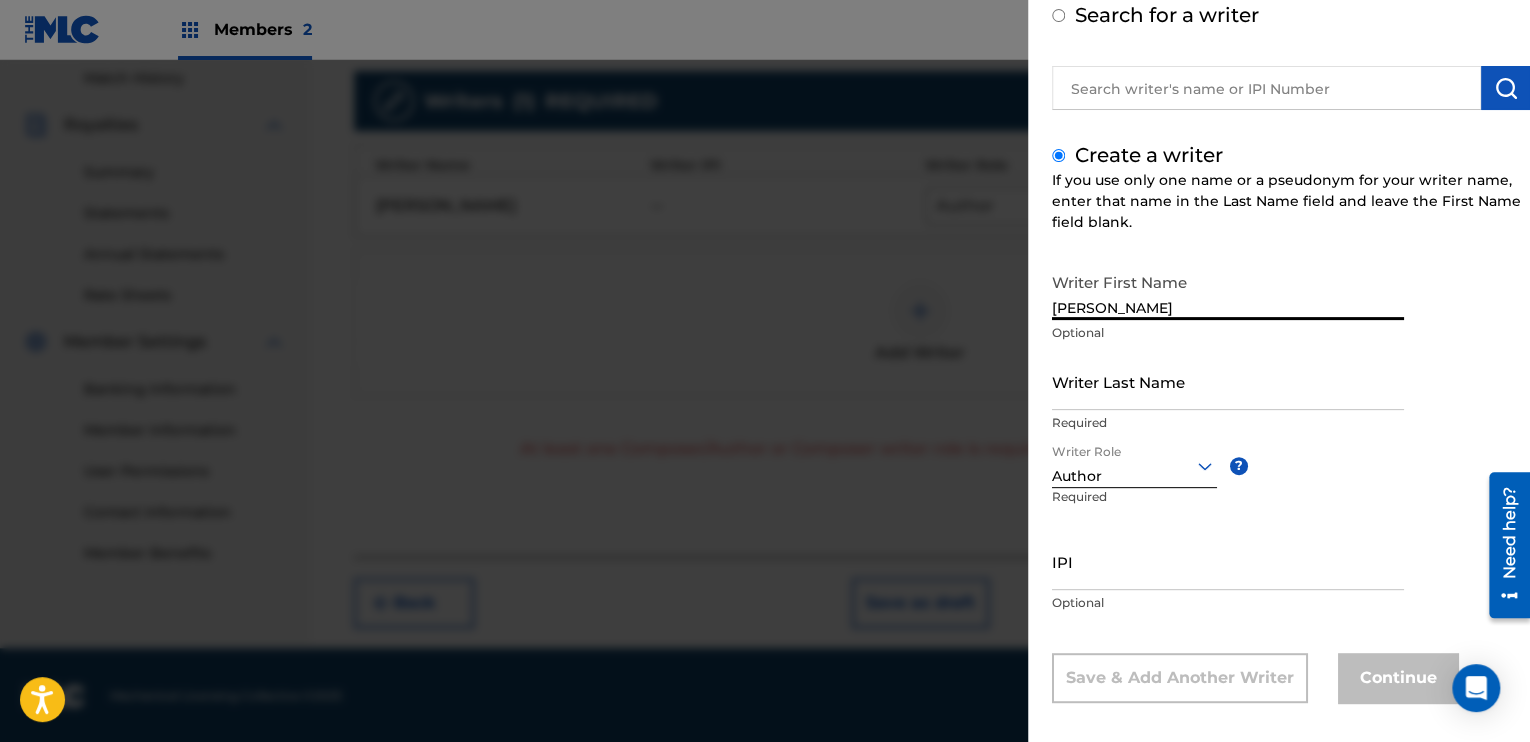type on "[PERSON_NAME]" 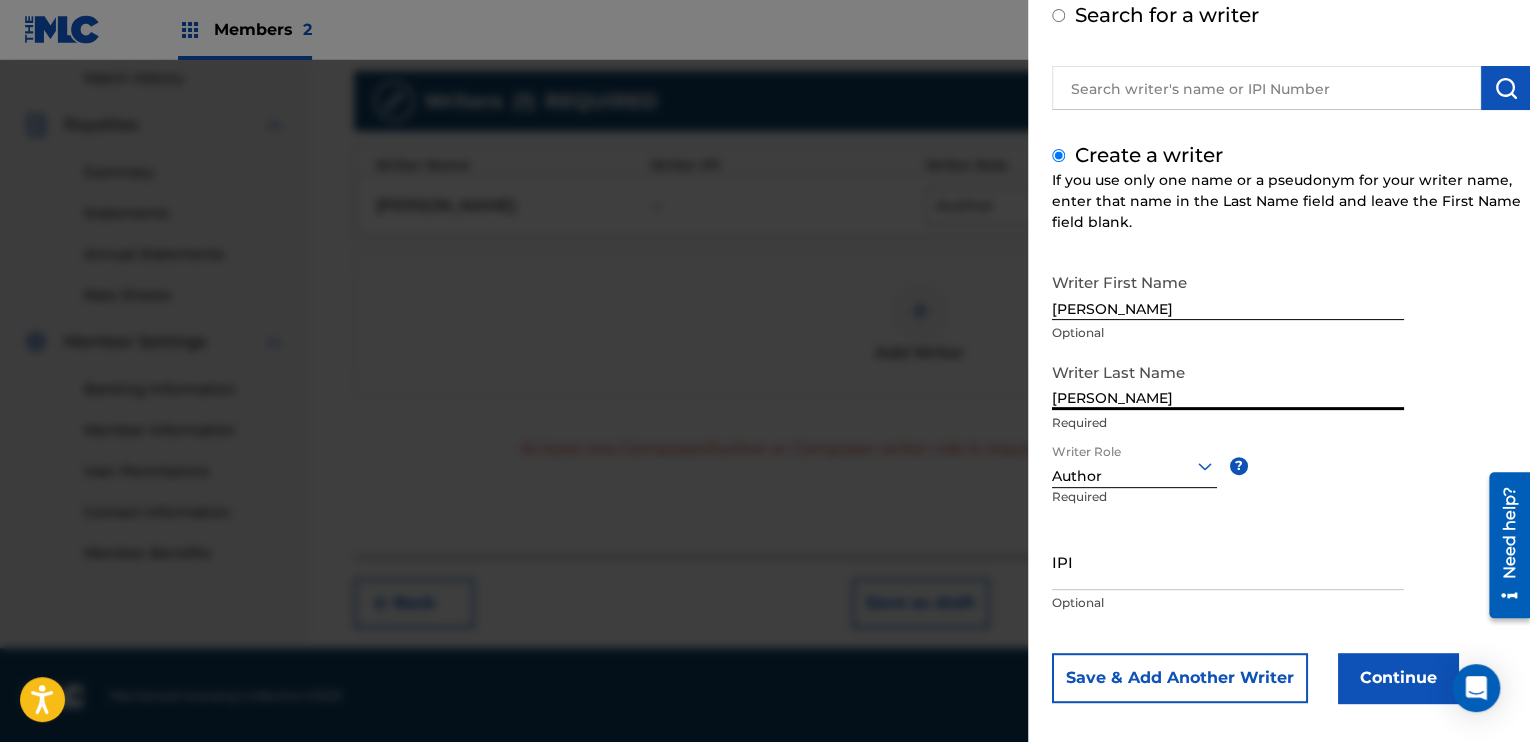 type on "[PERSON_NAME]" 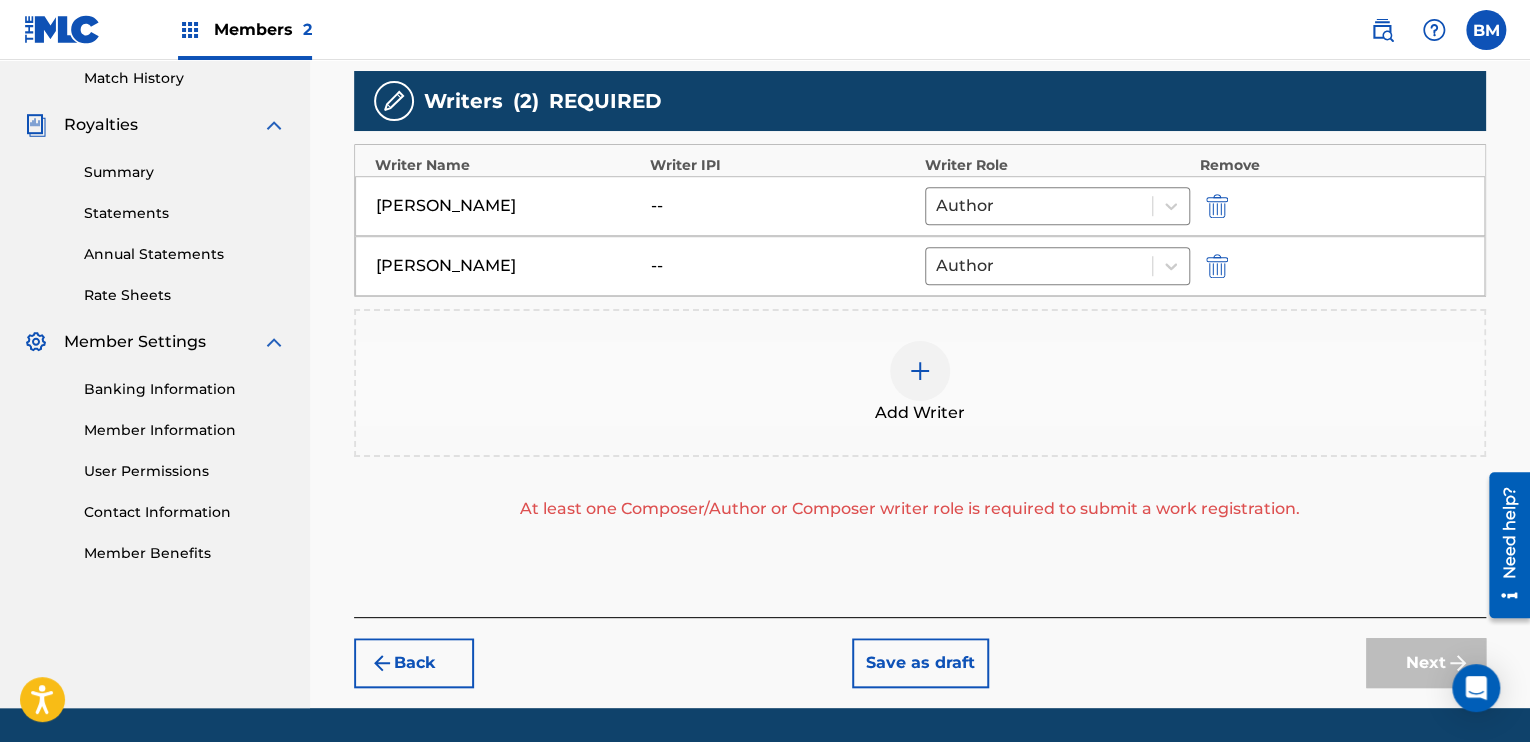 click at bounding box center (1245, 205) 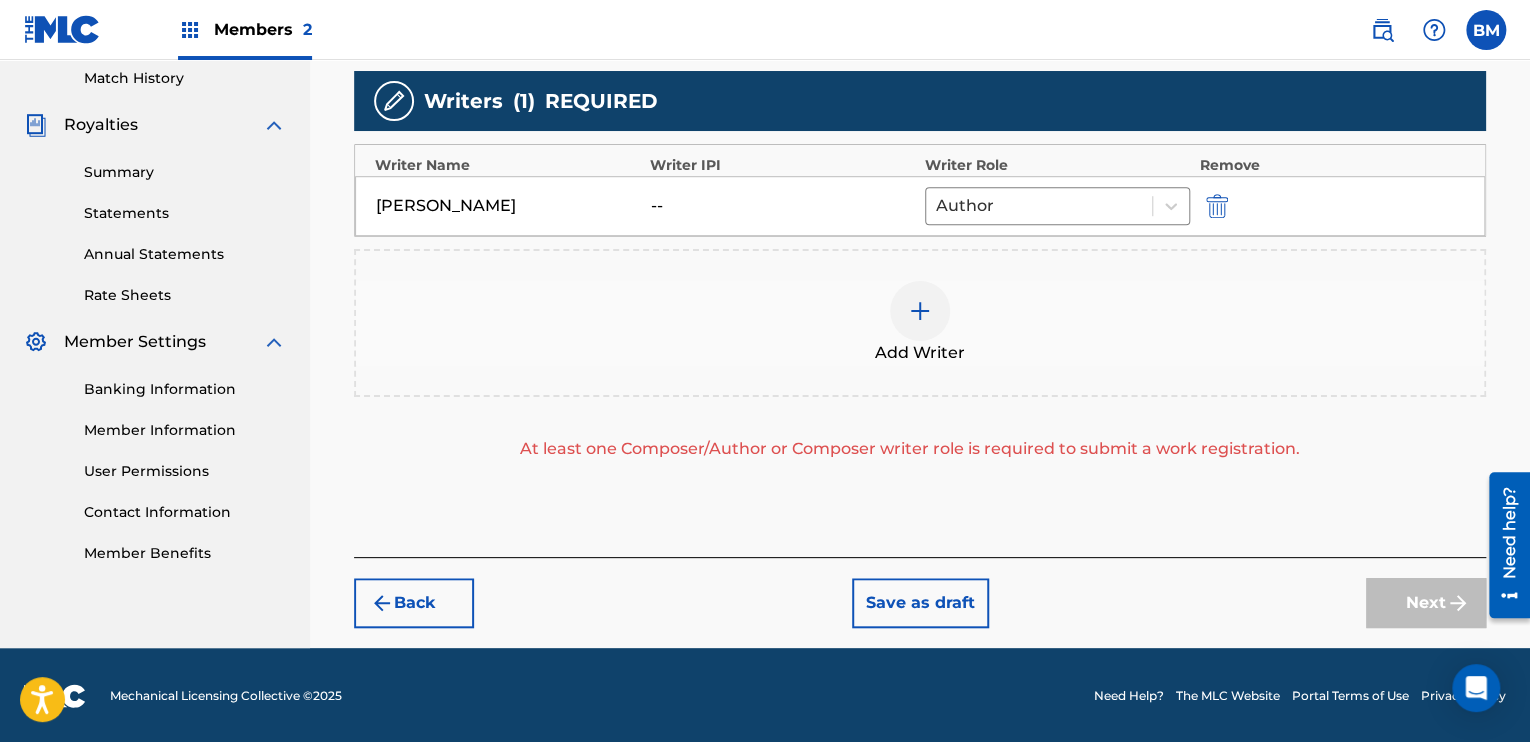 click on "Add Writer" at bounding box center (920, 323) 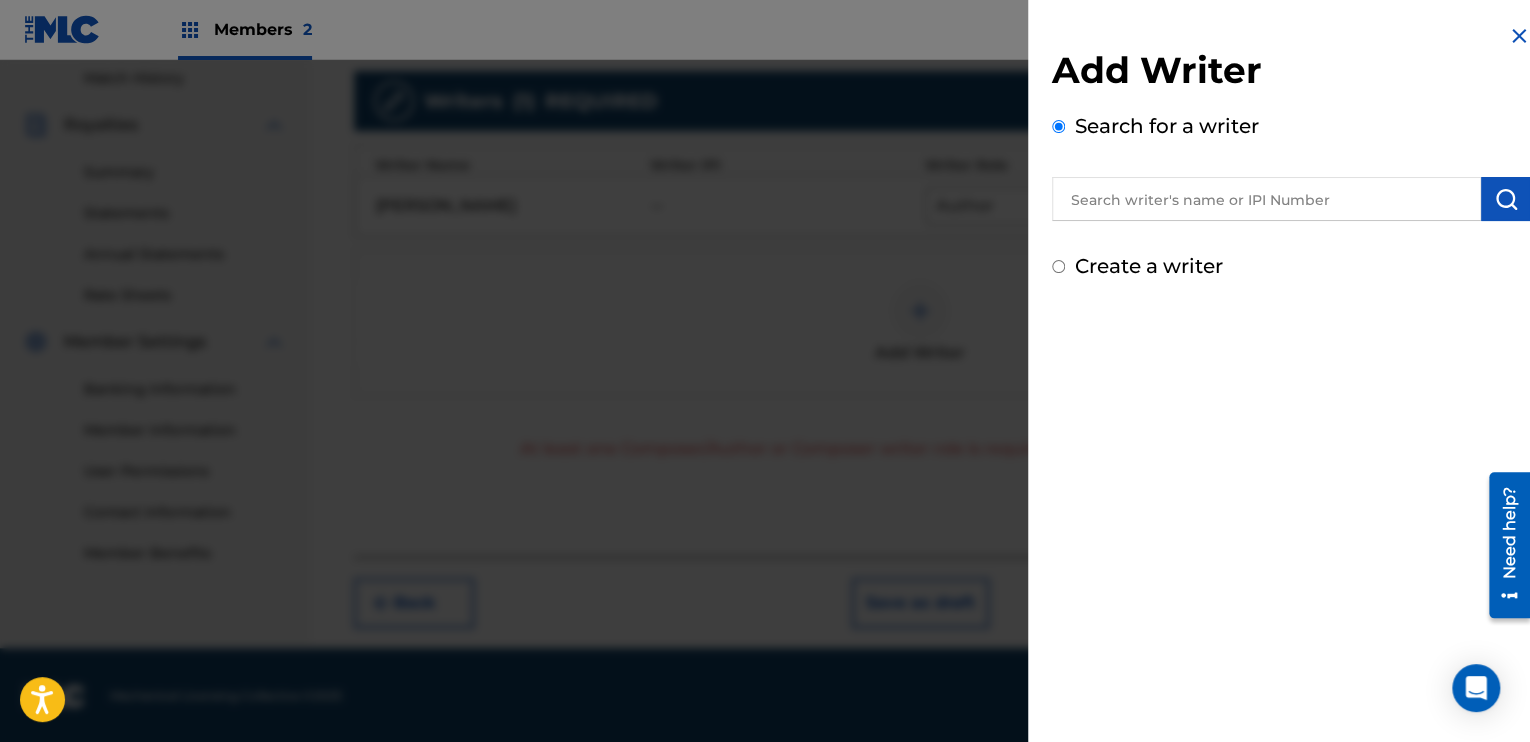 click at bounding box center [1266, 199] 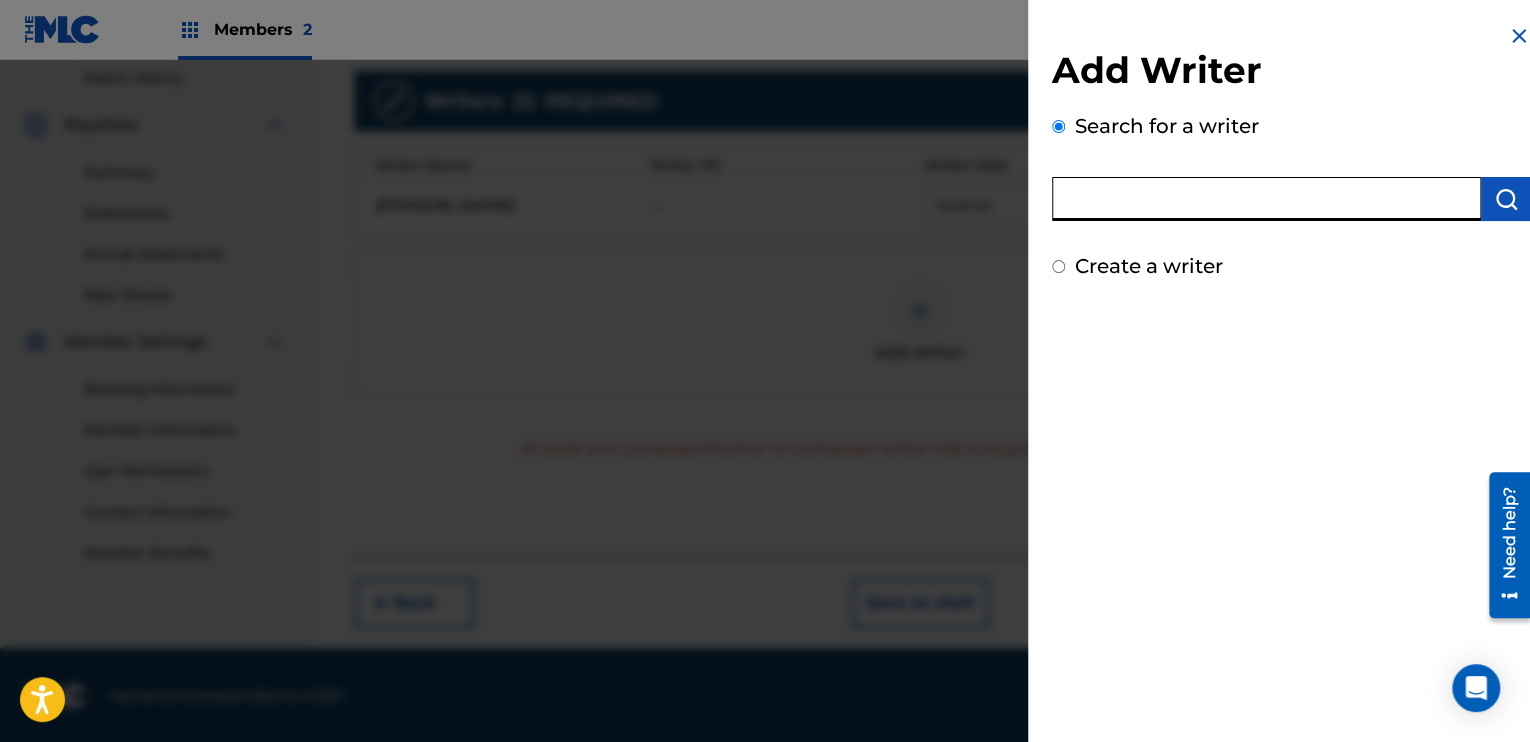 click at bounding box center [1266, 199] 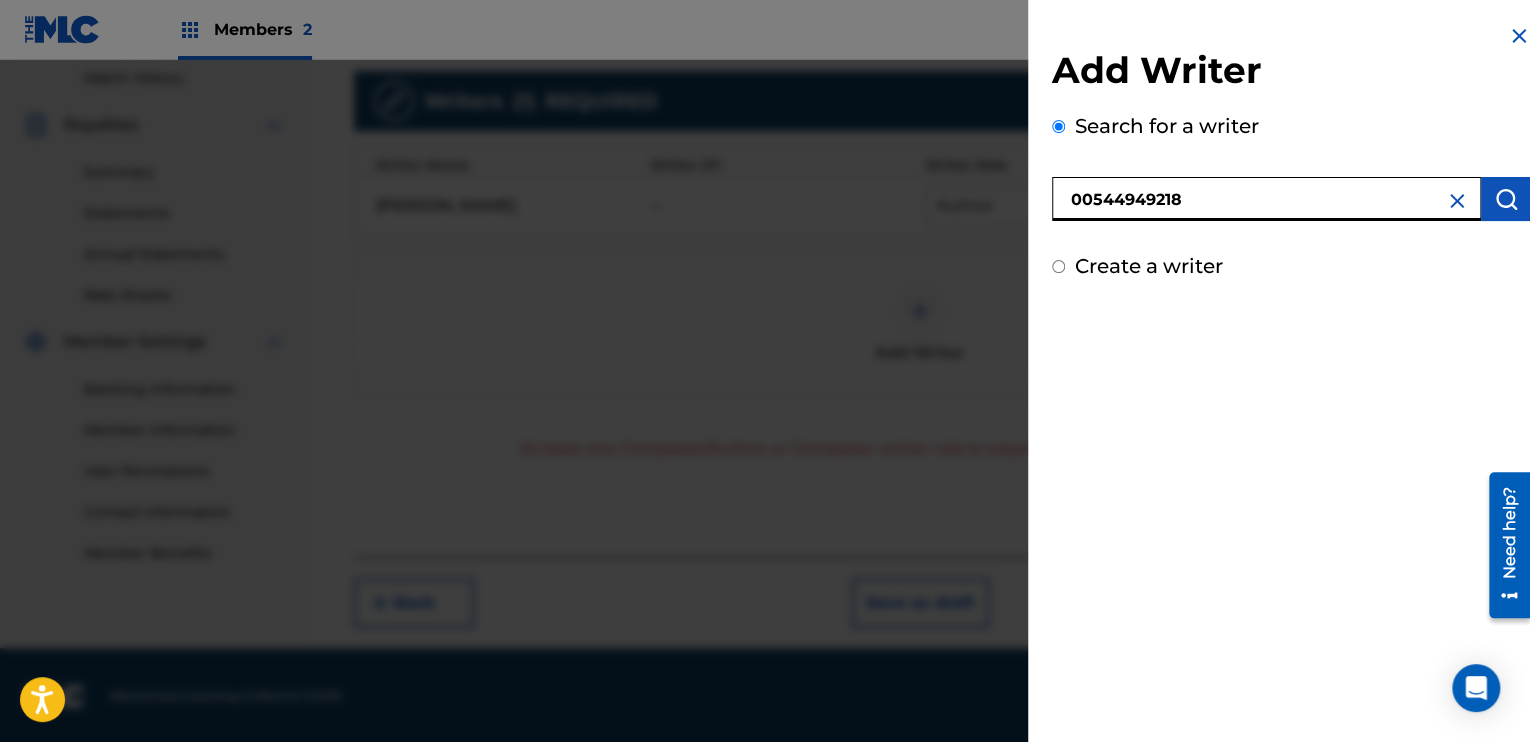 type on "00544949218" 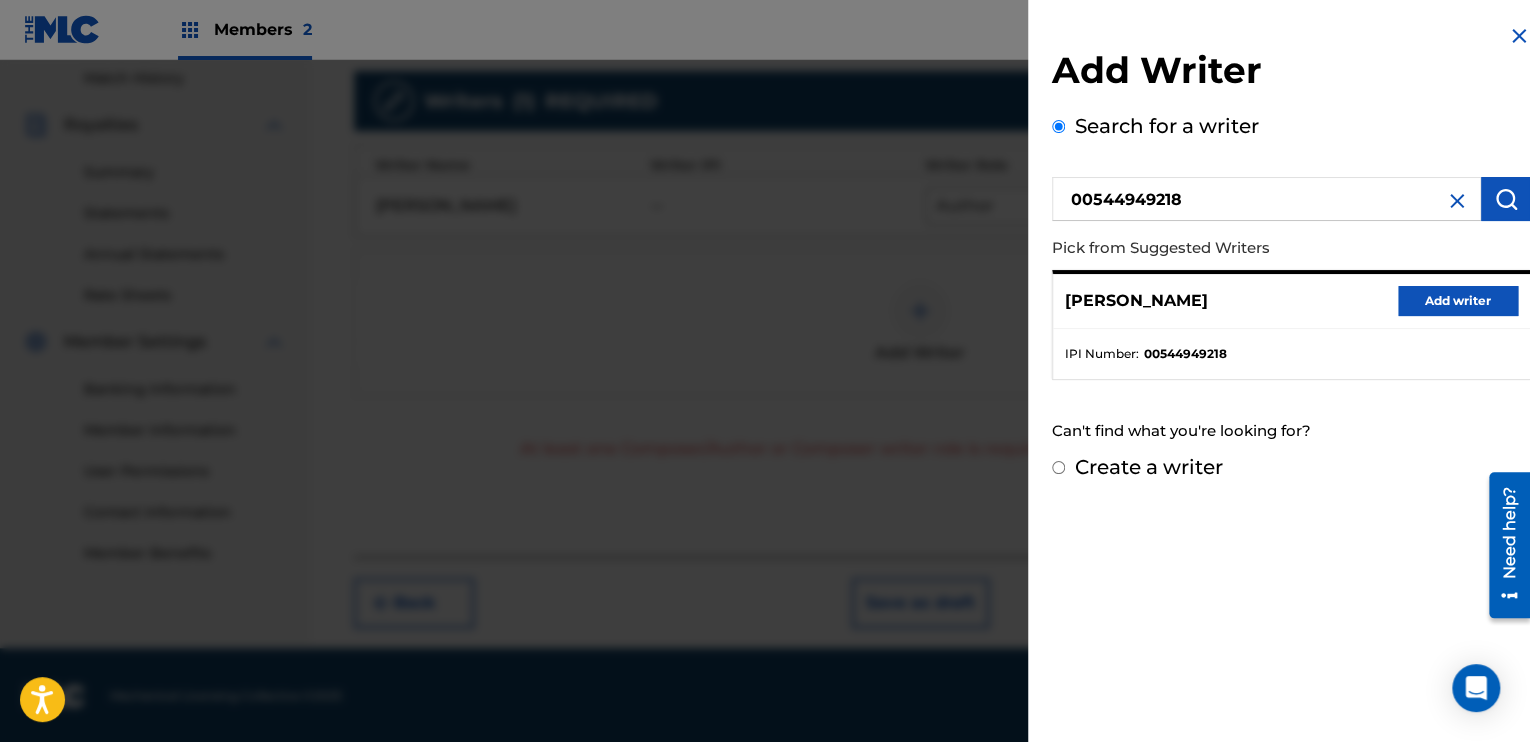 click on "Add writer" at bounding box center (1458, 301) 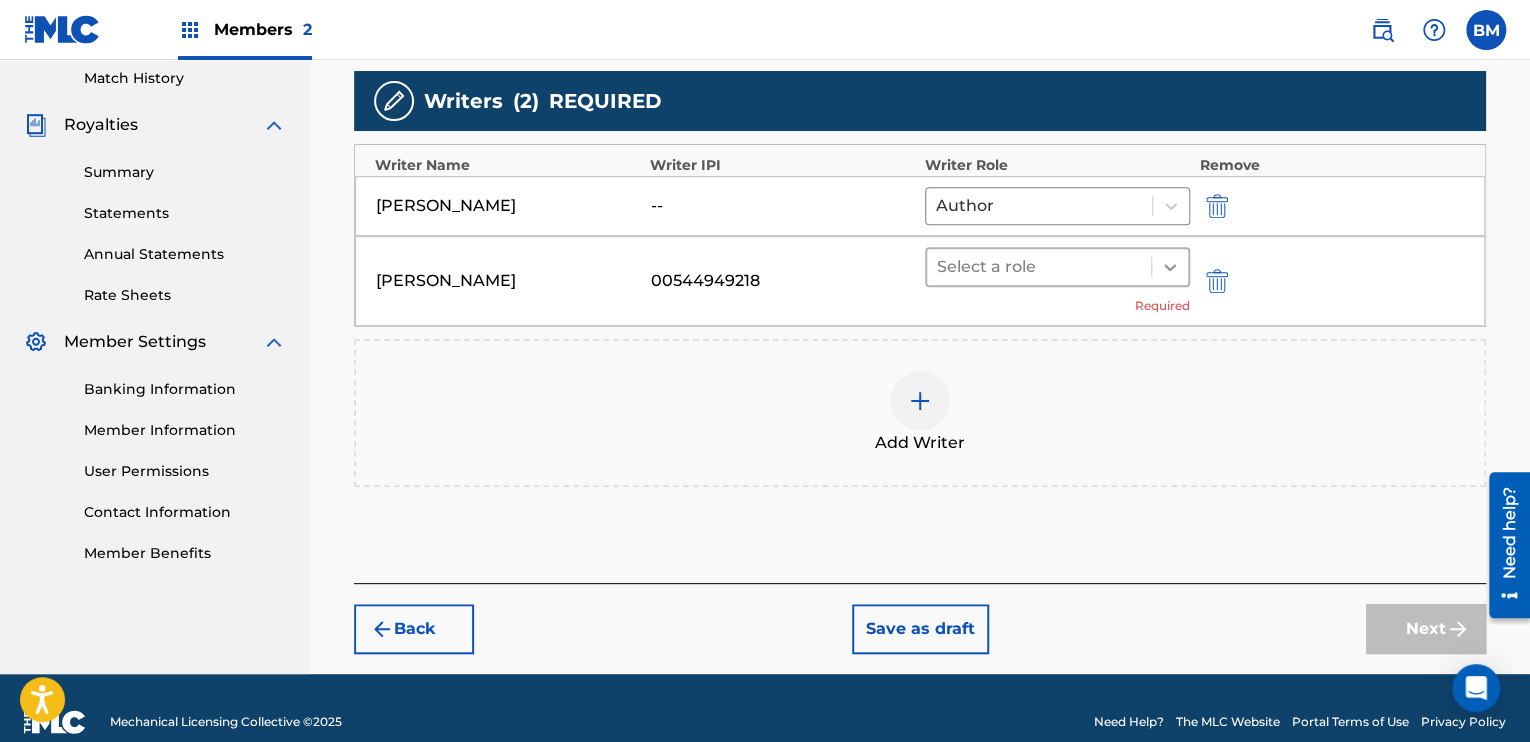 click 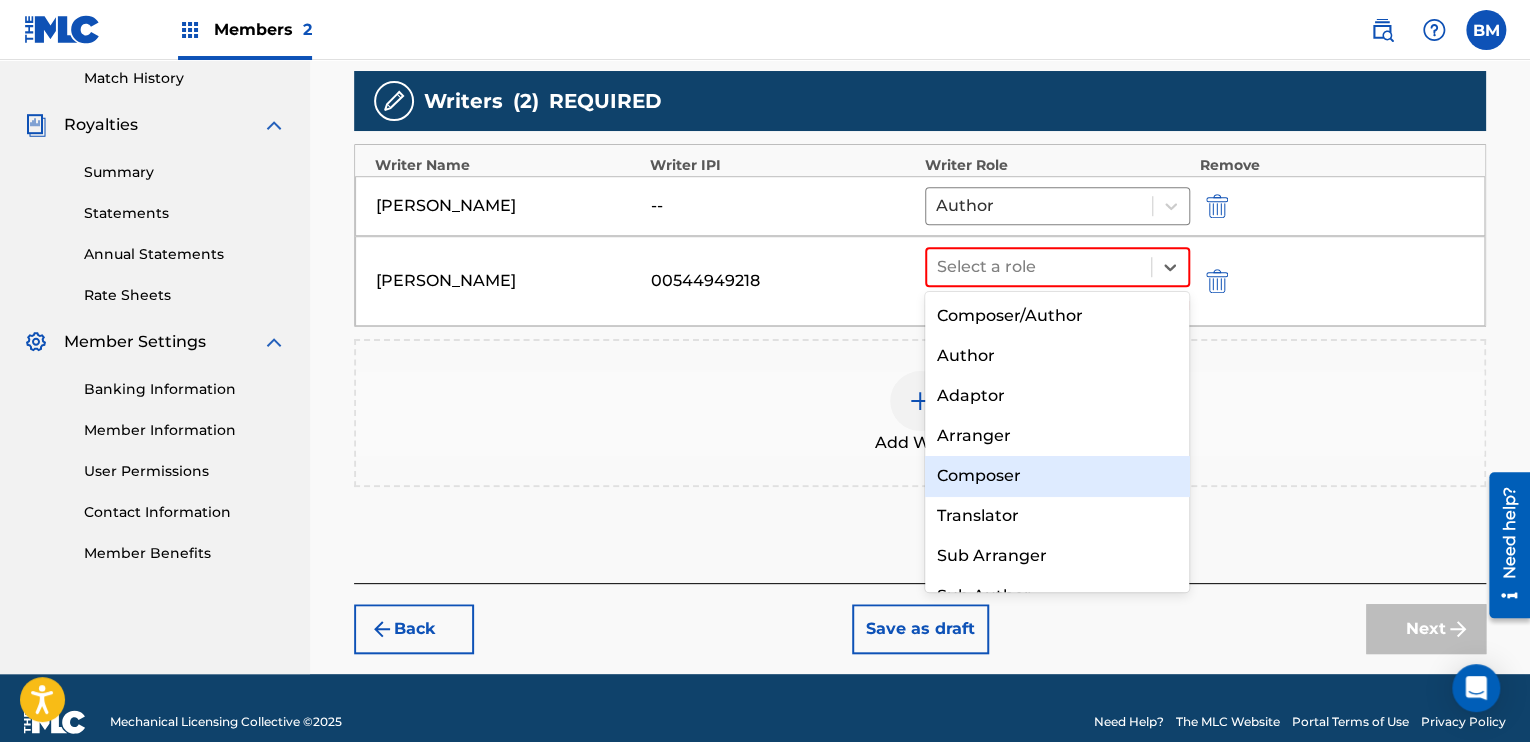 click on "Composer" at bounding box center [1057, 476] 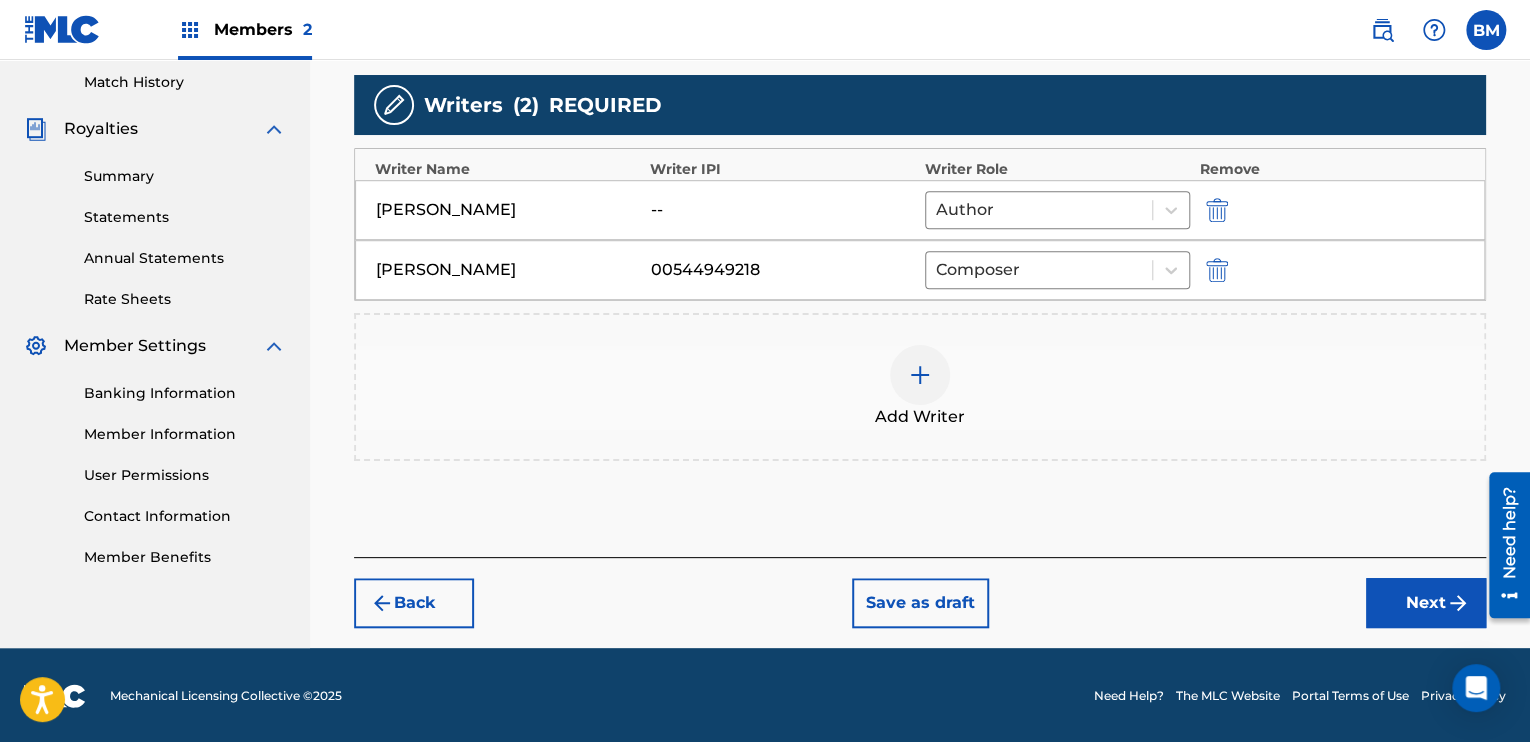 click on "Next" at bounding box center [1426, 603] 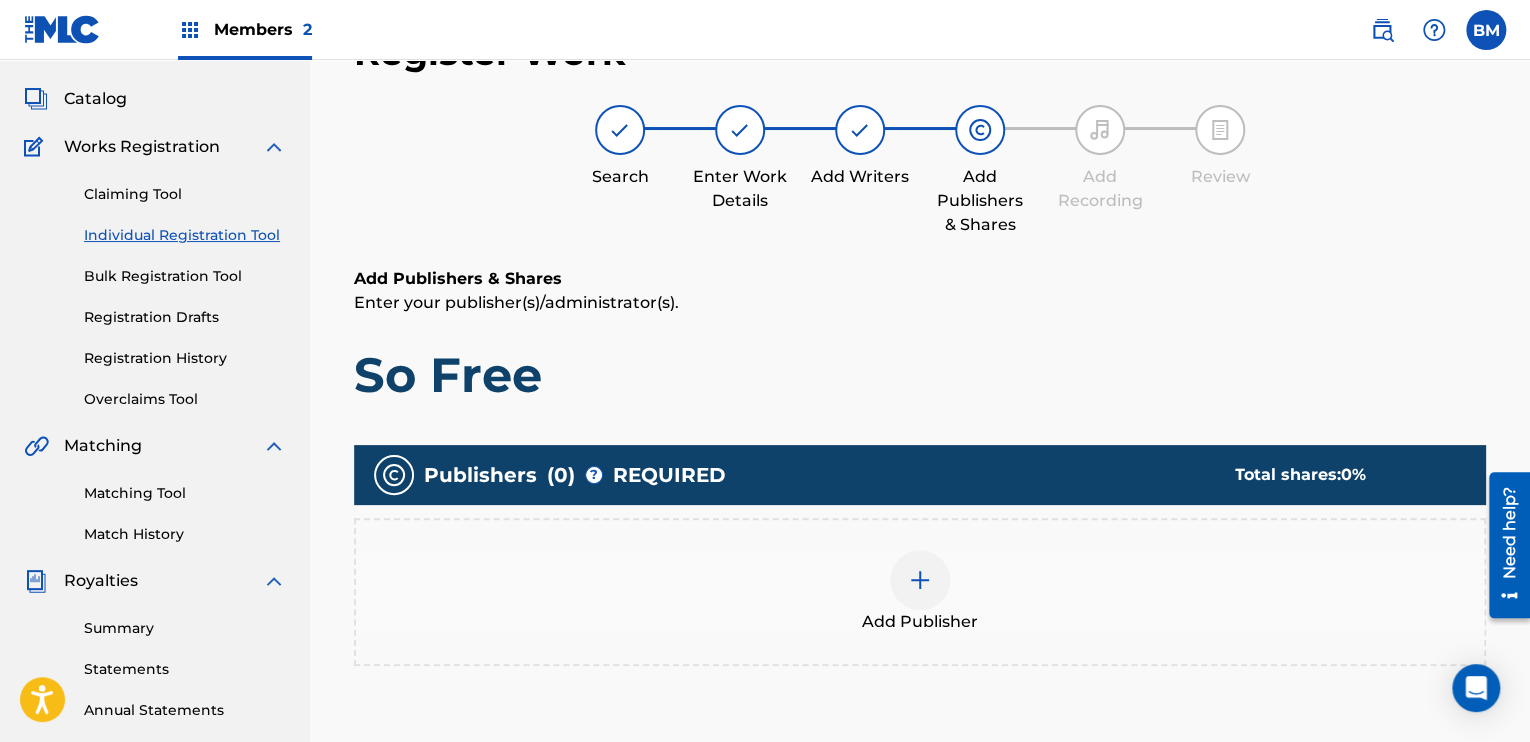 scroll, scrollTop: 90, scrollLeft: 0, axis: vertical 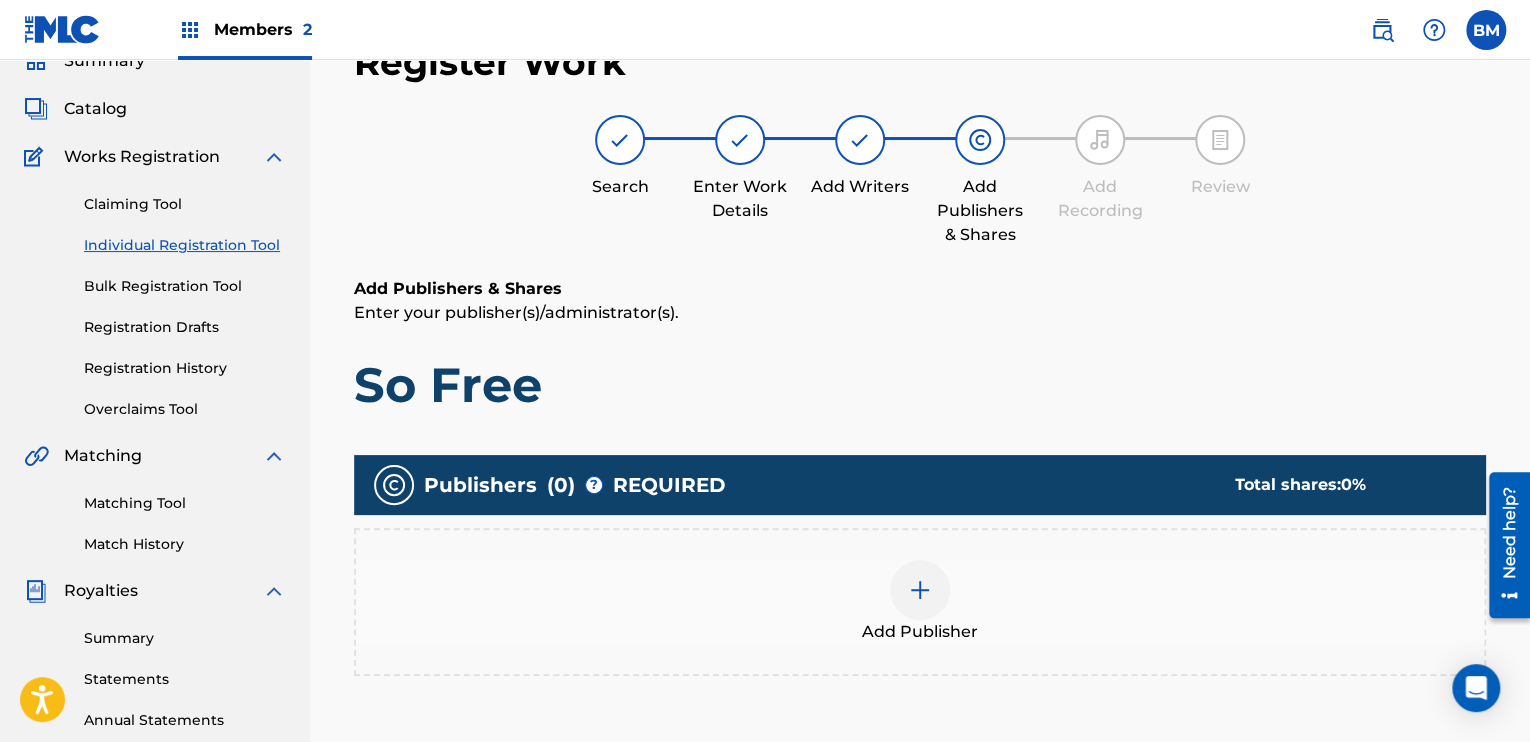 click at bounding box center [920, 590] 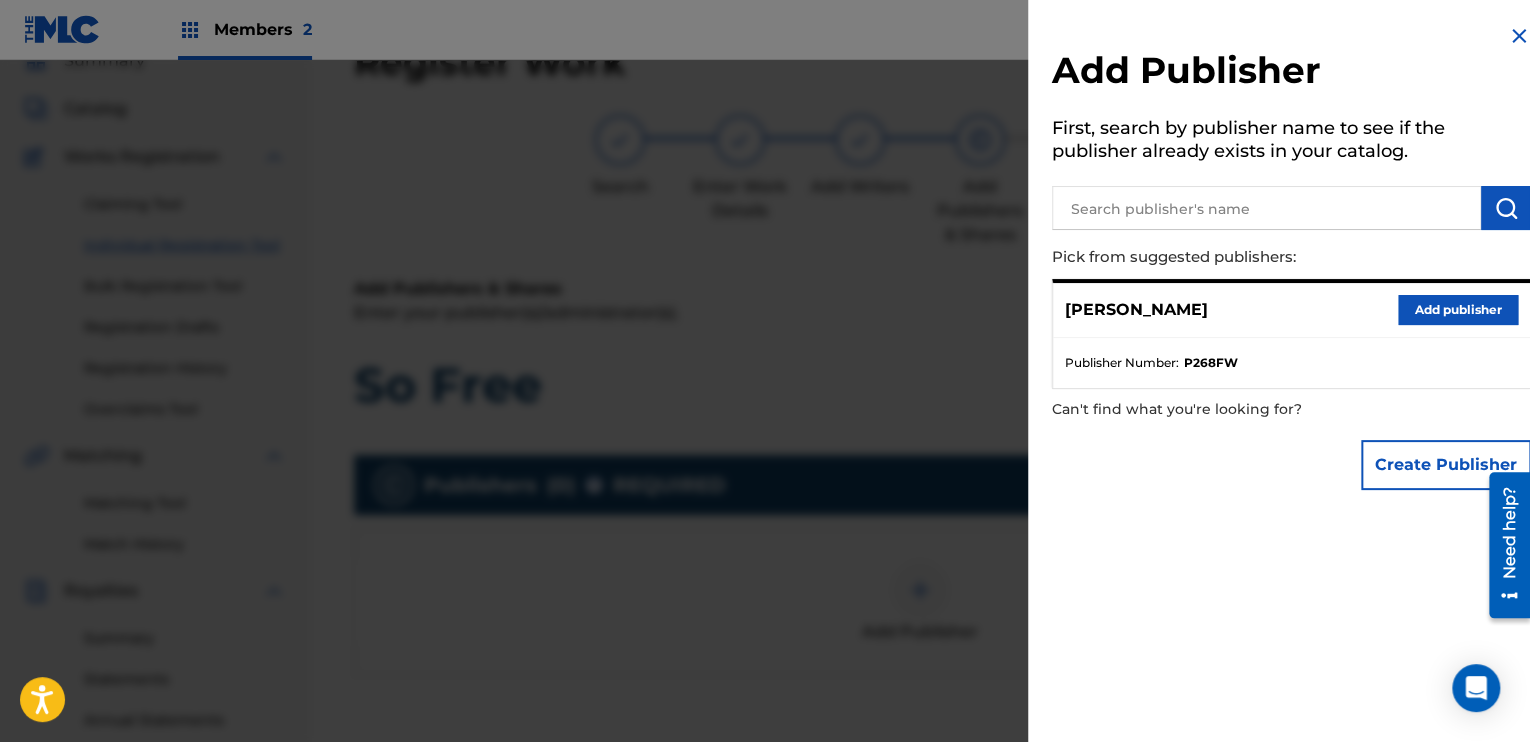 click on "Add publisher" at bounding box center [1458, 310] 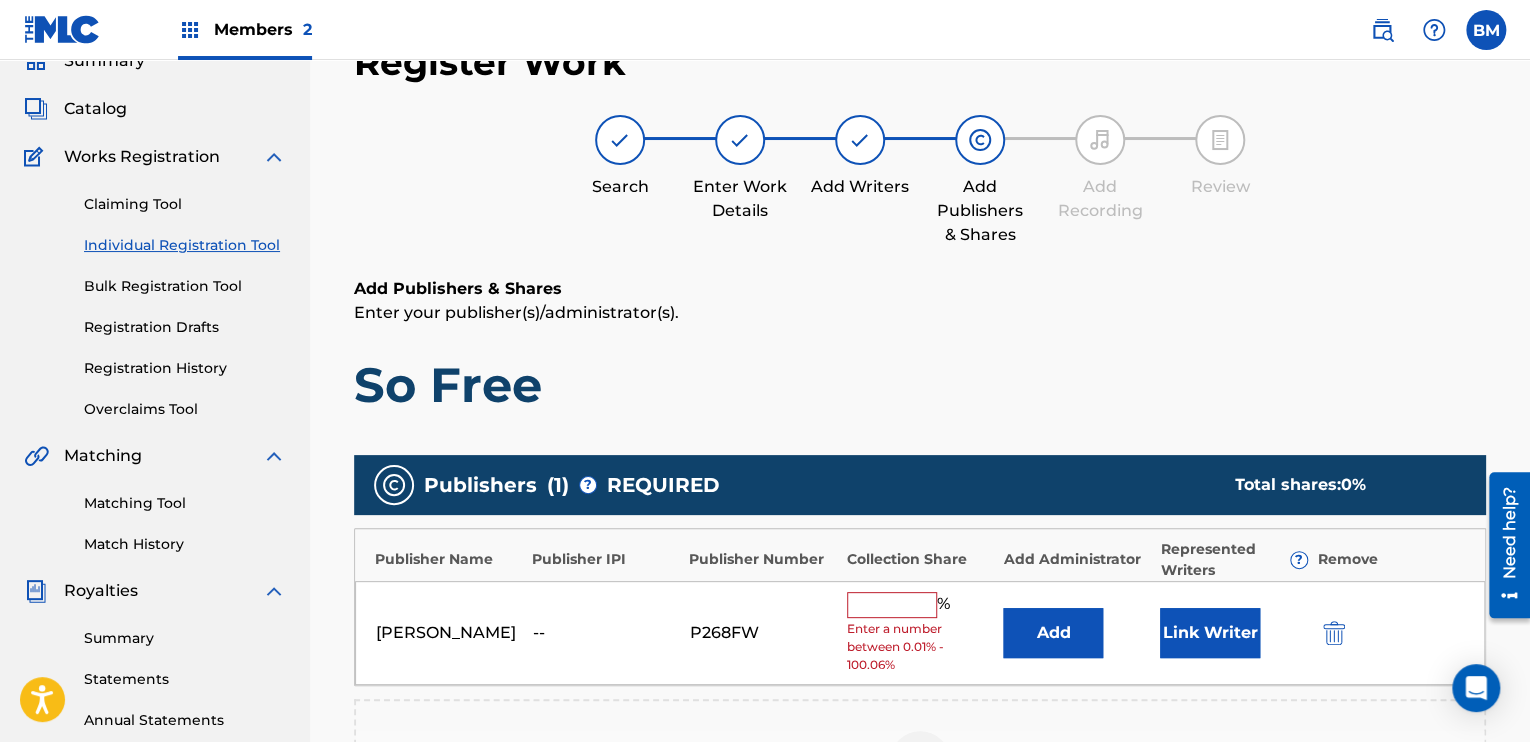 click at bounding box center [1334, 633] 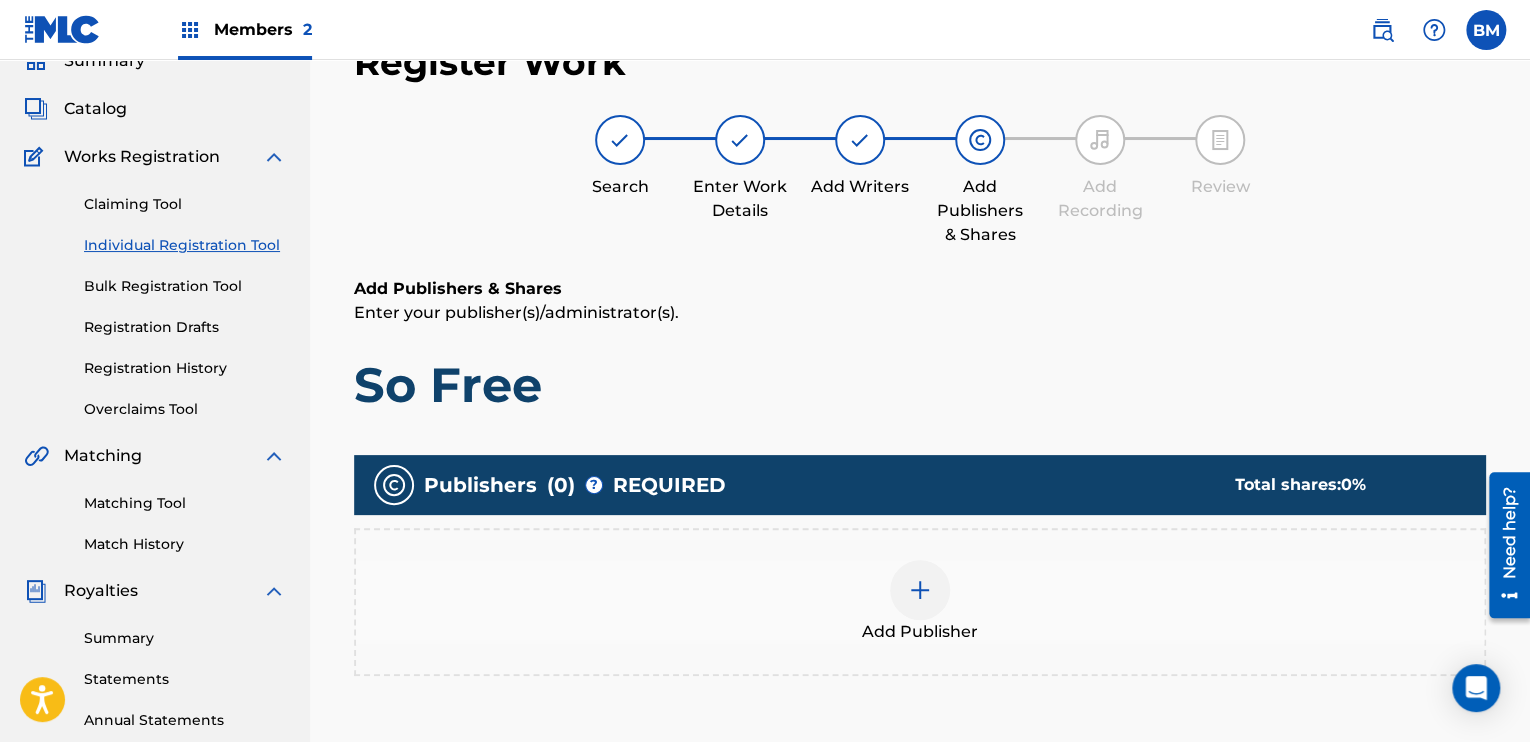 click at bounding box center [920, 590] 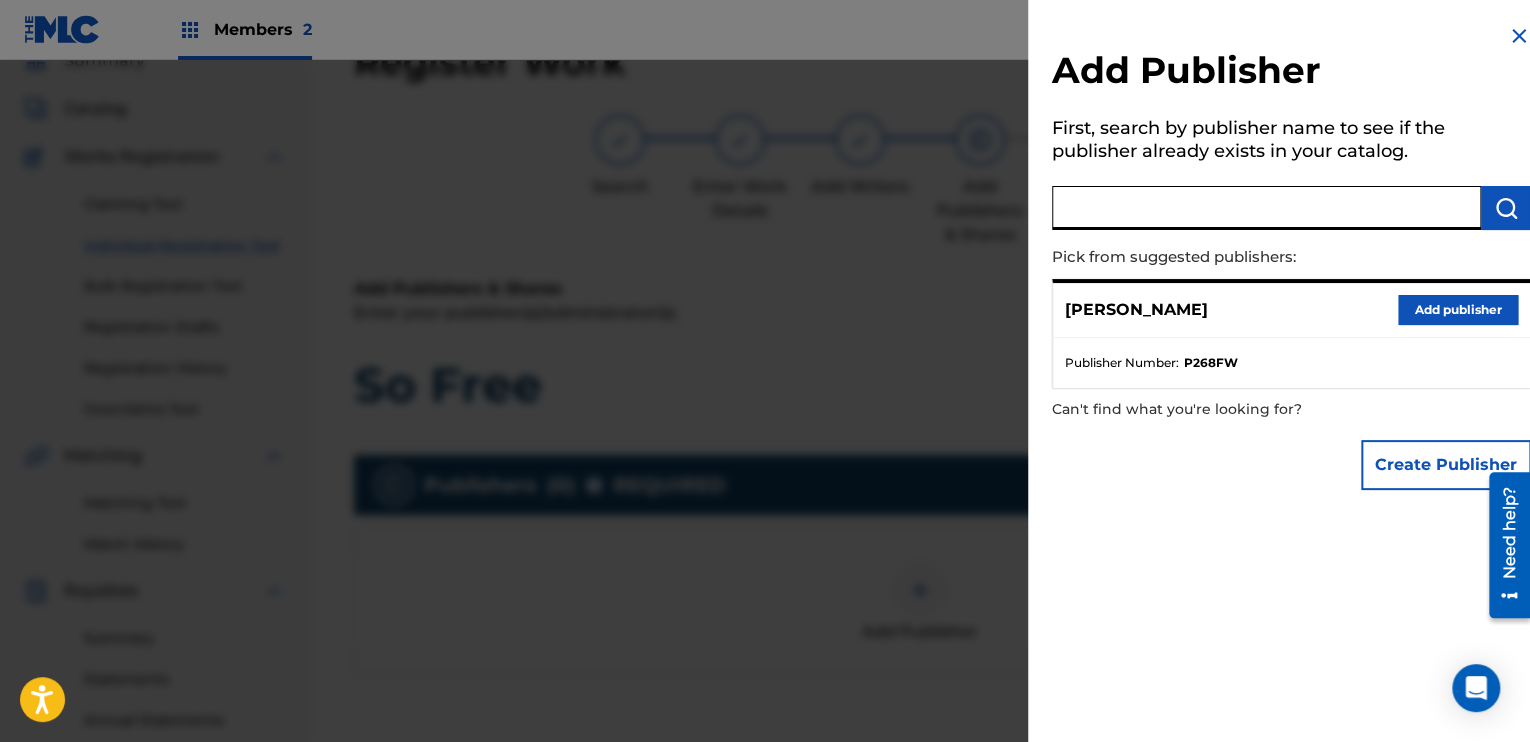 click at bounding box center [1266, 208] 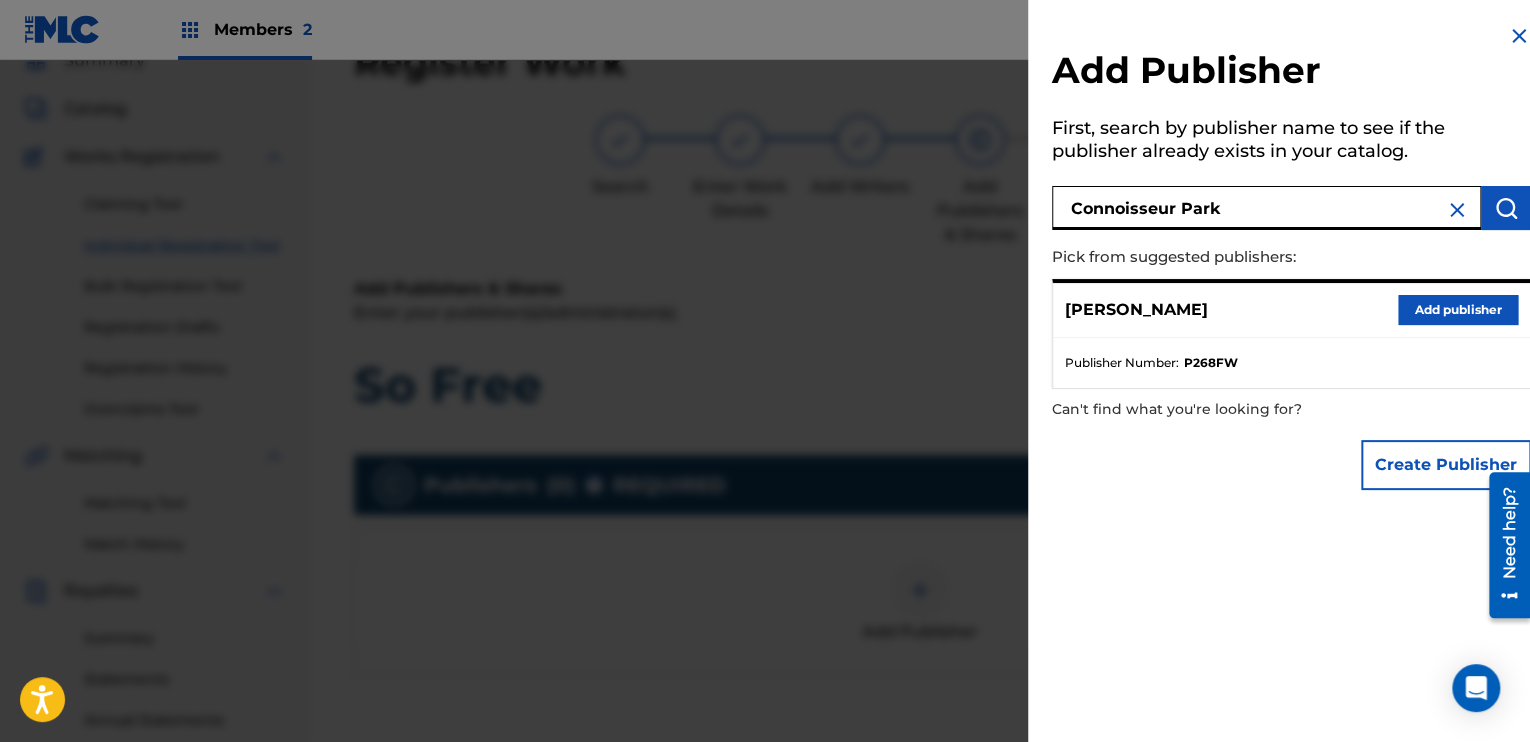 type on "Connoisseur Park" 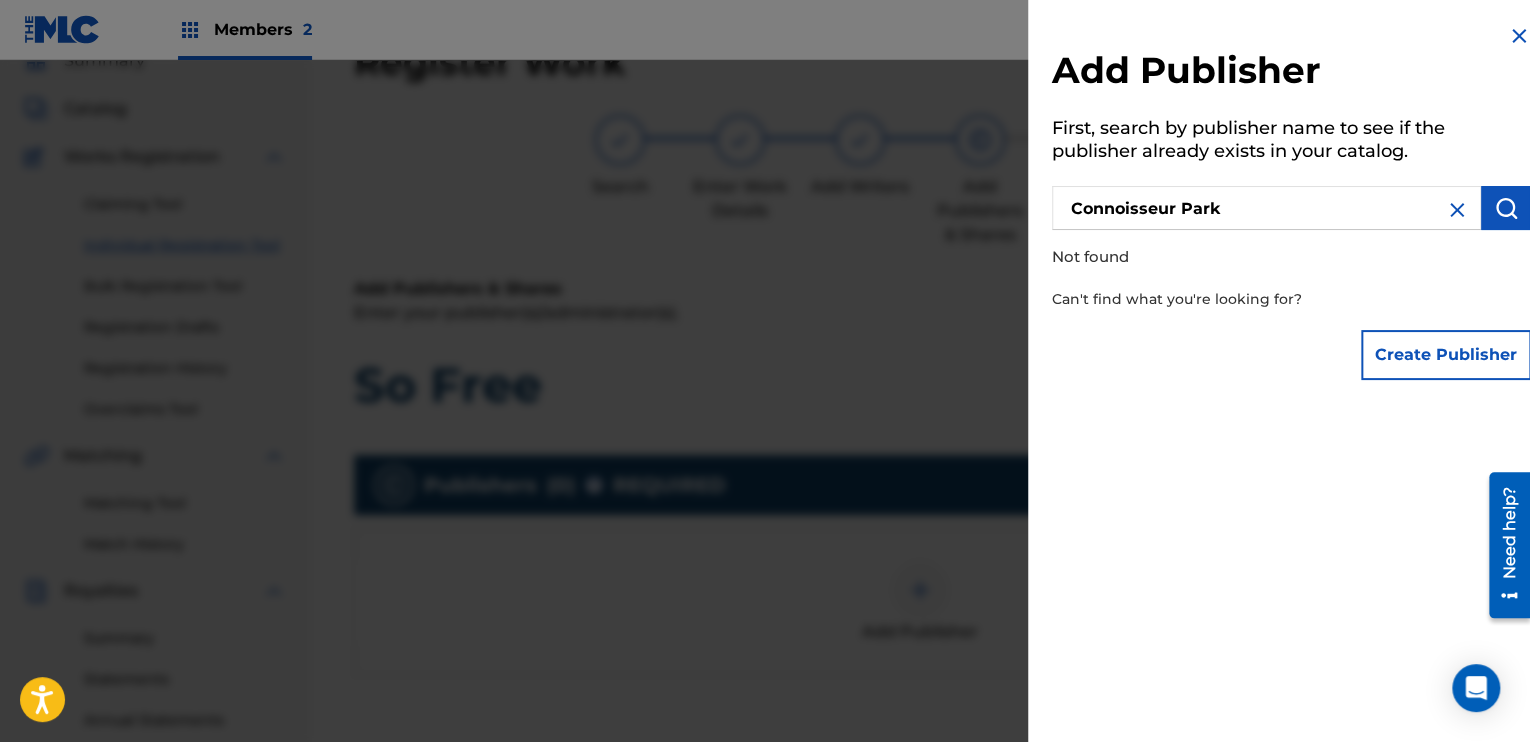 click at bounding box center (1519, 36) 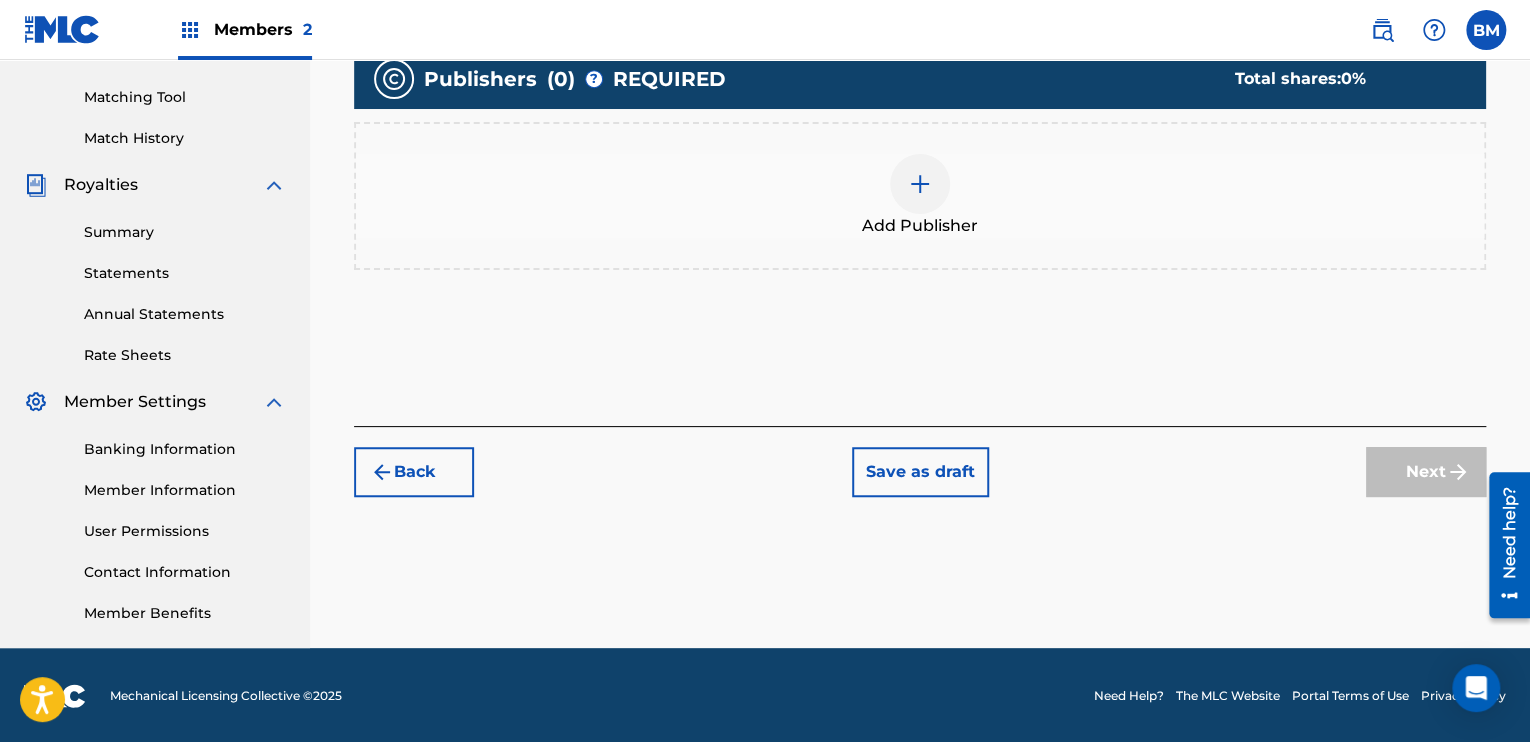 scroll, scrollTop: 498, scrollLeft: 0, axis: vertical 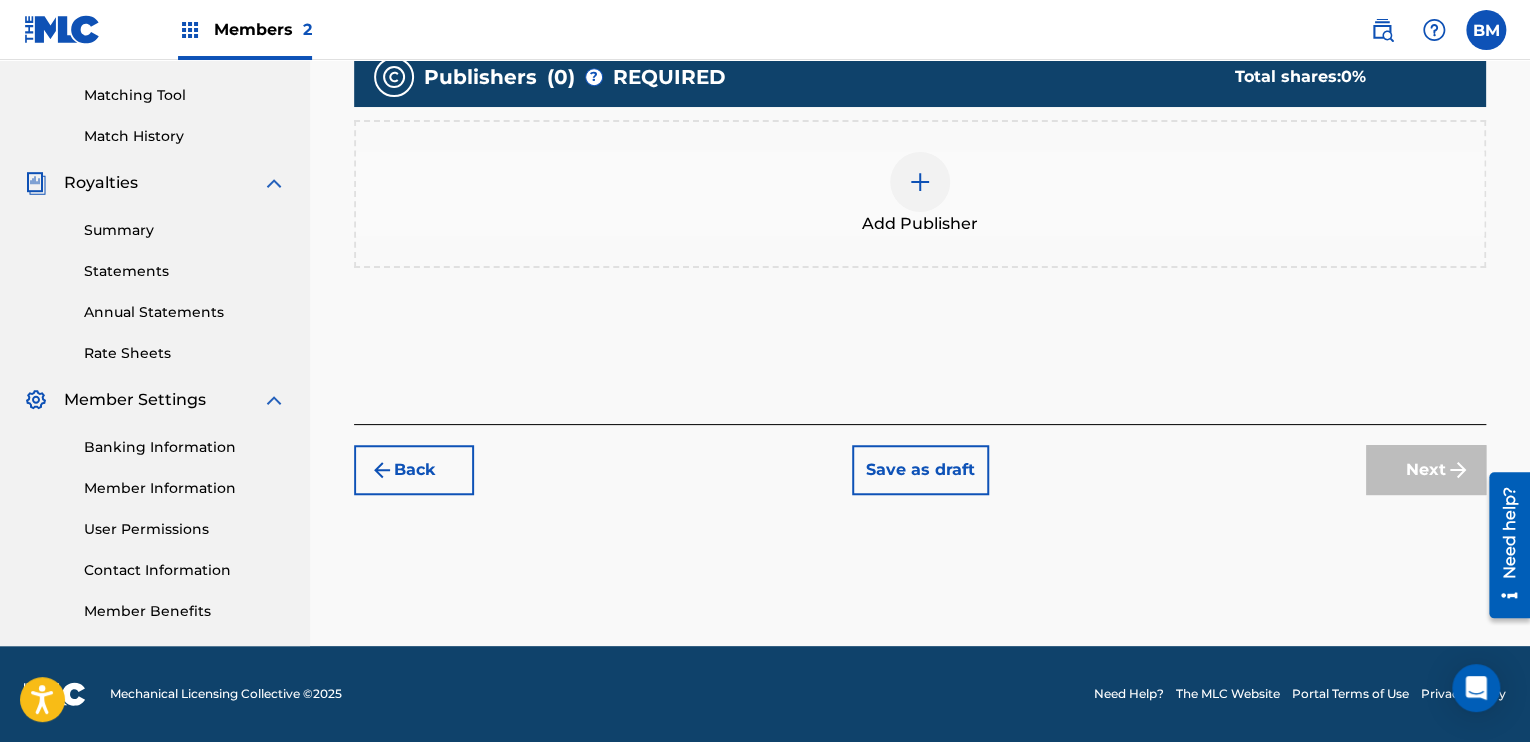 click on "Save as draft" at bounding box center [920, 470] 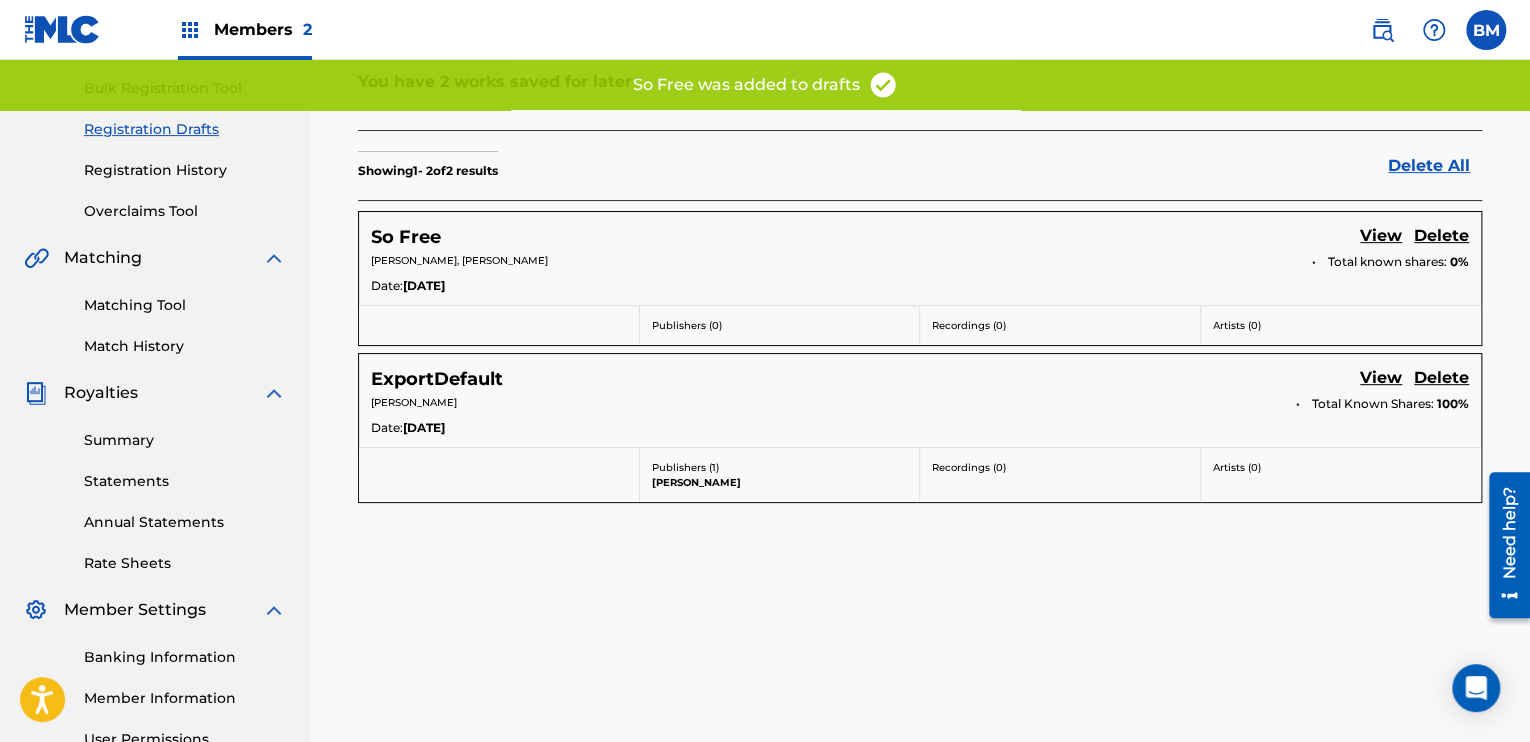 scroll, scrollTop: 300, scrollLeft: 0, axis: vertical 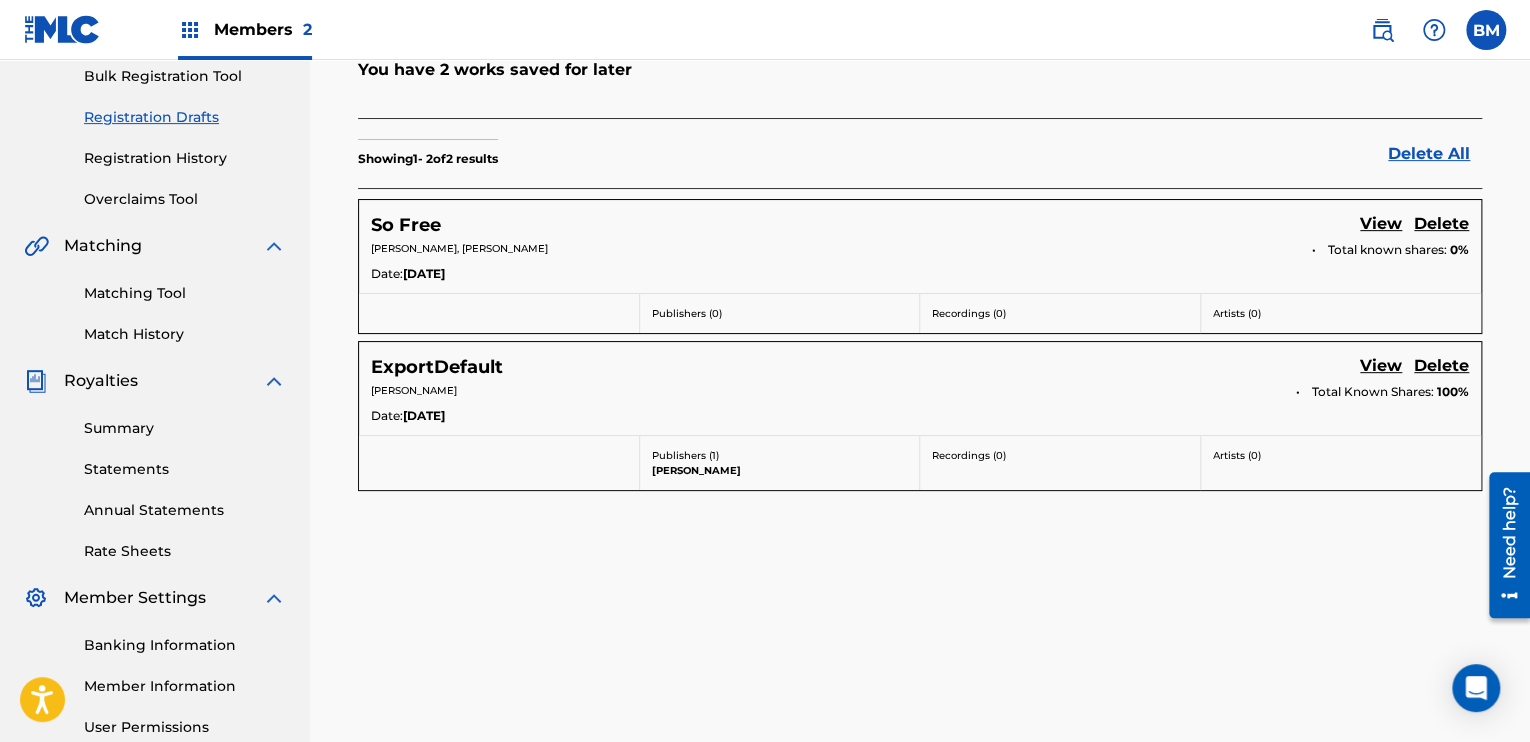 click on "View" at bounding box center (1381, 367) 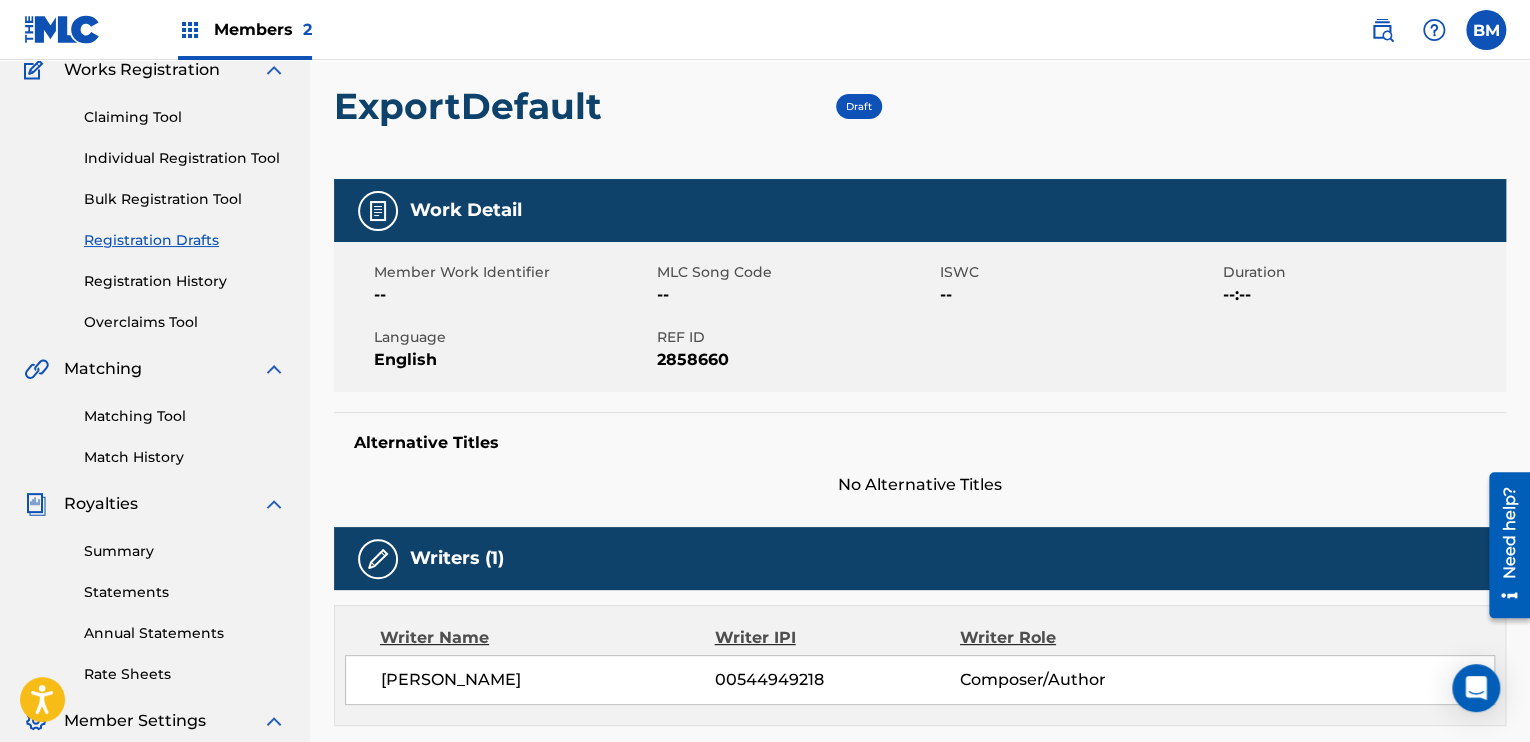 scroll, scrollTop: 0, scrollLeft: 0, axis: both 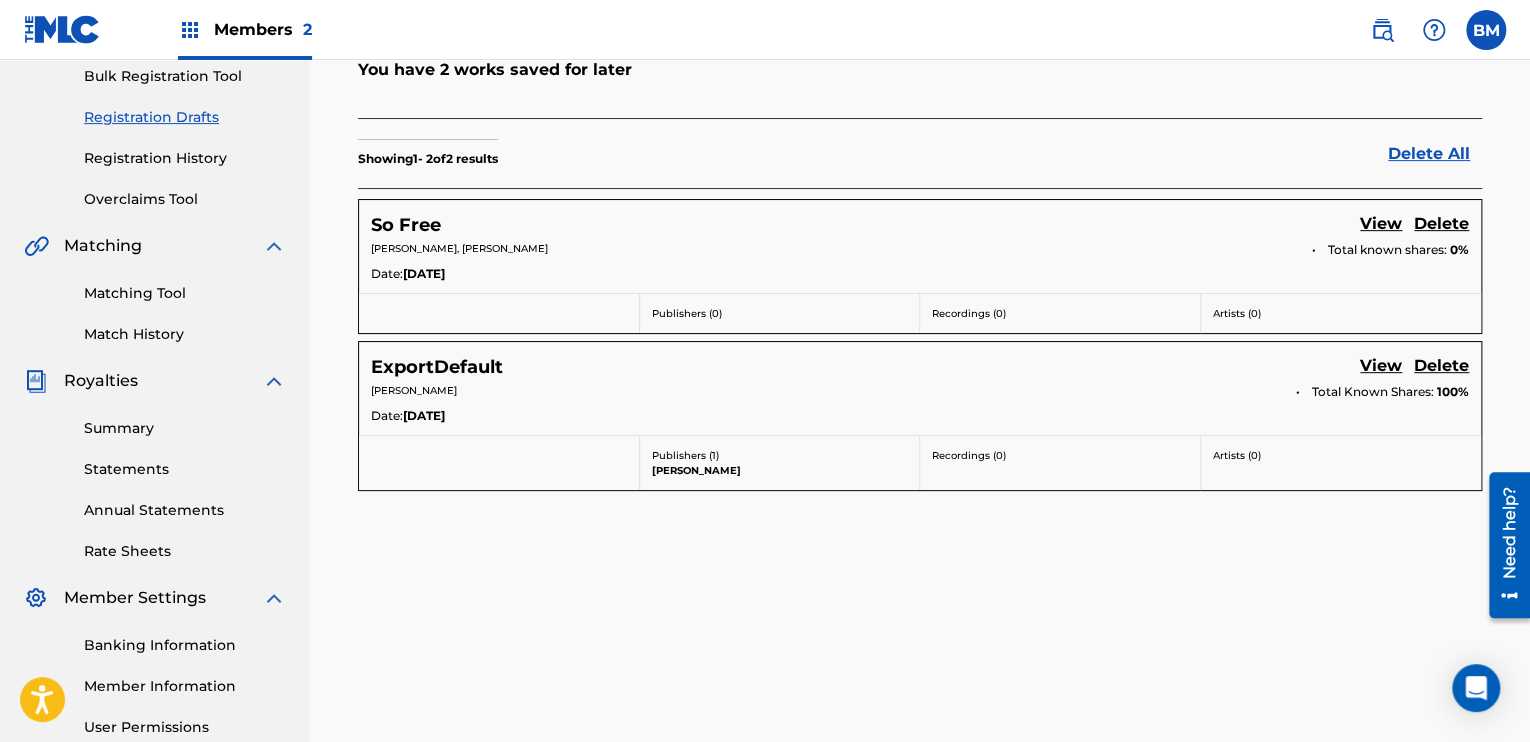 click on "Delete" at bounding box center (1441, 225) 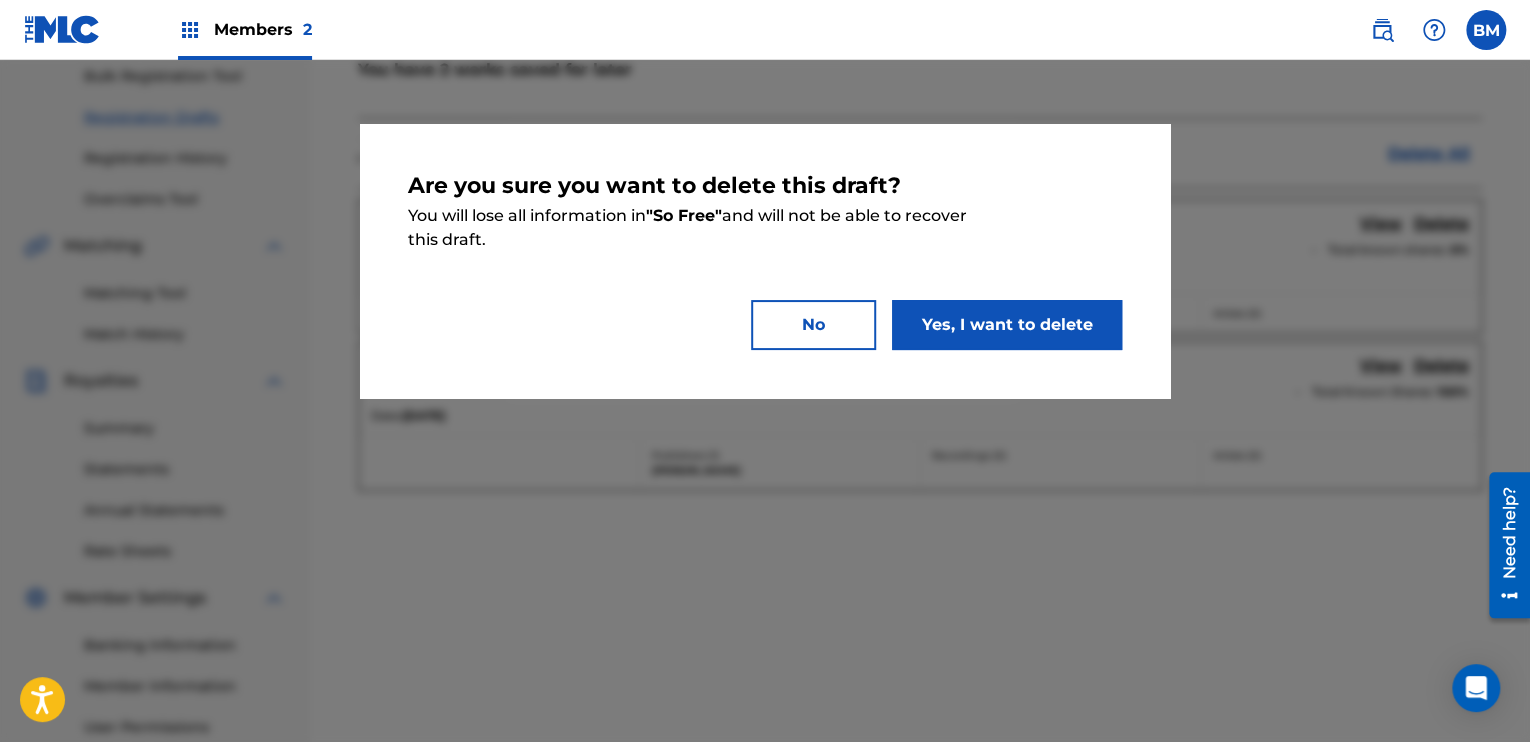 click on "Yes, I want to delete" at bounding box center [1007, 325] 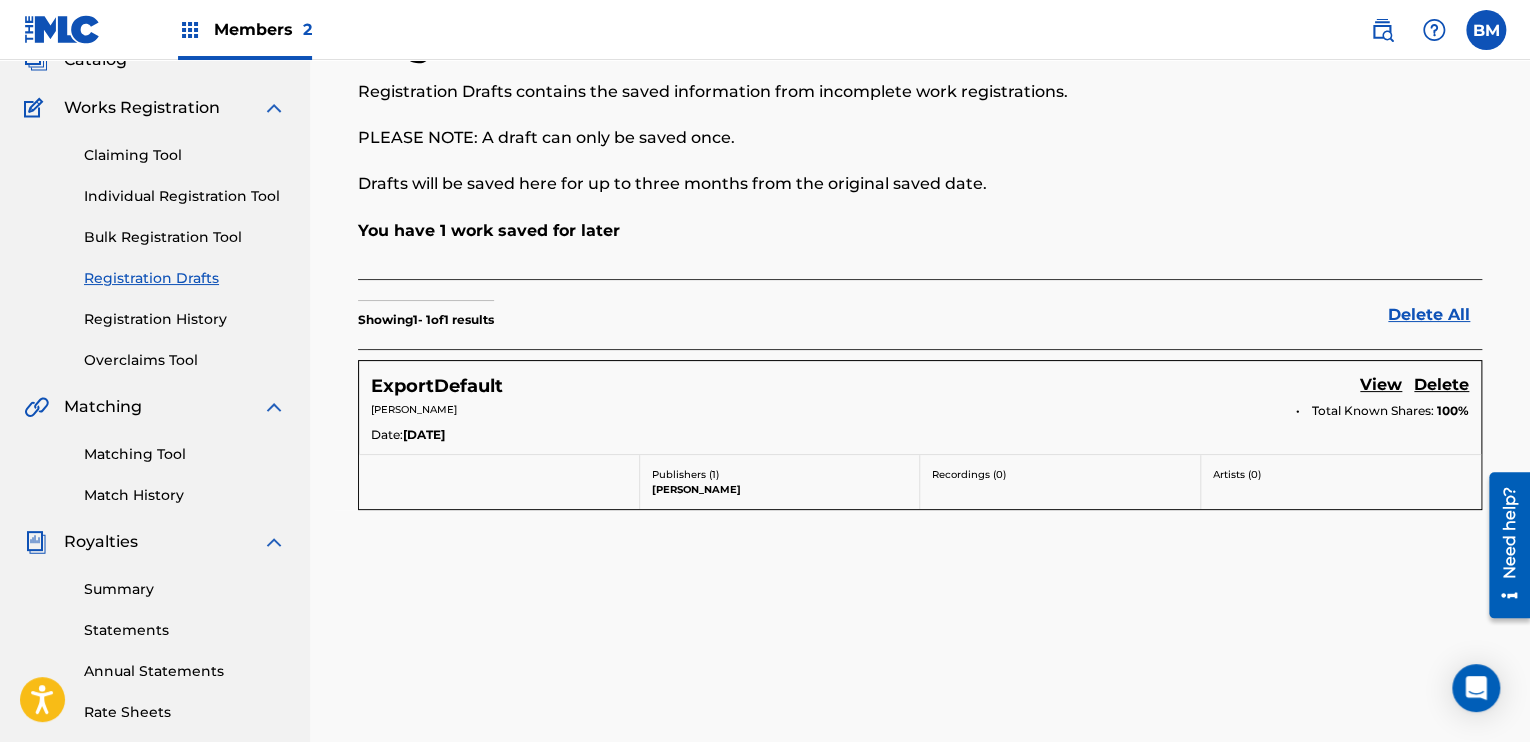 scroll, scrollTop: 0, scrollLeft: 0, axis: both 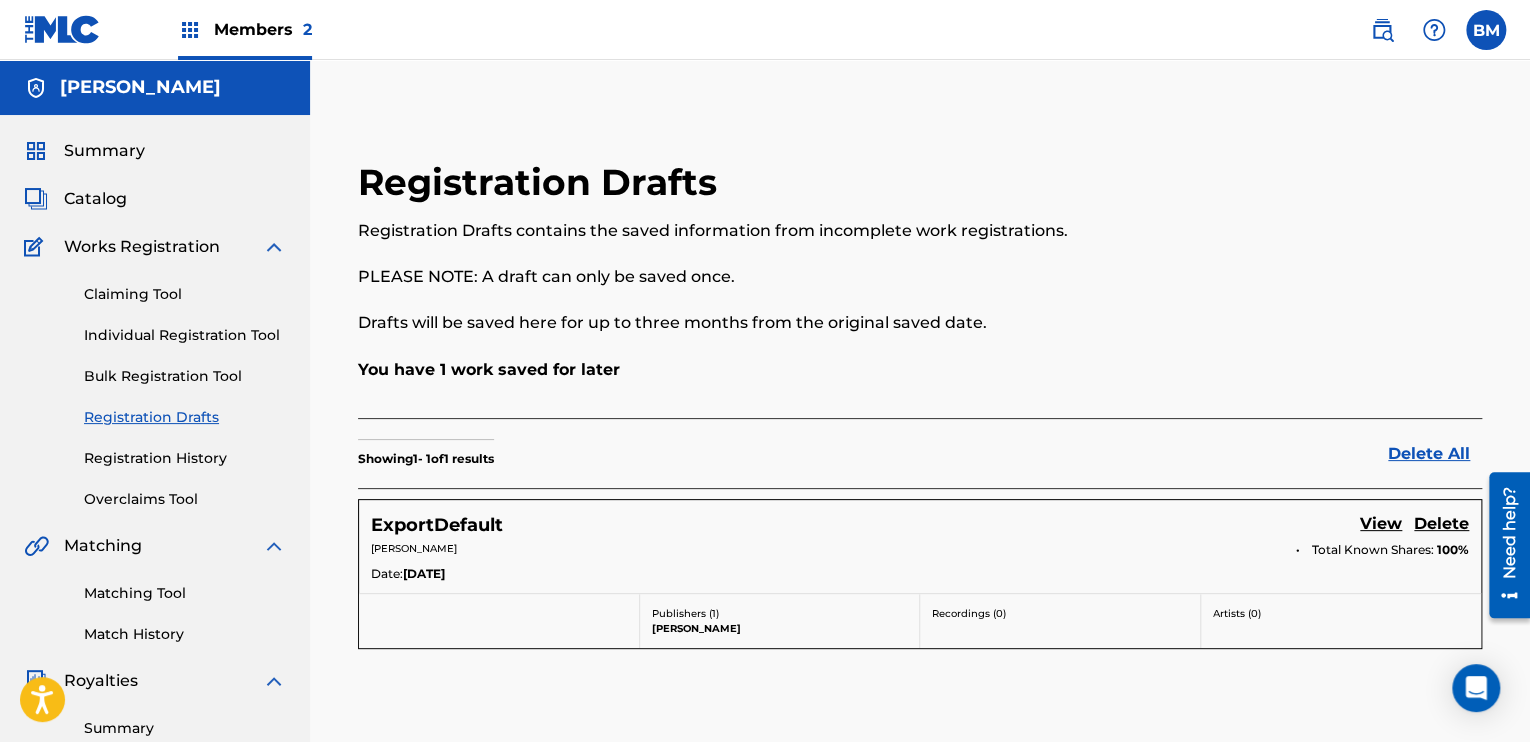 click on "Summary" at bounding box center [104, 151] 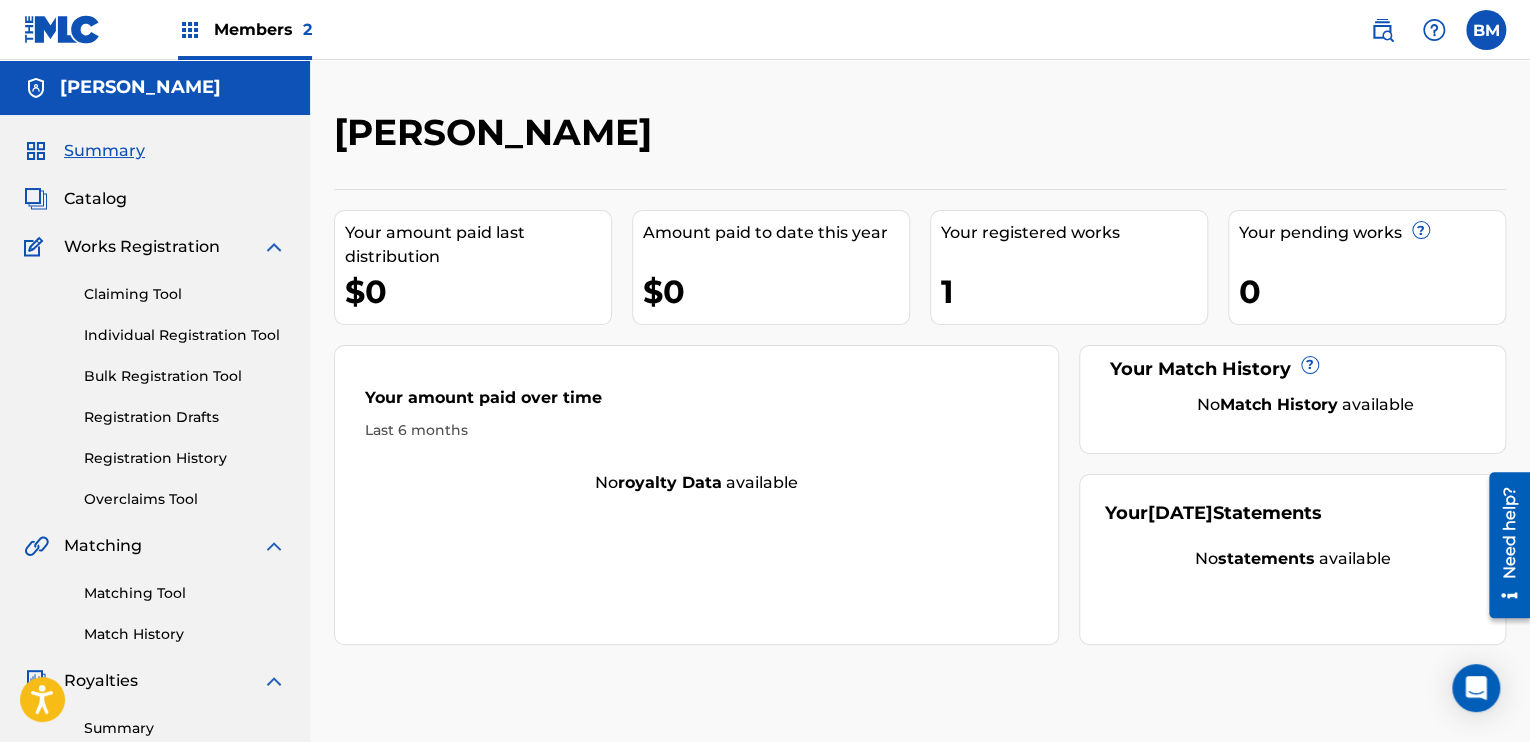 click on "Members    2" at bounding box center (263, 29) 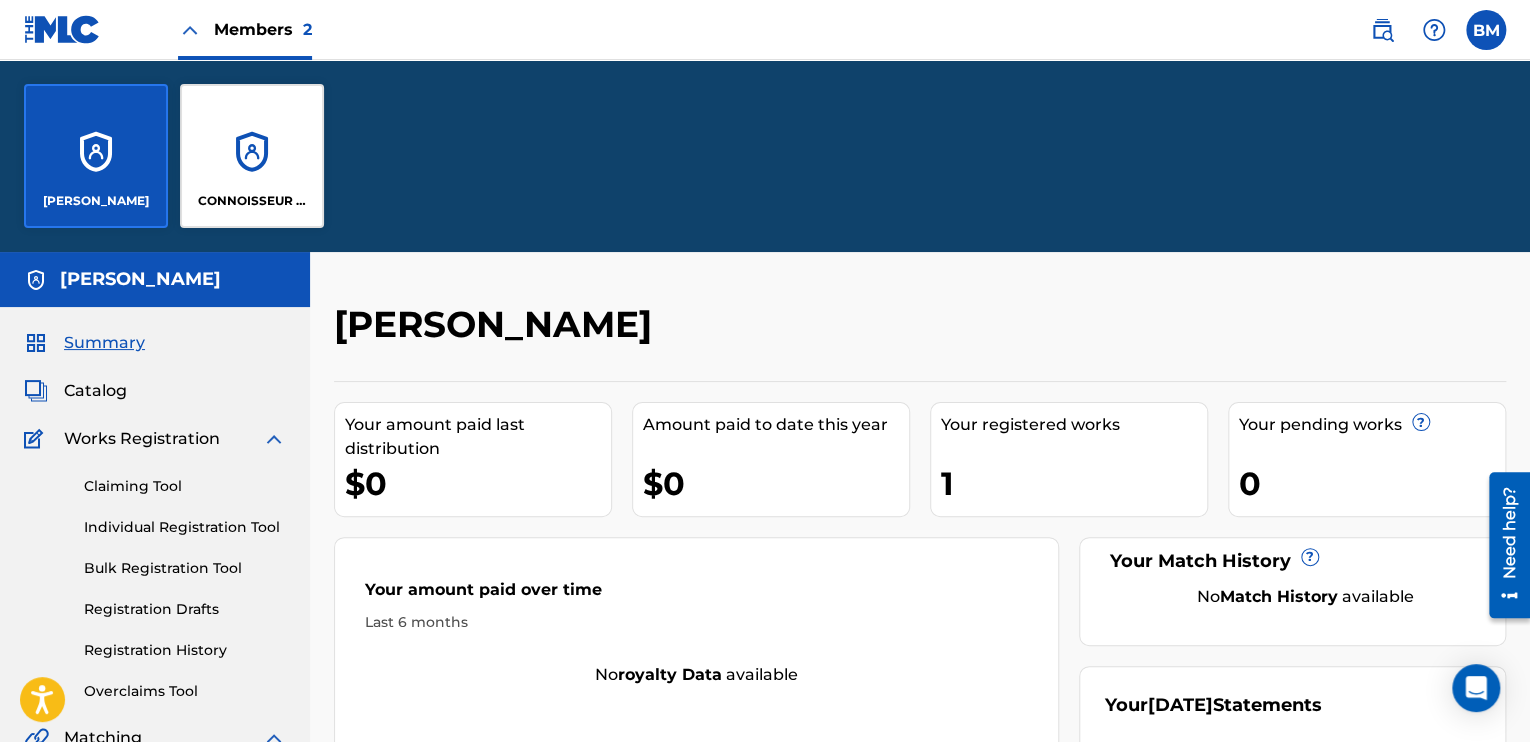 click on "CONNOISSEUR PARK" at bounding box center (252, 156) 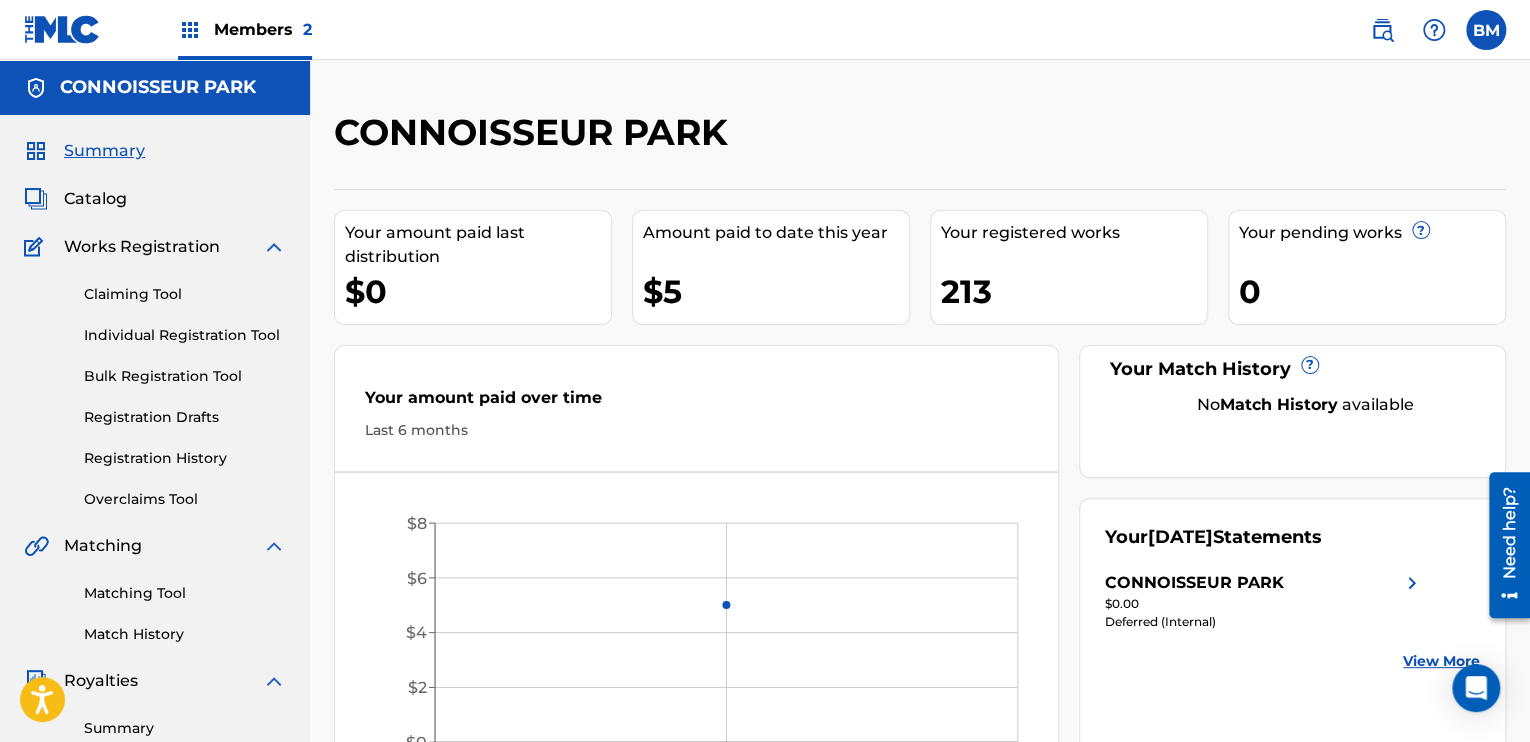click on "Individual Registration Tool" at bounding box center (185, 335) 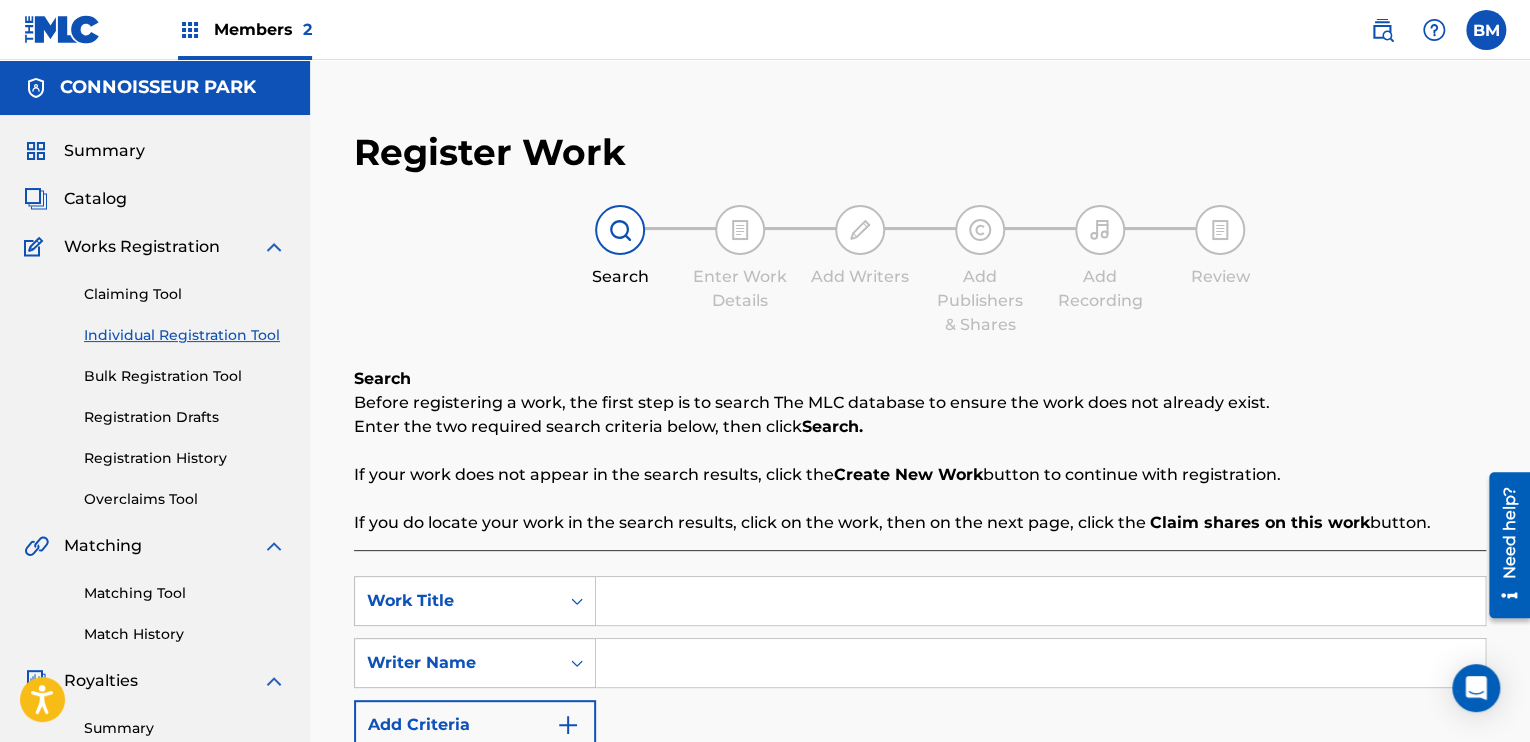 click at bounding box center (1040, 601) 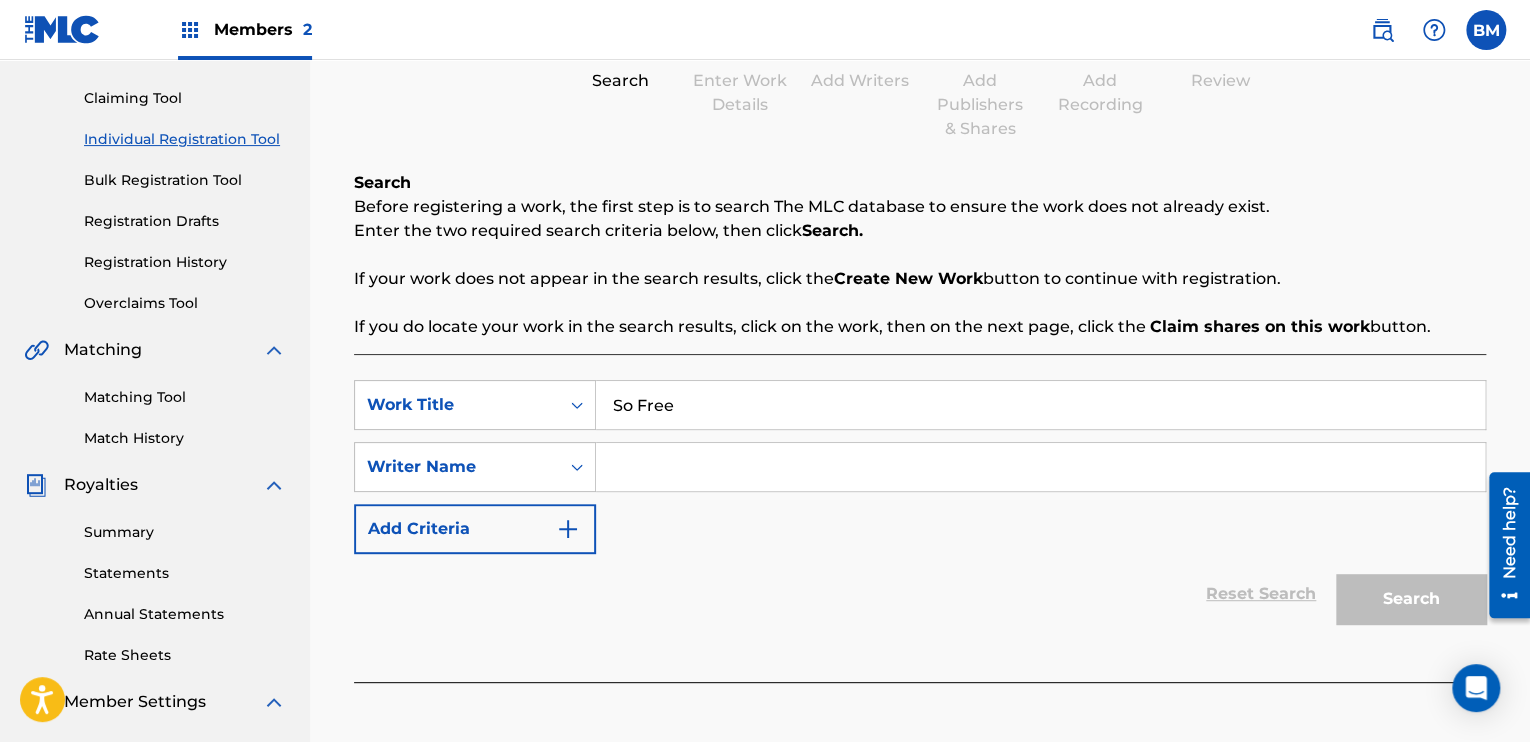 scroll, scrollTop: 200, scrollLeft: 0, axis: vertical 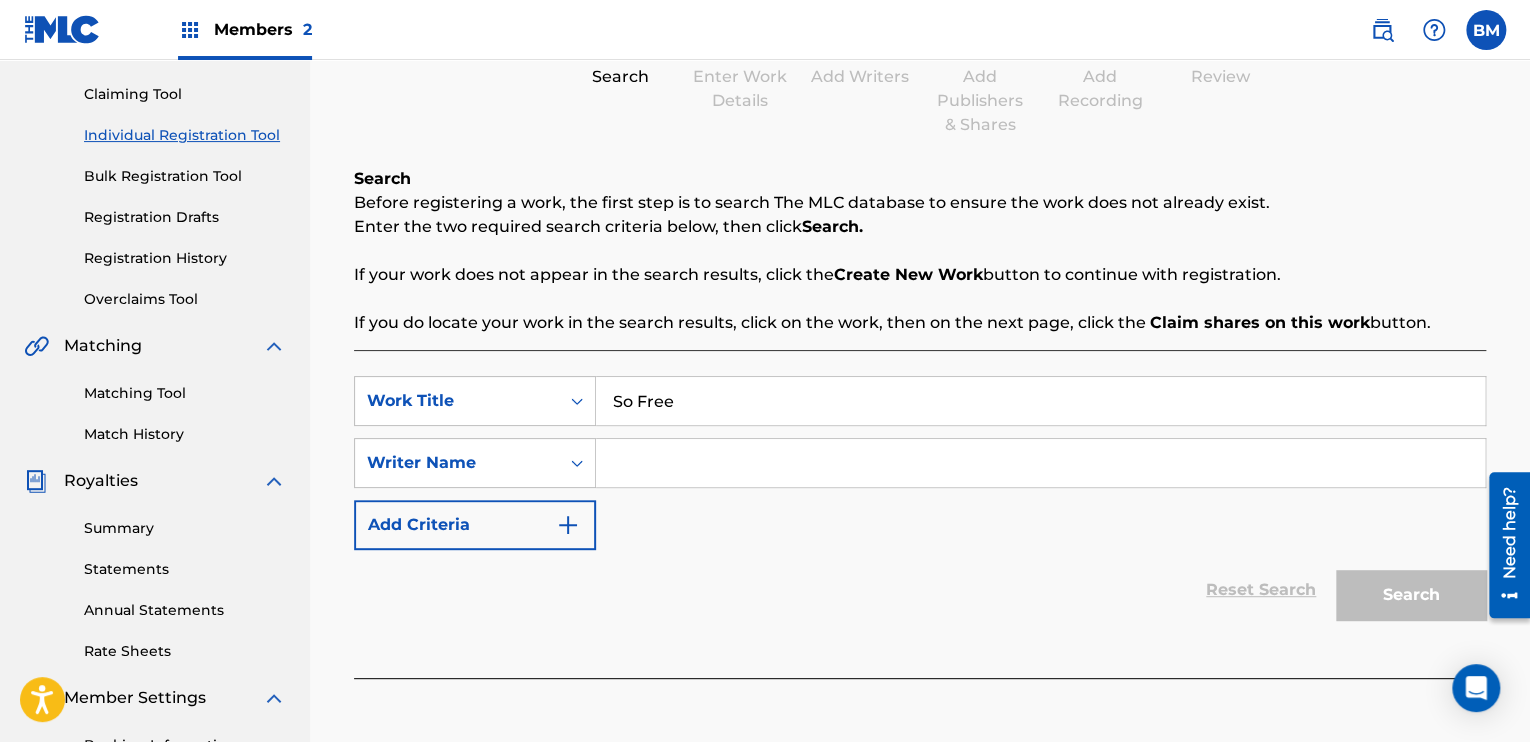 type on "So Free" 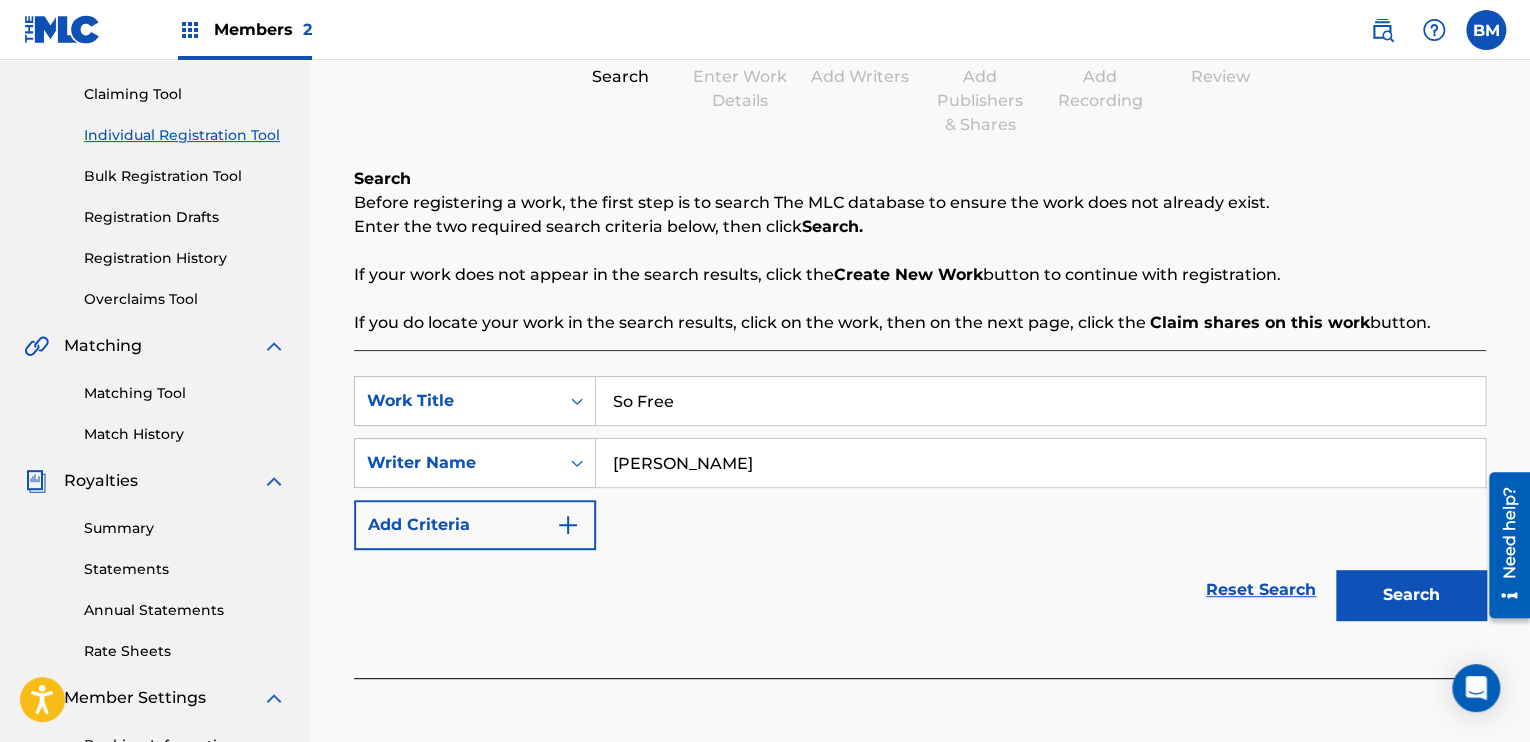 click on "Search" at bounding box center [1411, 595] 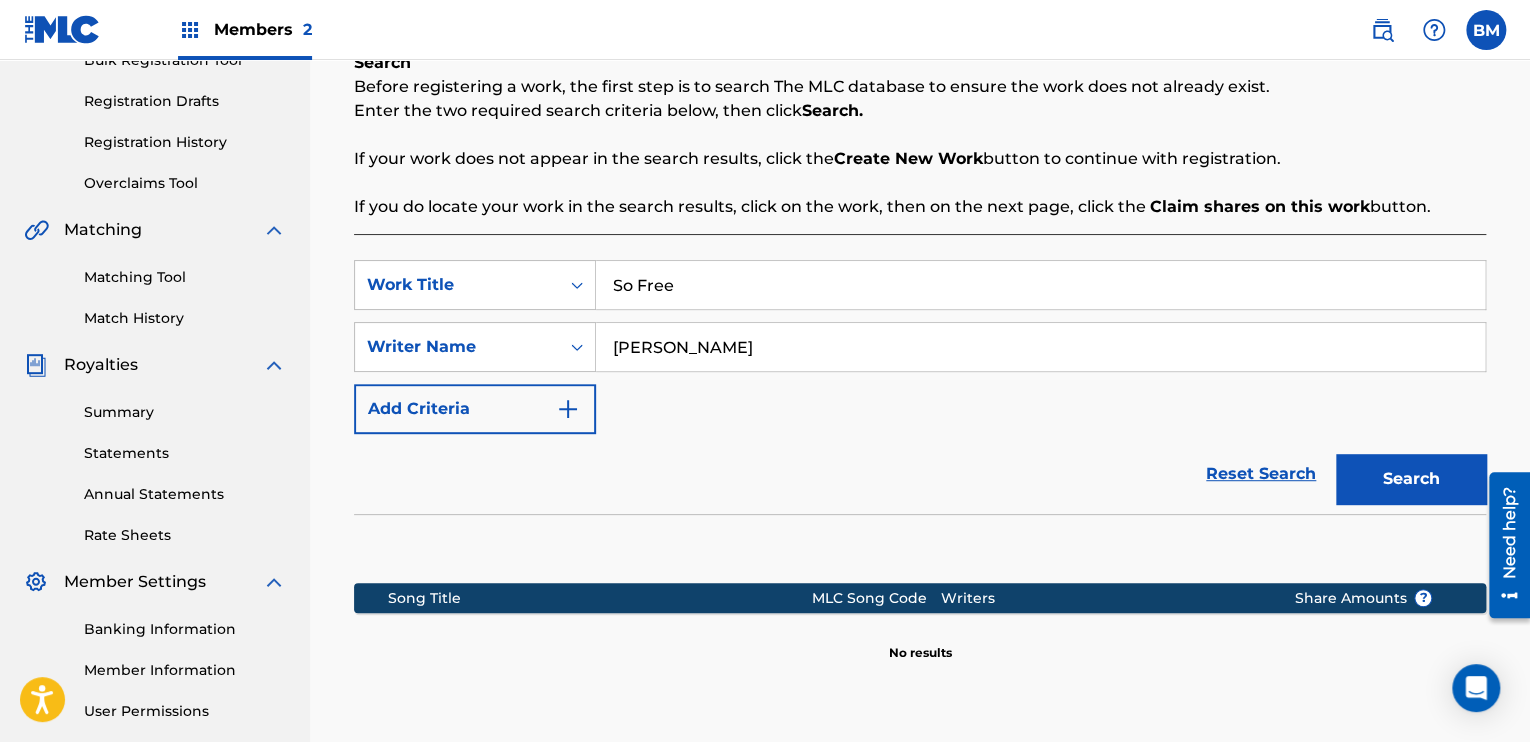 scroll, scrollTop: 500, scrollLeft: 0, axis: vertical 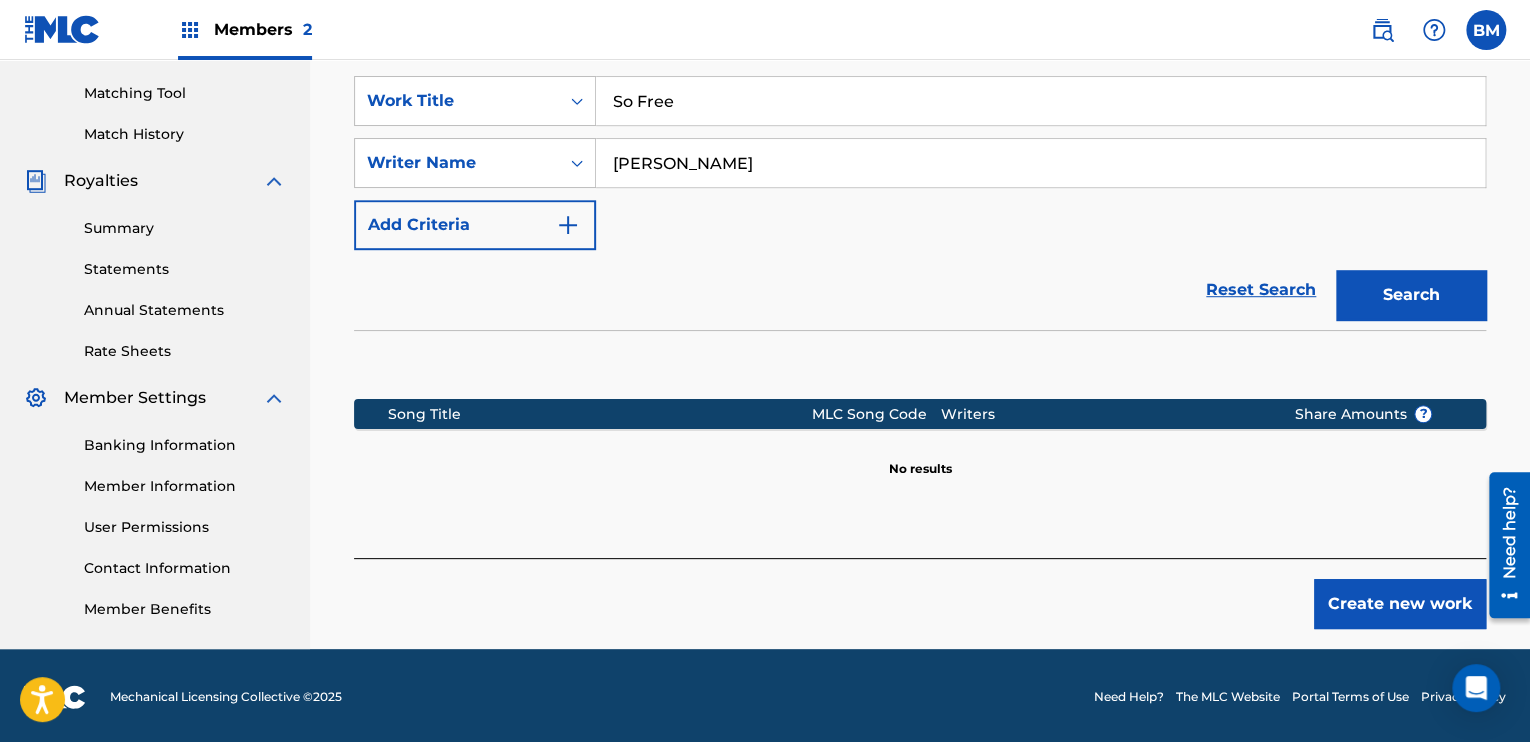 click on "Create new work" at bounding box center [1400, 604] 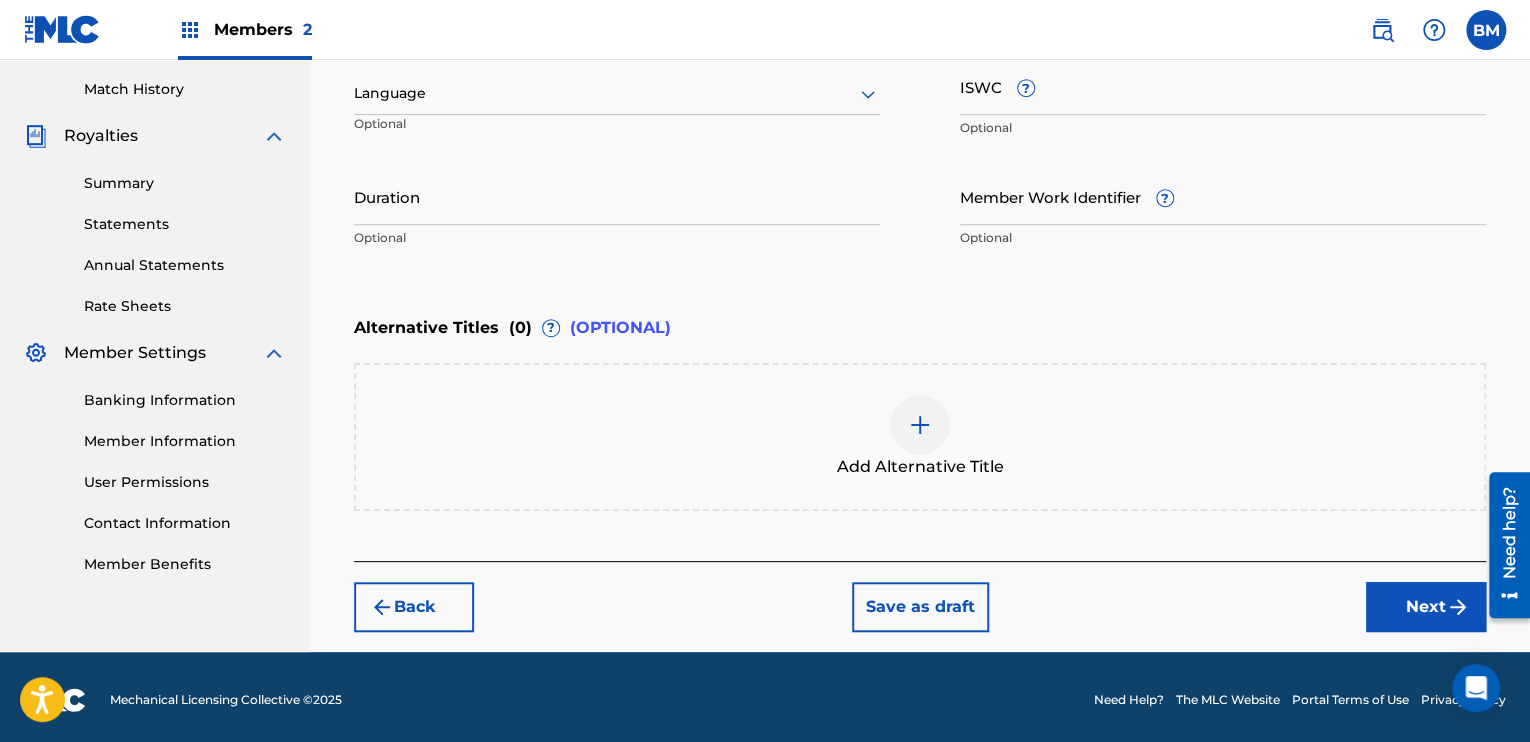 scroll, scrollTop: 549, scrollLeft: 0, axis: vertical 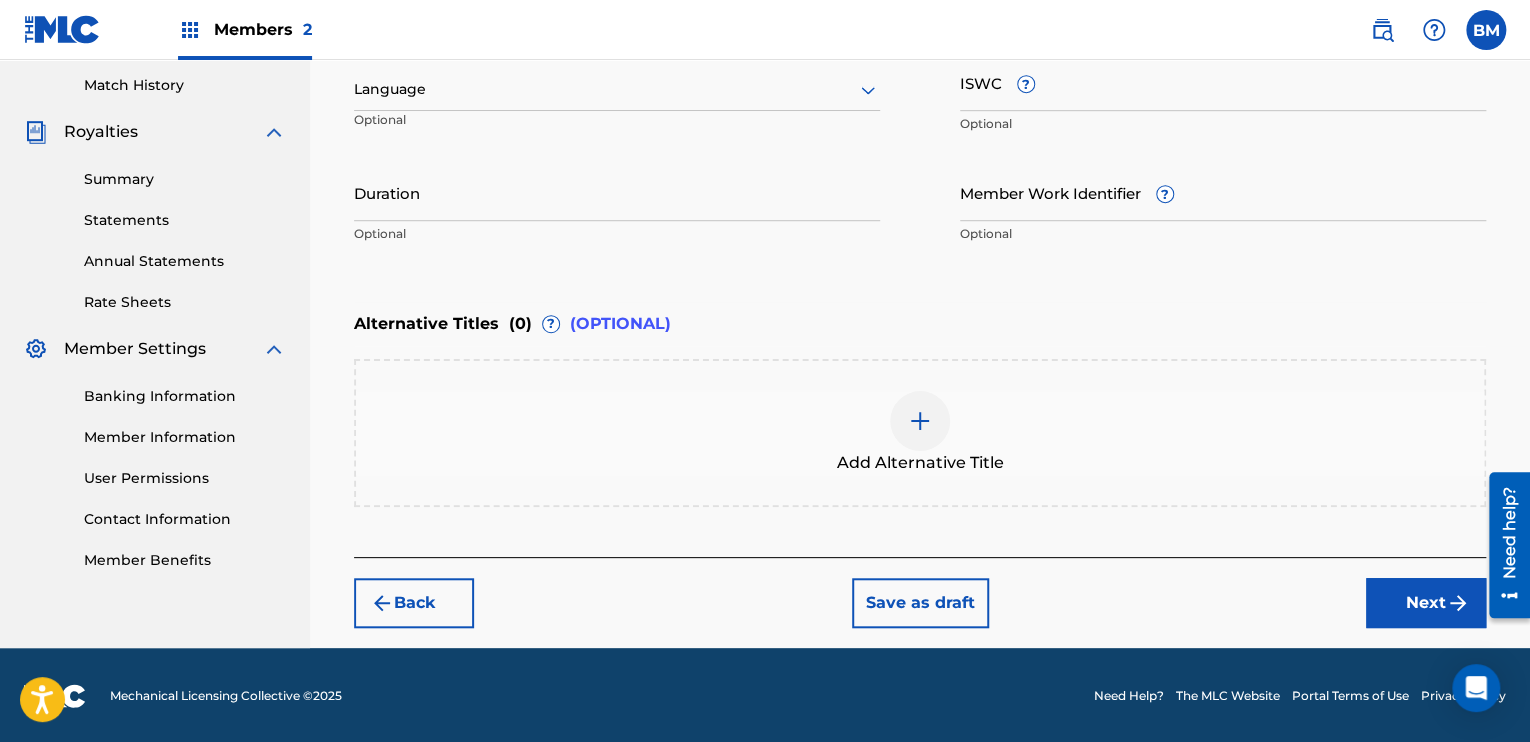 click on "Next" at bounding box center [1426, 603] 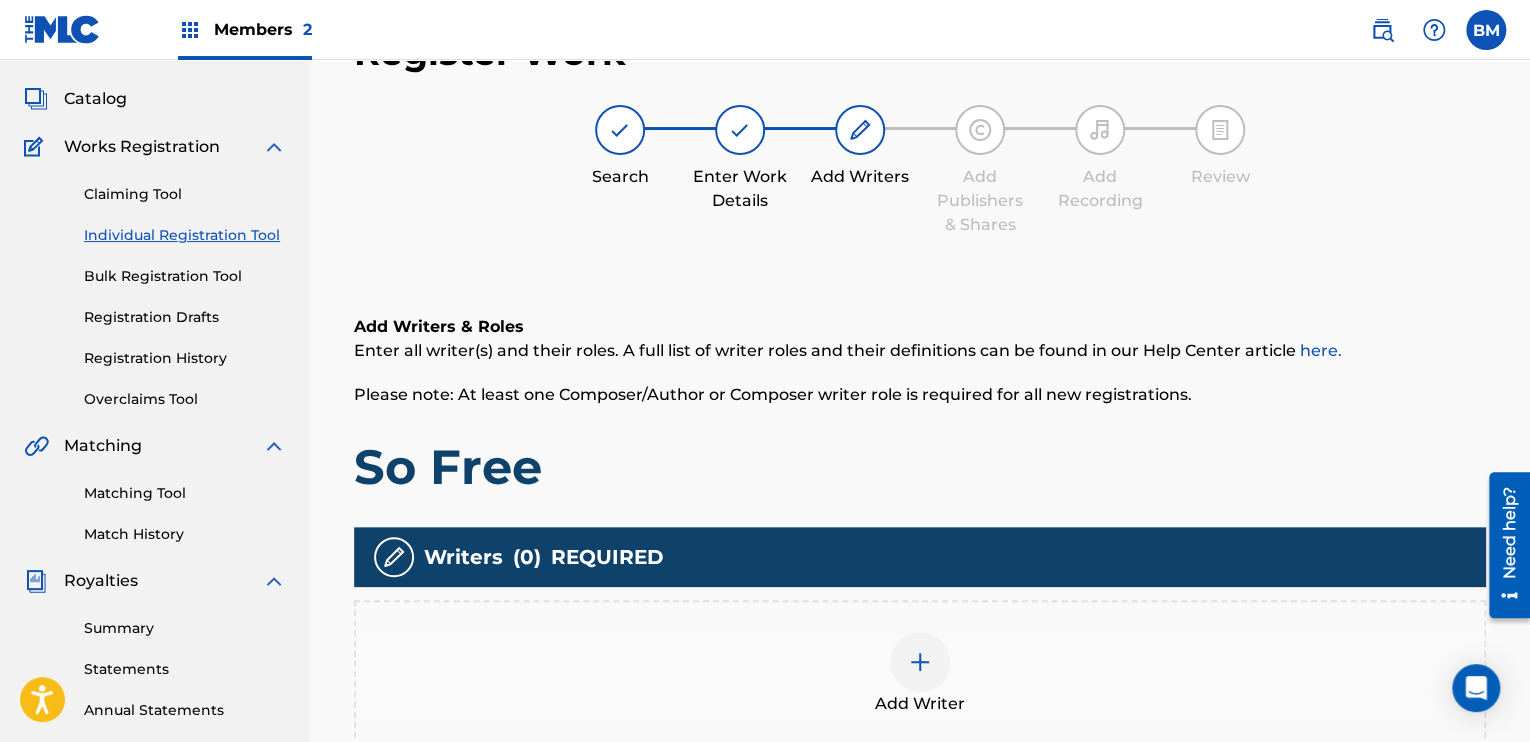 scroll, scrollTop: 90, scrollLeft: 0, axis: vertical 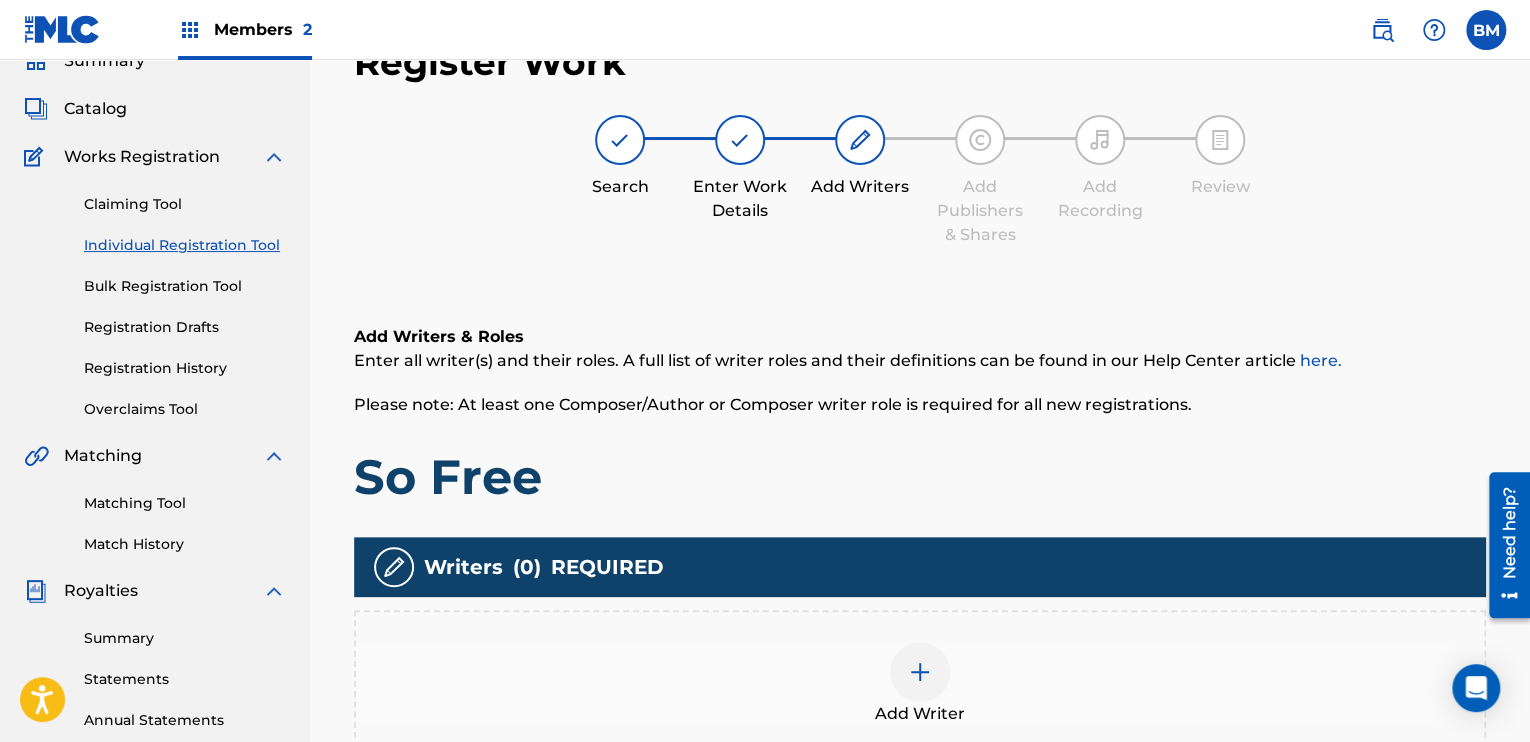 click at bounding box center [920, 672] 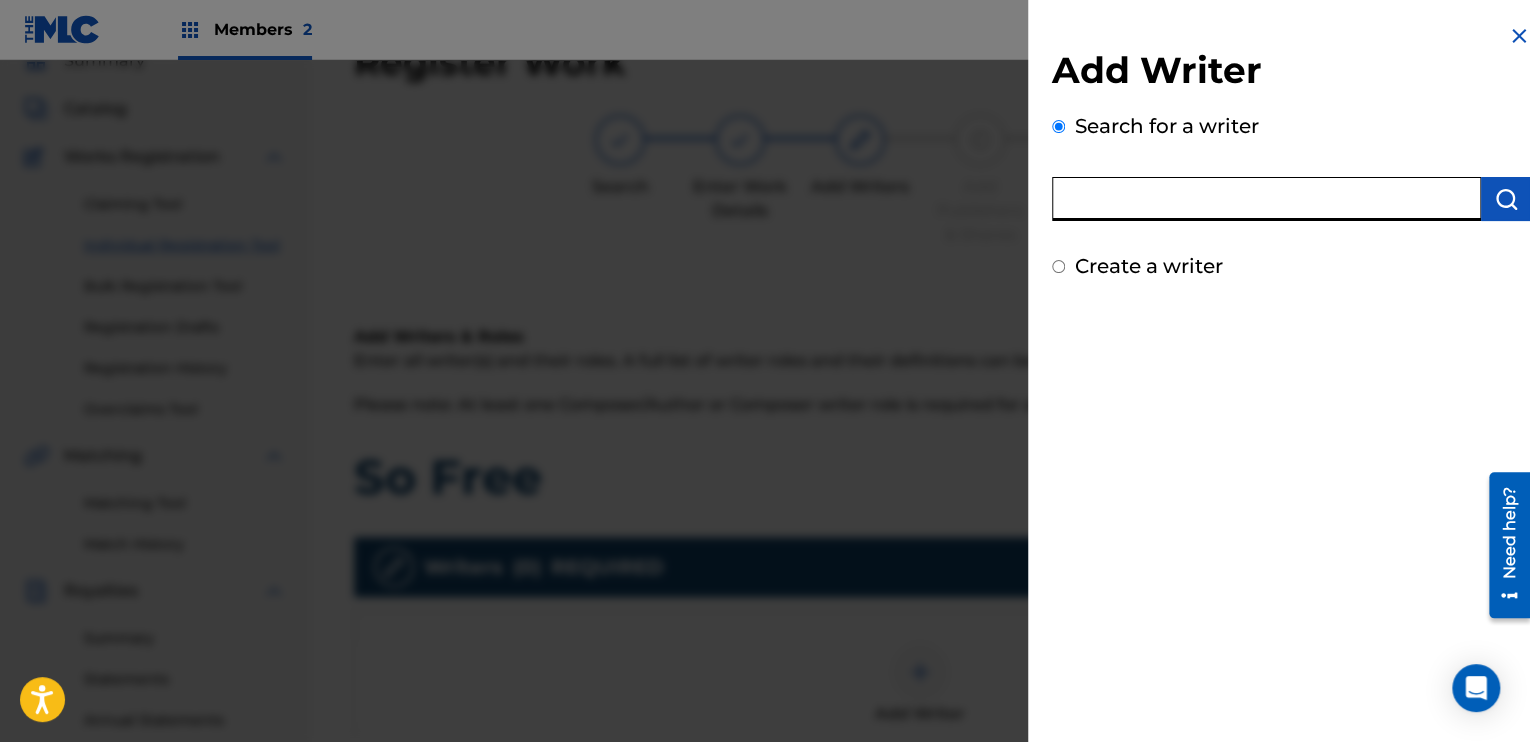 click at bounding box center [1266, 199] 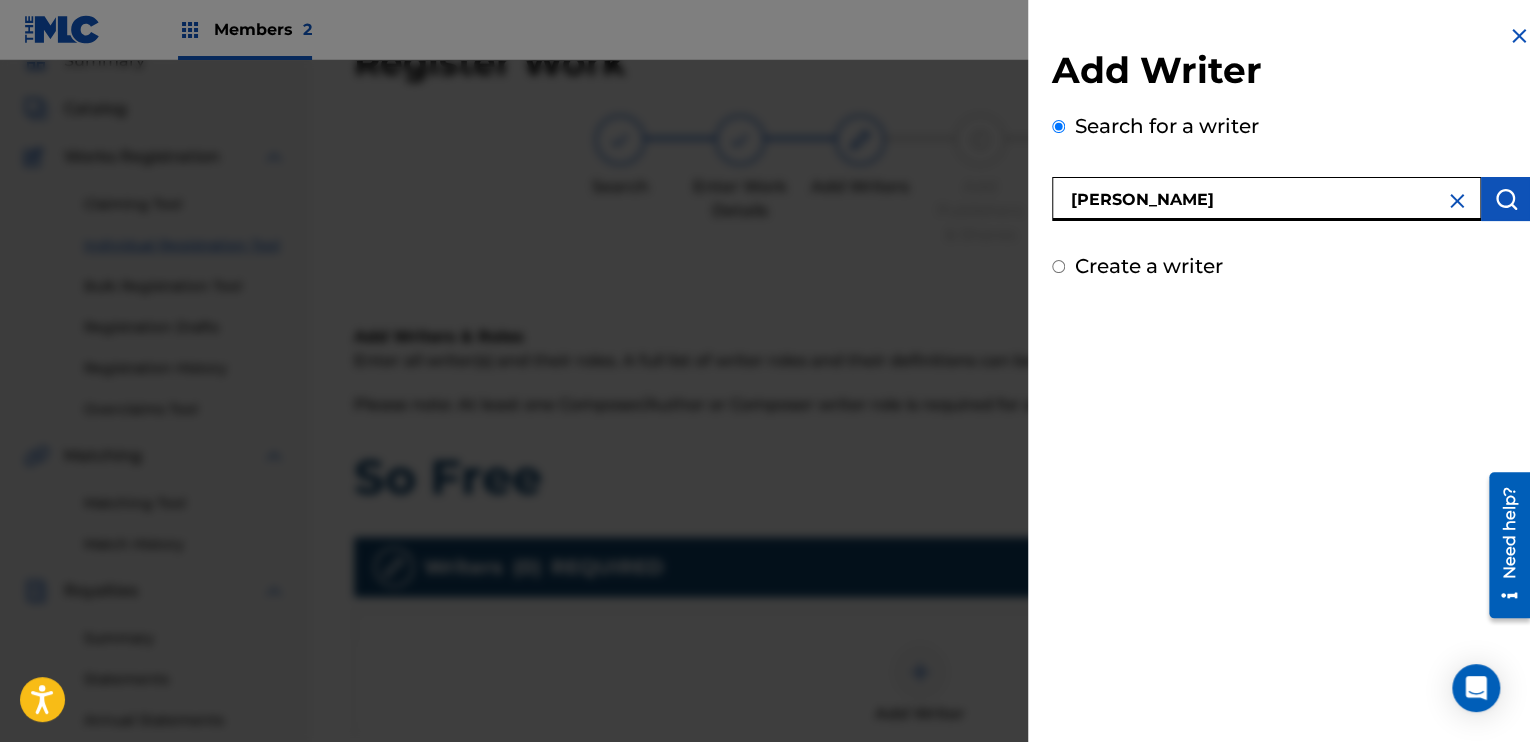 type on "[PERSON_NAME]" 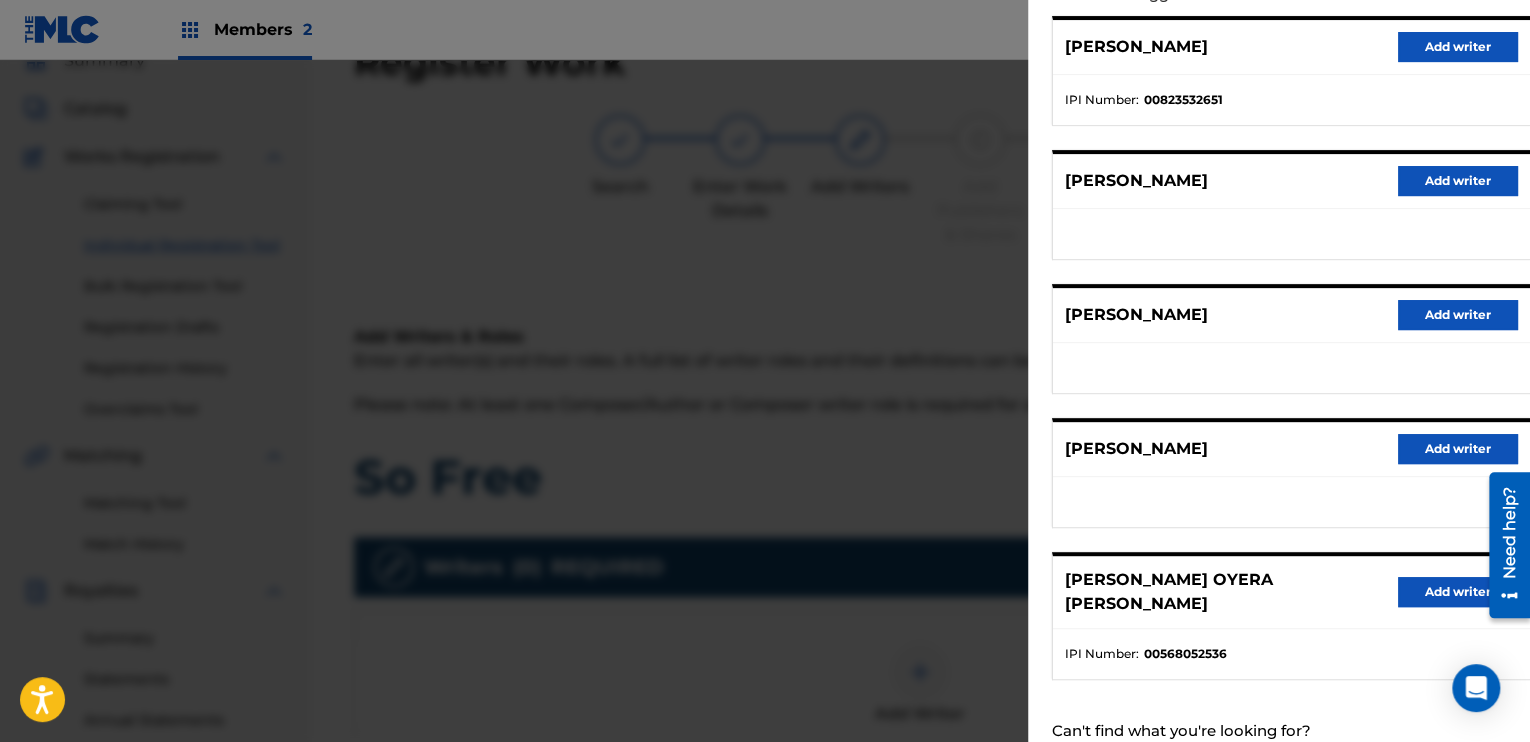 scroll, scrollTop: 298, scrollLeft: 0, axis: vertical 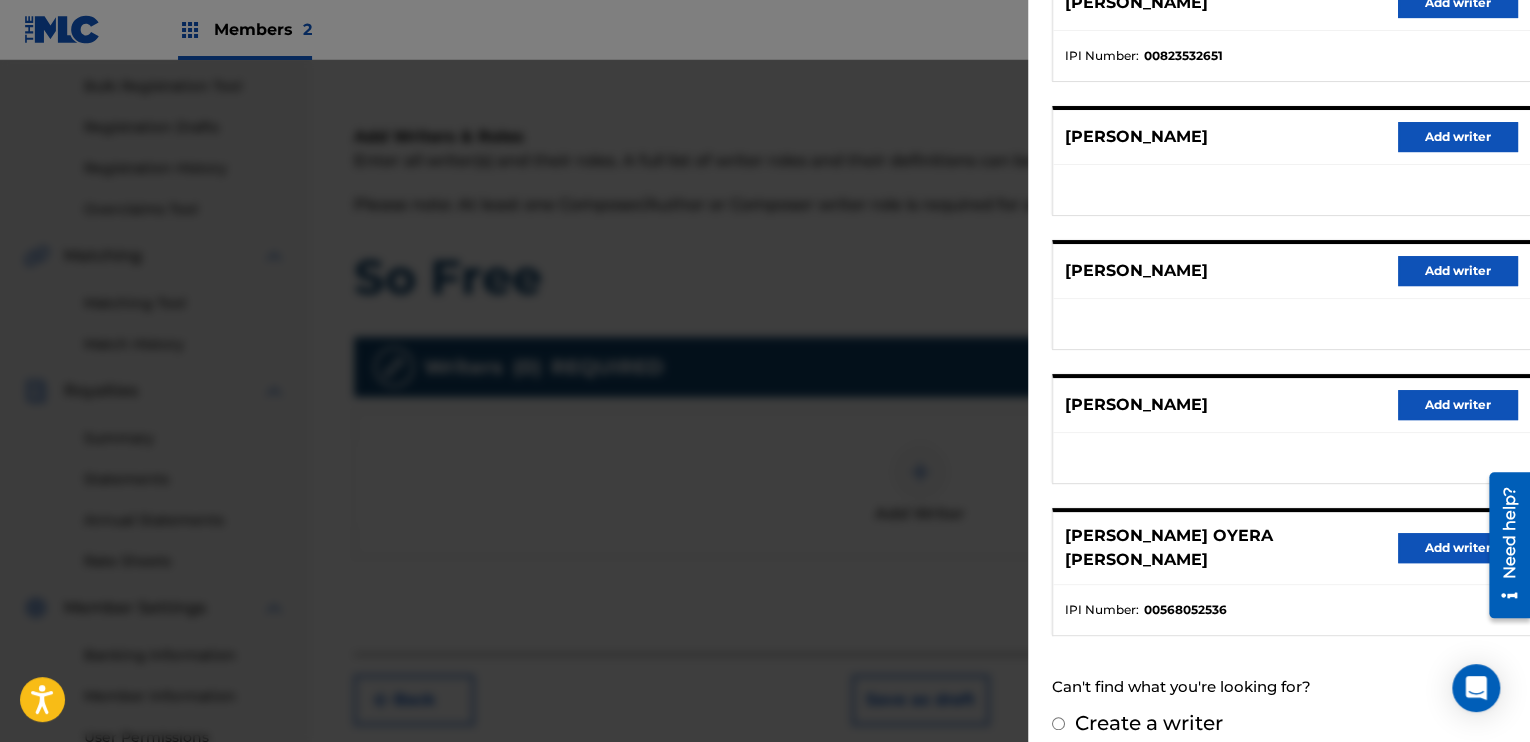 click on "Add writer" at bounding box center [1458, 548] 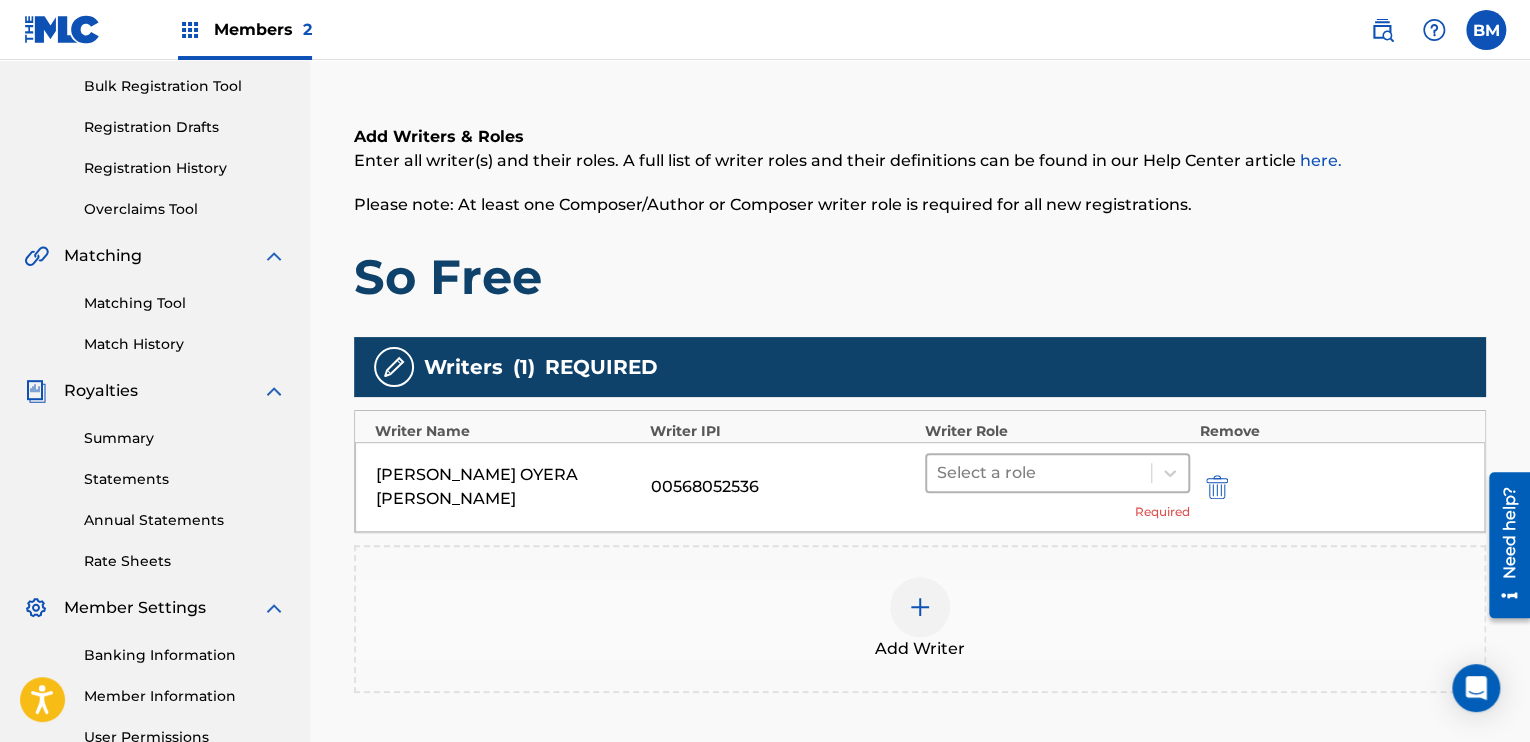 click at bounding box center (1039, 473) 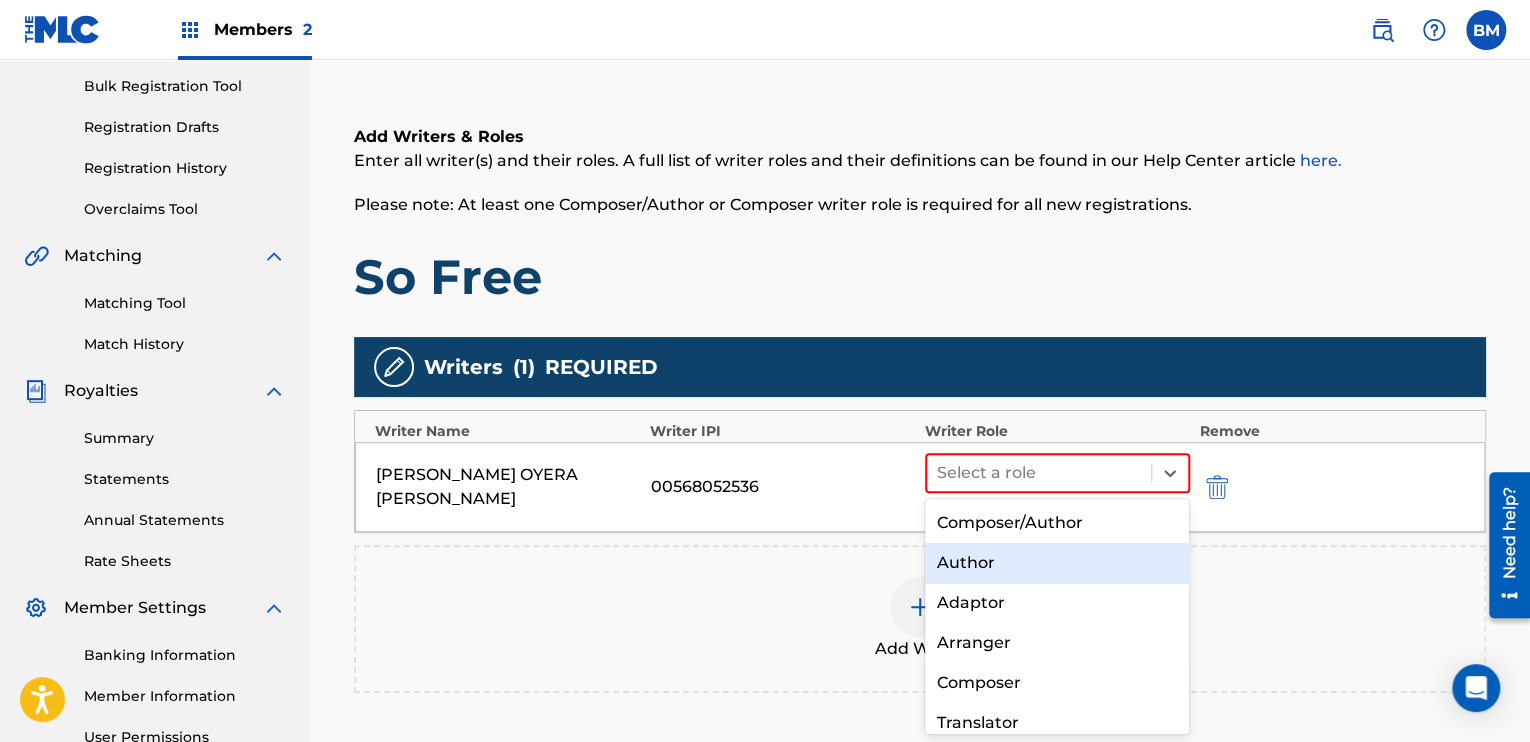 click on "Author" at bounding box center [1057, 563] 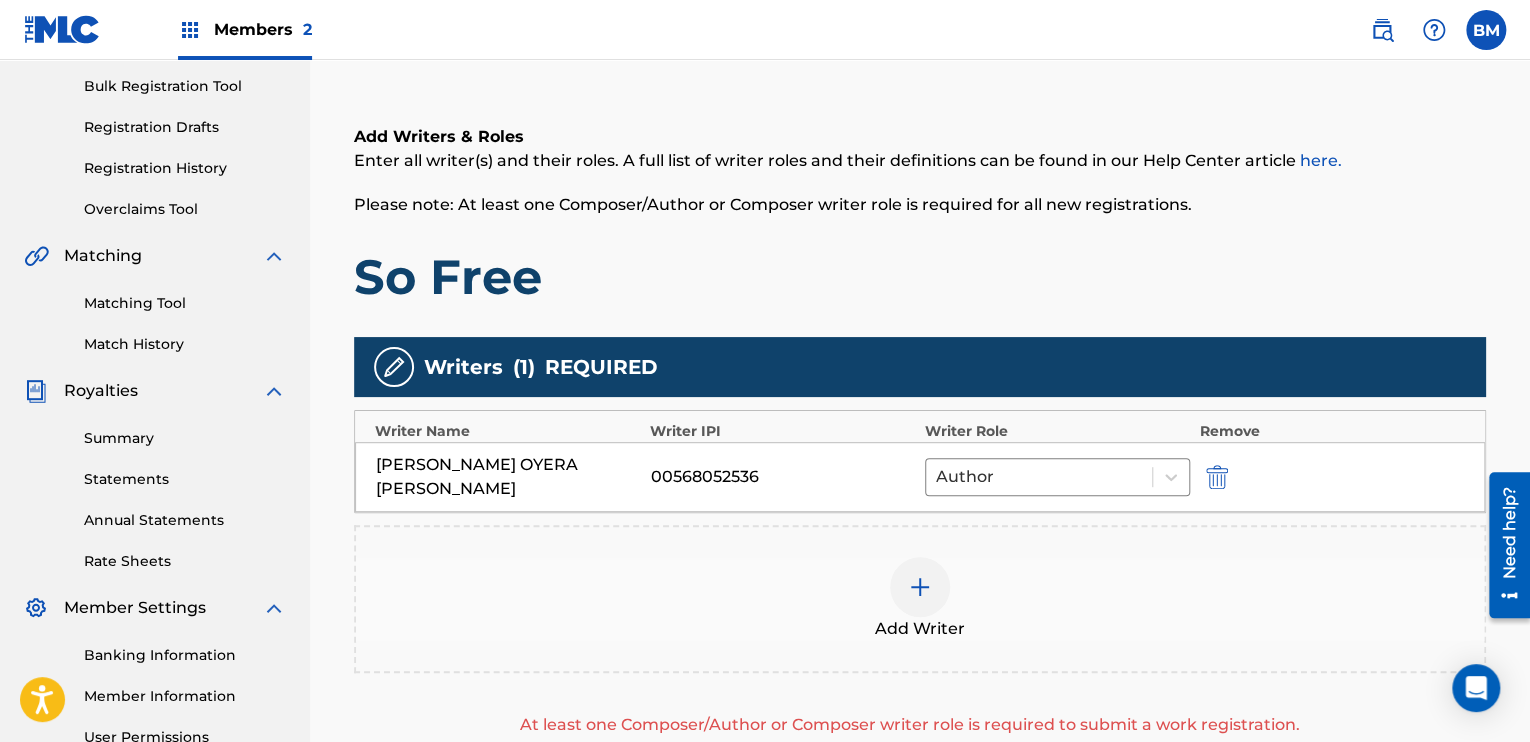 click at bounding box center (920, 587) 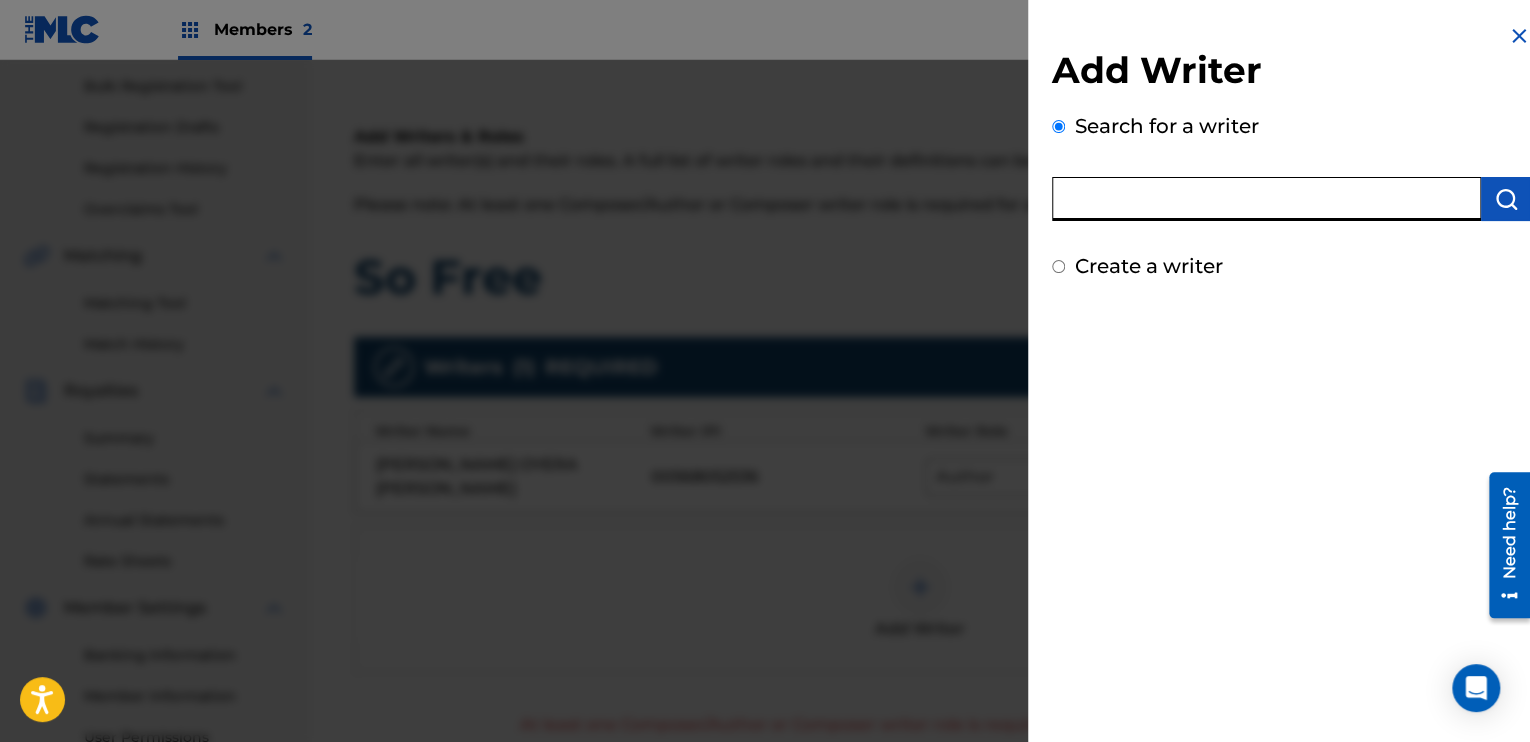 click at bounding box center (1266, 199) 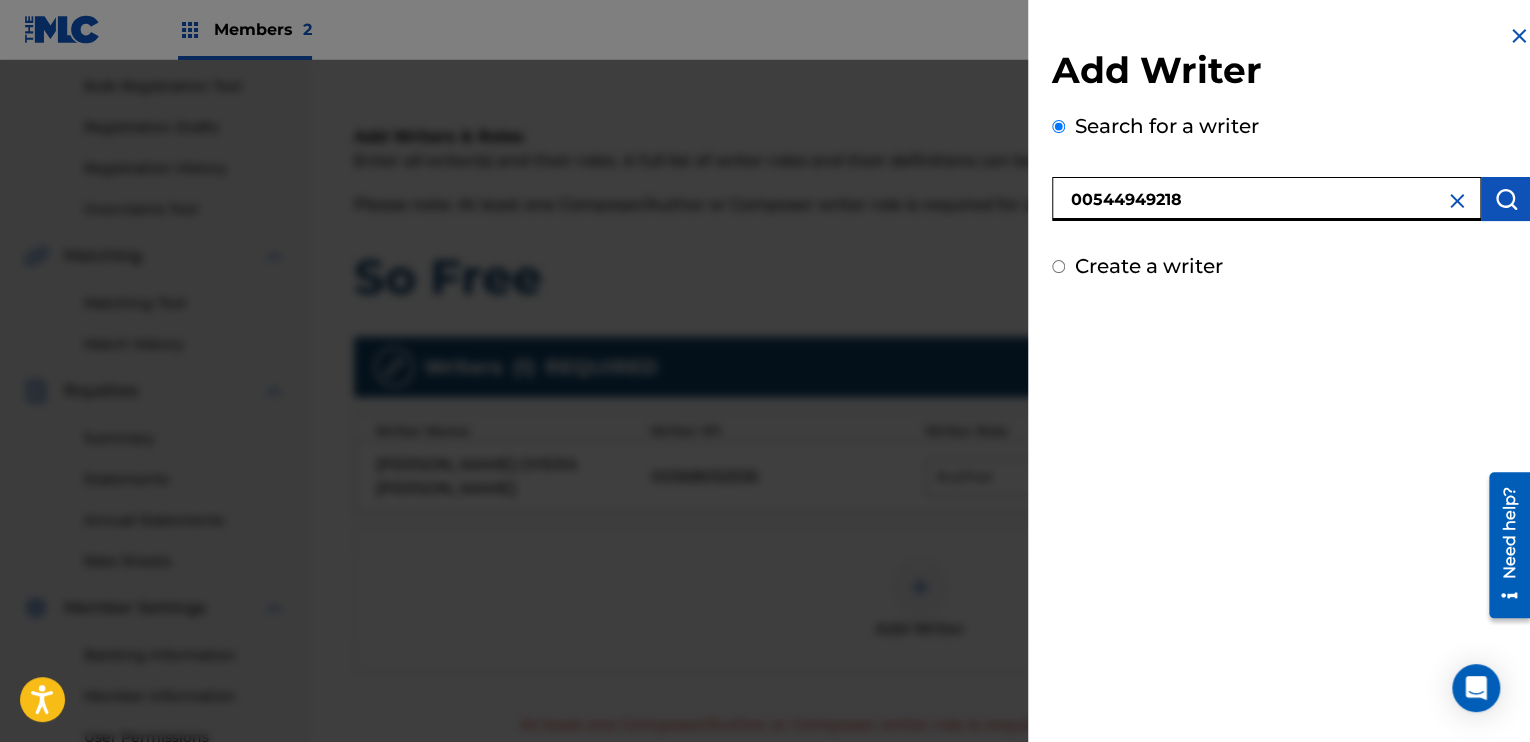 type on "00544949218" 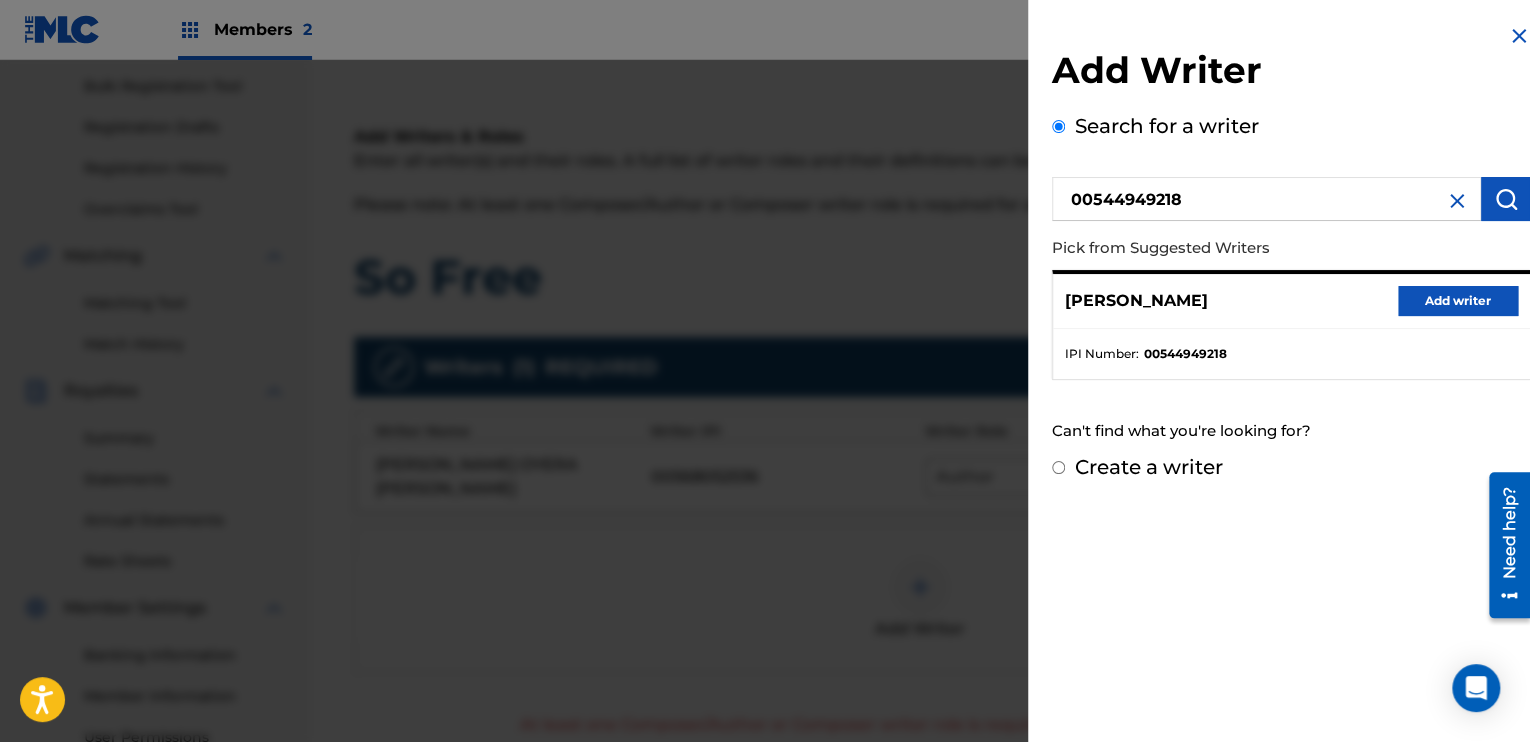 click on "Add writer" at bounding box center (1458, 301) 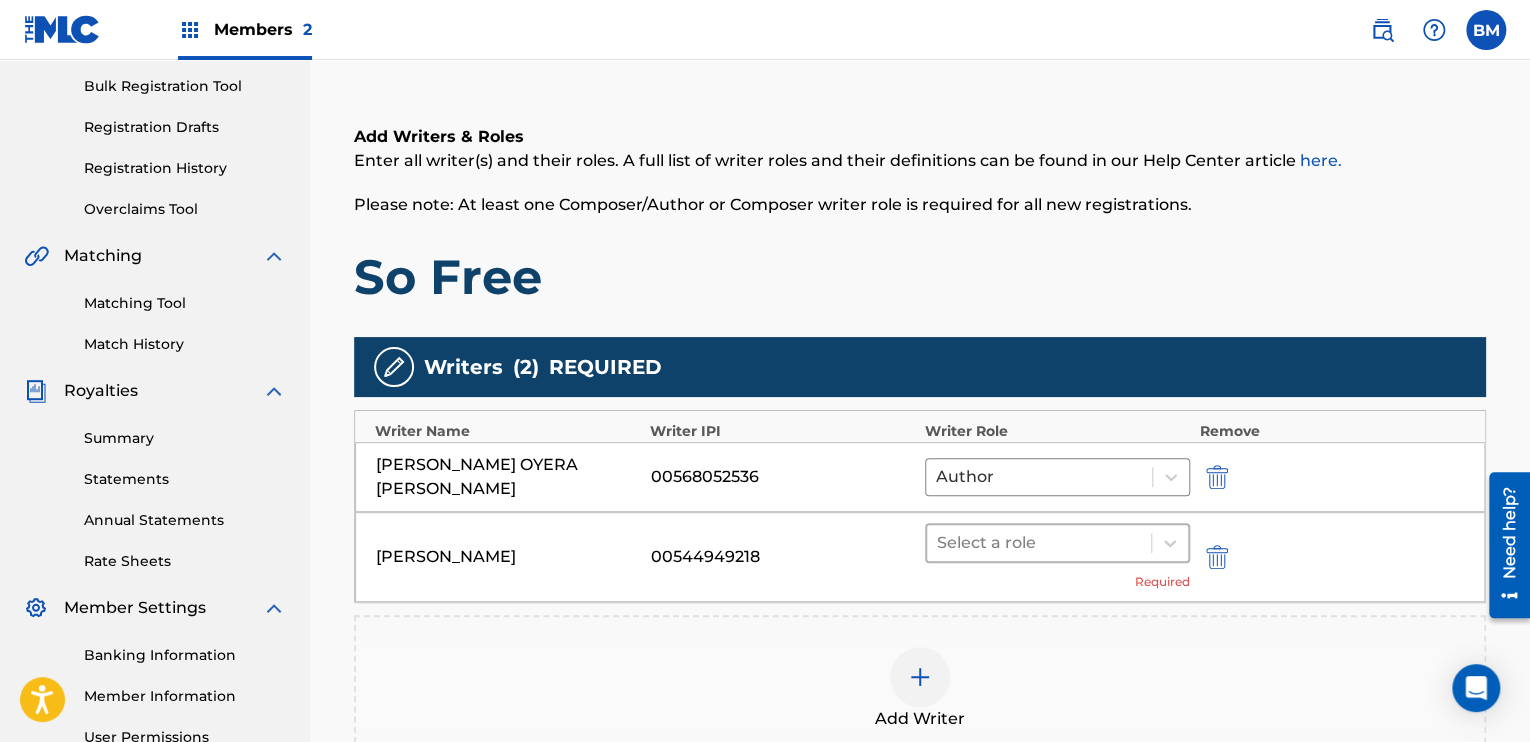 click at bounding box center (1039, 543) 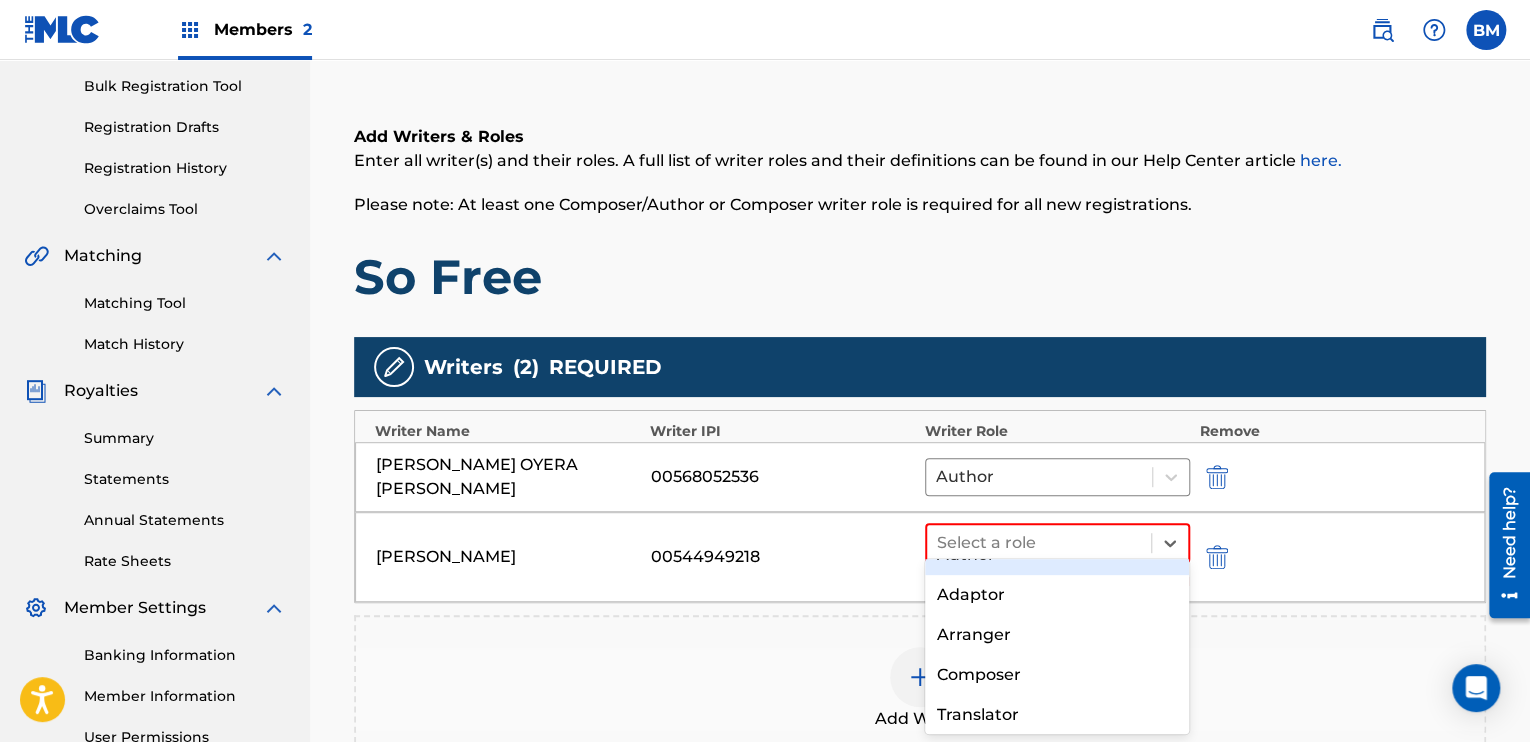 scroll, scrollTop: 100, scrollLeft: 0, axis: vertical 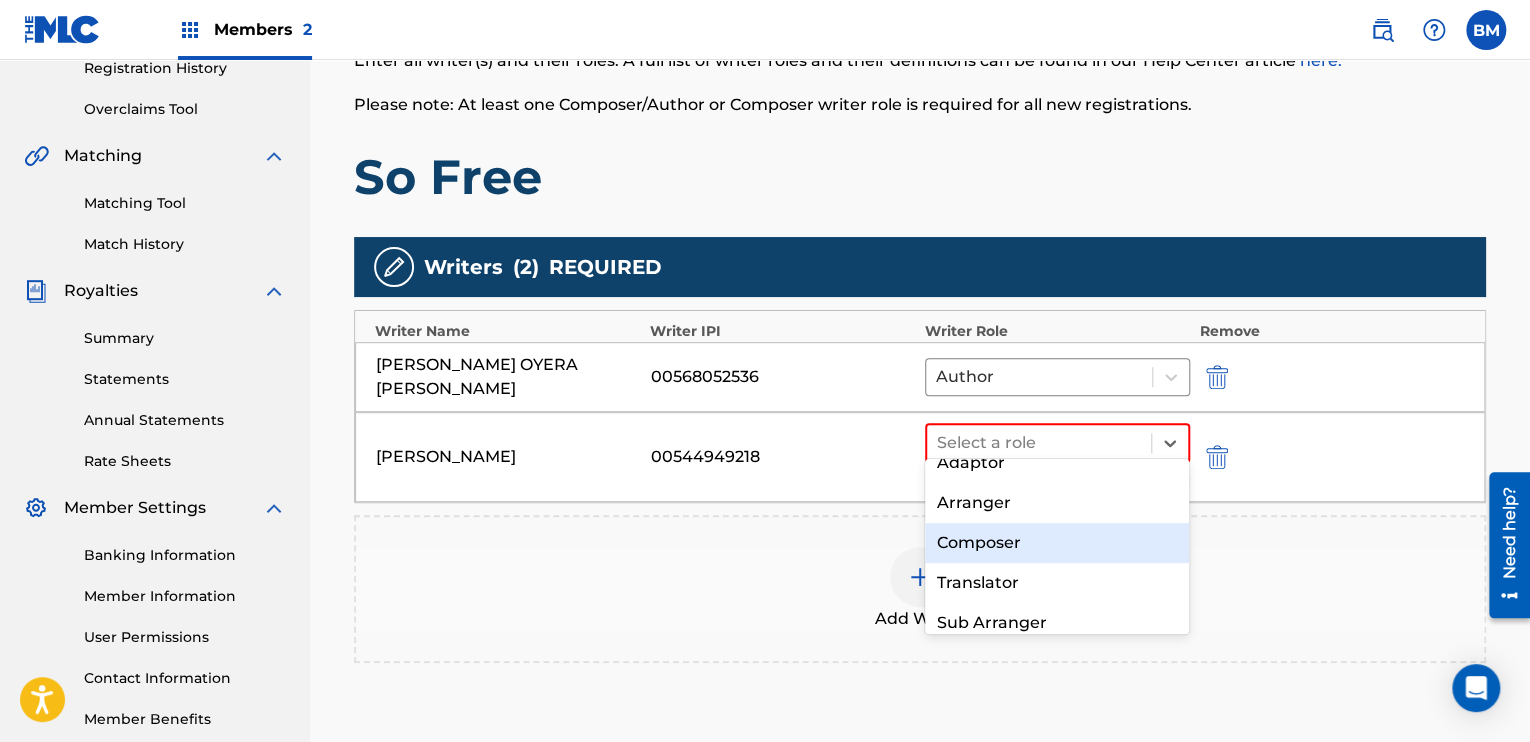 click on "Composer" at bounding box center (1057, 543) 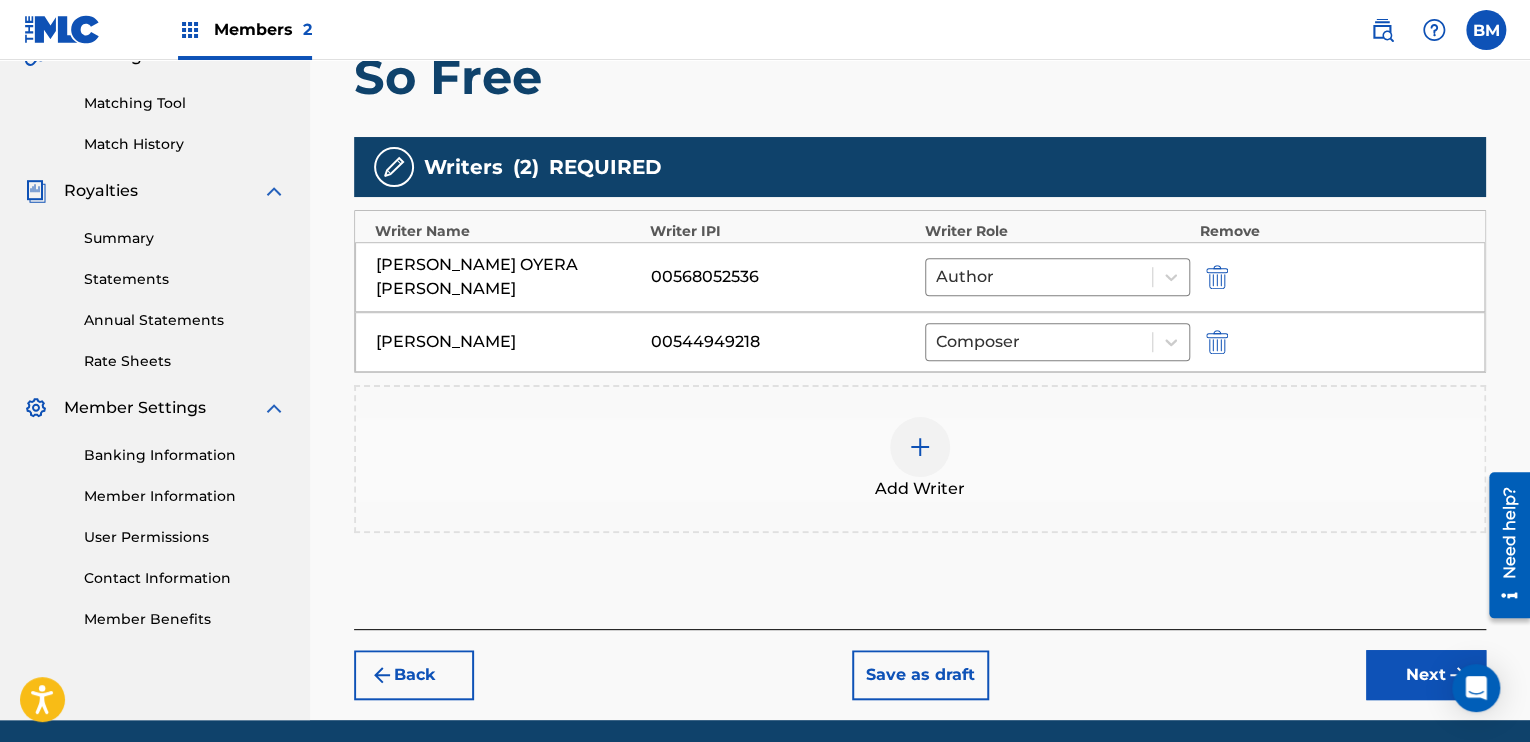 click on "Next" at bounding box center (1426, 675) 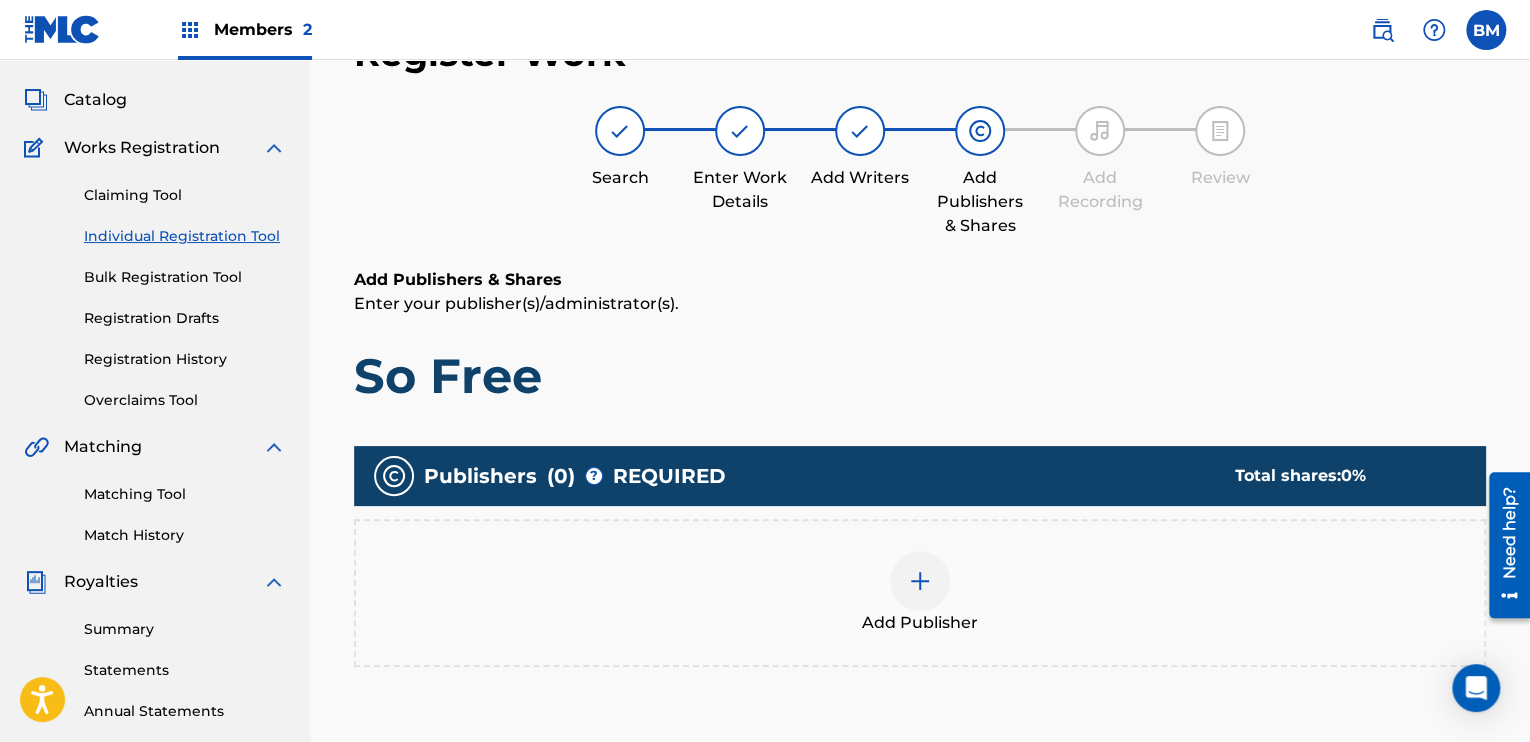 scroll, scrollTop: 90, scrollLeft: 0, axis: vertical 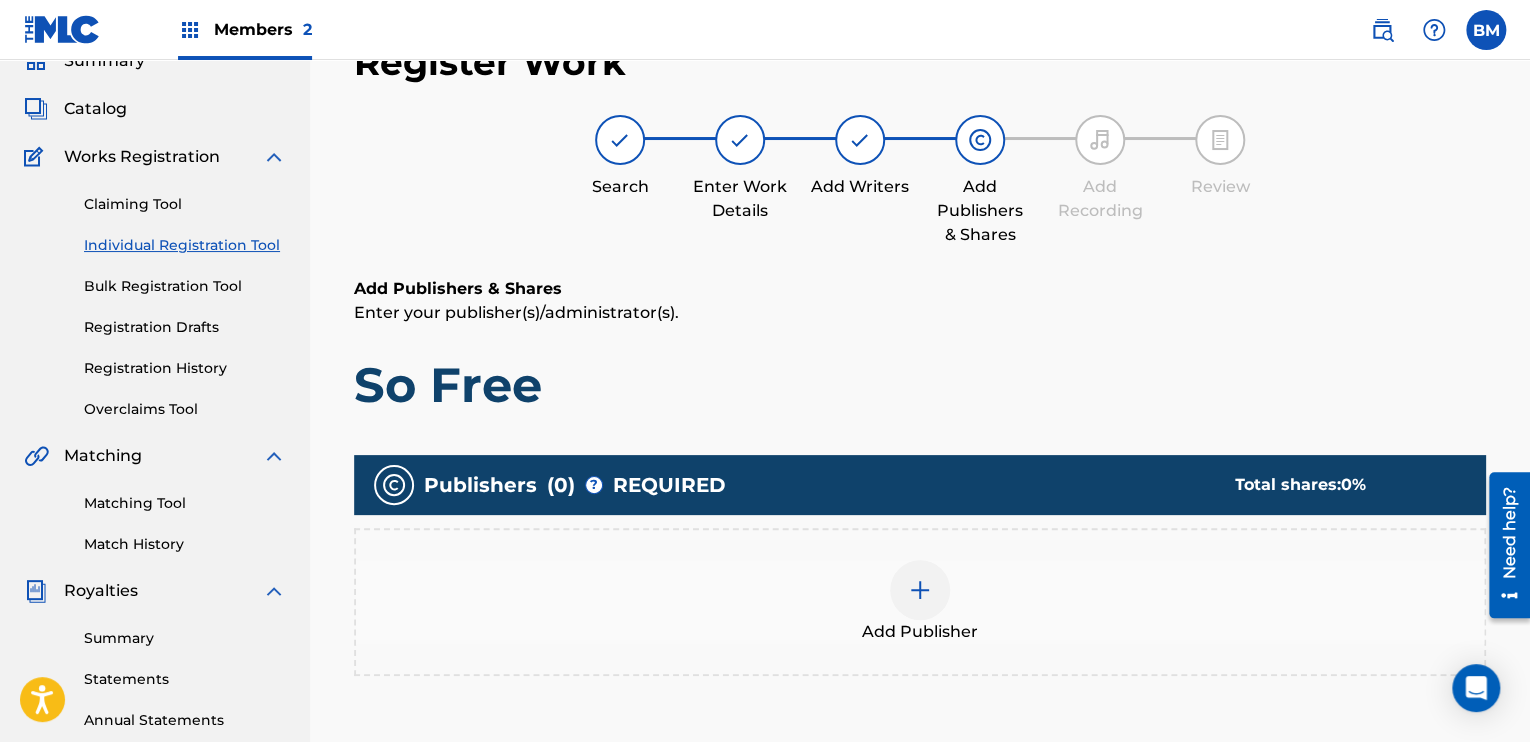 click at bounding box center [920, 590] 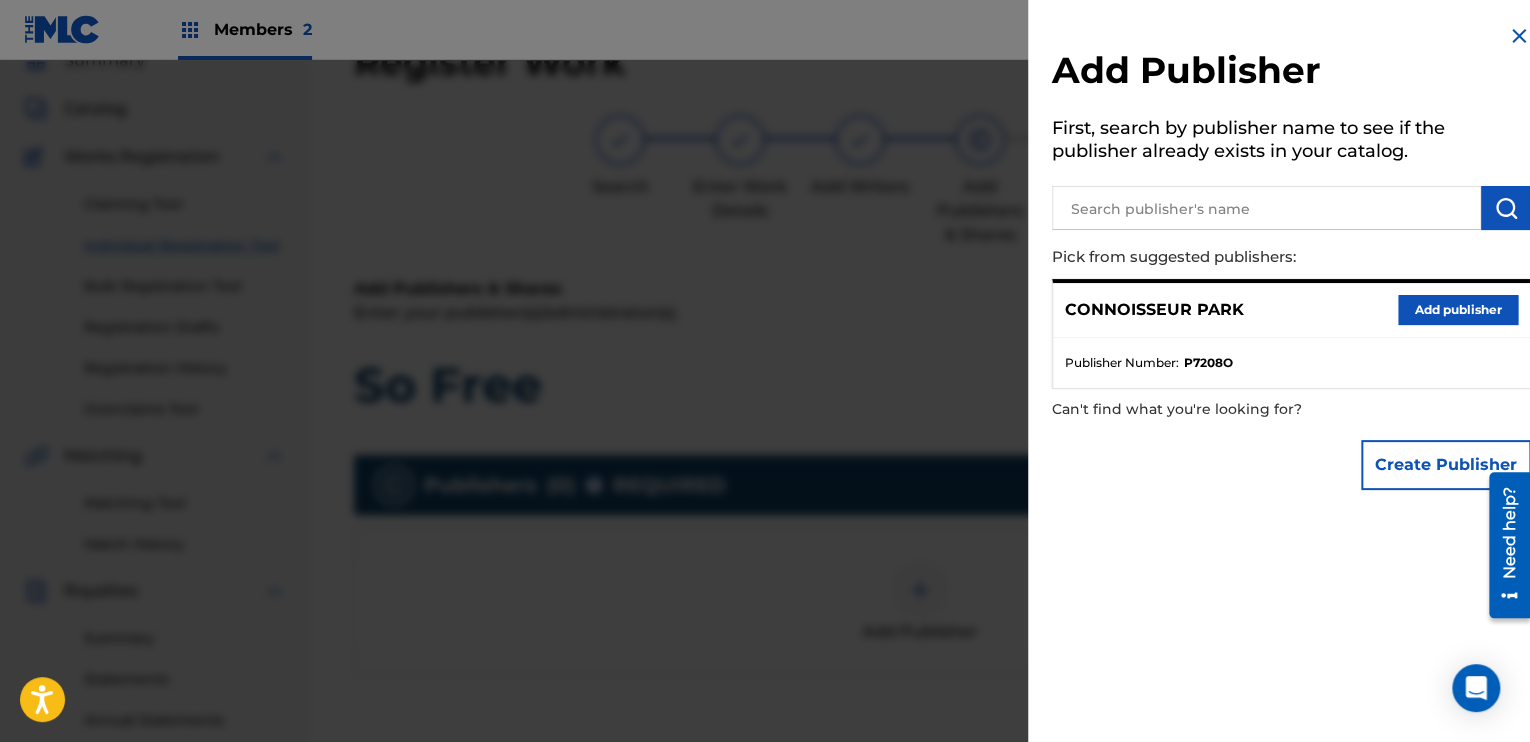 click on "Add publisher" at bounding box center (1458, 310) 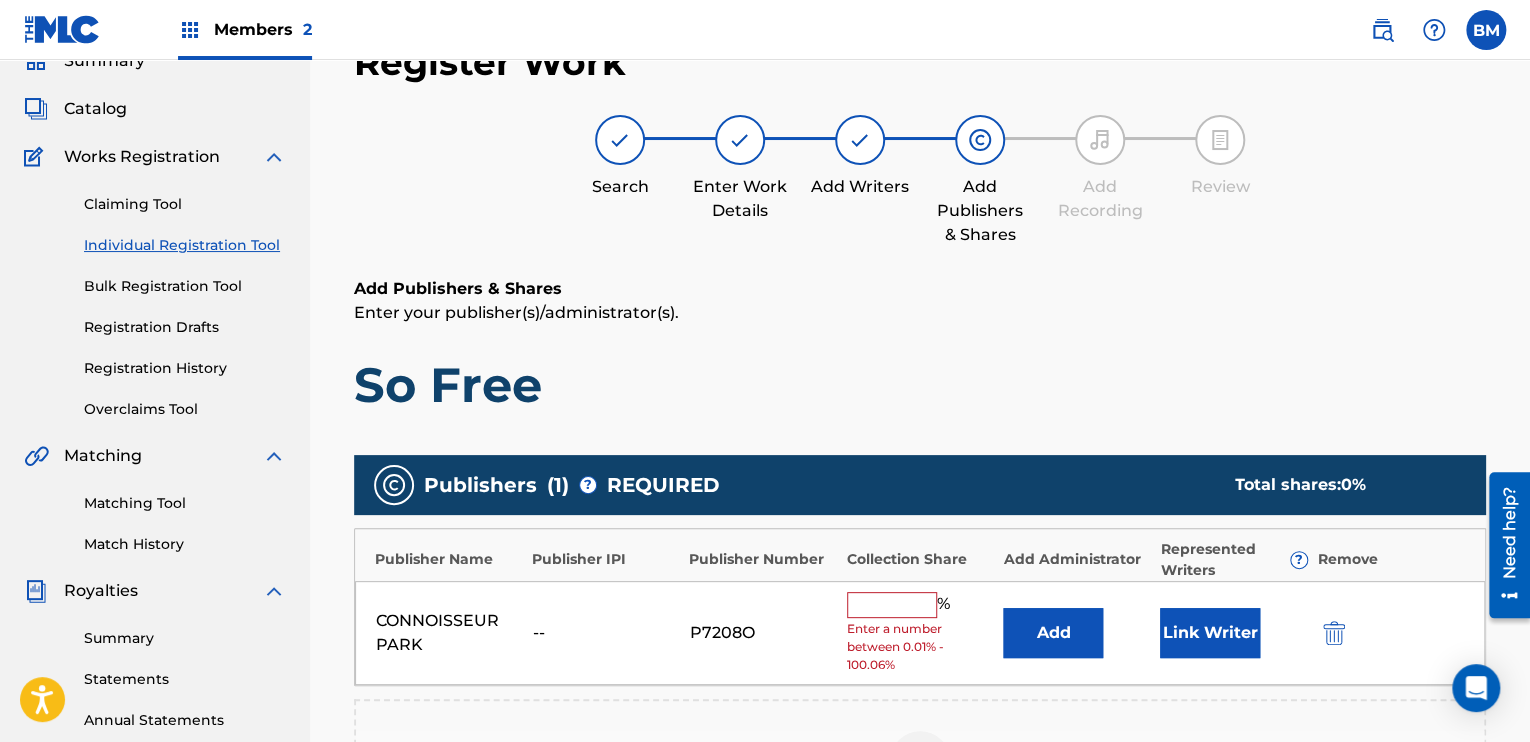 click at bounding box center (892, 605) 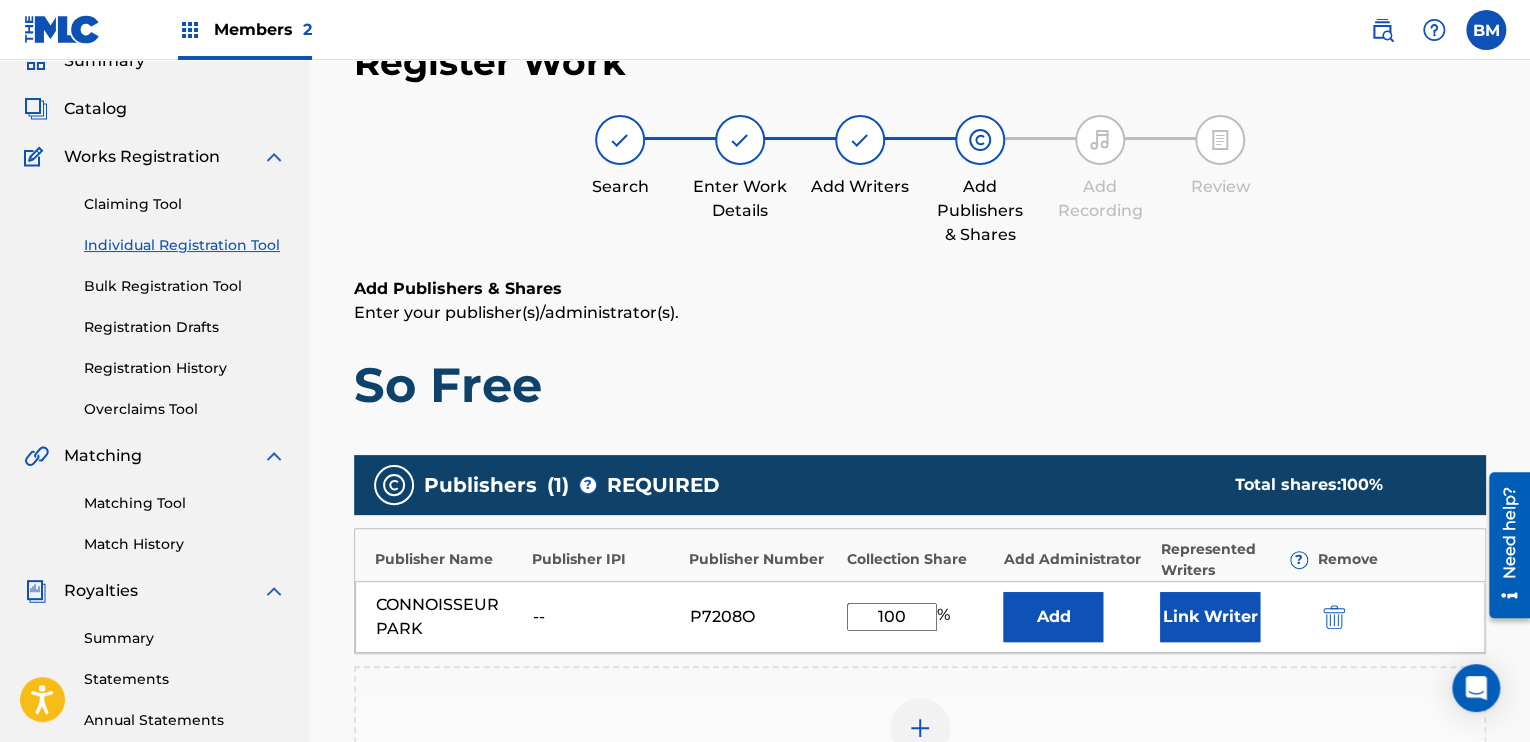 click on "Link Writer" at bounding box center (1210, 617) 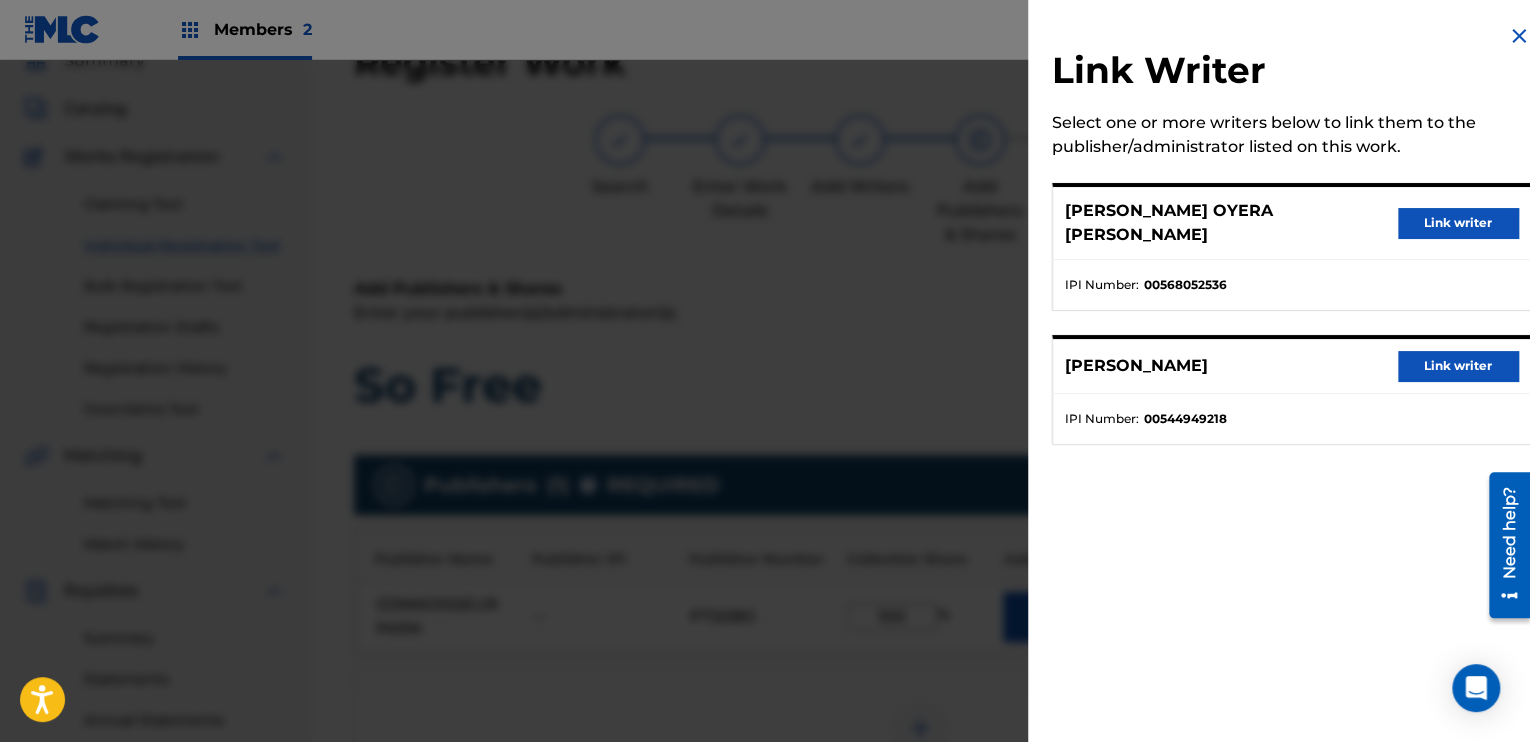 click on "Link writer" at bounding box center [1458, 366] 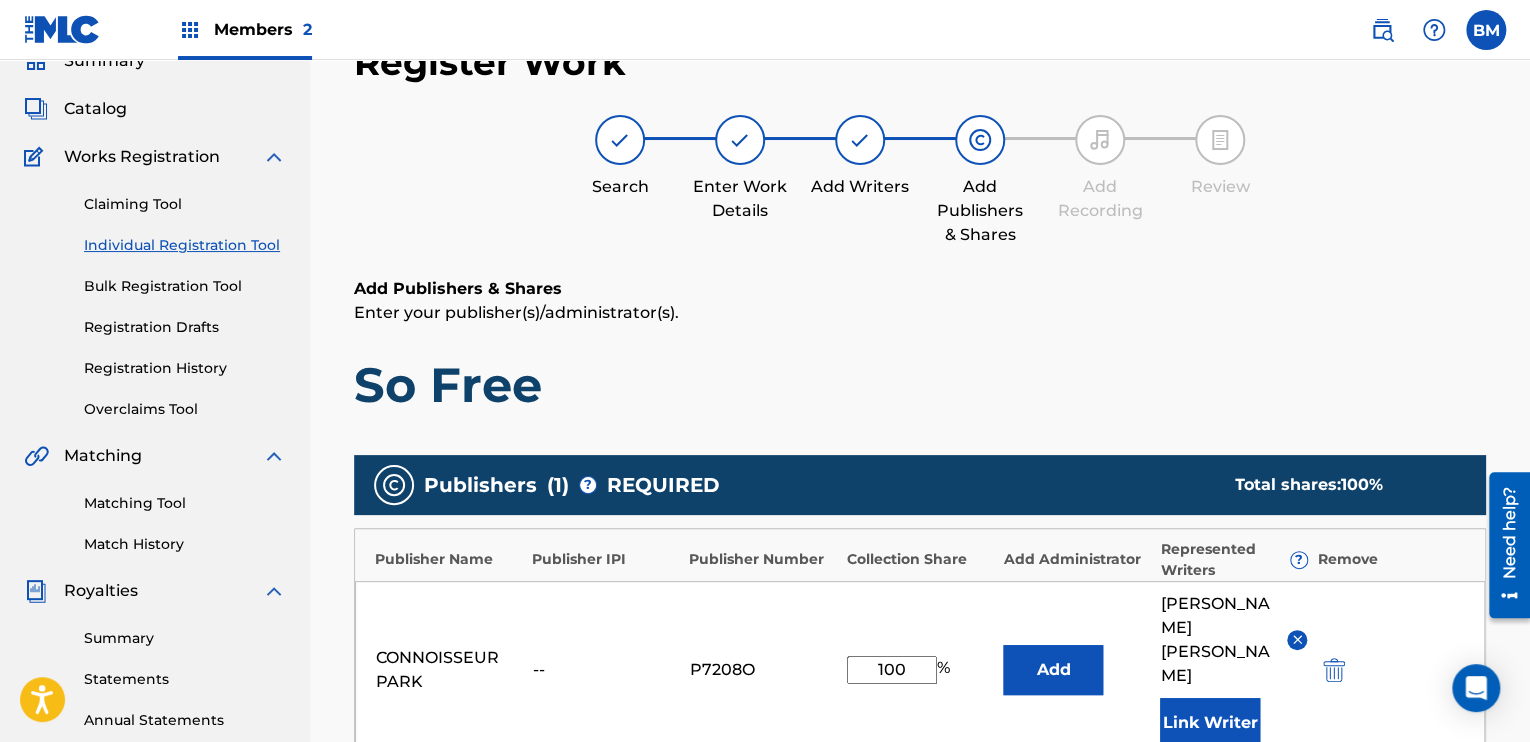 click on "Link Writer" at bounding box center [1210, 723] 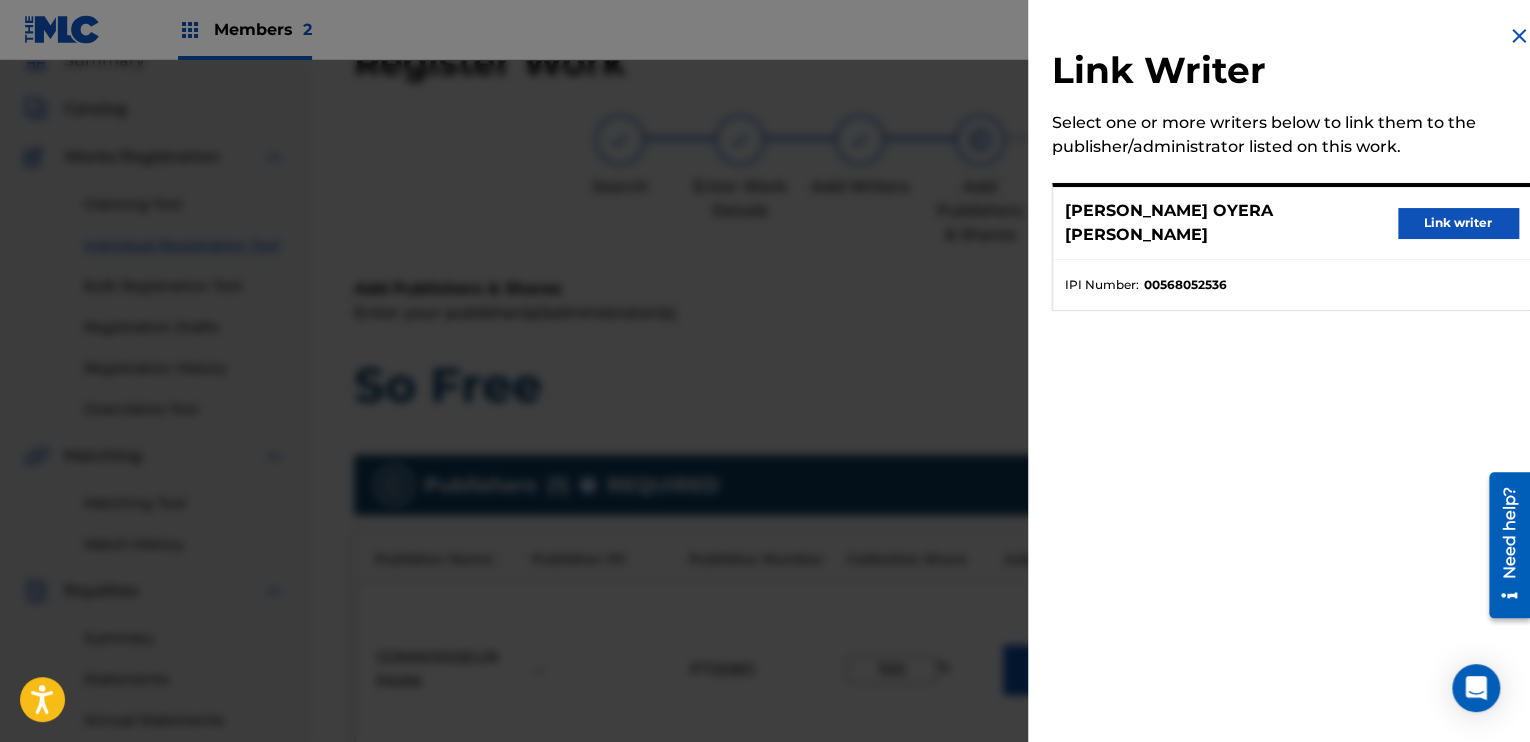 click on "Link writer" at bounding box center (1458, 223) 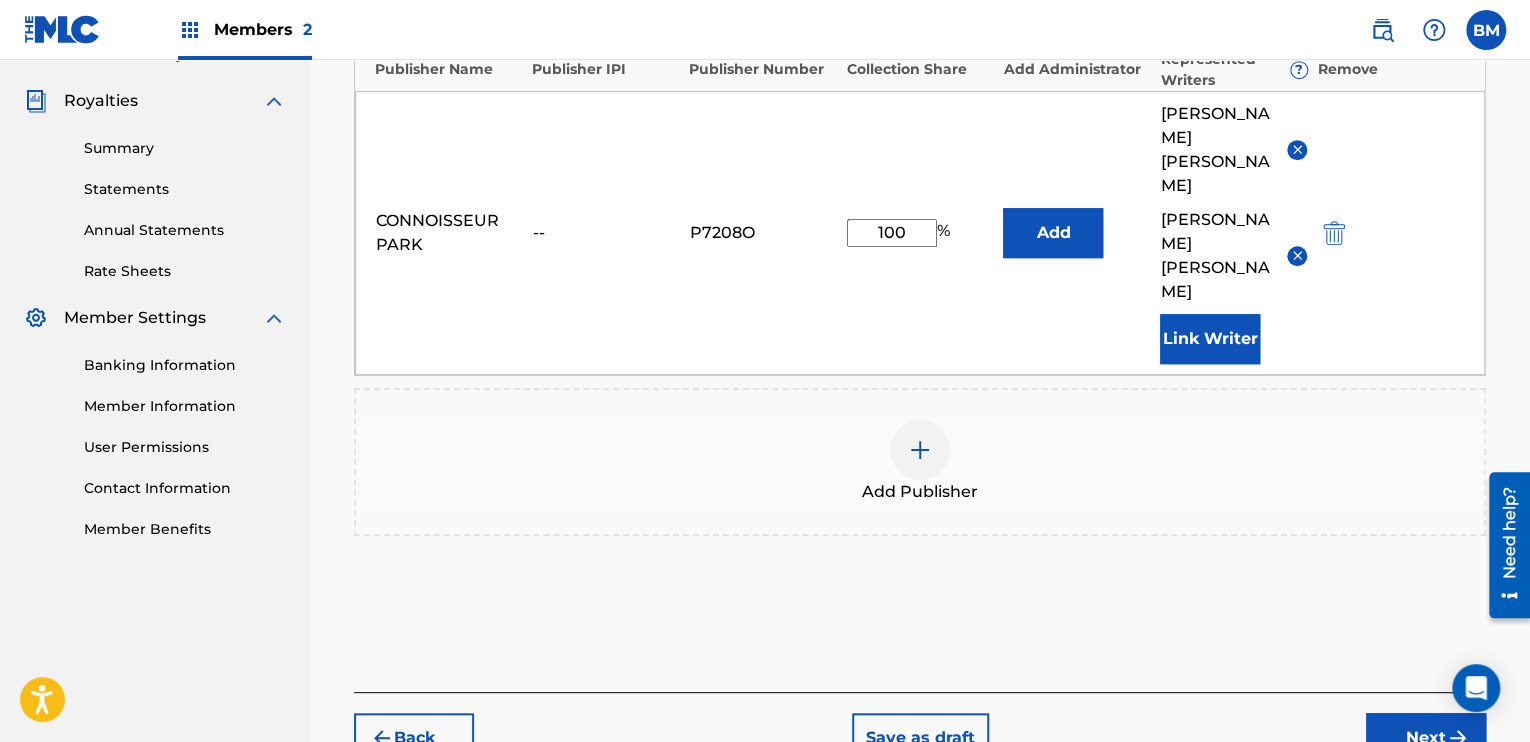 scroll, scrollTop: 590, scrollLeft: 0, axis: vertical 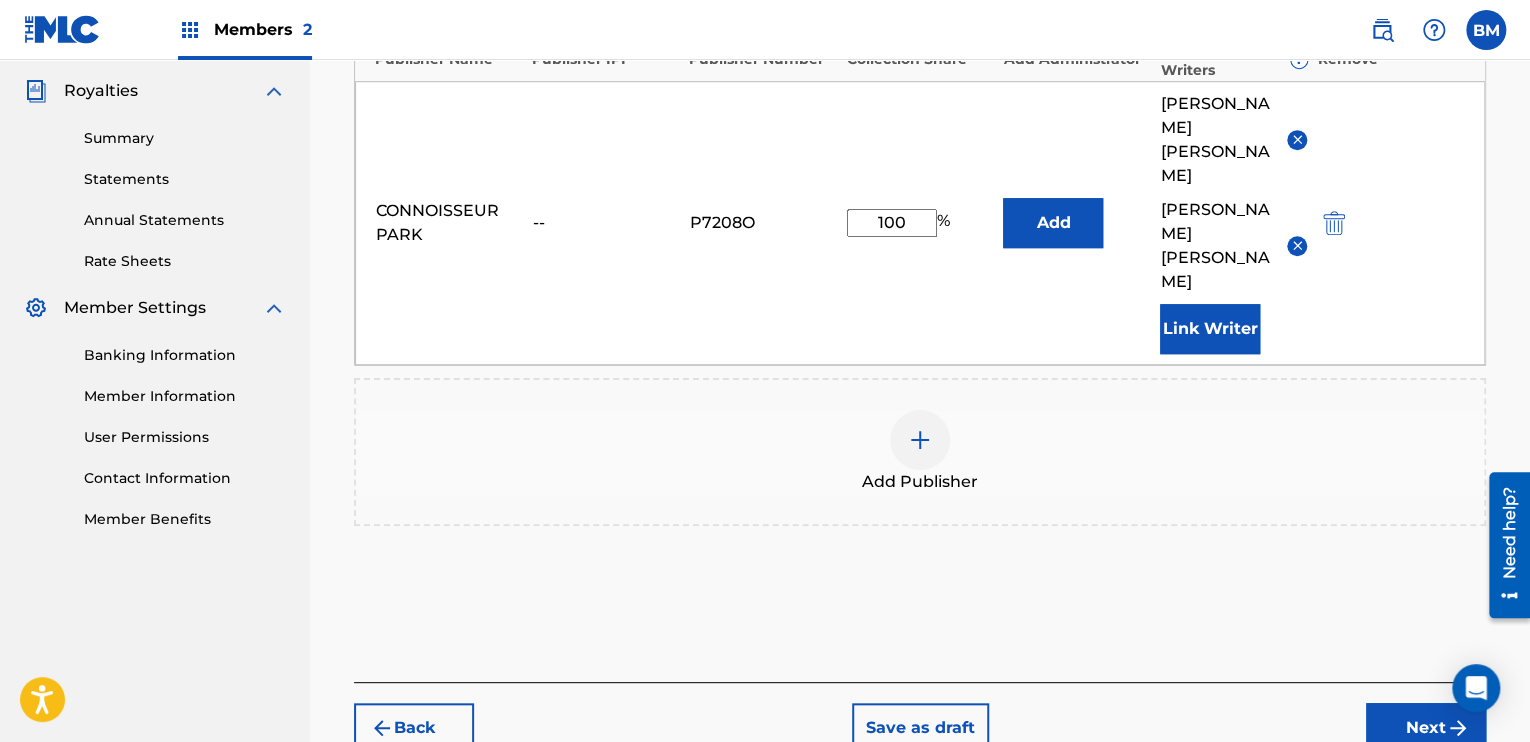 click on "Next" at bounding box center (1426, 728) 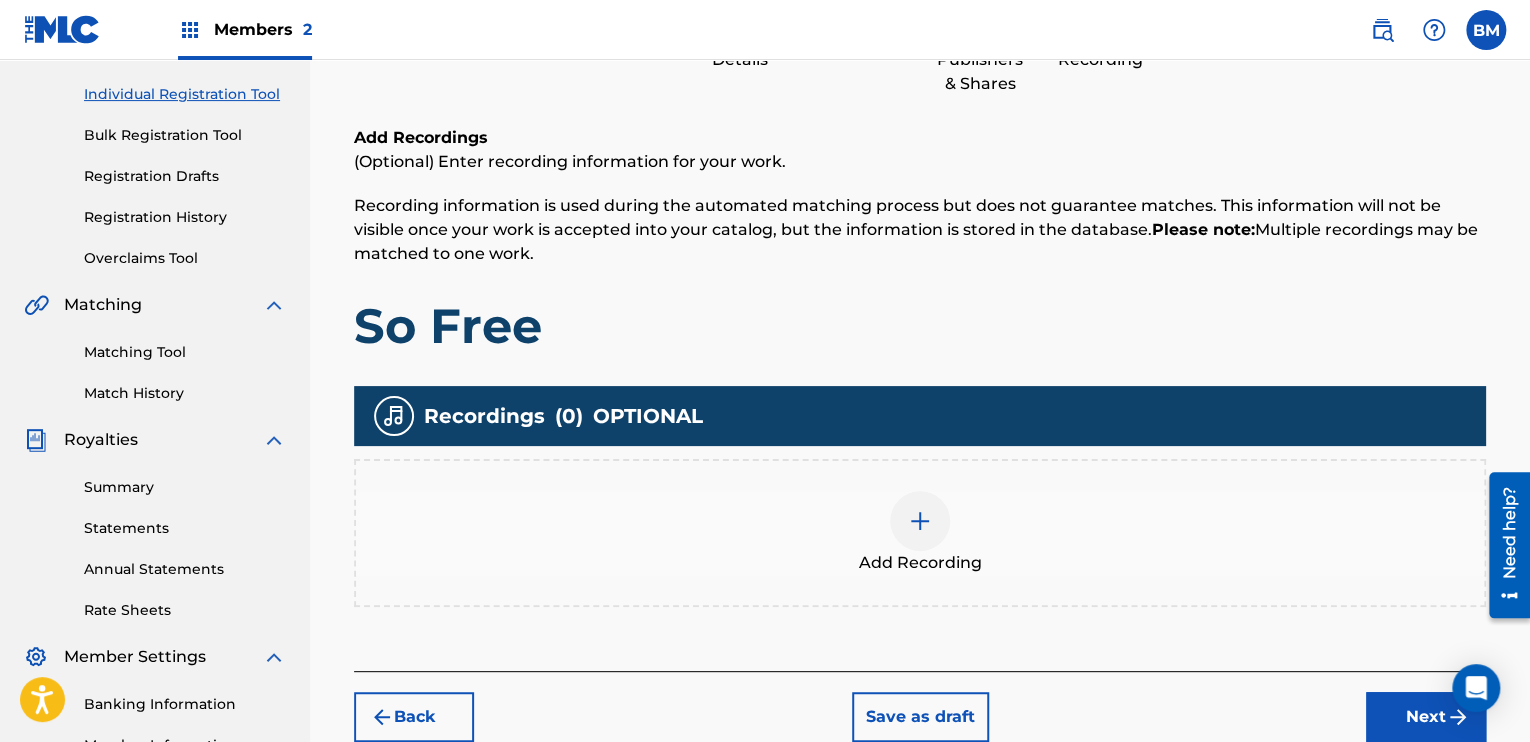 scroll, scrollTop: 90, scrollLeft: 0, axis: vertical 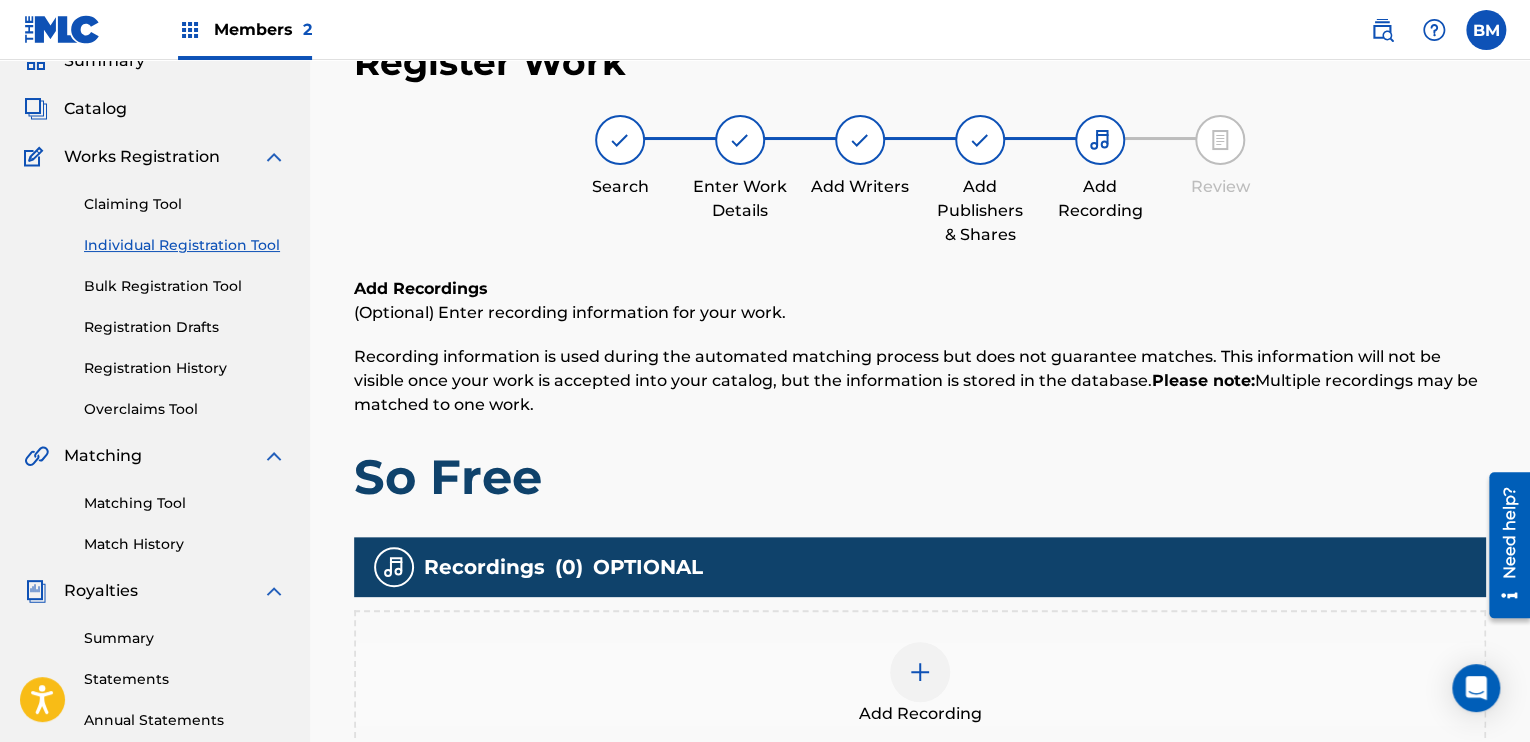click at bounding box center [920, 672] 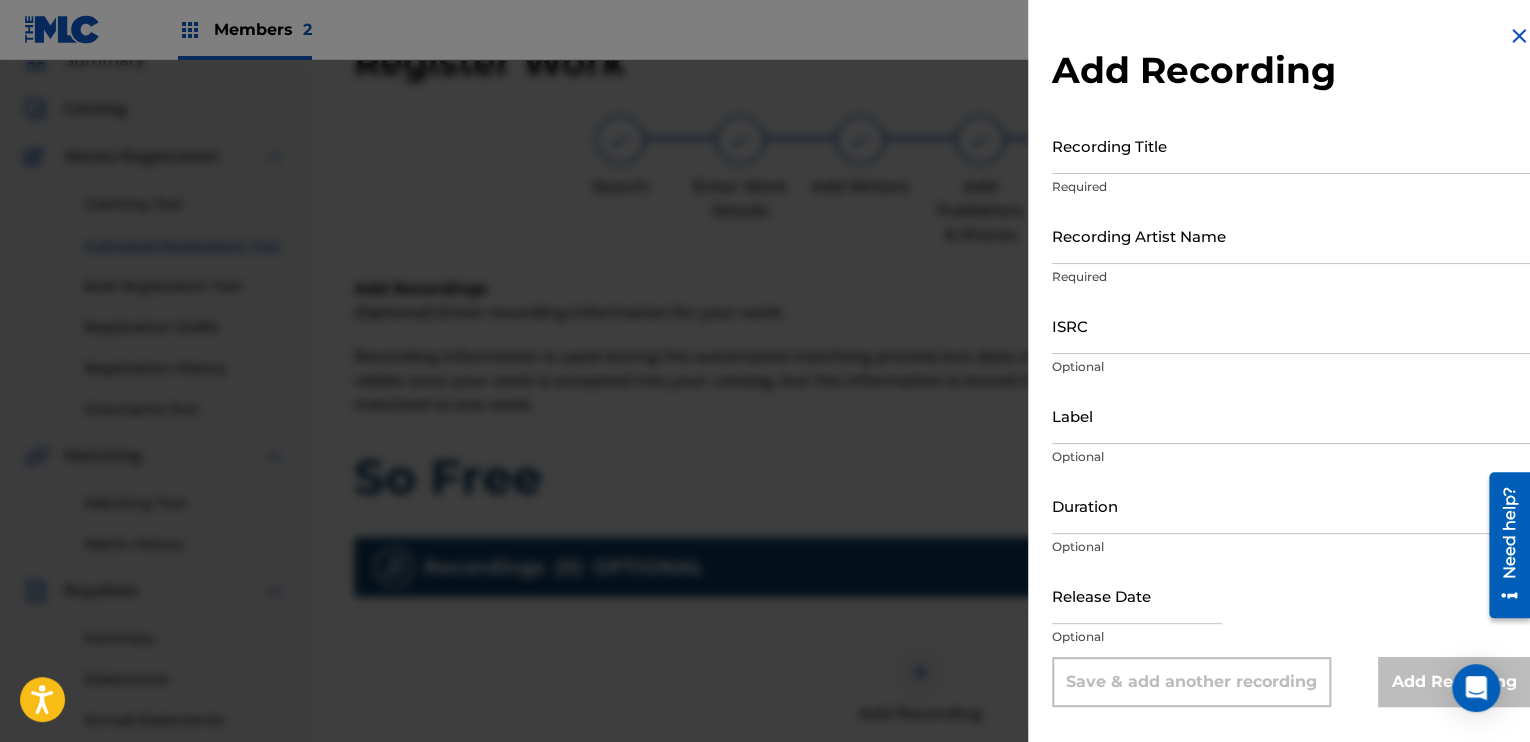 click on "Recording Title" at bounding box center (1291, 145) 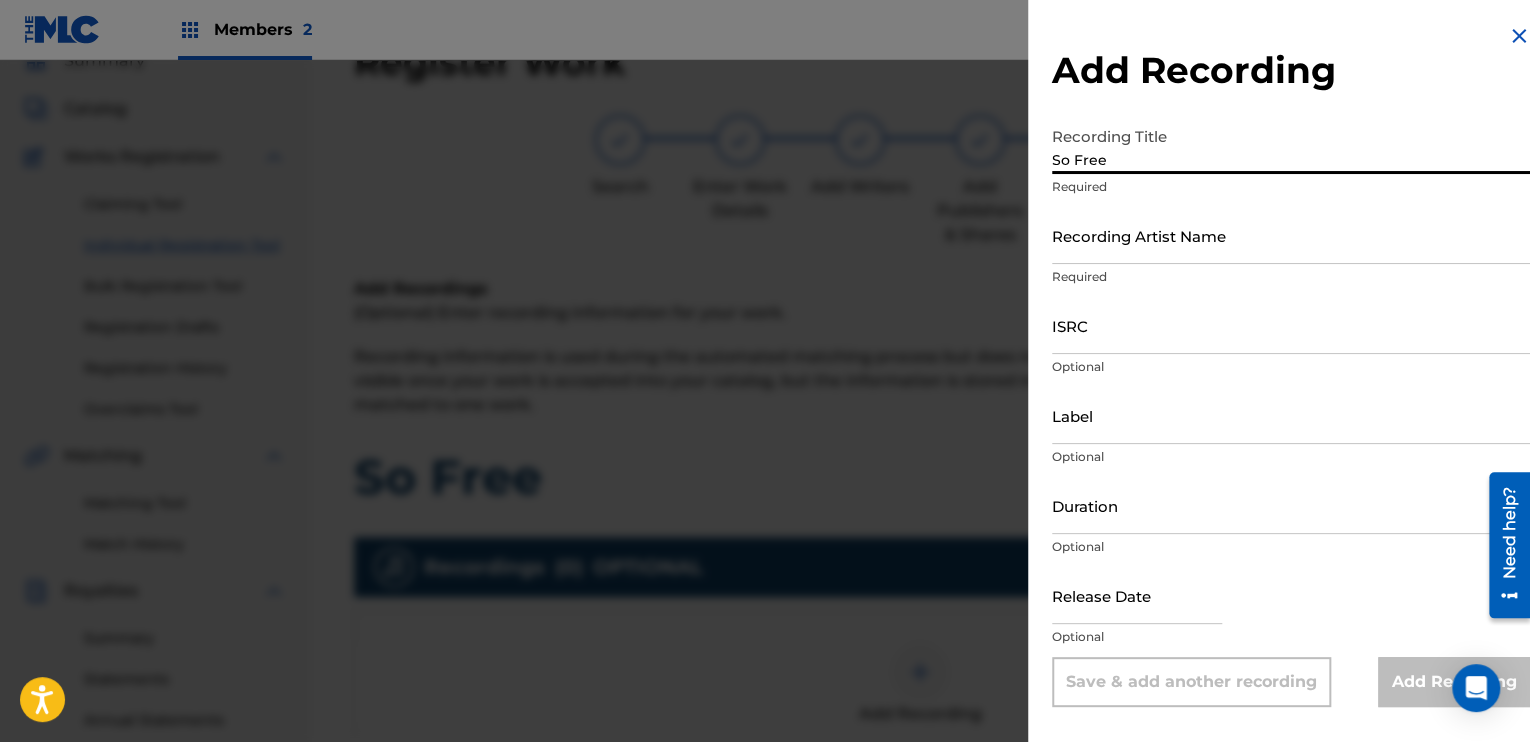 type on "So Free" 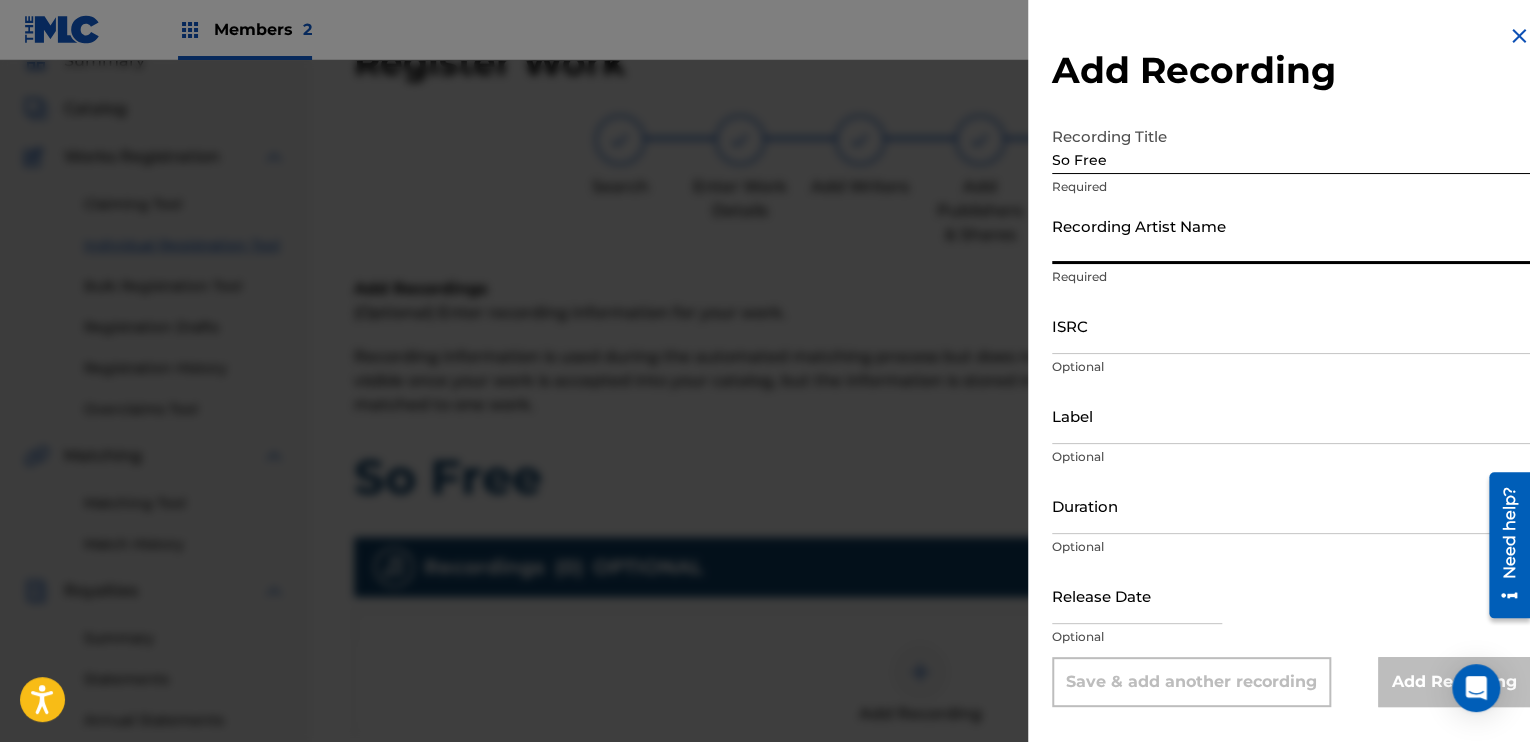 click on "Recording Artist Name" at bounding box center (1291, 235) 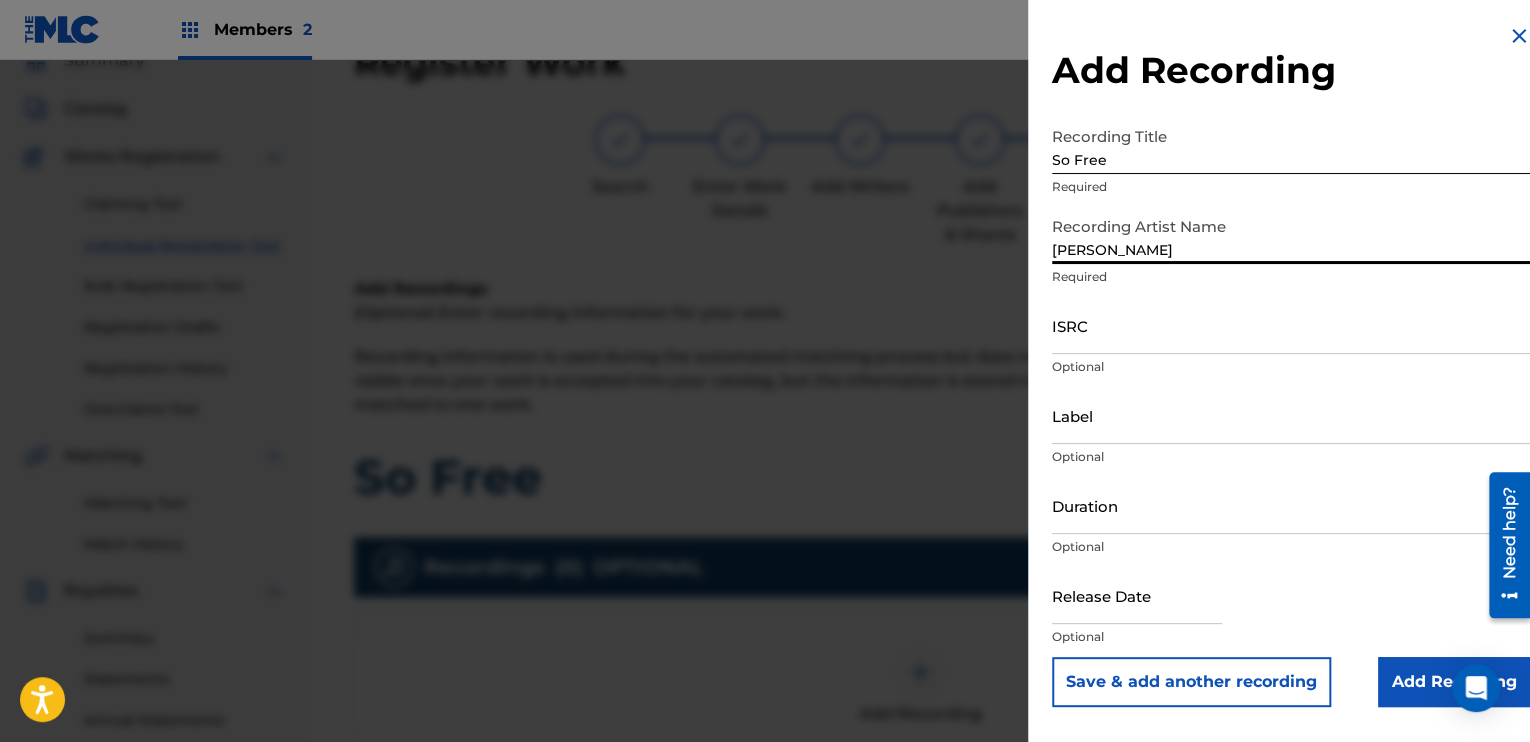 type on "[PERSON_NAME]" 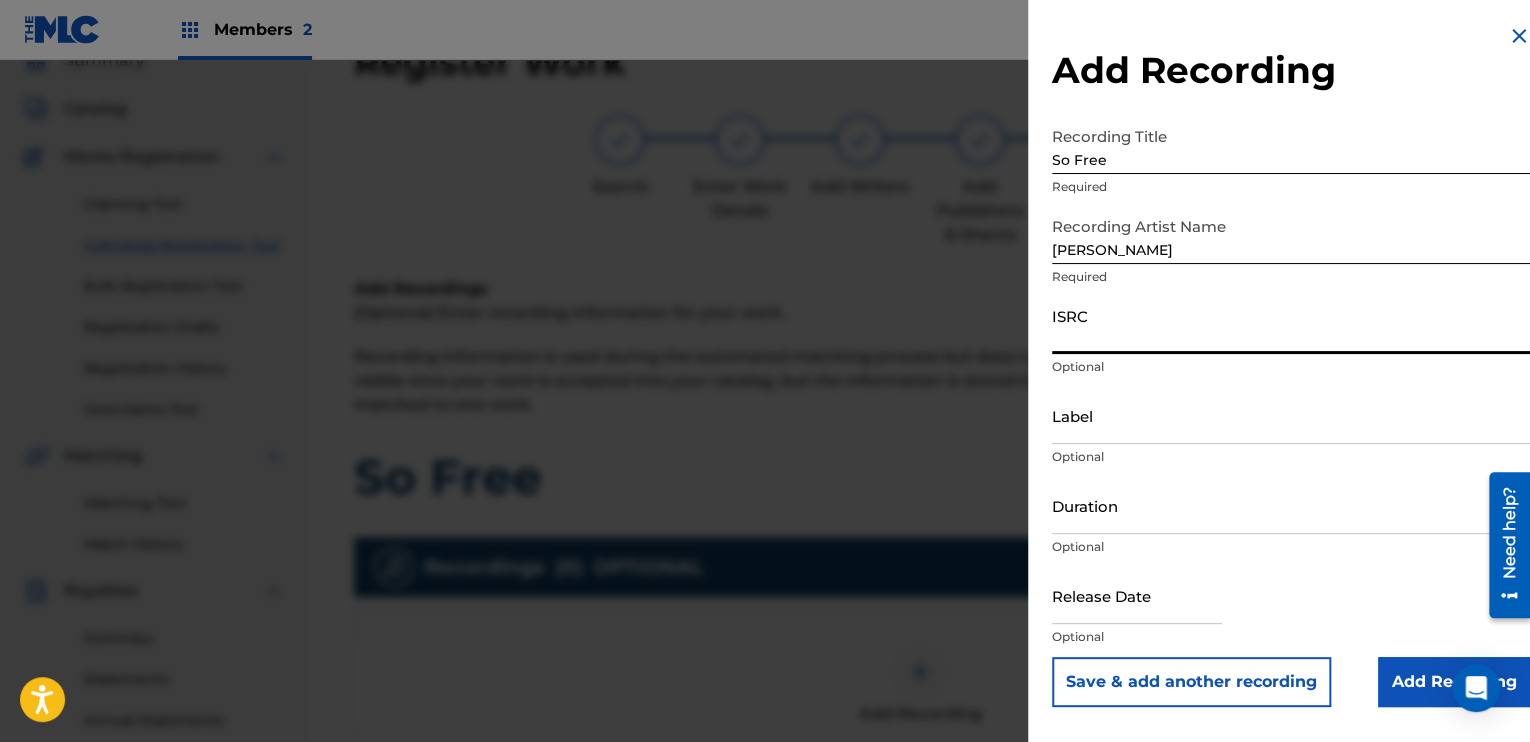 paste on "QZNMT2217374" 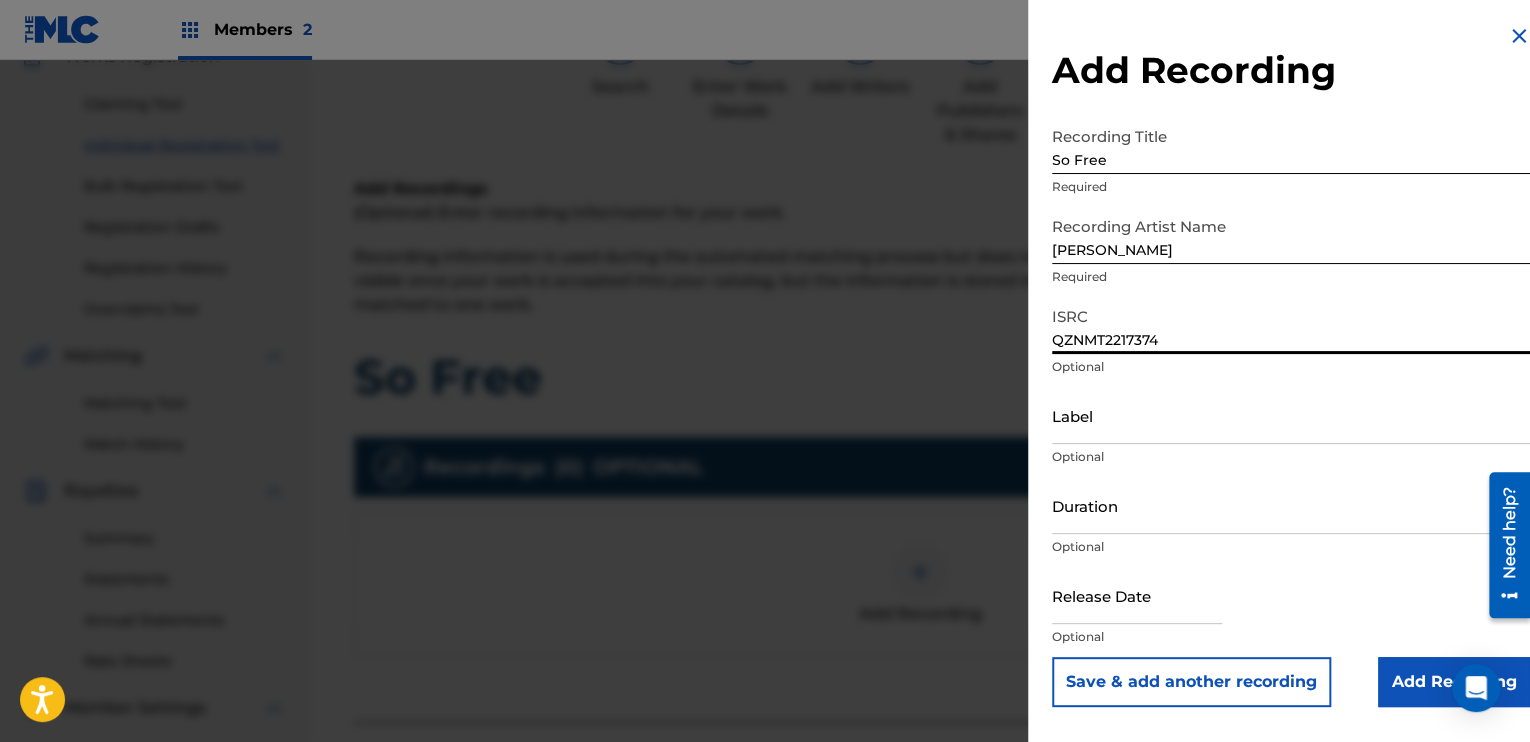 scroll, scrollTop: 90, scrollLeft: 0, axis: vertical 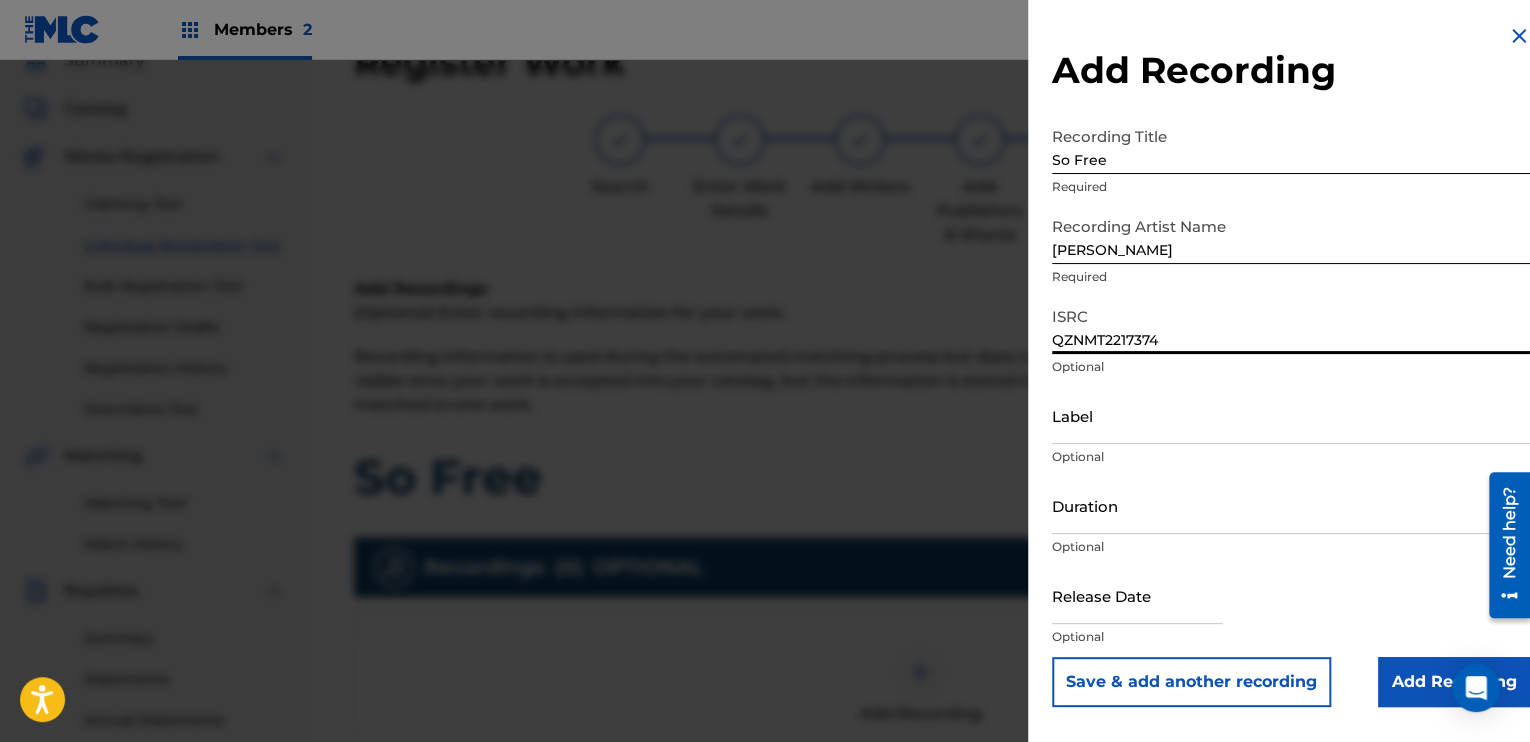type on "QZNMT2217374" 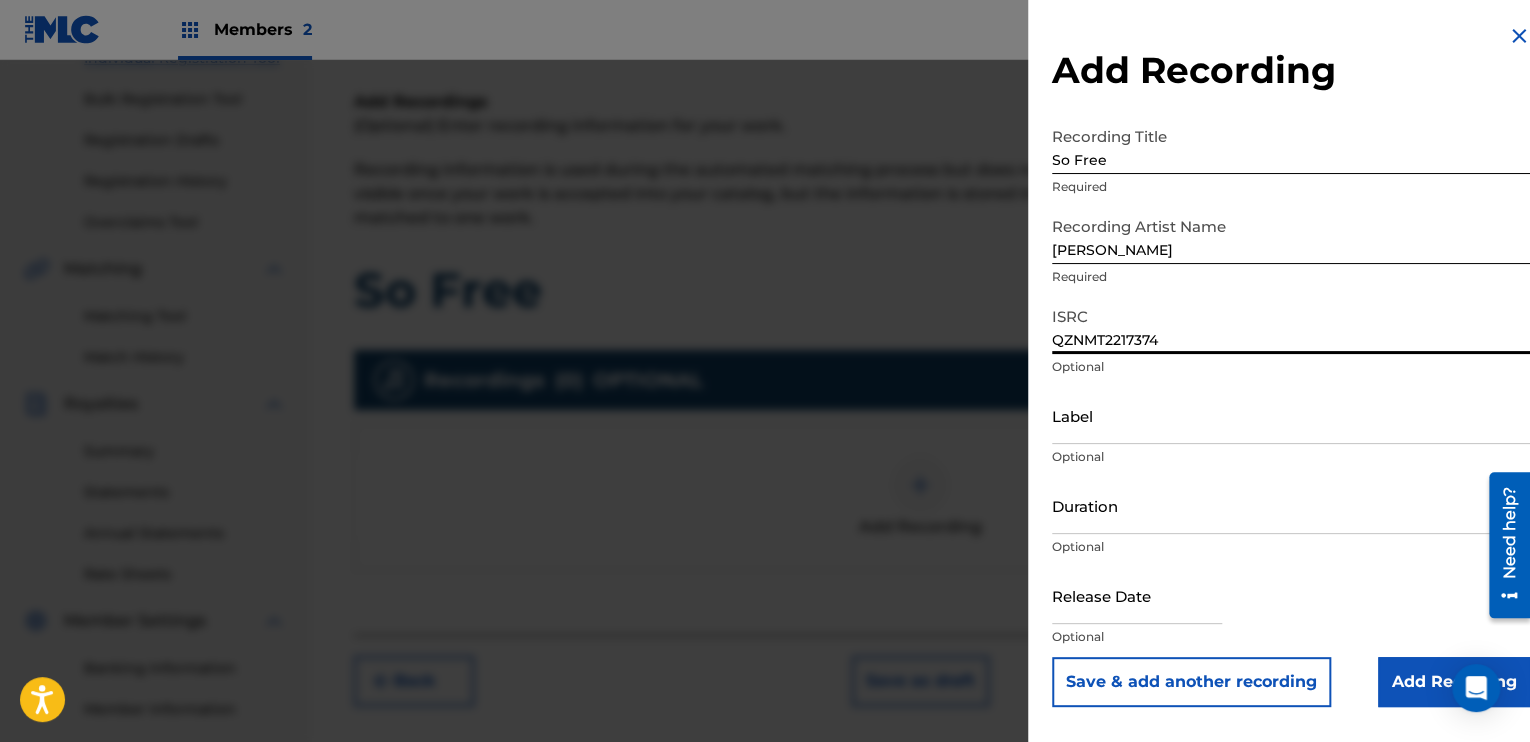 scroll, scrollTop: 290, scrollLeft: 0, axis: vertical 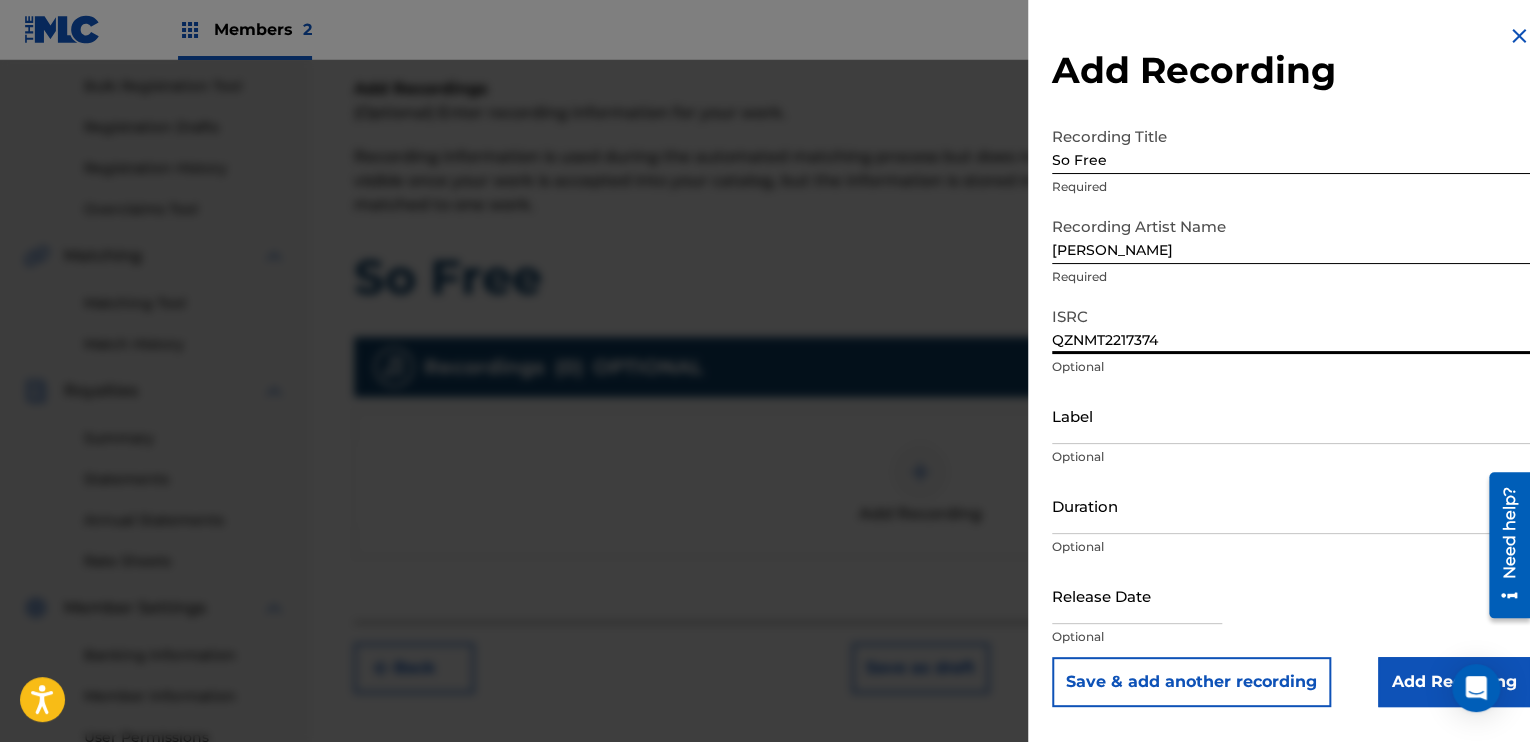 click on "Add Recording" at bounding box center [1454, 682] 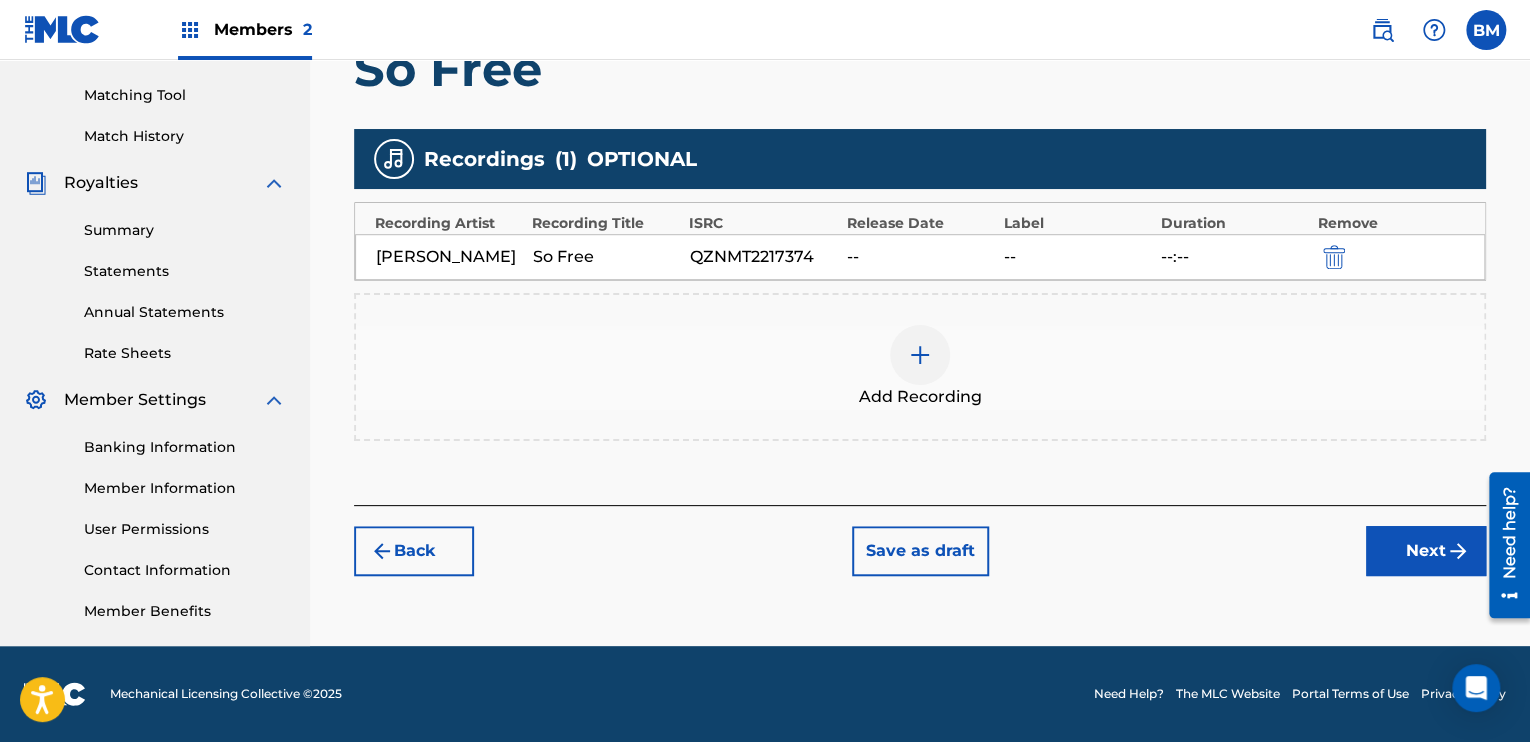 click on "Next" at bounding box center (1426, 551) 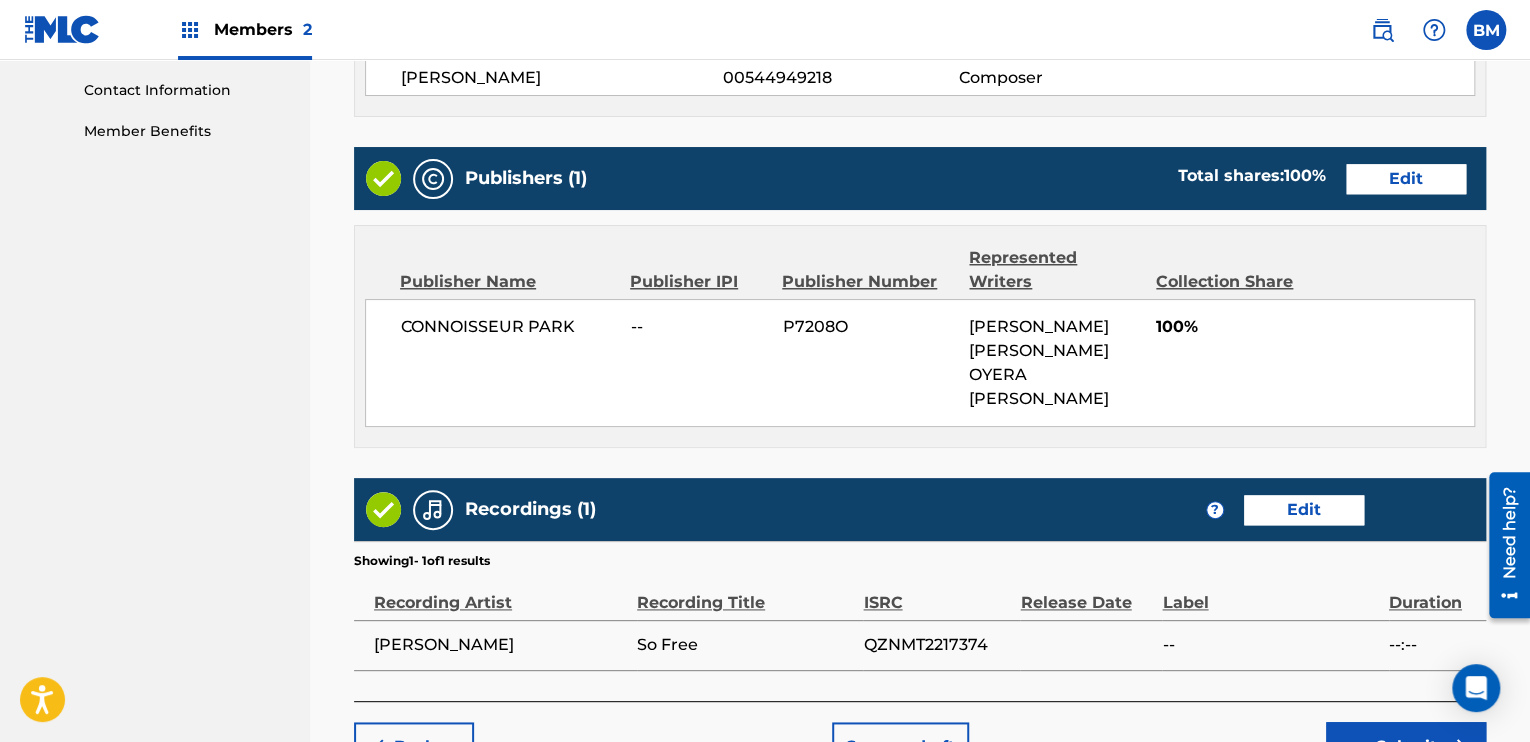 scroll, scrollTop: 1073, scrollLeft: 0, axis: vertical 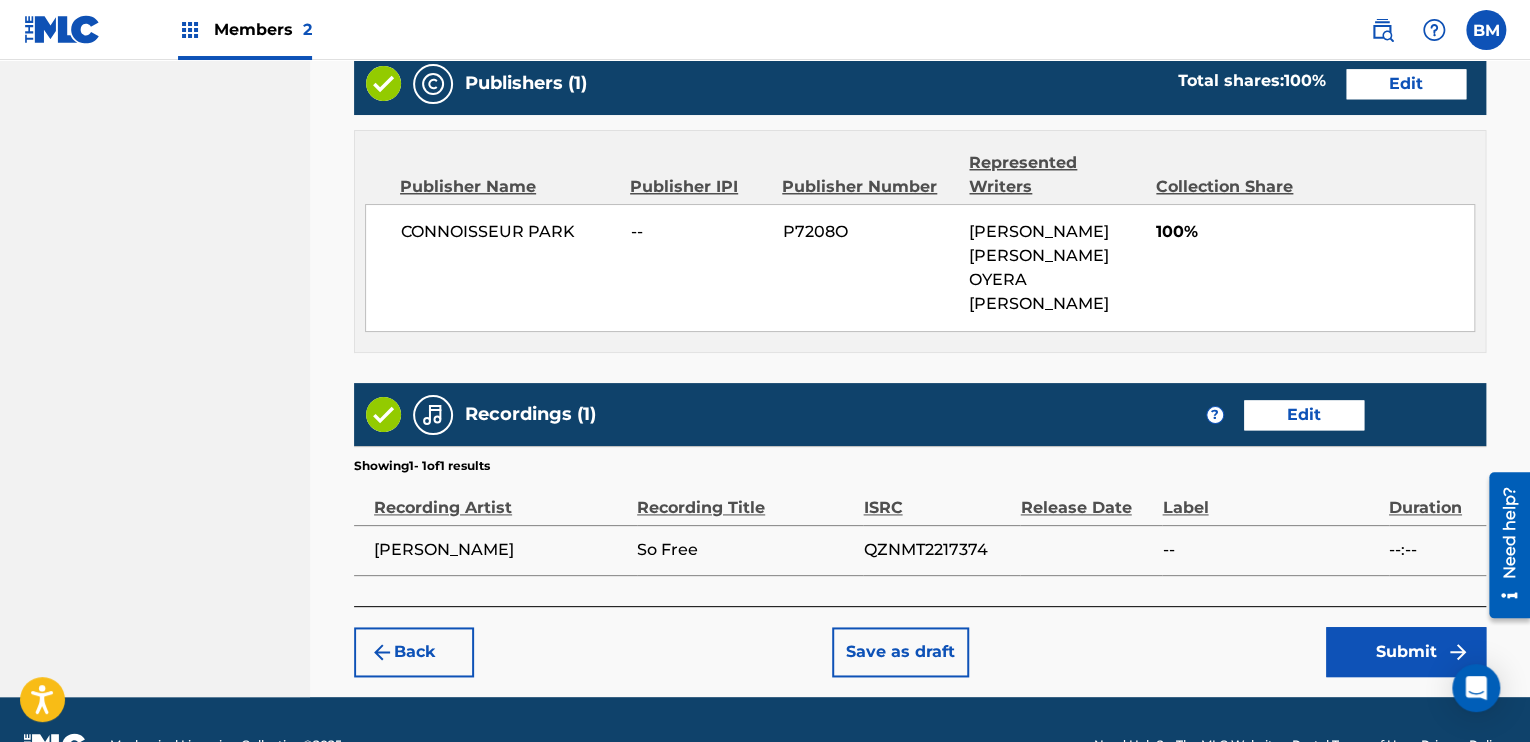 click on "Edit" at bounding box center [1304, 415] 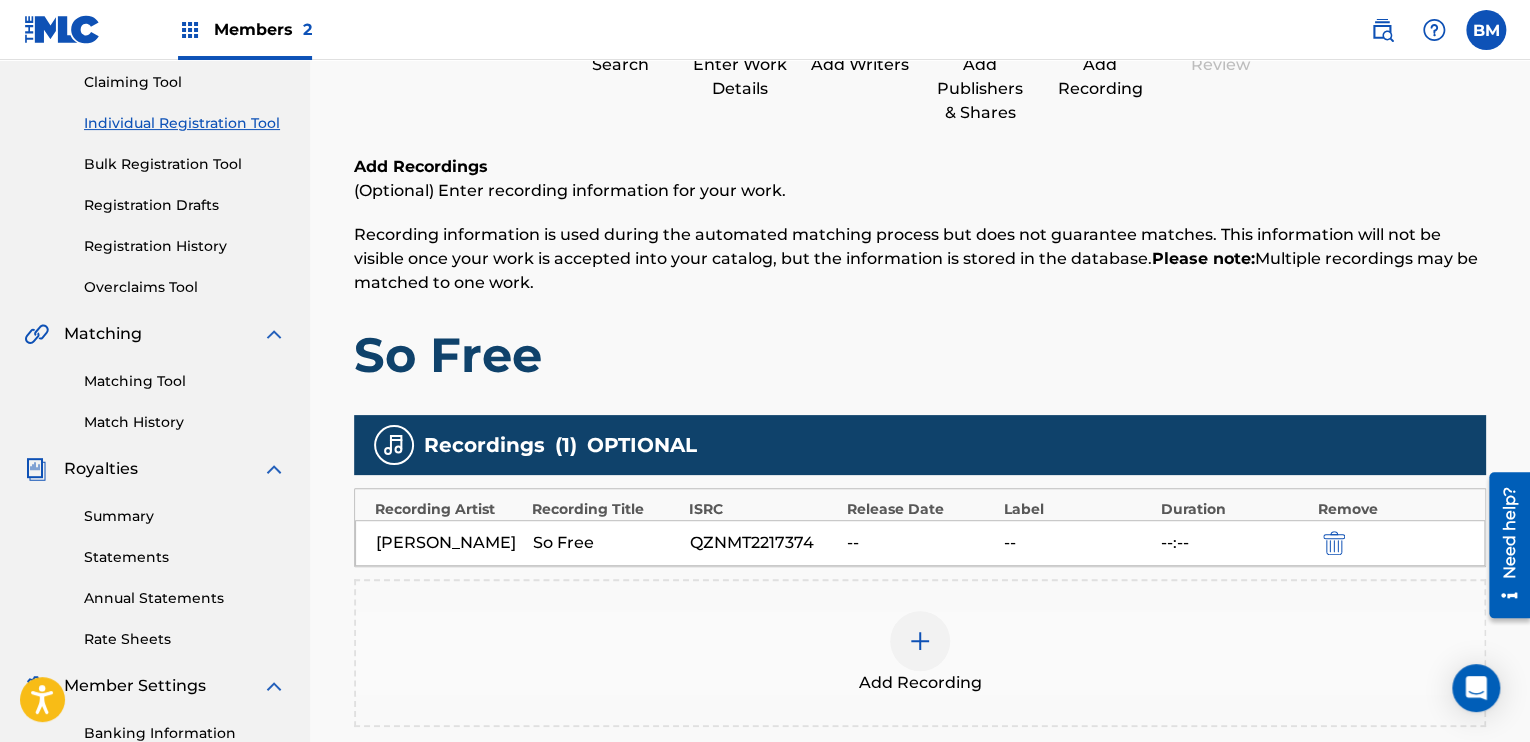 scroll, scrollTop: 198, scrollLeft: 0, axis: vertical 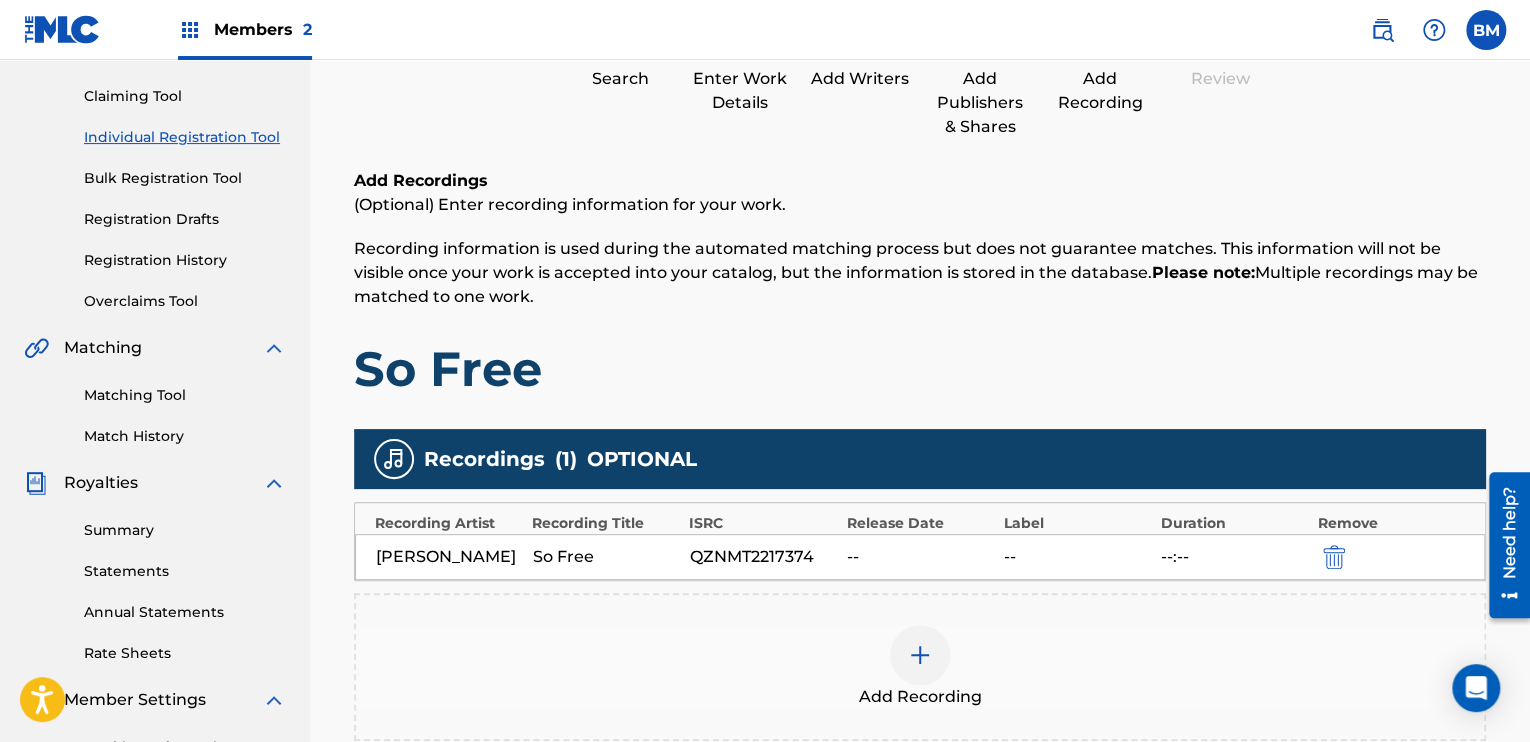 click at bounding box center (1334, 557) 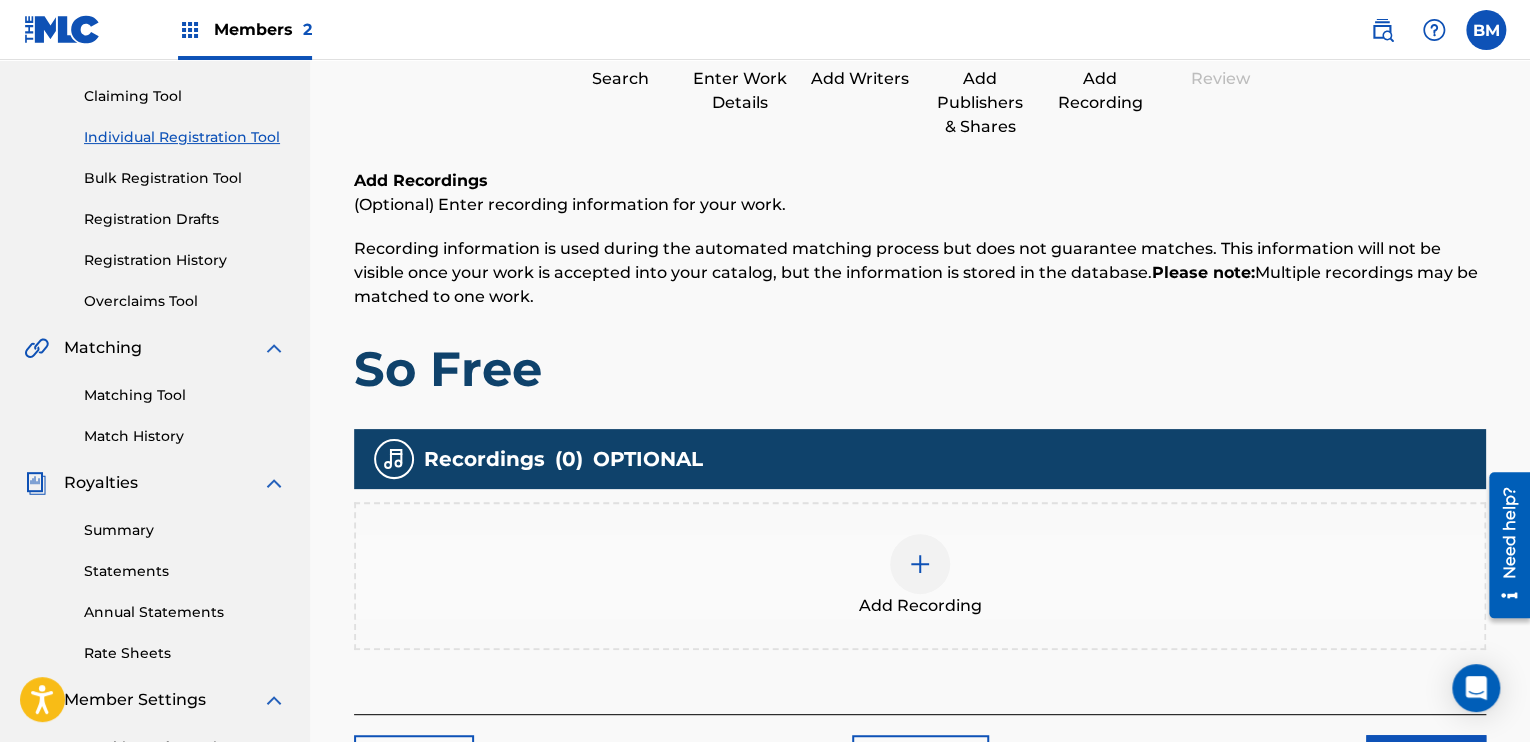 click at bounding box center [920, 564] 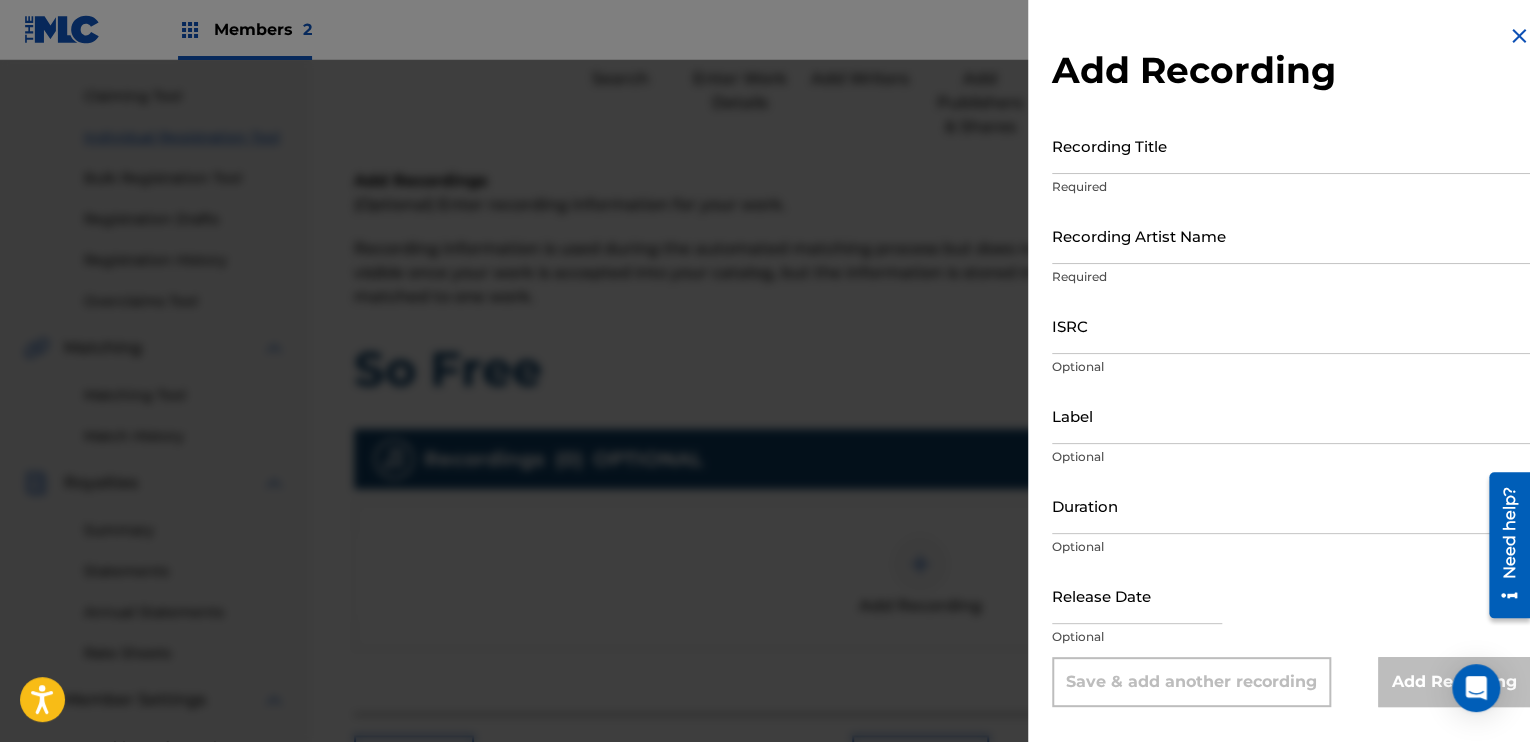 click on "Recording Title" at bounding box center [1291, 145] 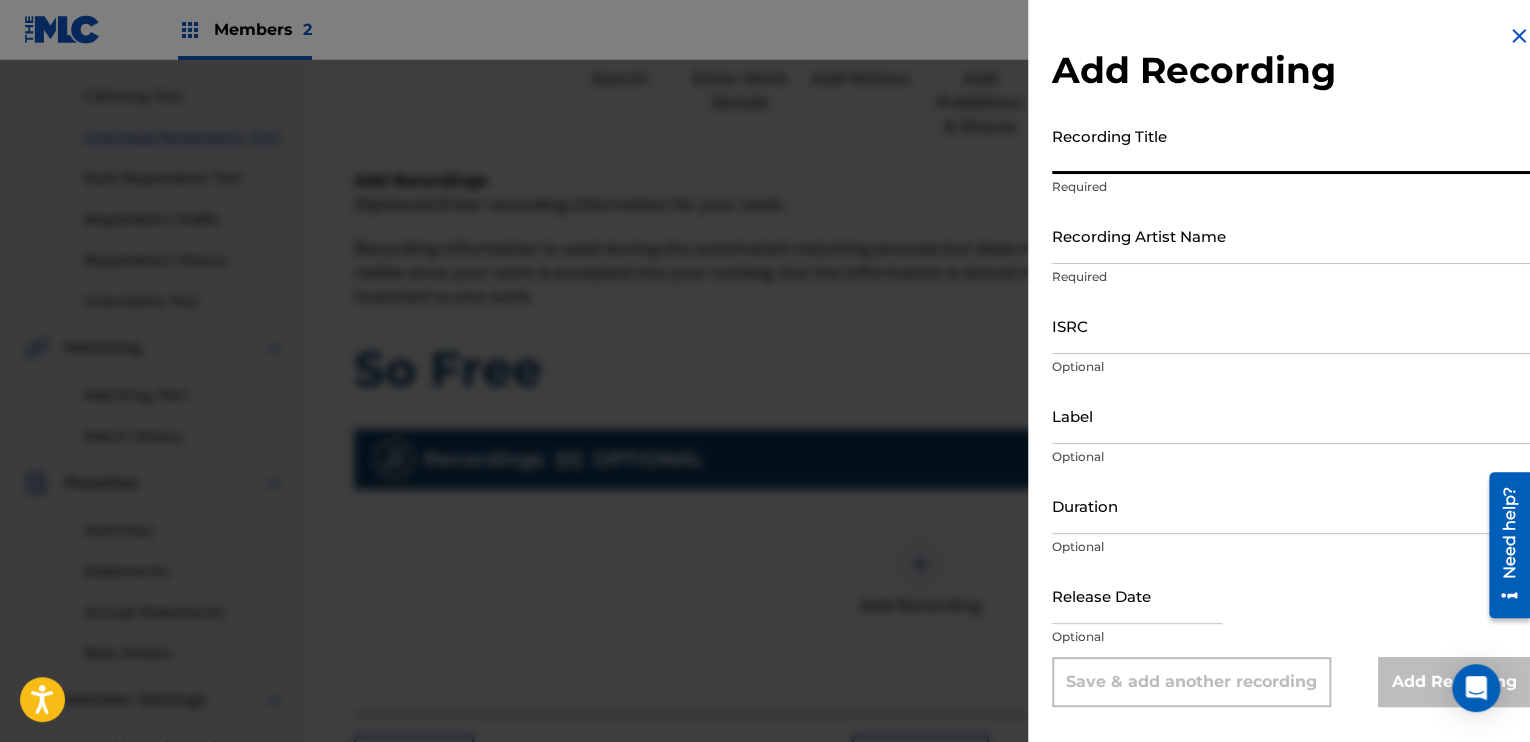 click on "Recording Title" at bounding box center [1291, 145] 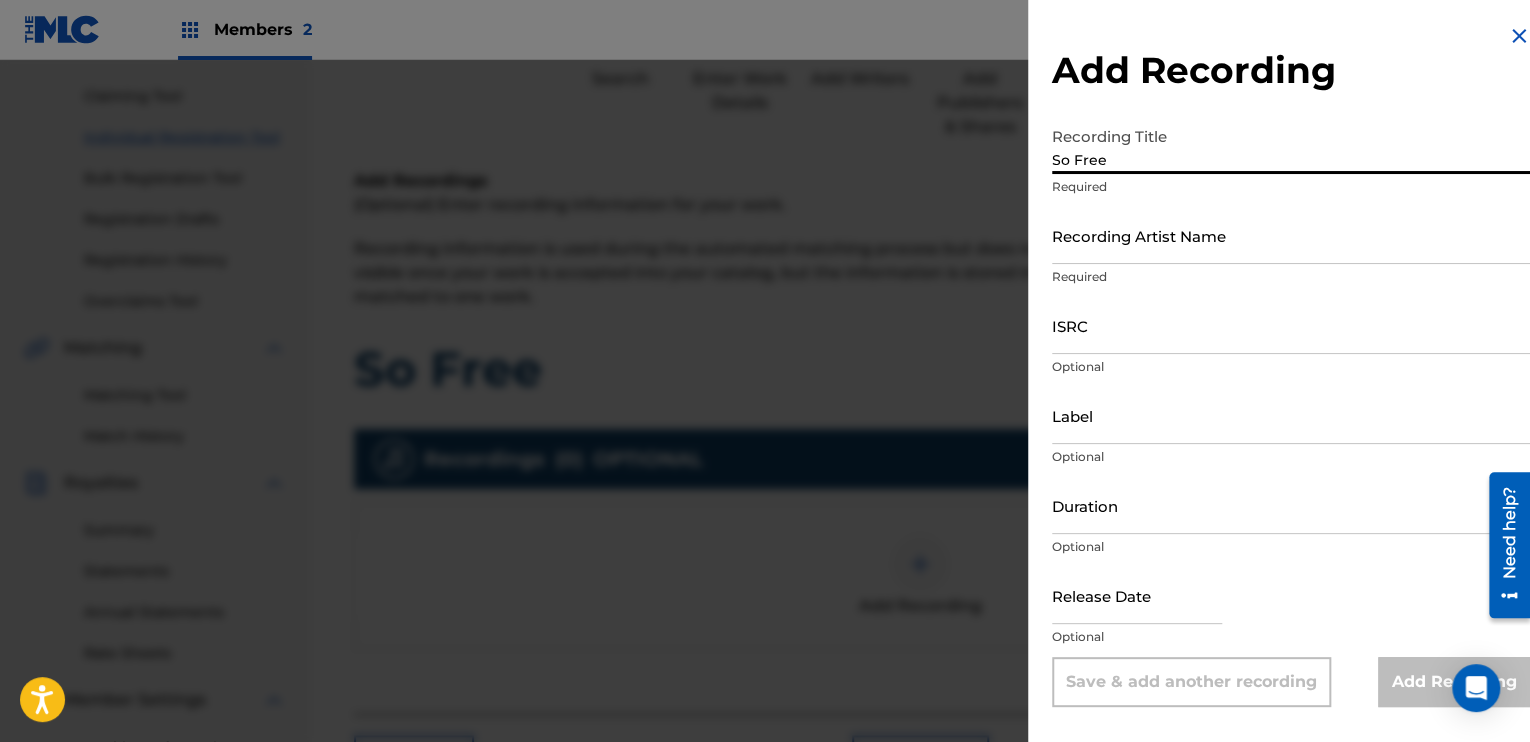 type on "So Free" 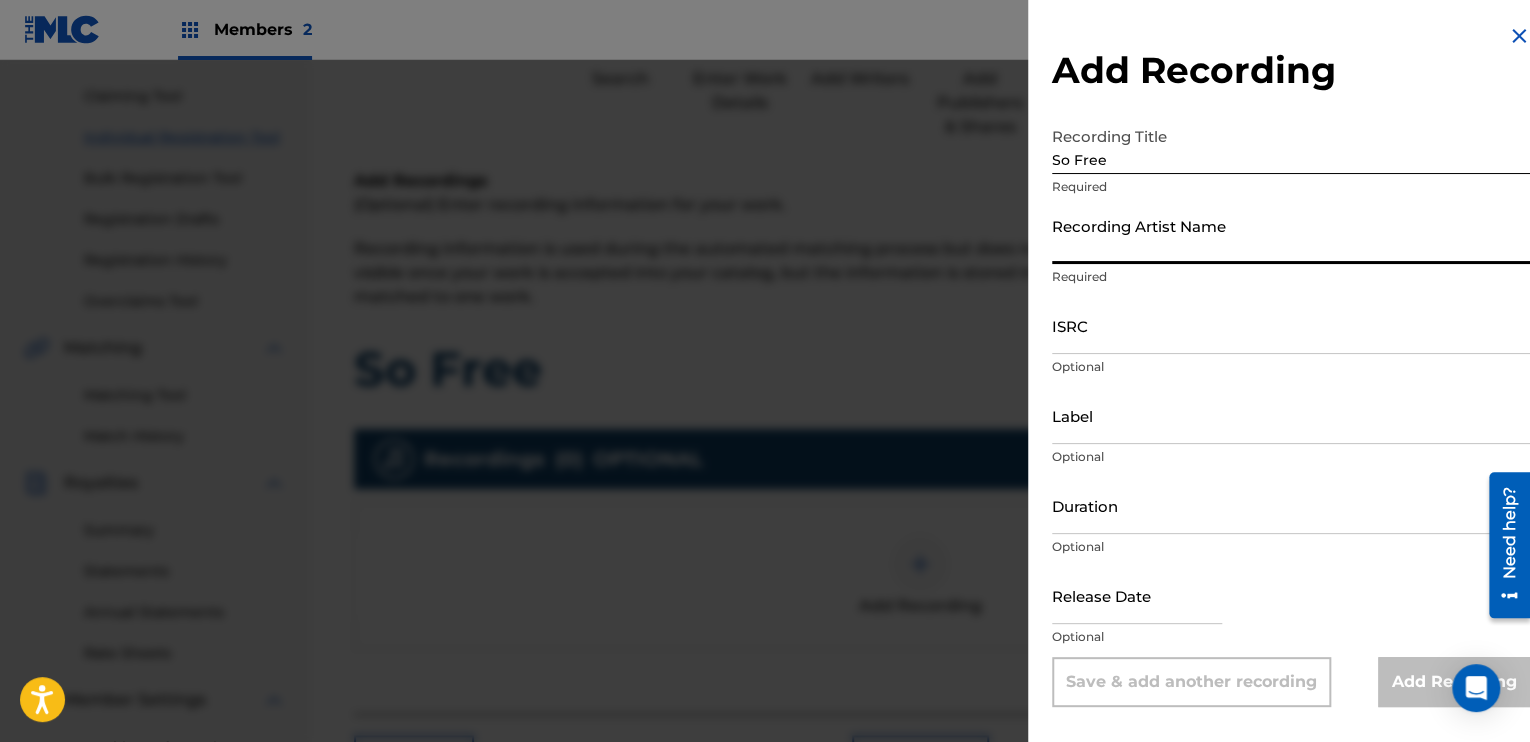 click on "Recording Artist Name" at bounding box center [1291, 235] 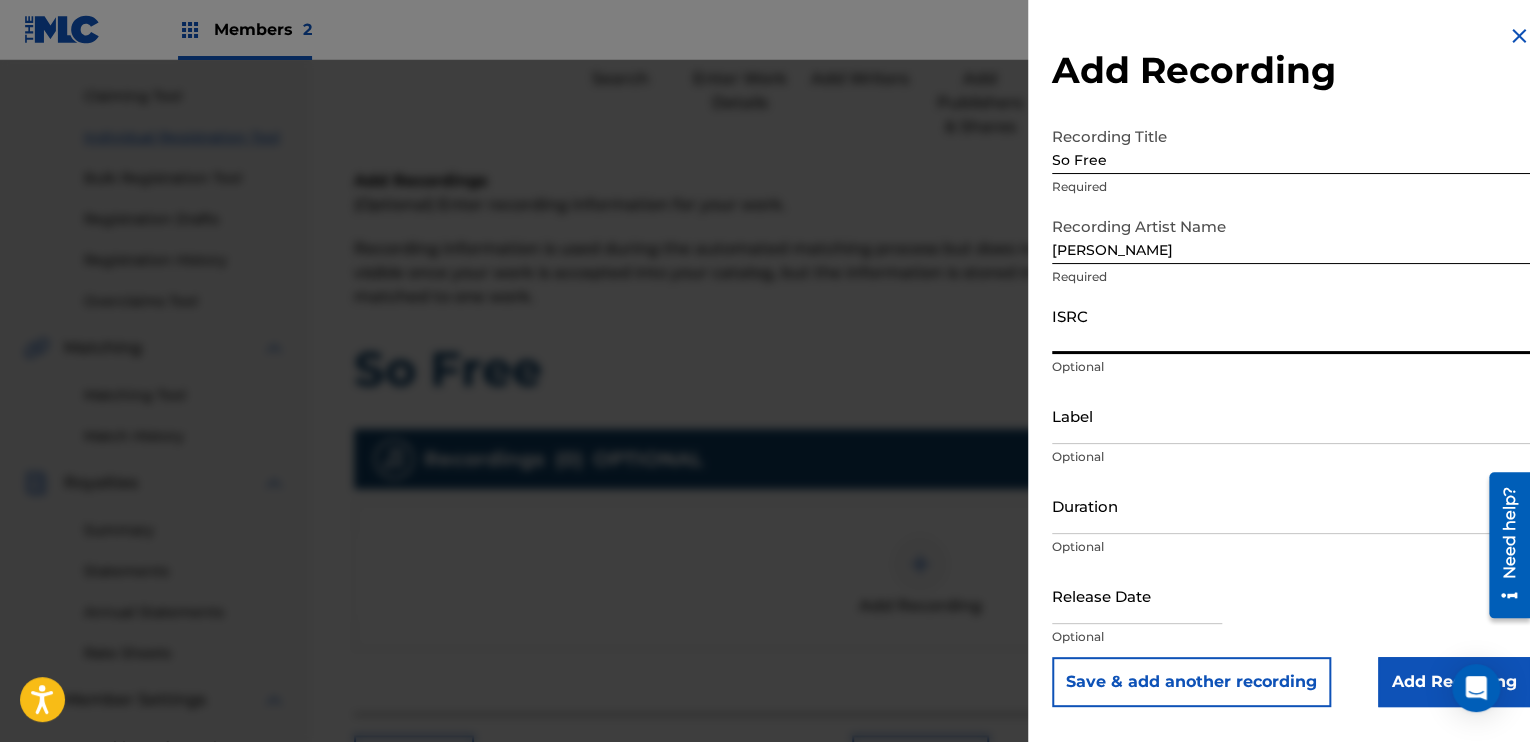 click on "ISRC" at bounding box center [1291, 325] 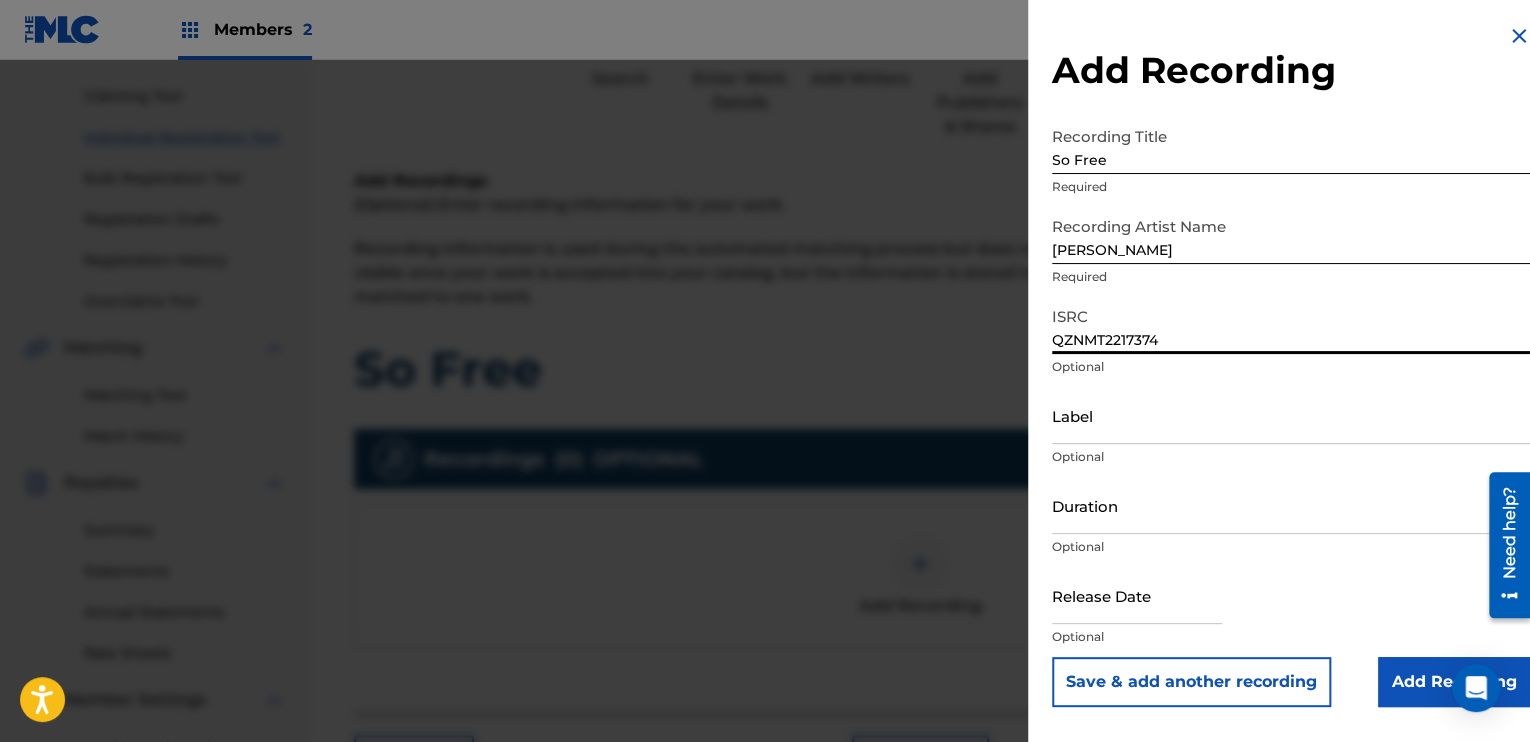 type on "QZNMT2217374" 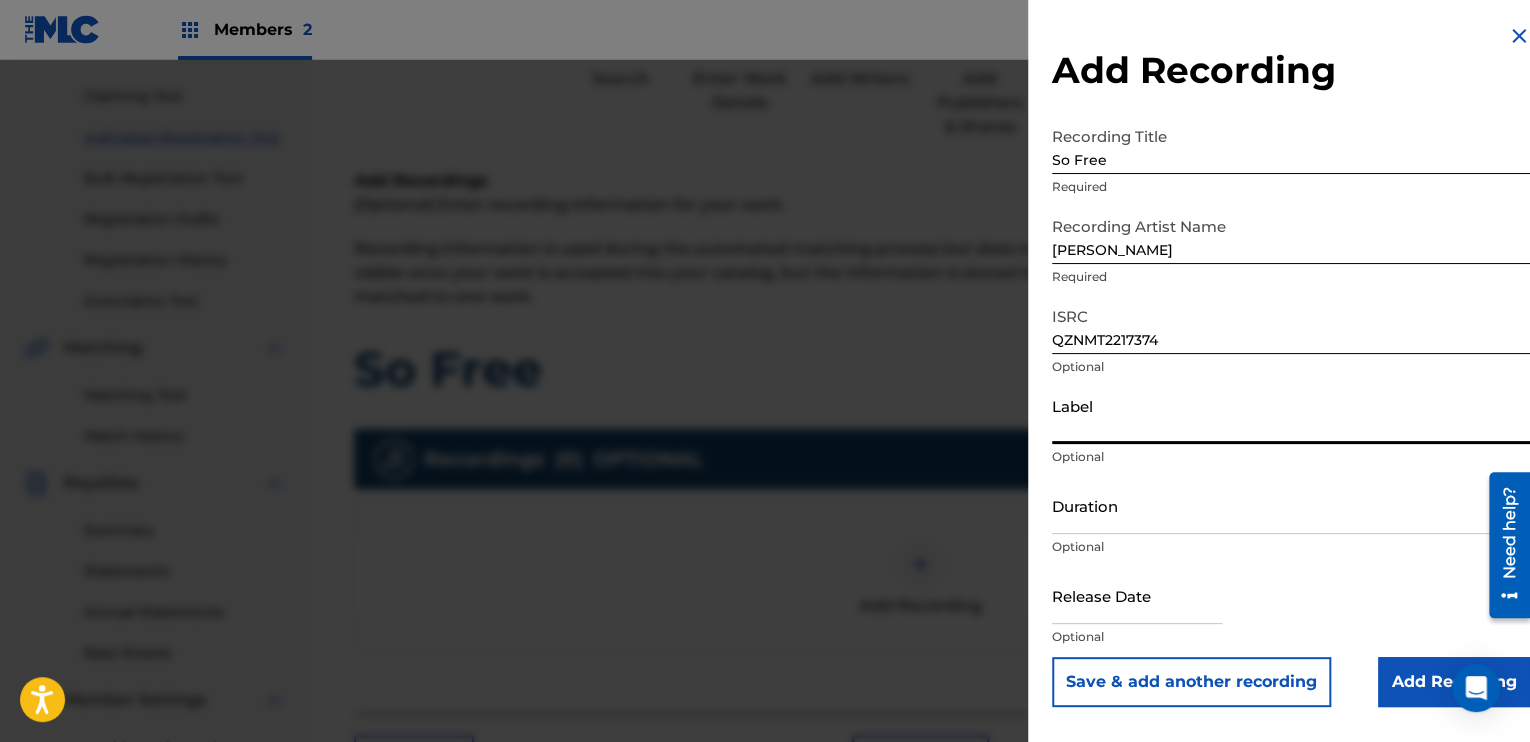 click on "Label" at bounding box center [1291, 415] 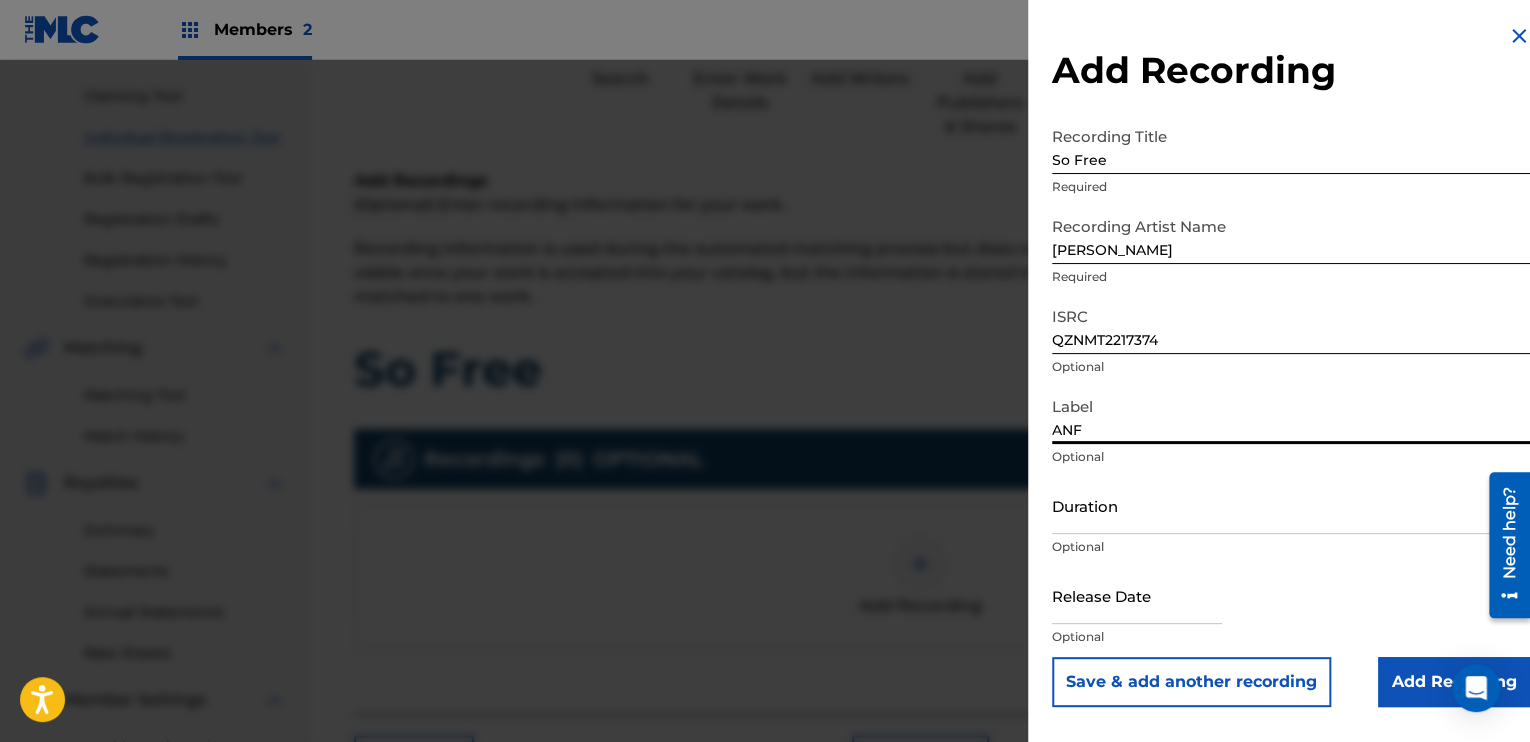 type on "ANF" 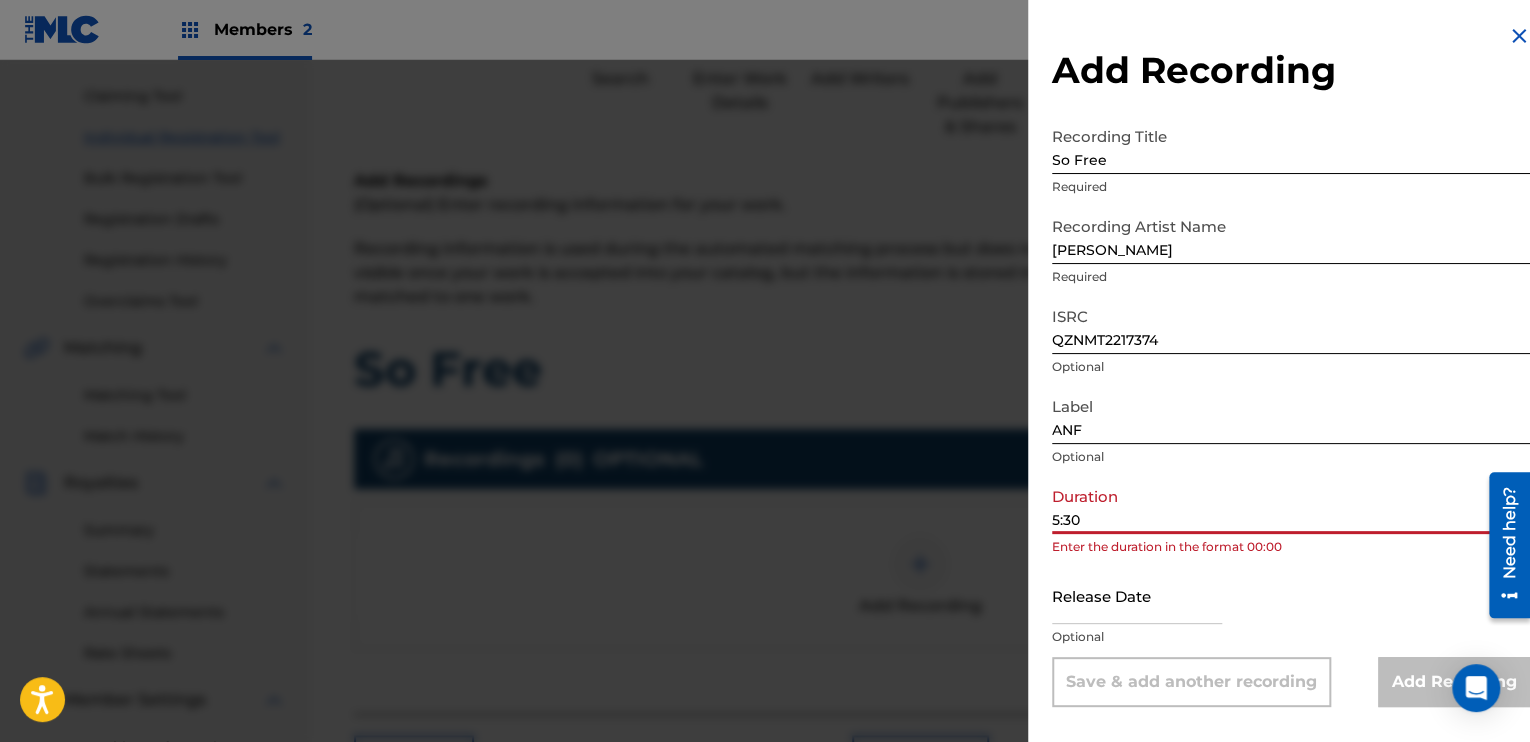 click on "5:30" at bounding box center (1291, 505) 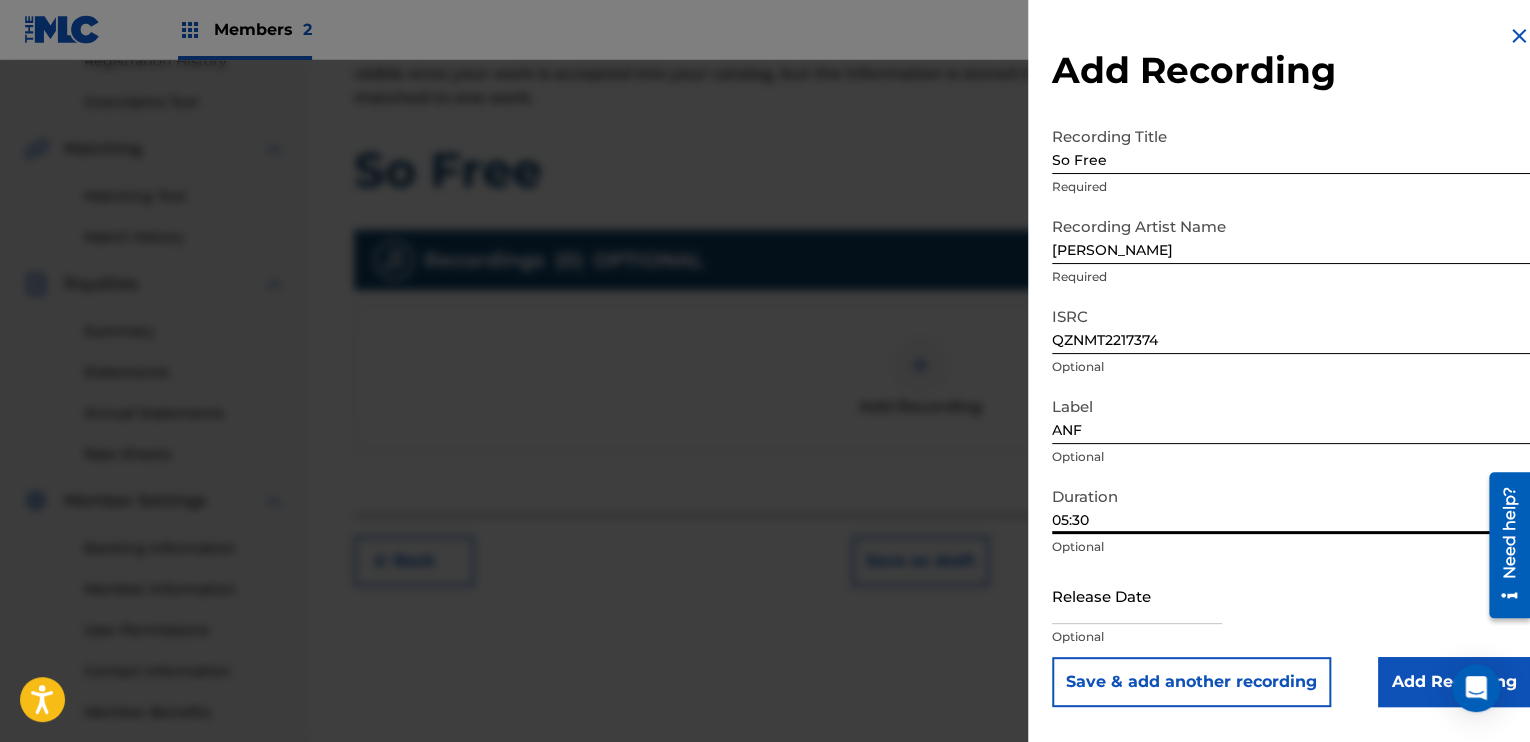 scroll, scrollTop: 398, scrollLeft: 0, axis: vertical 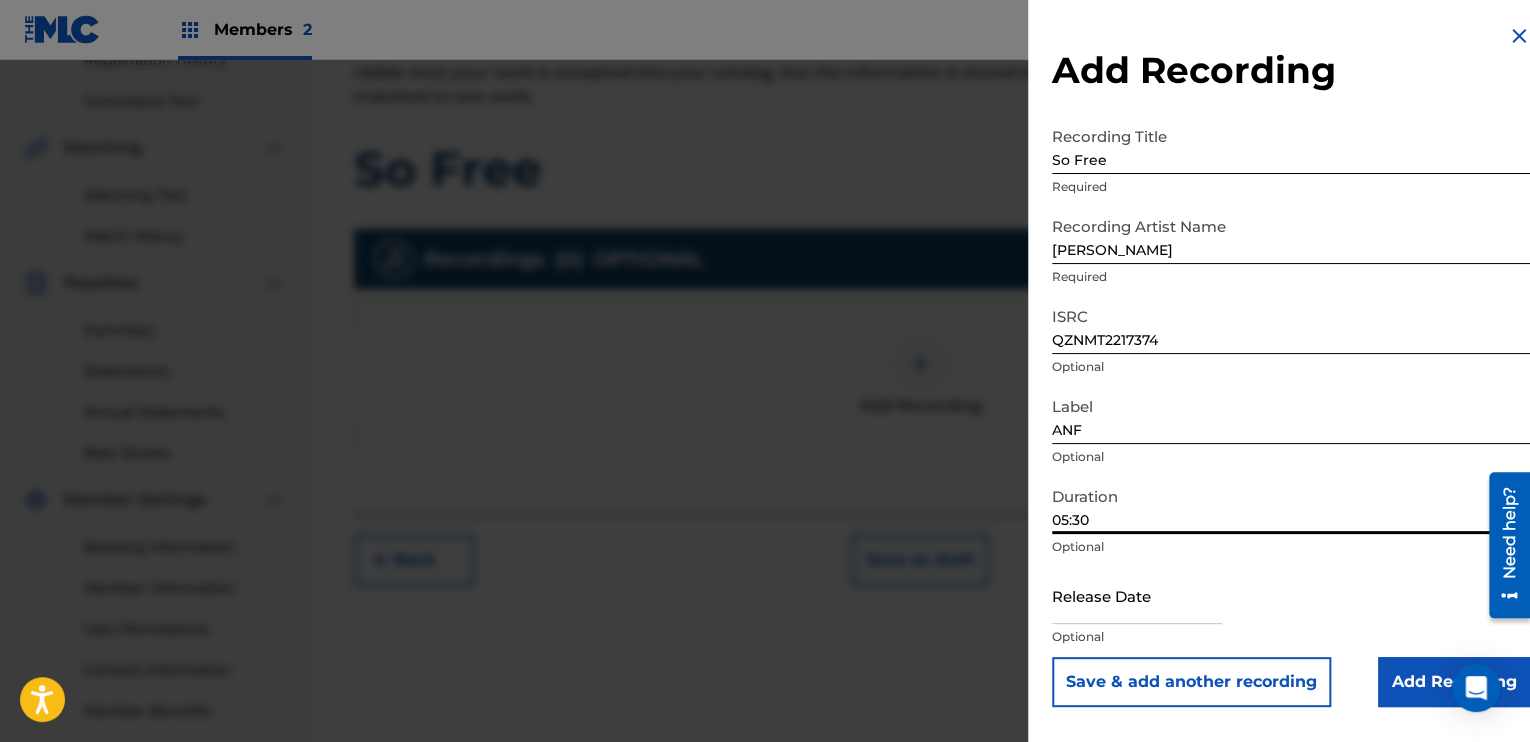 type on "05:30" 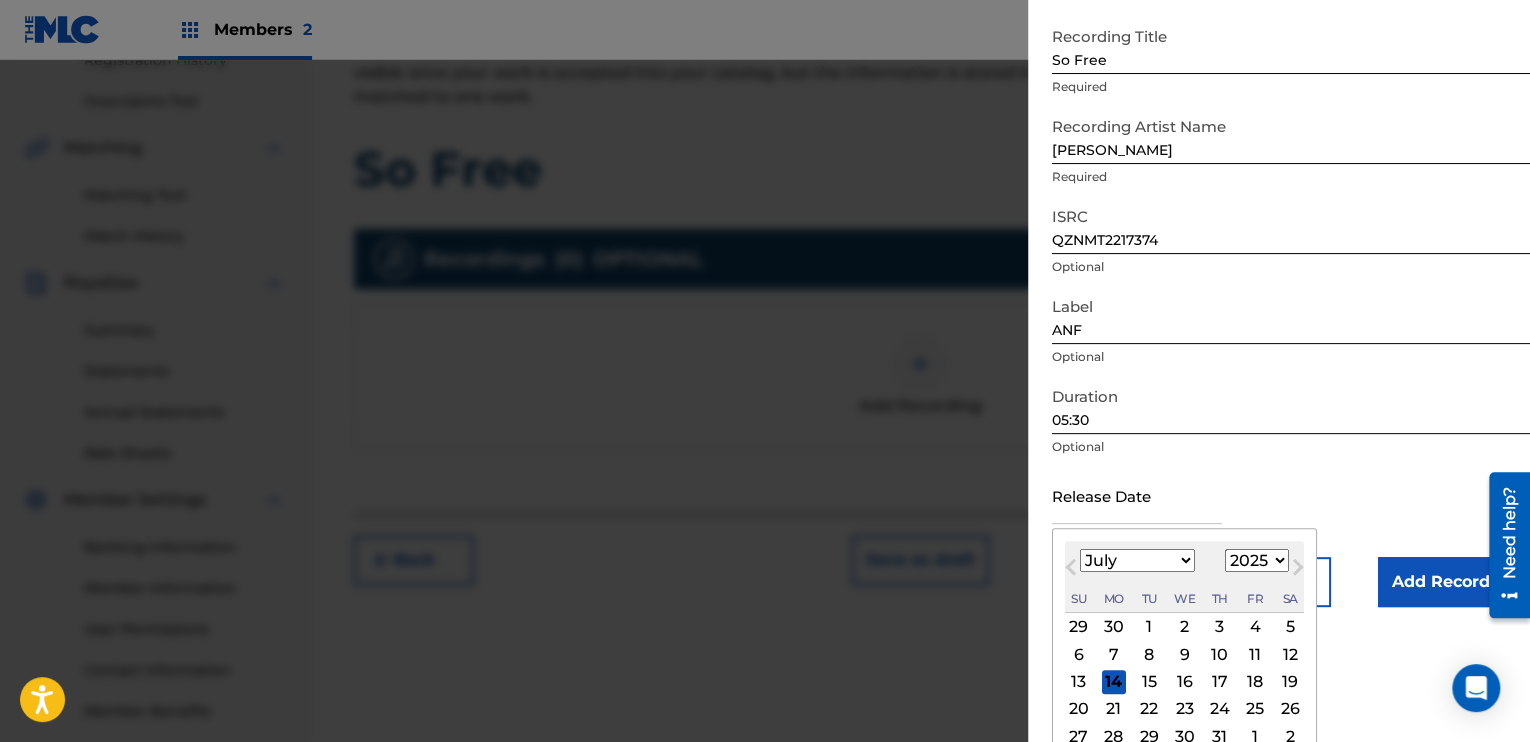 scroll, scrollTop: 148, scrollLeft: 0, axis: vertical 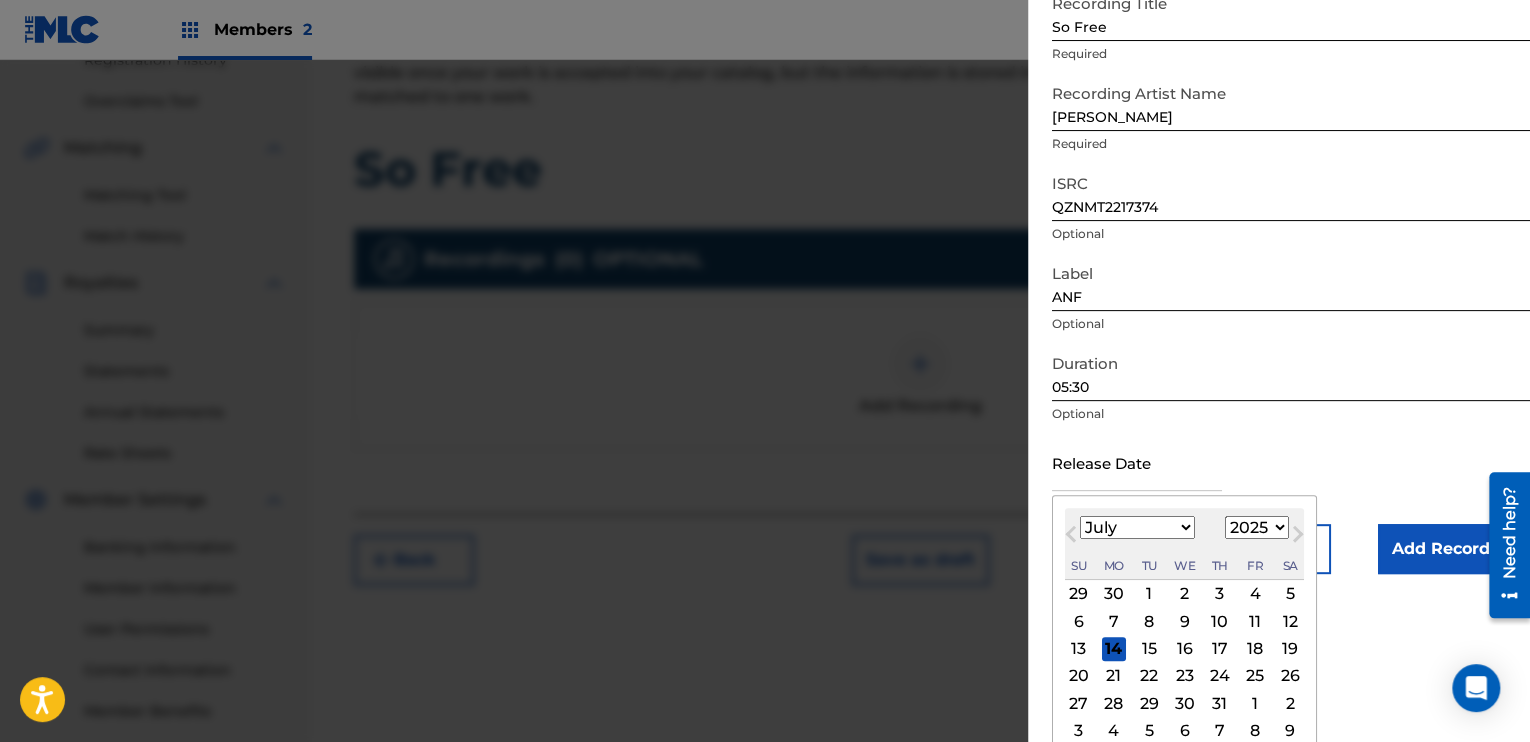 click on "Previous Month" at bounding box center [1071, 538] 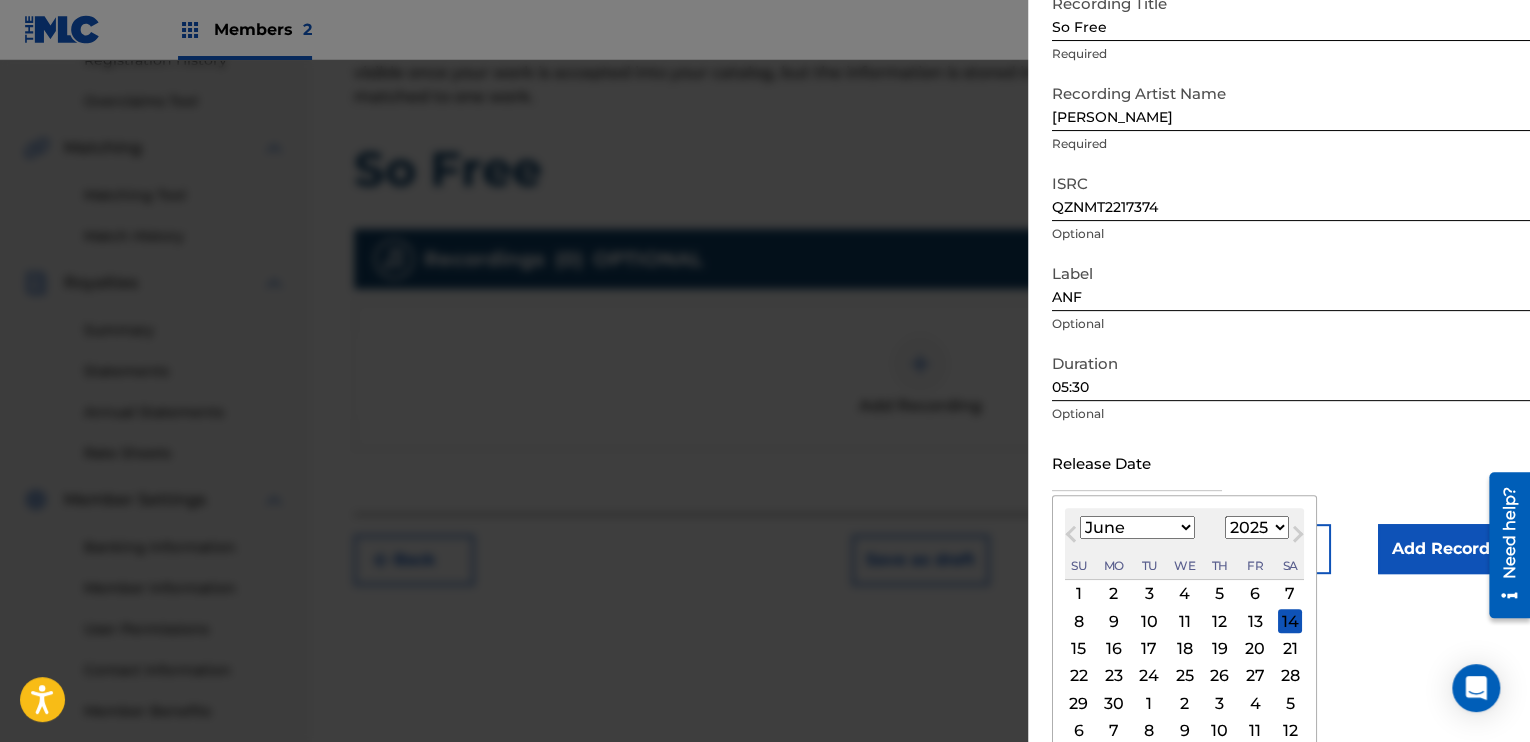 click on "January February March April May June July August September October November December" at bounding box center (1137, 527) 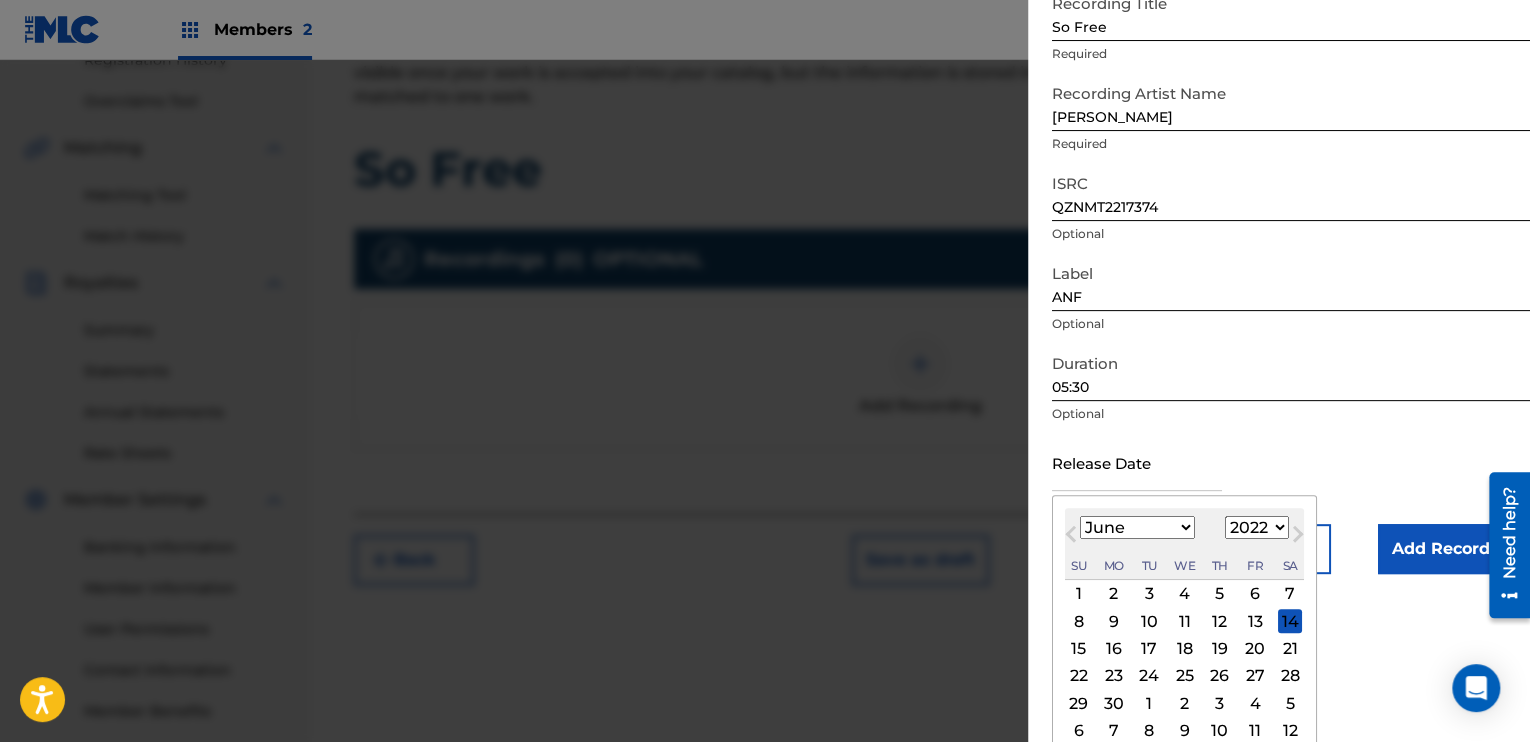 click on "1899 1900 1901 1902 1903 1904 1905 1906 1907 1908 1909 1910 1911 1912 1913 1914 1915 1916 1917 1918 1919 1920 1921 1922 1923 1924 1925 1926 1927 1928 1929 1930 1931 1932 1933 1934 1935 1936 1937 1938 1939 1940 1941 1942 1943 1944 1945 1946 1947 1948 1949 1950 1951 1952 1953 1954 1955 1956 1957 1958 1959 1960 1961 1962 1963 1964 1965 1966 1967 1968 1969 1970 1971 1972 1973 1974 1975 1976 1977 1978 1979 1980 1981 1982 1983 1984 1985 1986 1987 1988 1989 1990 1991 1992 1993 1994 1995 1996 1997 1998 1999 2000 2001 2002 2003 2004 2005 2006 2007 2008 2009 2010 2011 2012 2013 2014 2015 2016 2017 2018 2019 2020 2021 2022 2023 2024 2025 2026 2027 2028 2029 2030 2031 2032 2033 2034 2035 2036 2037 2038 2039 2040 2041 2042 2043 2044 2045 2046 2047 2048 2049 2050 2051 2052 2053 2054 2055 2056 2057 2058 2059 2060 2061 2062 2063 2064 2065 2066 2067 2068 2069 2070 2071 2072 2073 2074 2075 2076 2077 2078 2079 2080 2081 2082 2083 2084 2085 2086 2087 2088 2089 2090 2091 2092 2093 2094 2095 2096 2097 2098 2099 2100" at bounding box center (1257, 527) 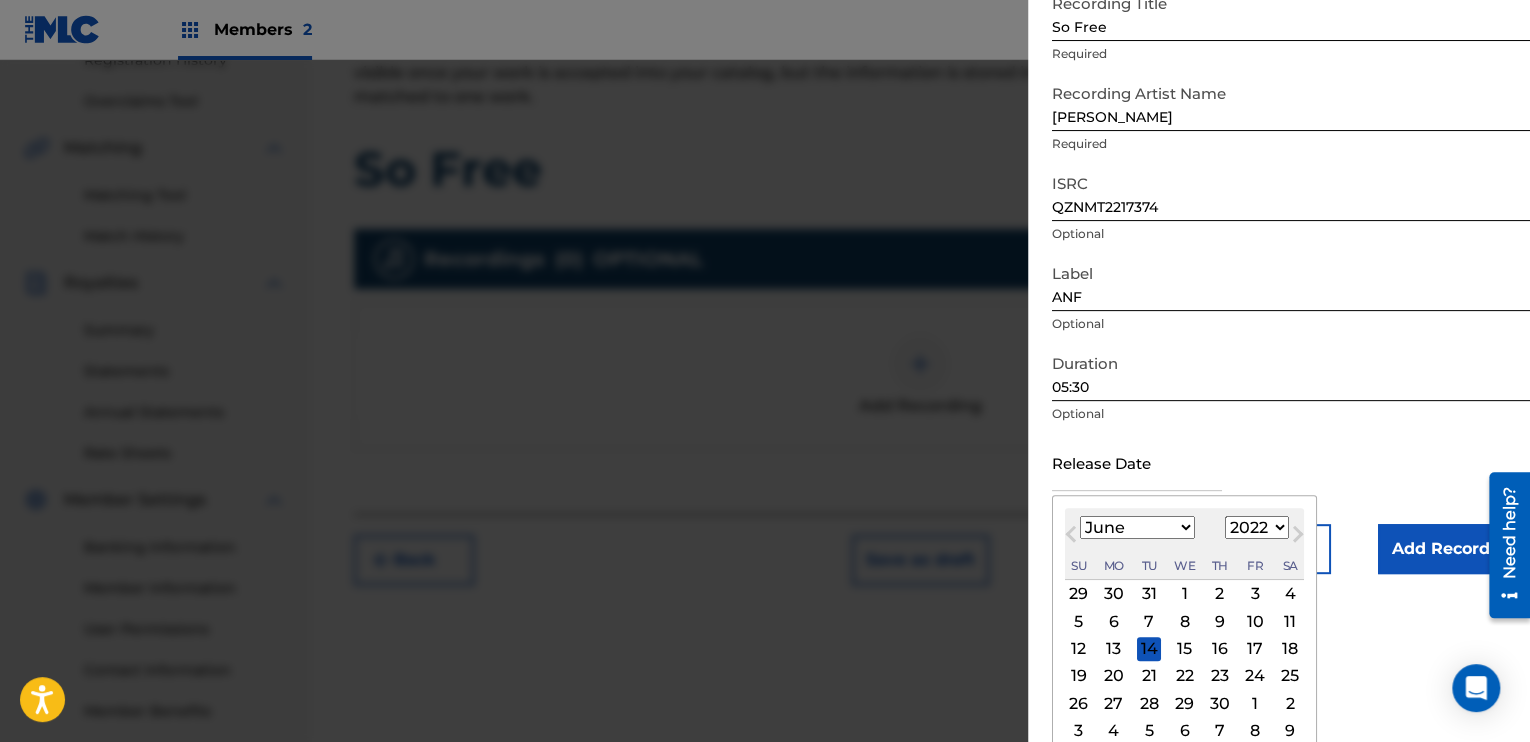 click on "22" at bounding box center (1185, 676) 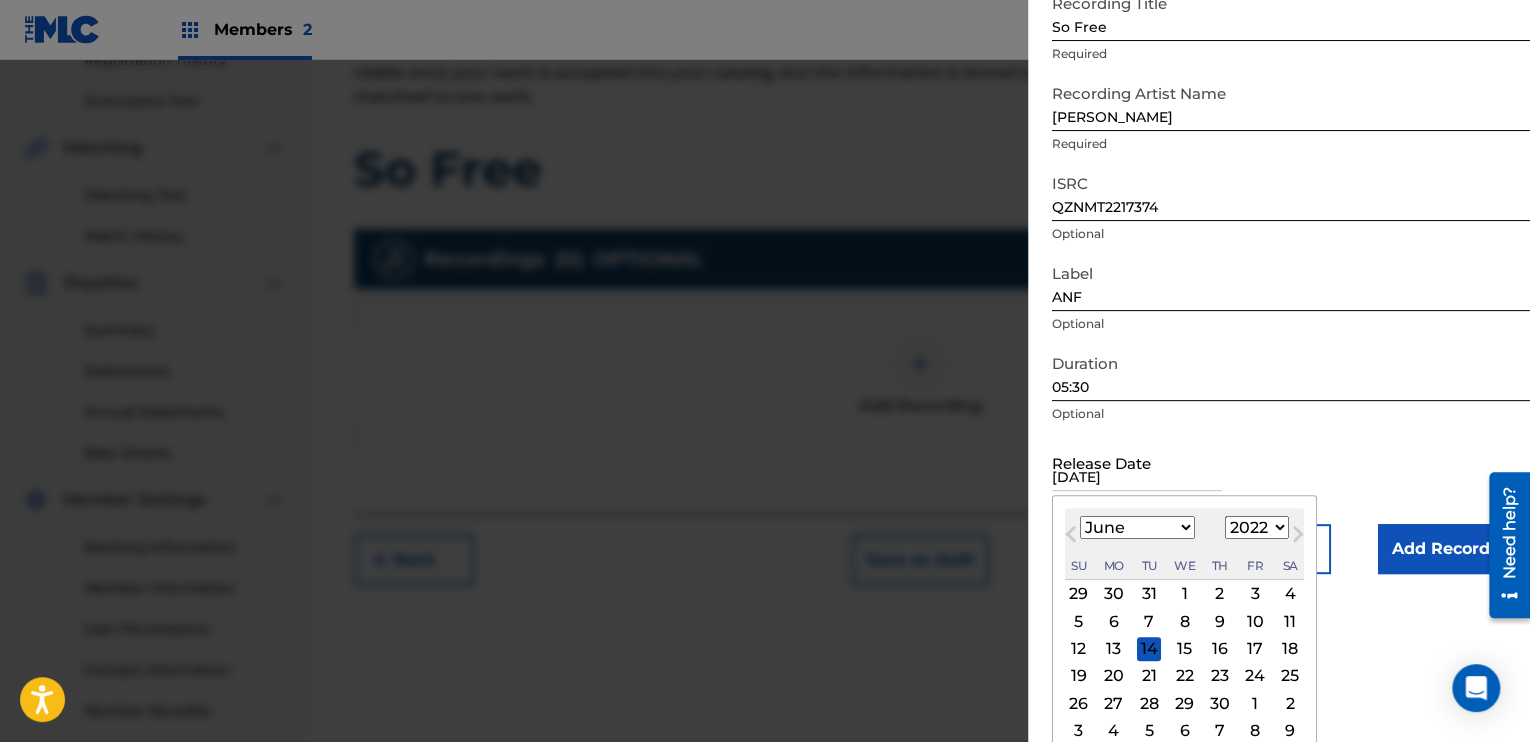 scroll, scrollTop: 0, scrollLeft: 0, axis: both 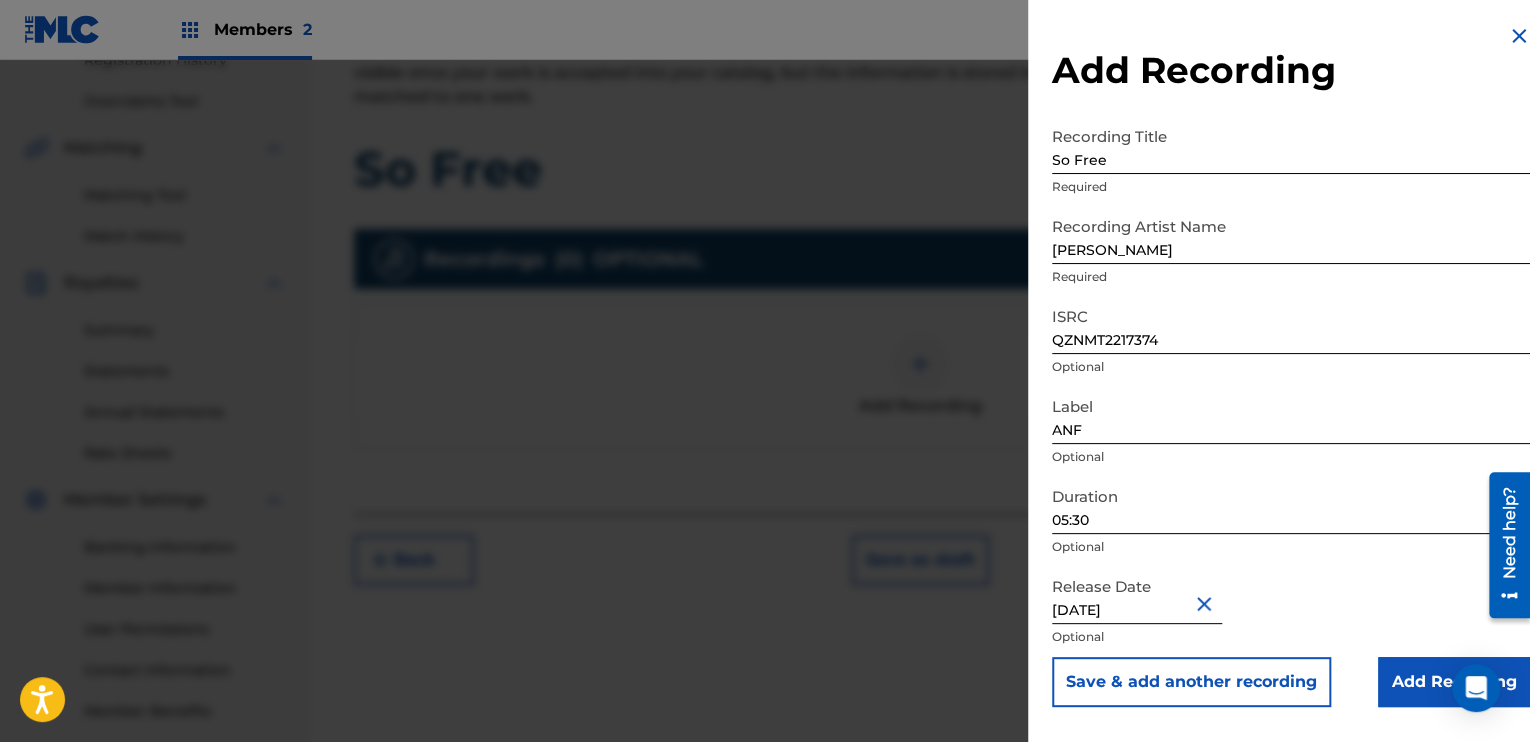 click on "Add Recording" at bounding box center [1454, 682] 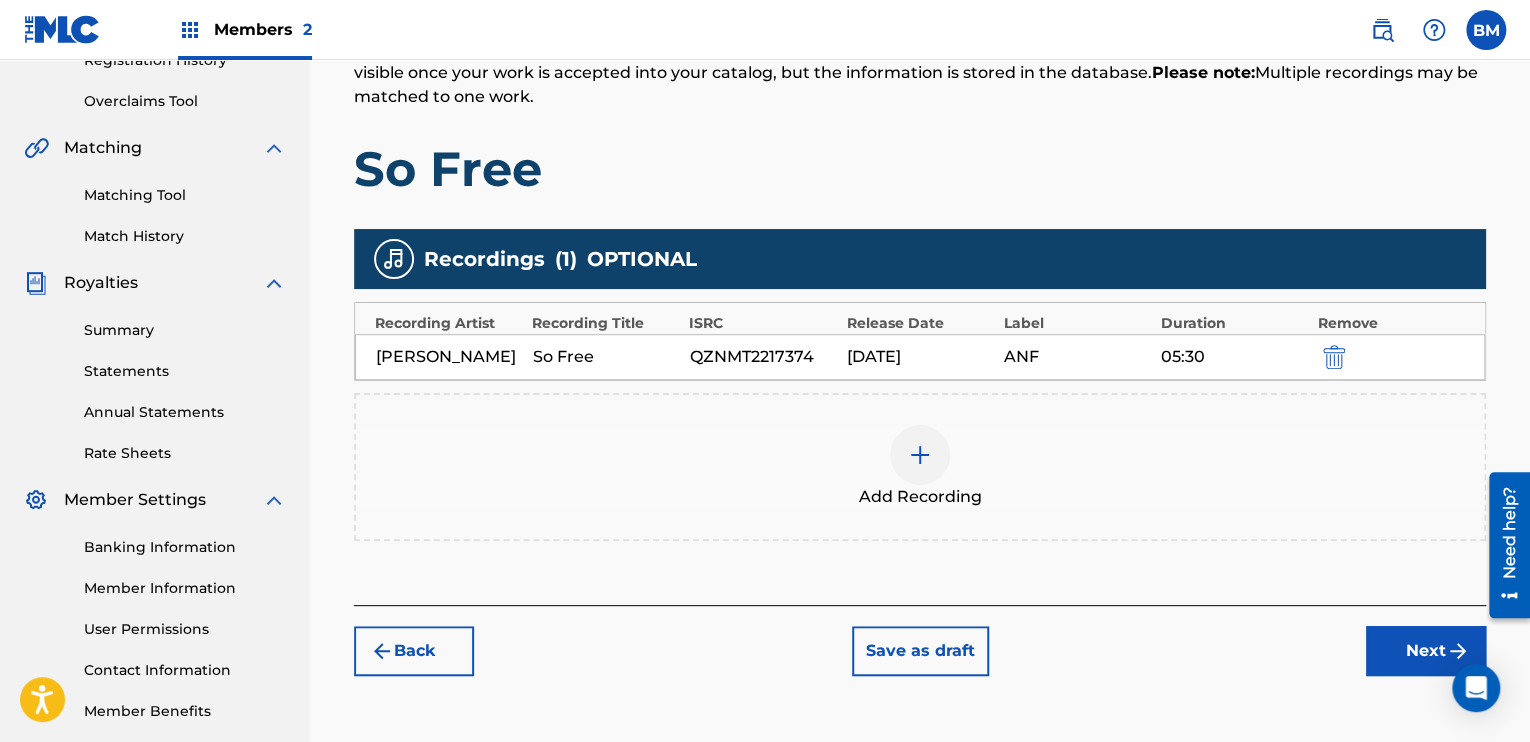 click on "Next" at bounding box center [1426, 651] 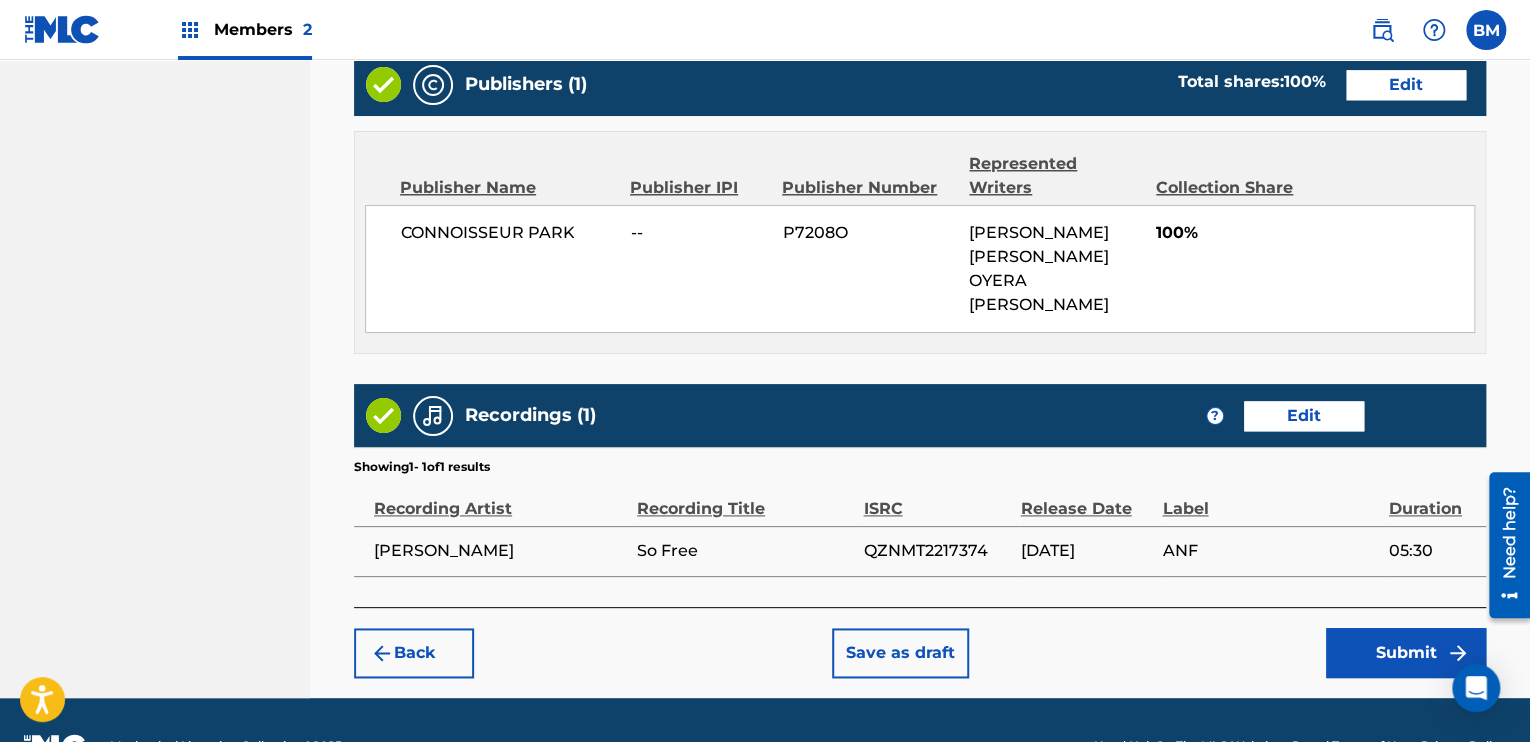 scroll, scrollTop: 1073, scrollLeft: 0, axis: vertical 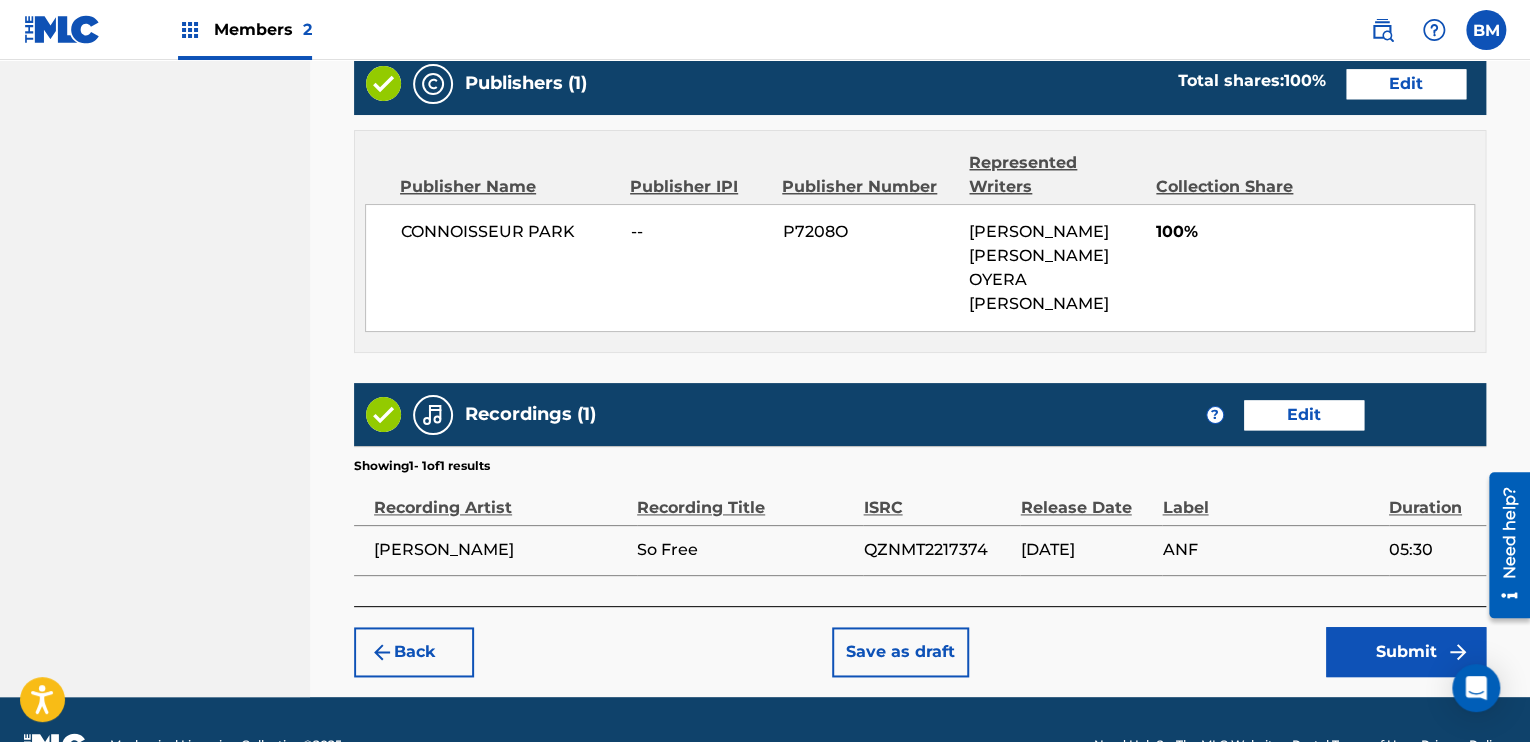 click on "Submit" at bounding box center (1406, 652) 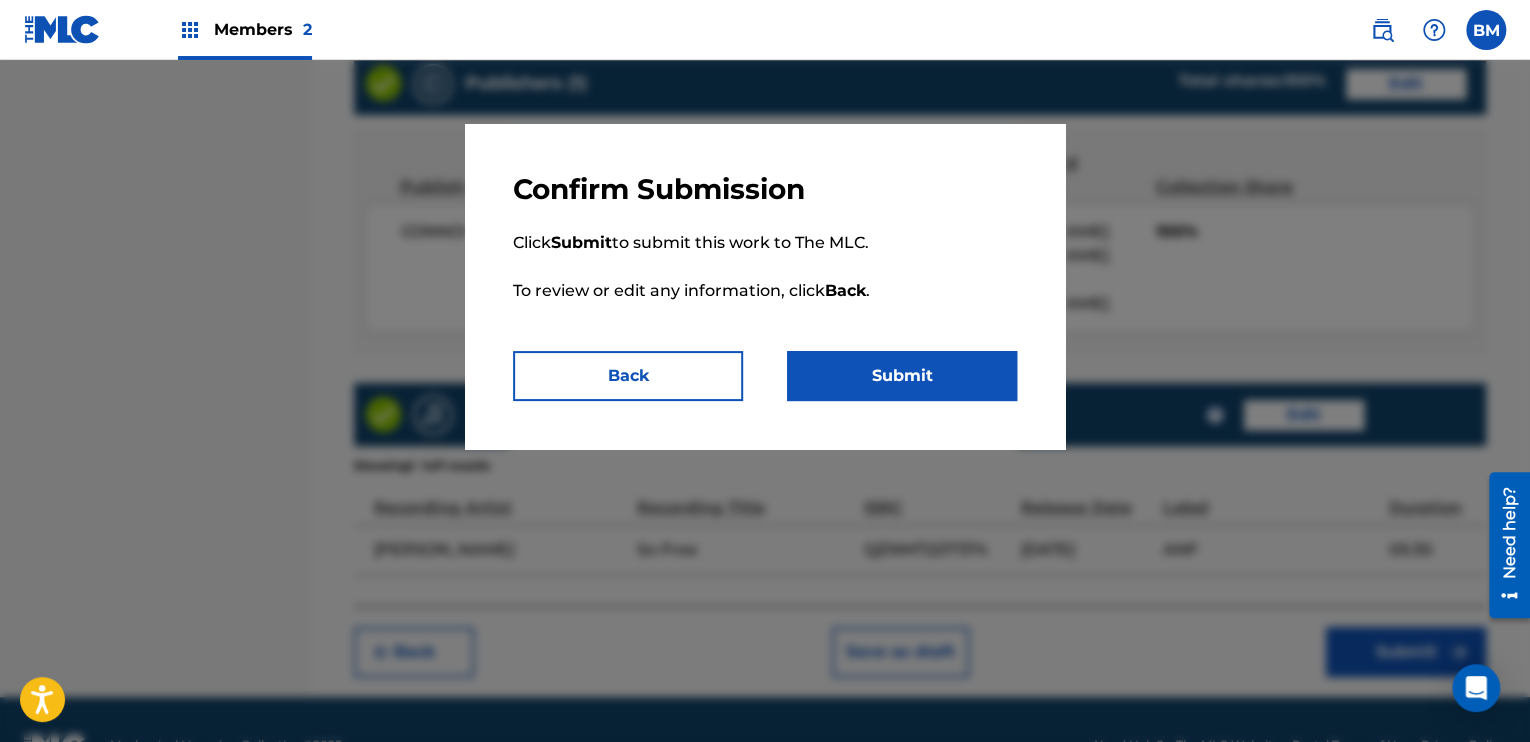 click on "Back" at bounding box center [628, 376] 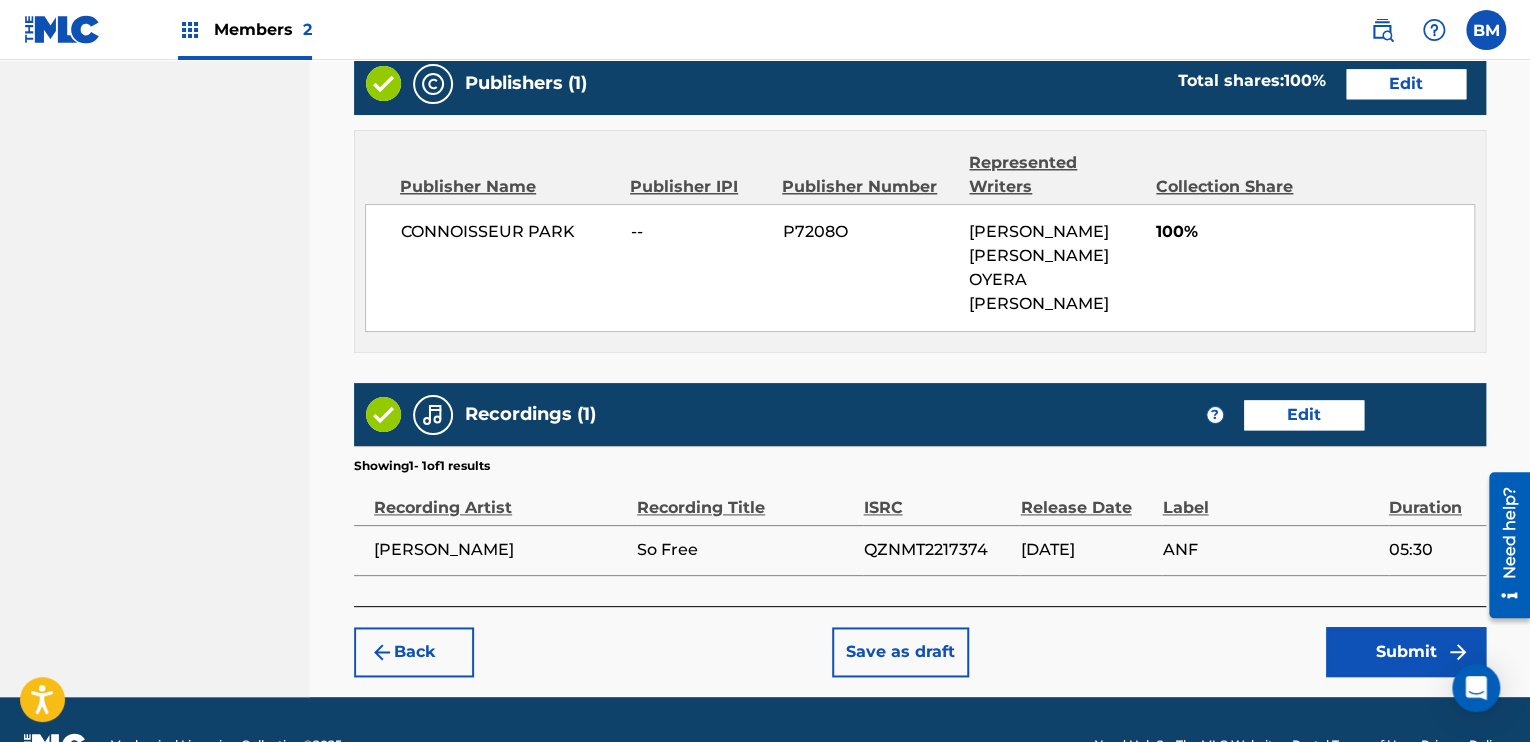 click on "Register Work Search Enter Work Details Add Writers Add Publishers & Shares Add Recording Review Review Please review the information you have entered for this work. If you need to edit any information, click the  Edit  button. Once all information is correct, click the   Submit  button. So Free Work Detail   Edit Member Work Identifier -- ISWC -- Duration --:-- Language -- Alternative Titles No Alternative Titles Writers   (2) Edit Writer Name Writer IPI Writer Role [PERSON_NAME] OYERA [PERSON_NAME] 00568052536 Author [PERSON_NAME] 00544949218 Composer Publishers   (1) Total shares:  100 % Edit Publisher Name Publisher IPI Publisher Number Represented Writers Collection Share CONNOISSEUR PARK -- P7208O [PERSON_NAME] [PERSON_NAME] OYERA [PERSON_NAME] 100% Total shares:  100 % Recordings   (1) ? Edit Showing  1  -   1  of  1   results   Recording Artist Recording Title ISRC Release Date Label Duration [PERSON_NAME] So Free QZNMT2217374 [DATE] ANF 05:30 Back Save as draft Submit" at bounding box center (920, -133) 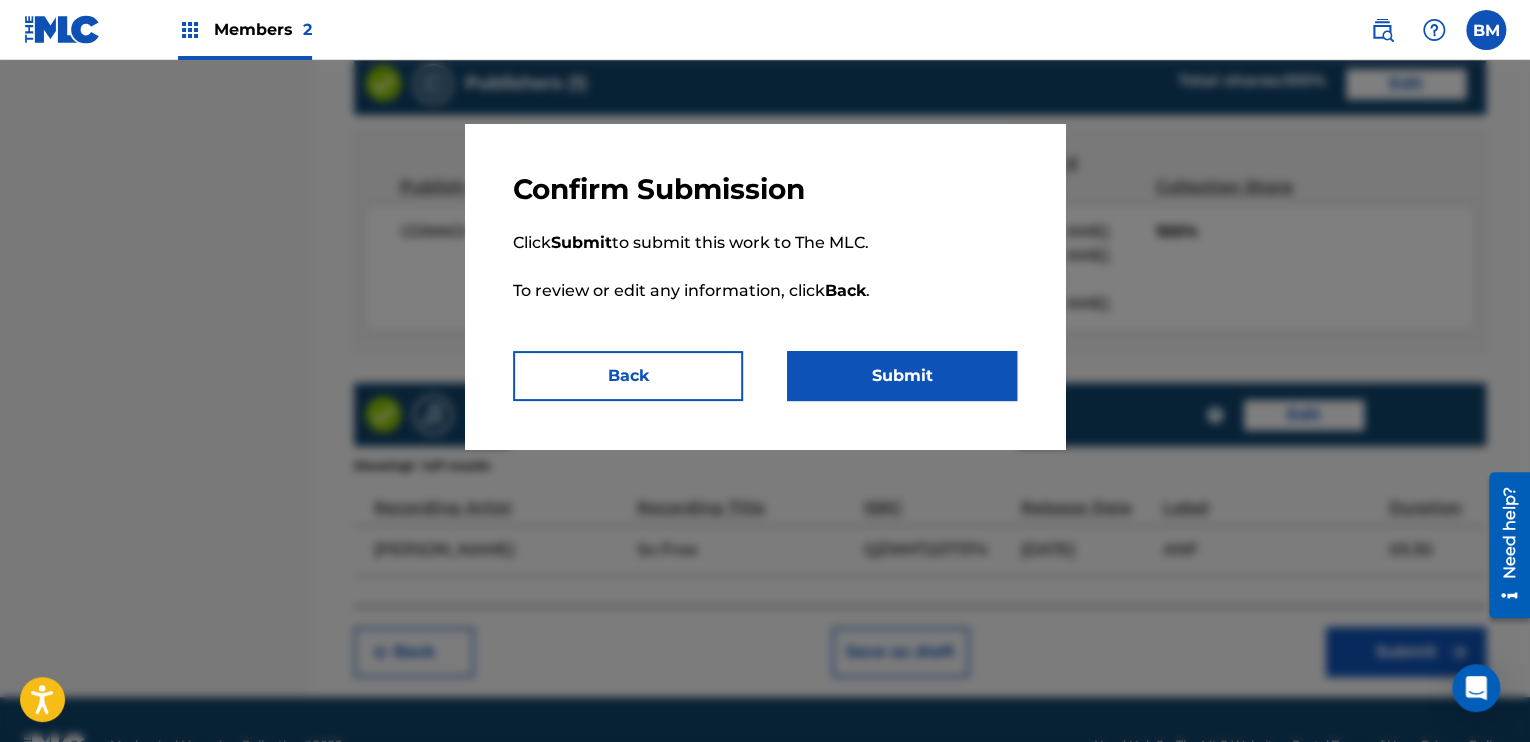 click on "Submit" at bounding box center (902, 376) 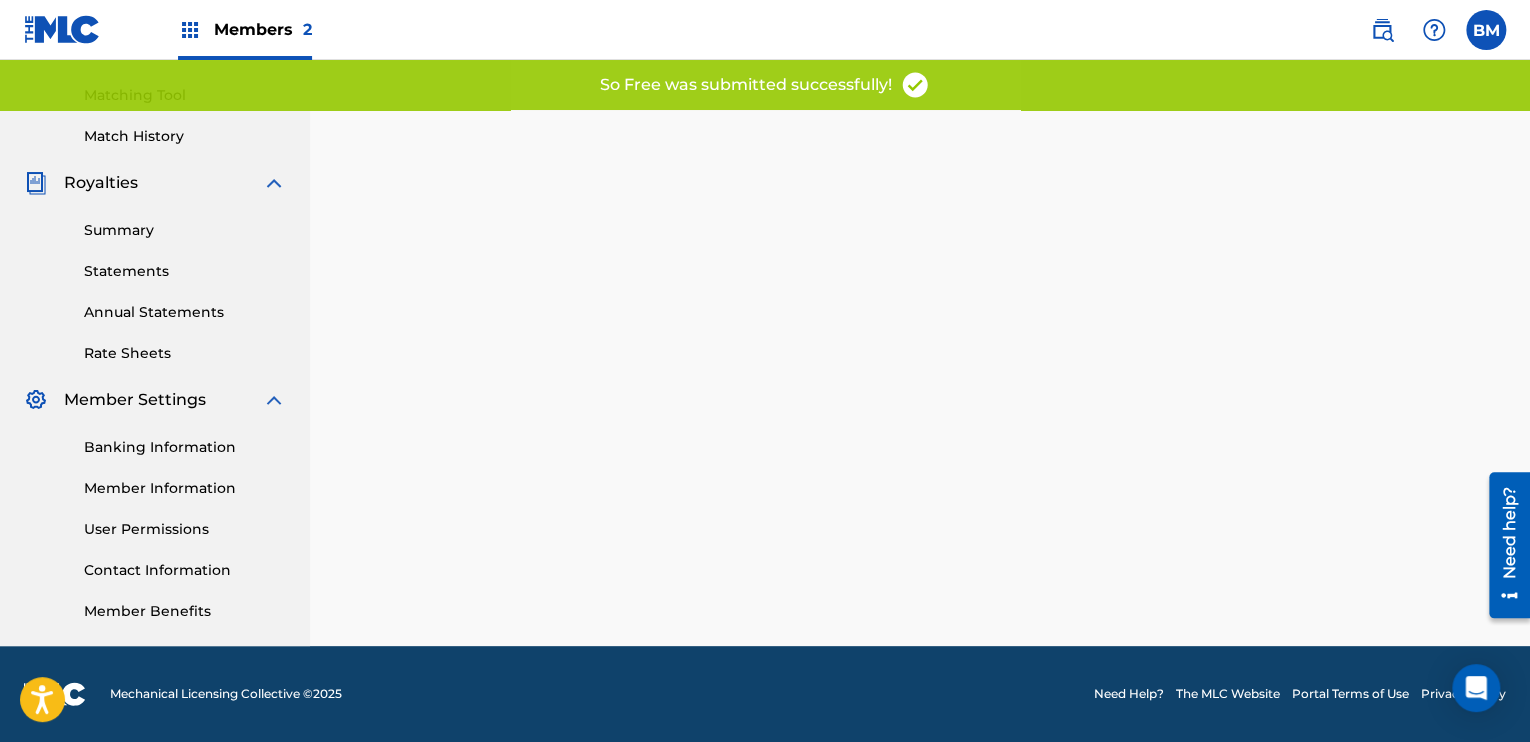 scroll, scrollTop: 0, scrollLeft: 0, axis: both 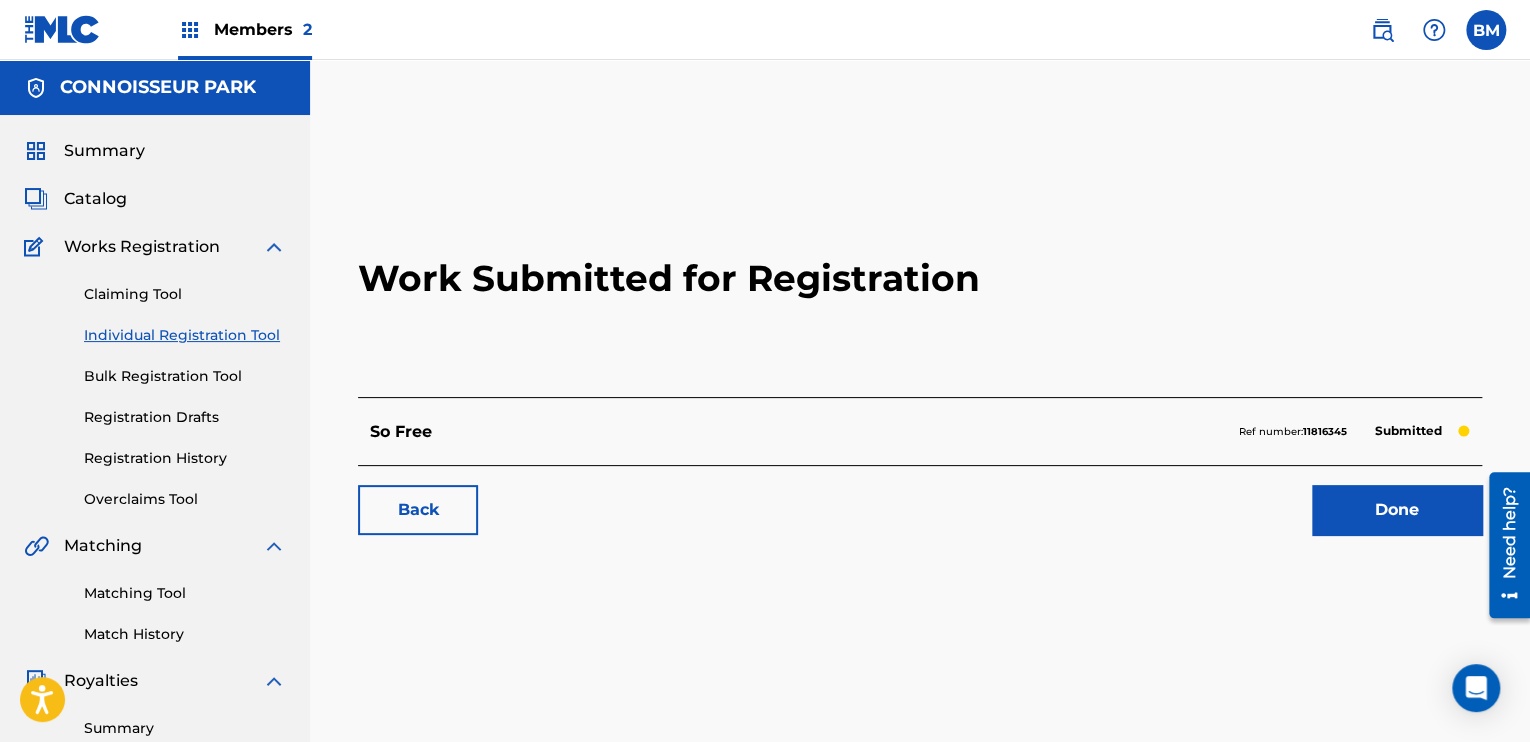 click on "Done" at bounding box center [1397, 510] 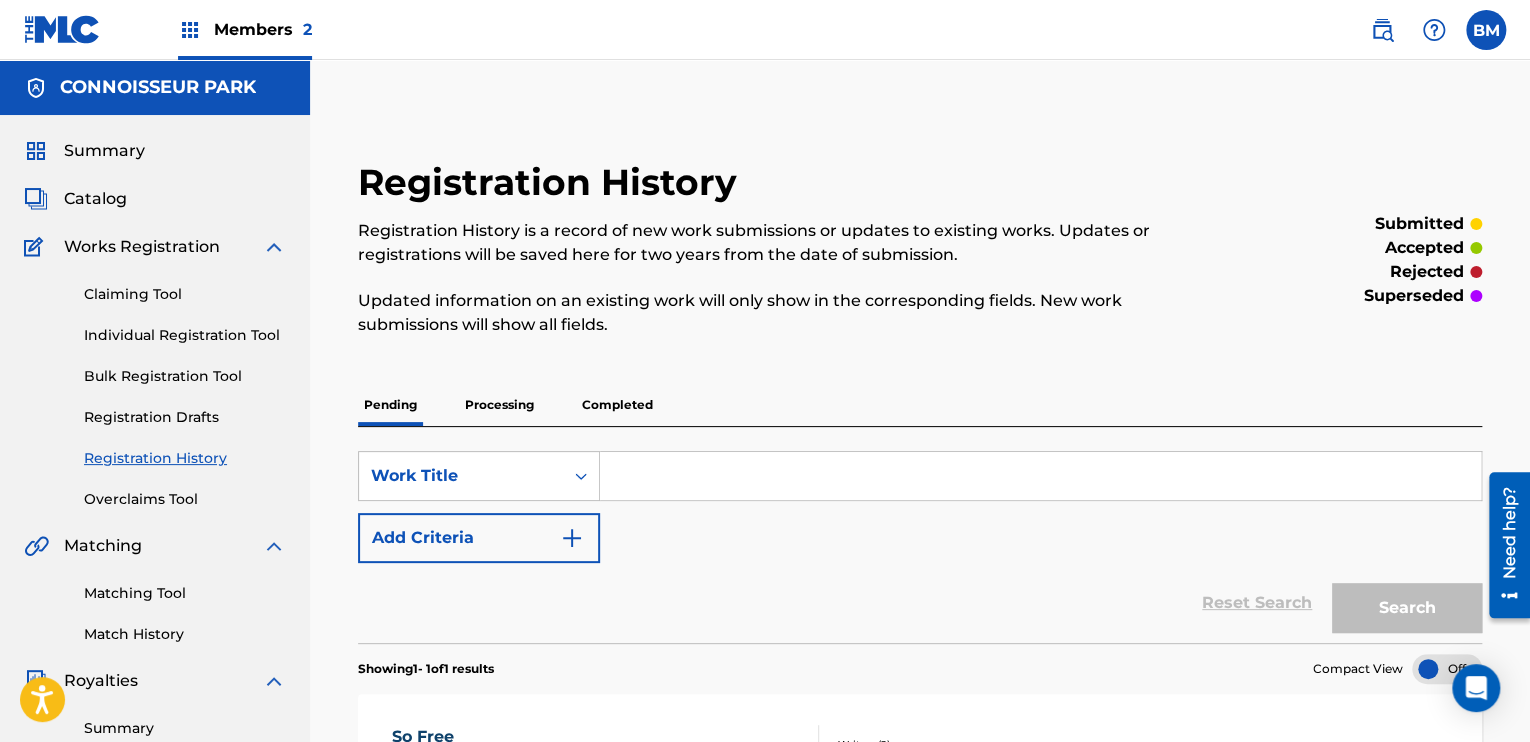 click at bounding box center (1040, 476) 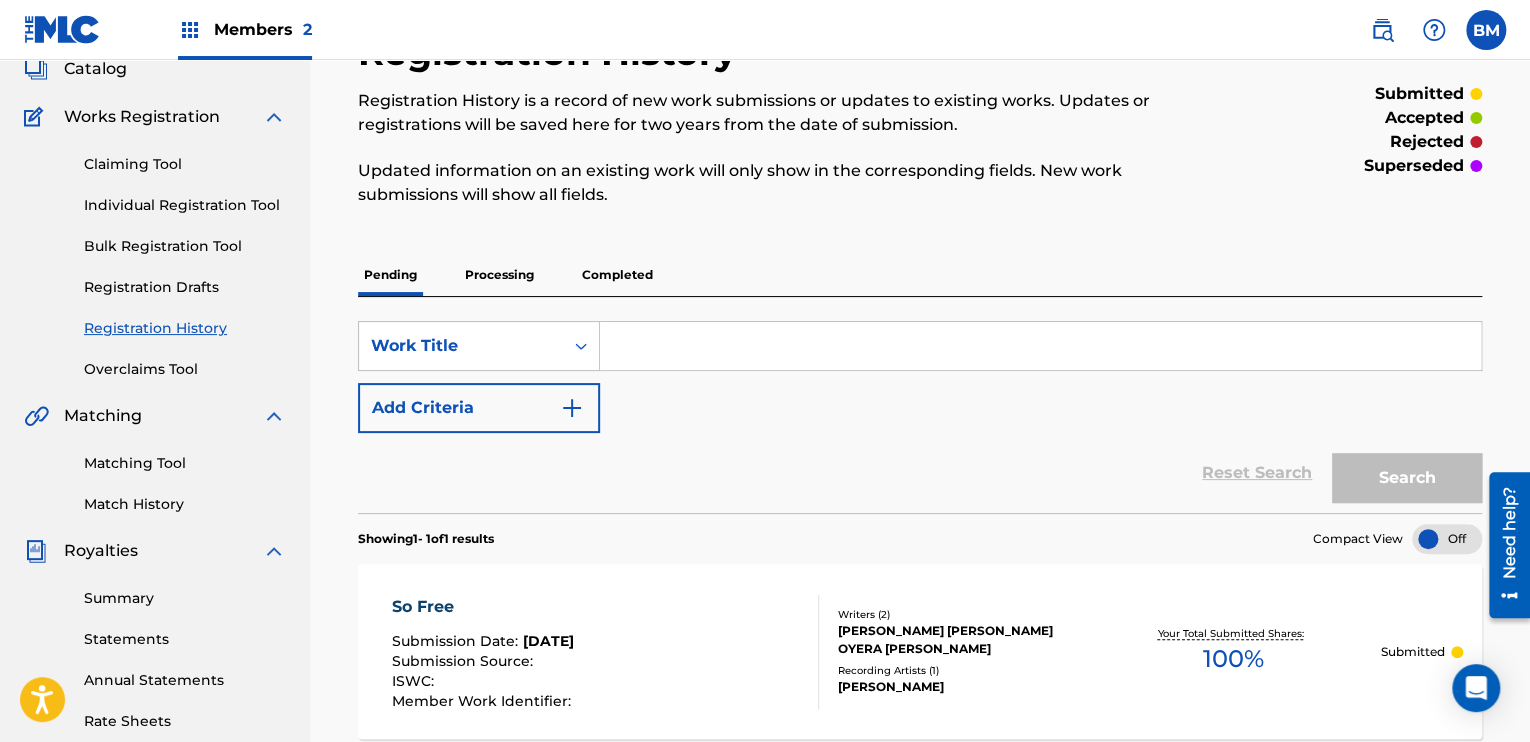 scroll, scrollTop: 0, scrollLeft: 0, axis: both 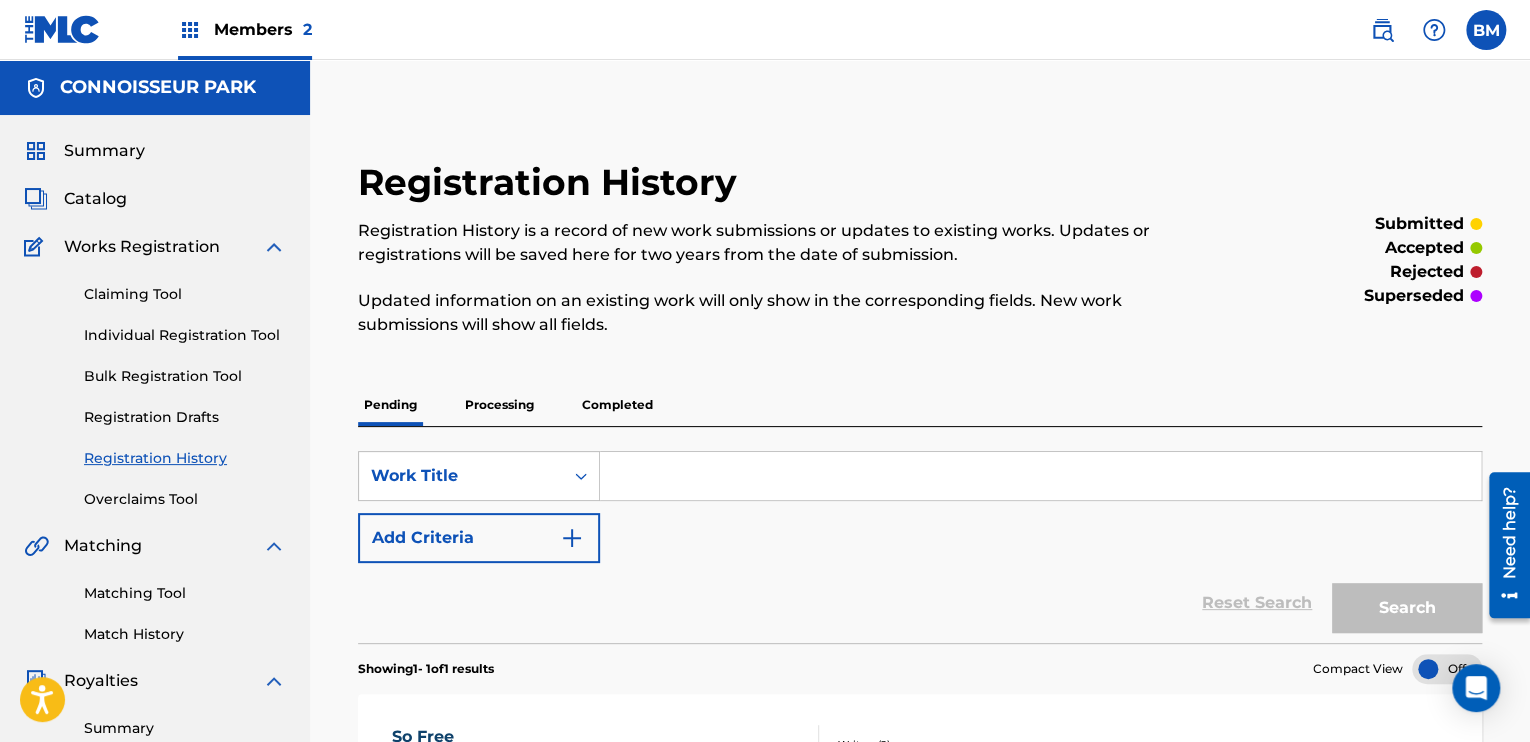 click on "Individual Registration Tool" at bounding box center (185, 335) 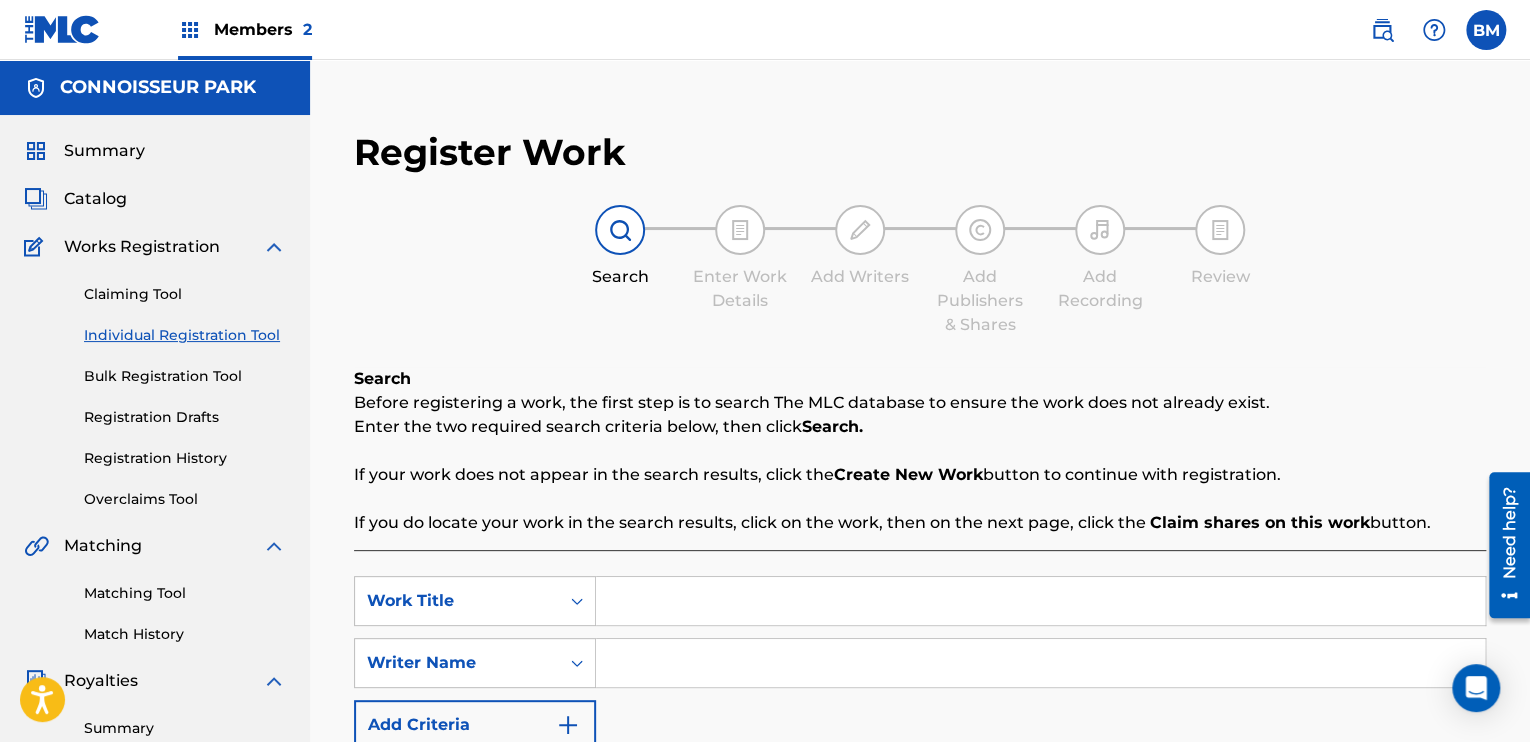 click at bounding box center [1040, 601] 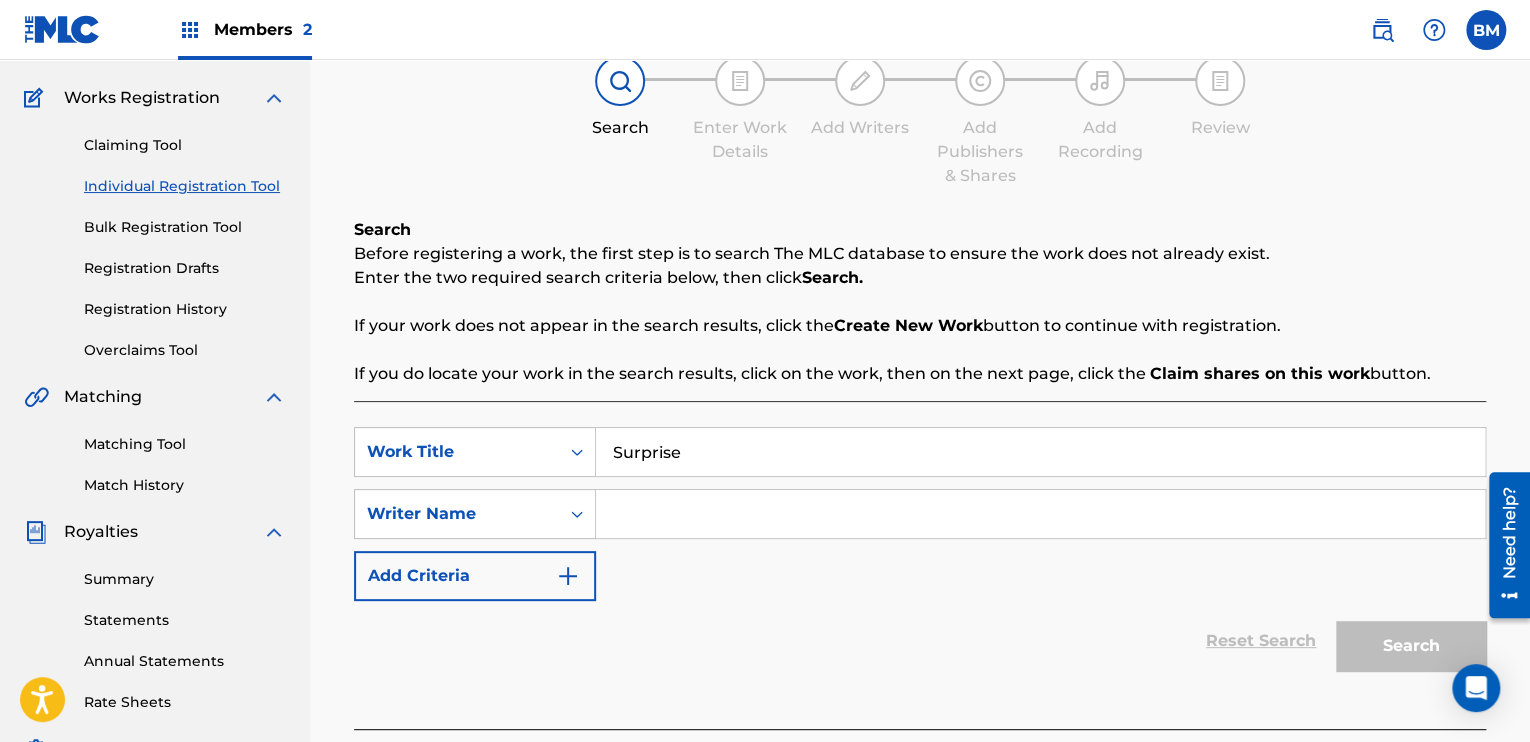 scroll, scrollTop: 400, scrollLeft: 0, axis: vertical 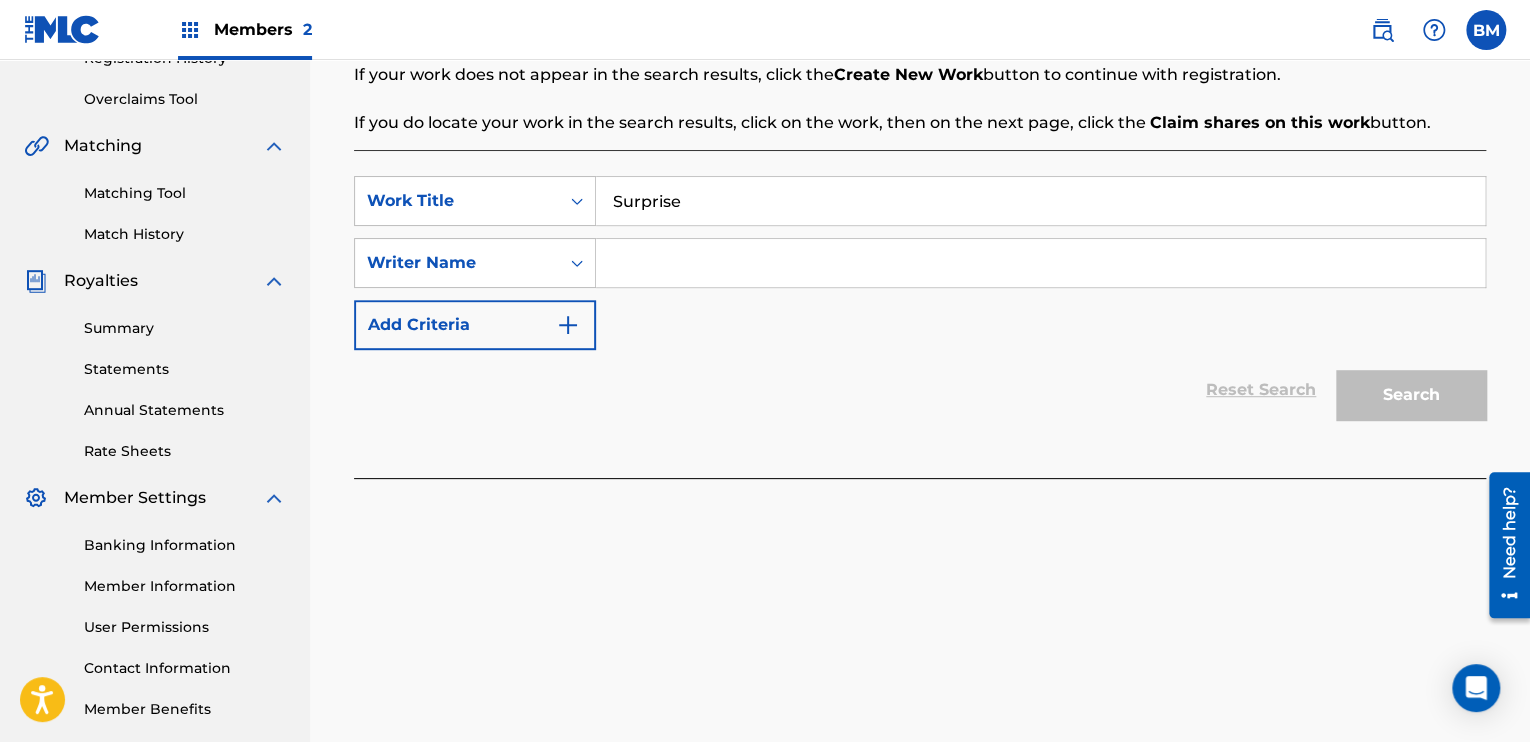 type on "Surprise" 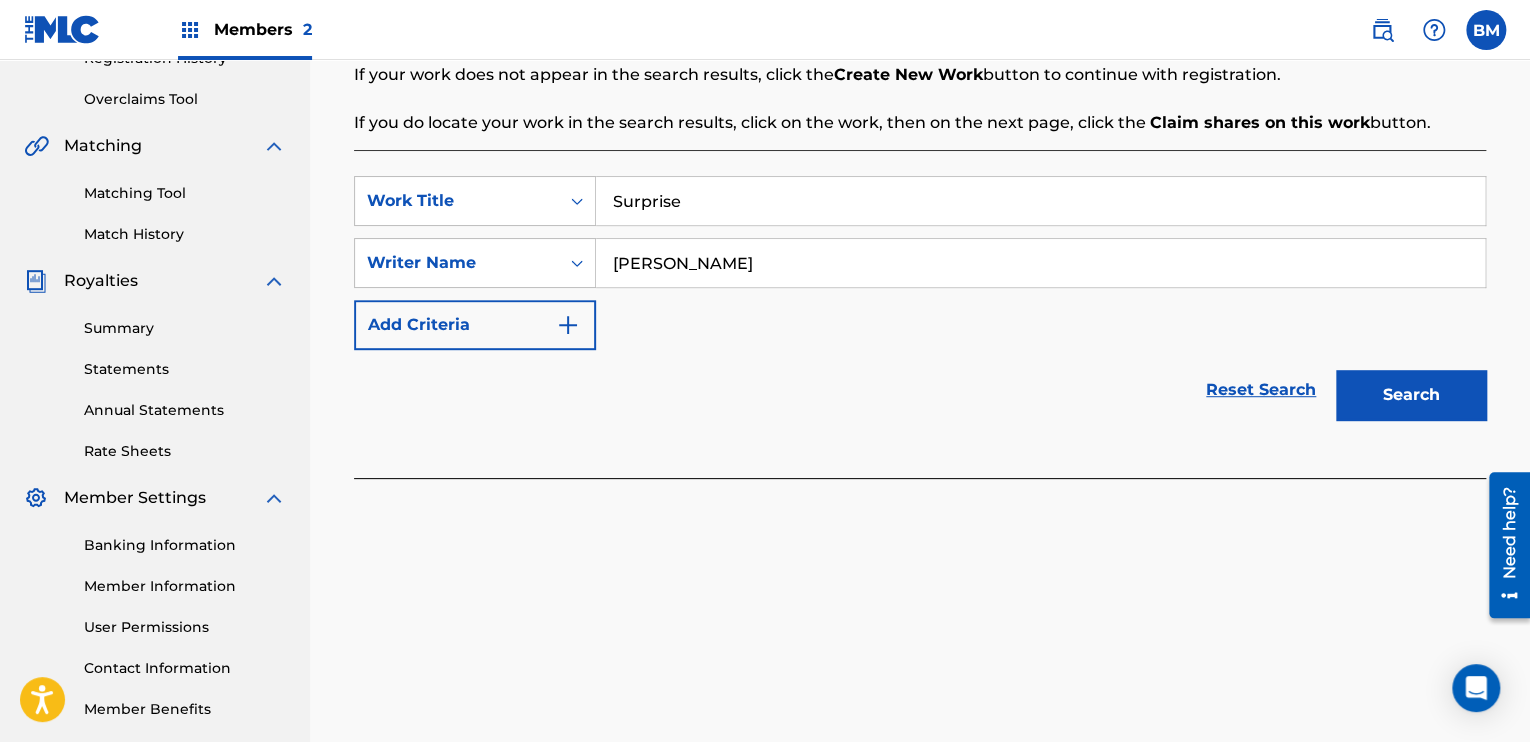 click on "Search" at bounding box center (1411, 395) 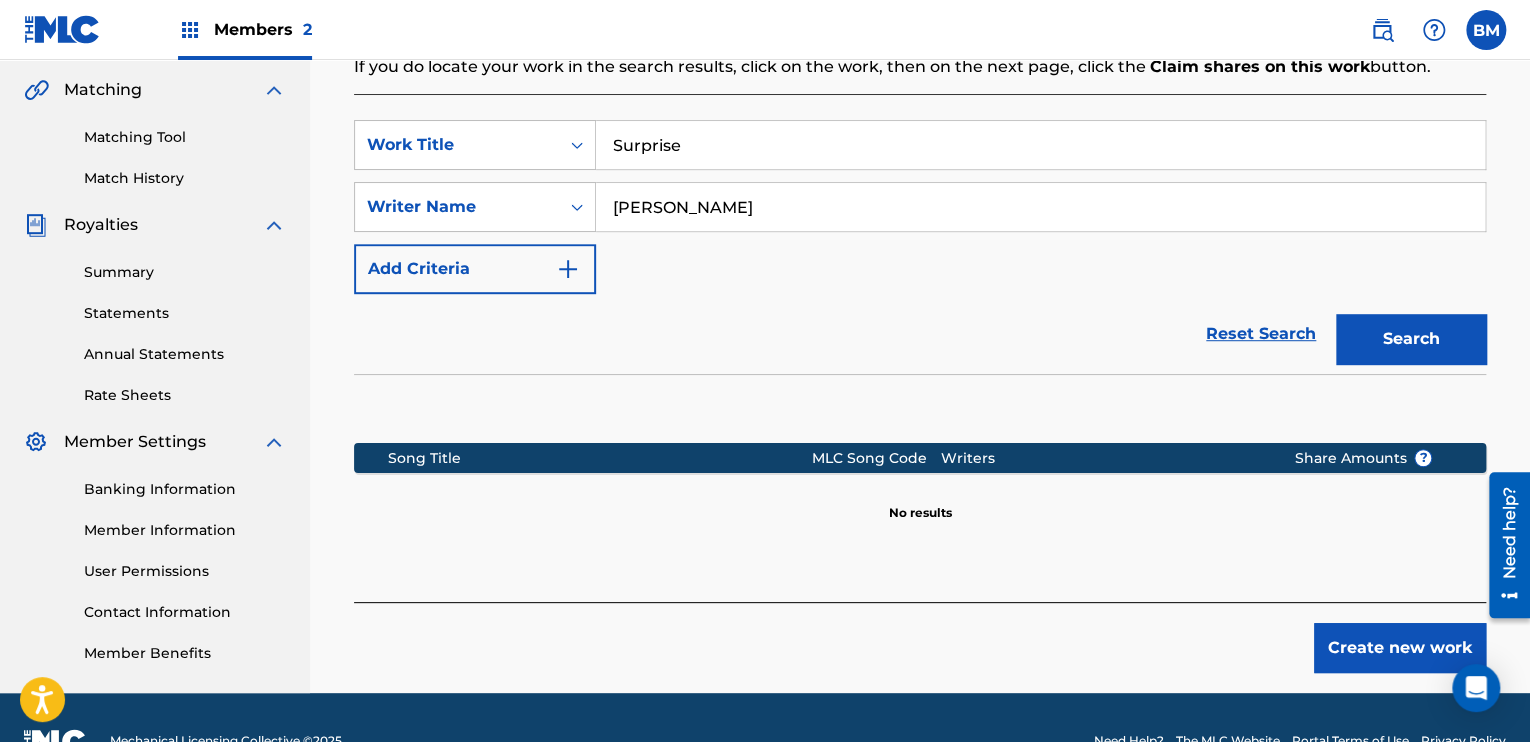 scroll, scrollTop: 503, scrollLeft: 0, axis: vertical 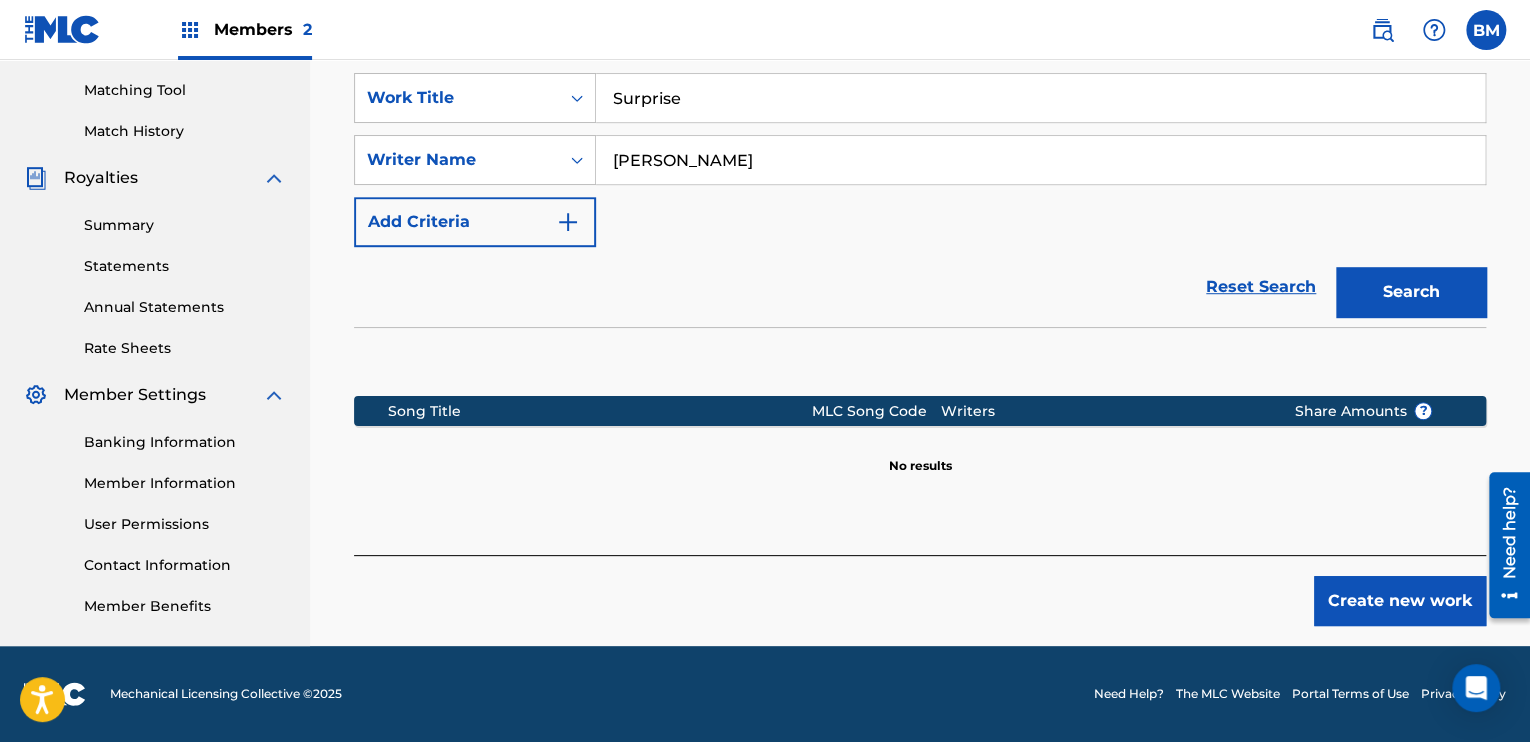 click on "Create new work" at bounding box center (1400, 601) 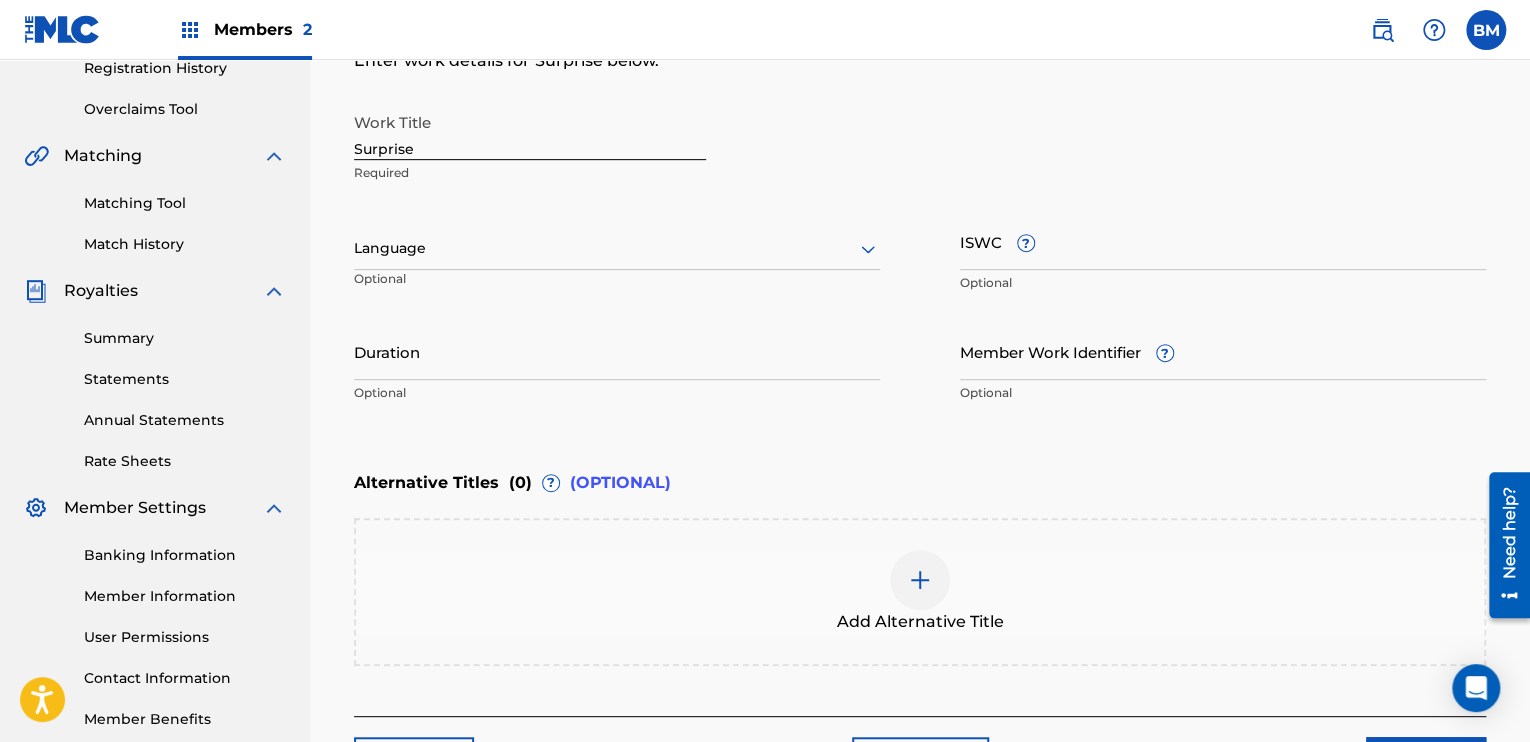 scroll, scrollTop: 549, scrollLeft: 0, axis: vertical 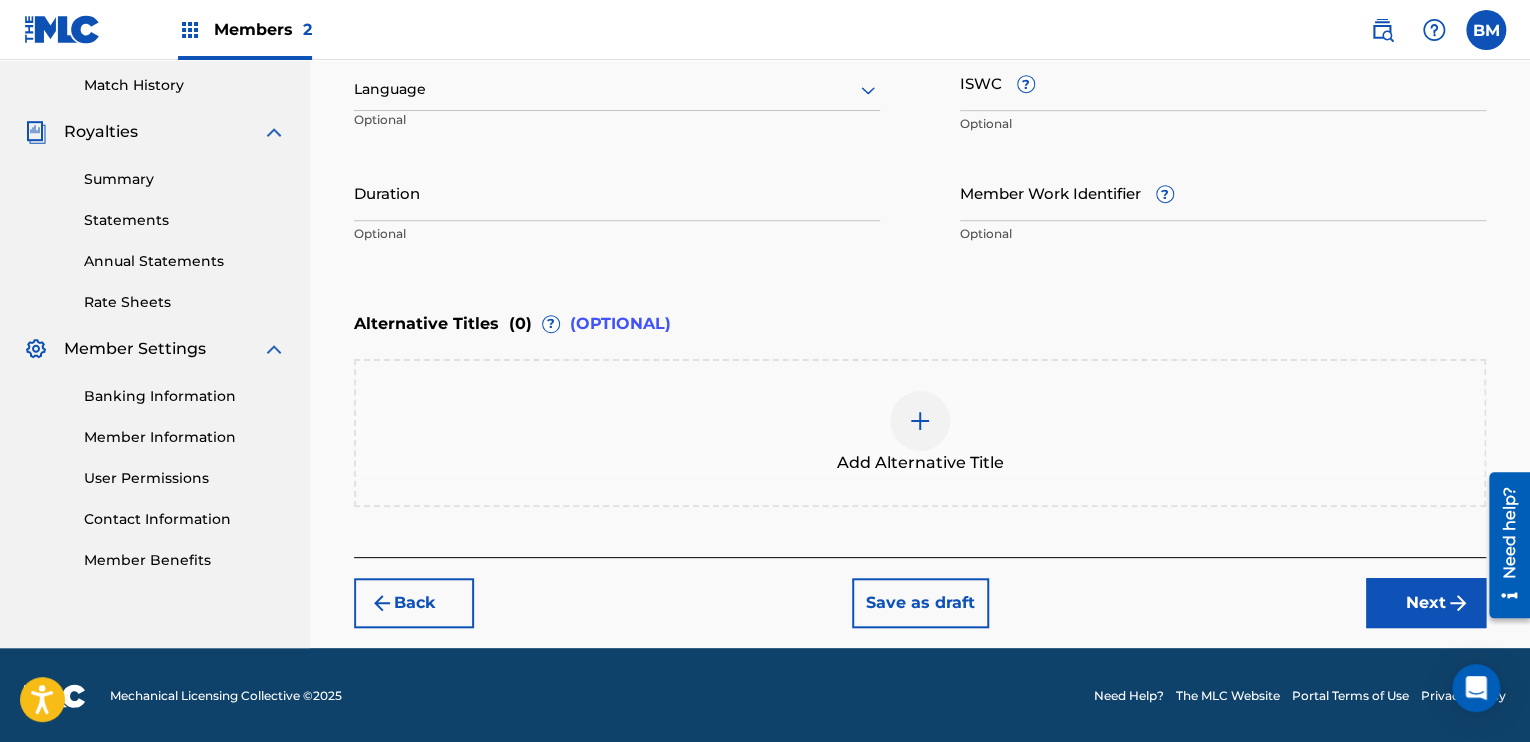 click at bounding box center [1458, 603] 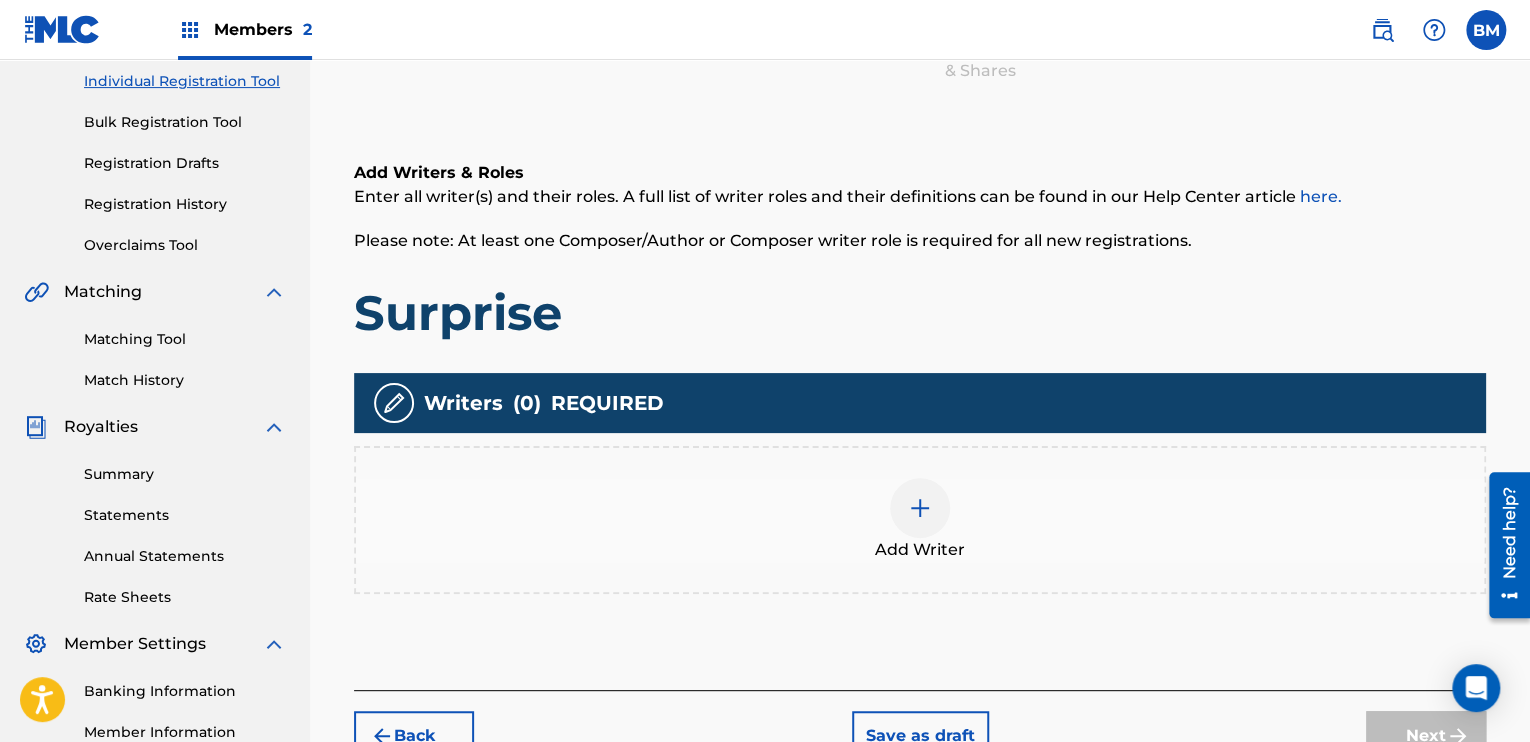 scroll, scrollTop: 290, scrollLeft: 0, axis: vertical 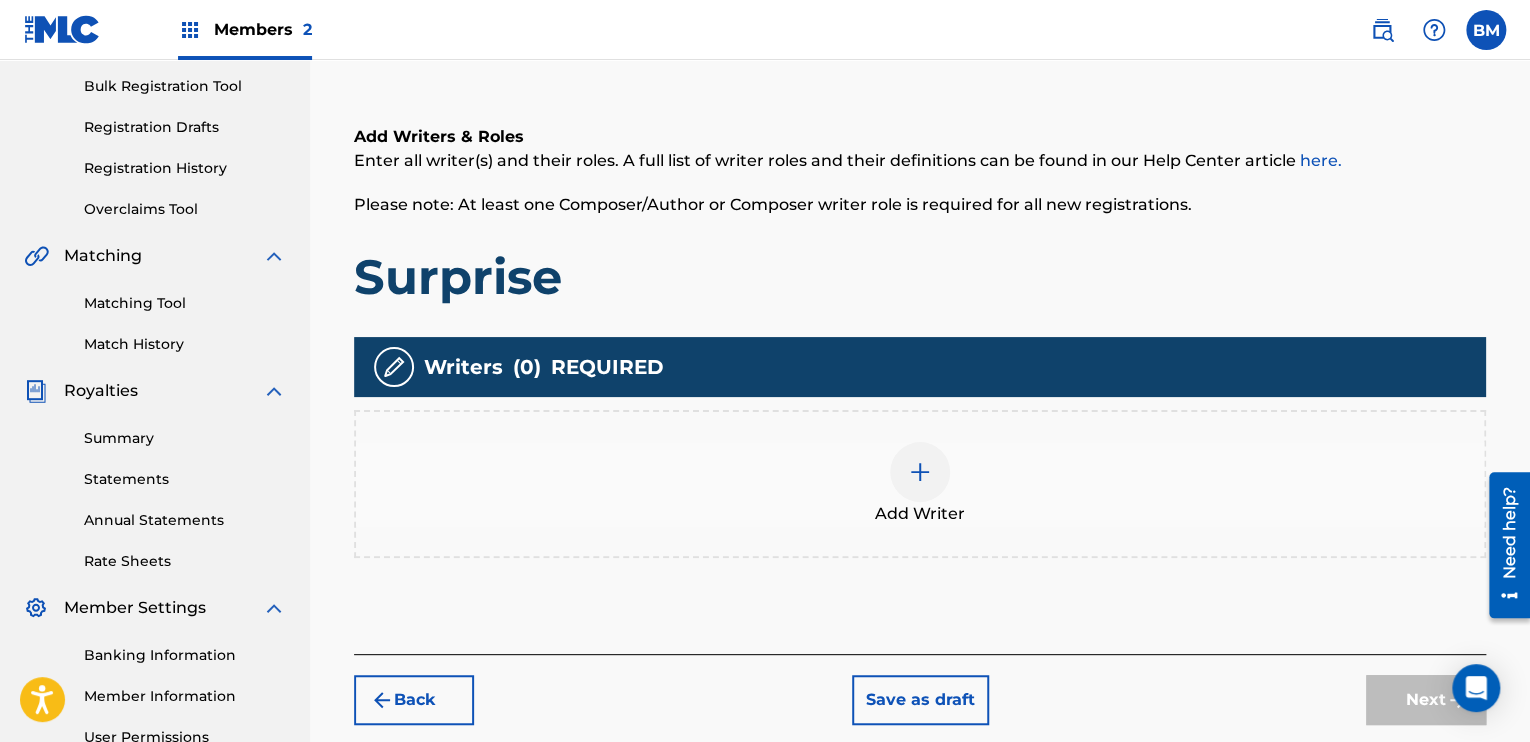 click at bounding box center (920, 472) 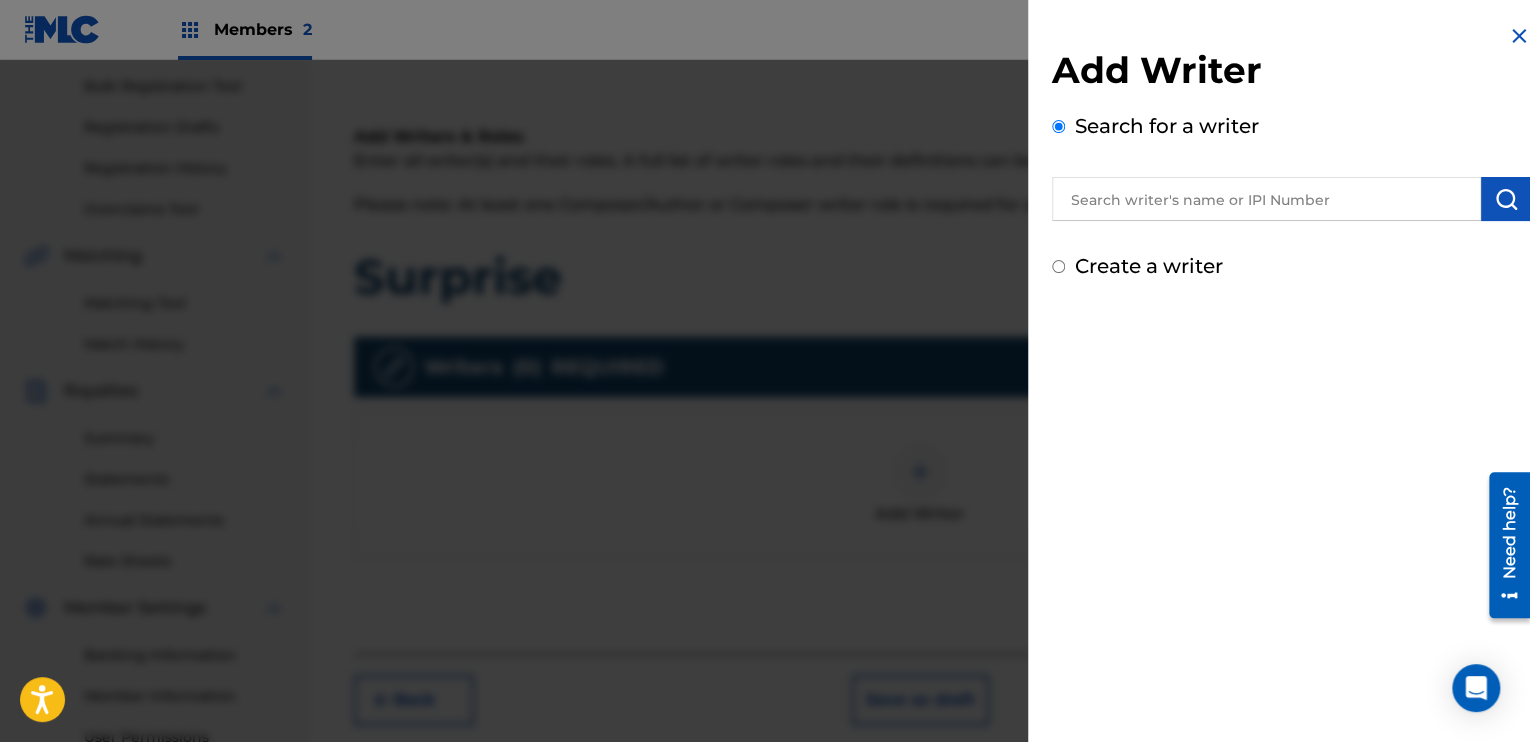 click at bounding box center (1291, 196) 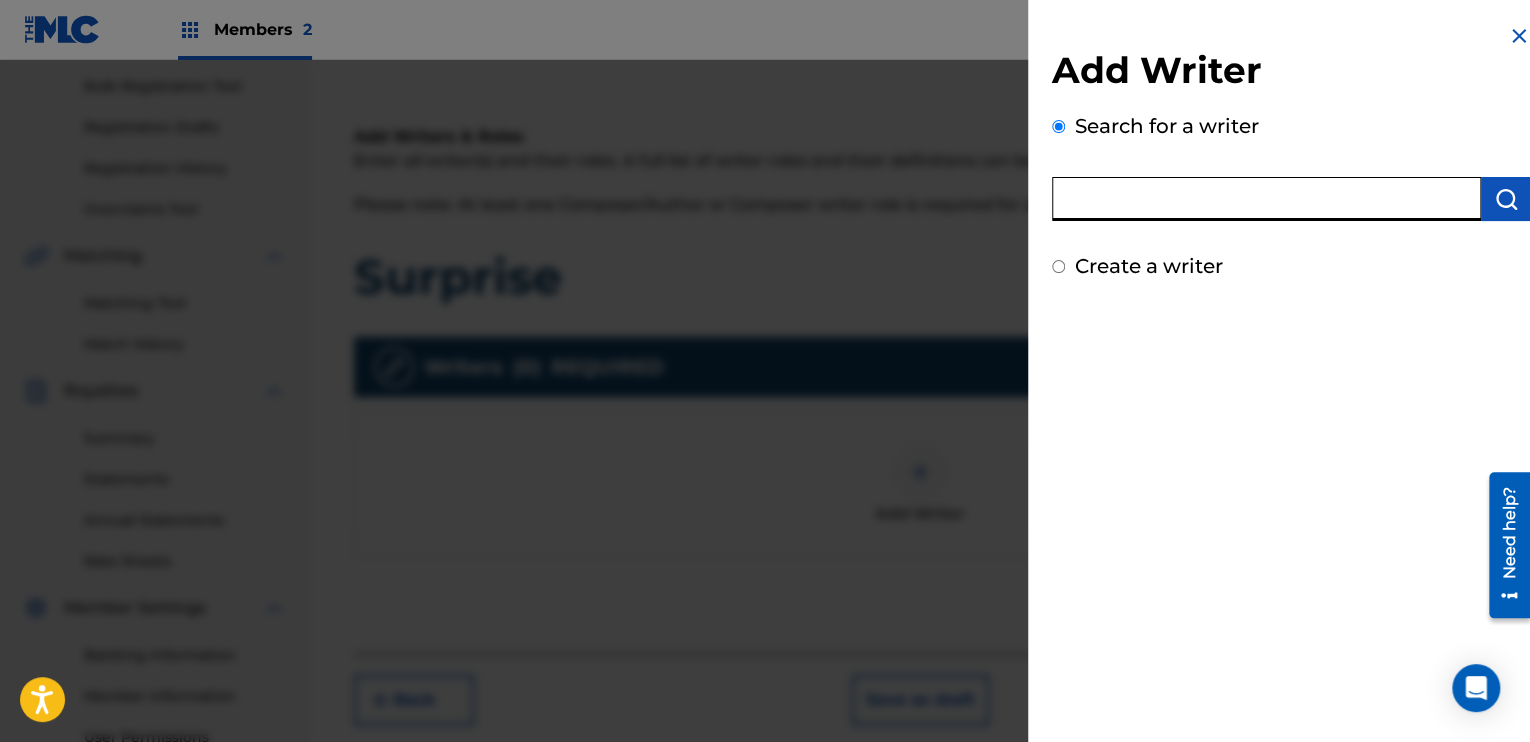 click at bounding box center [1266, 199] 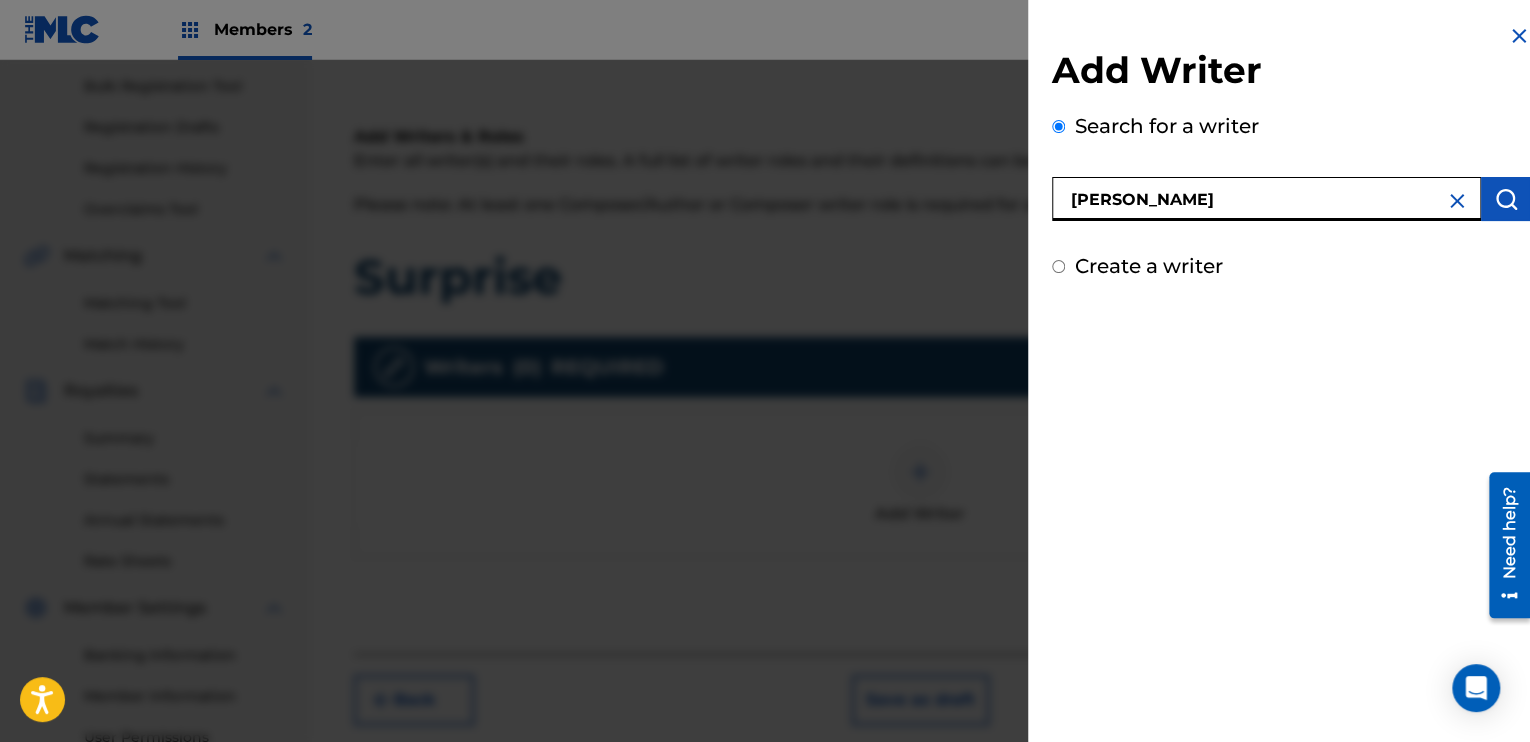 type on "[PERSON_NAME]" 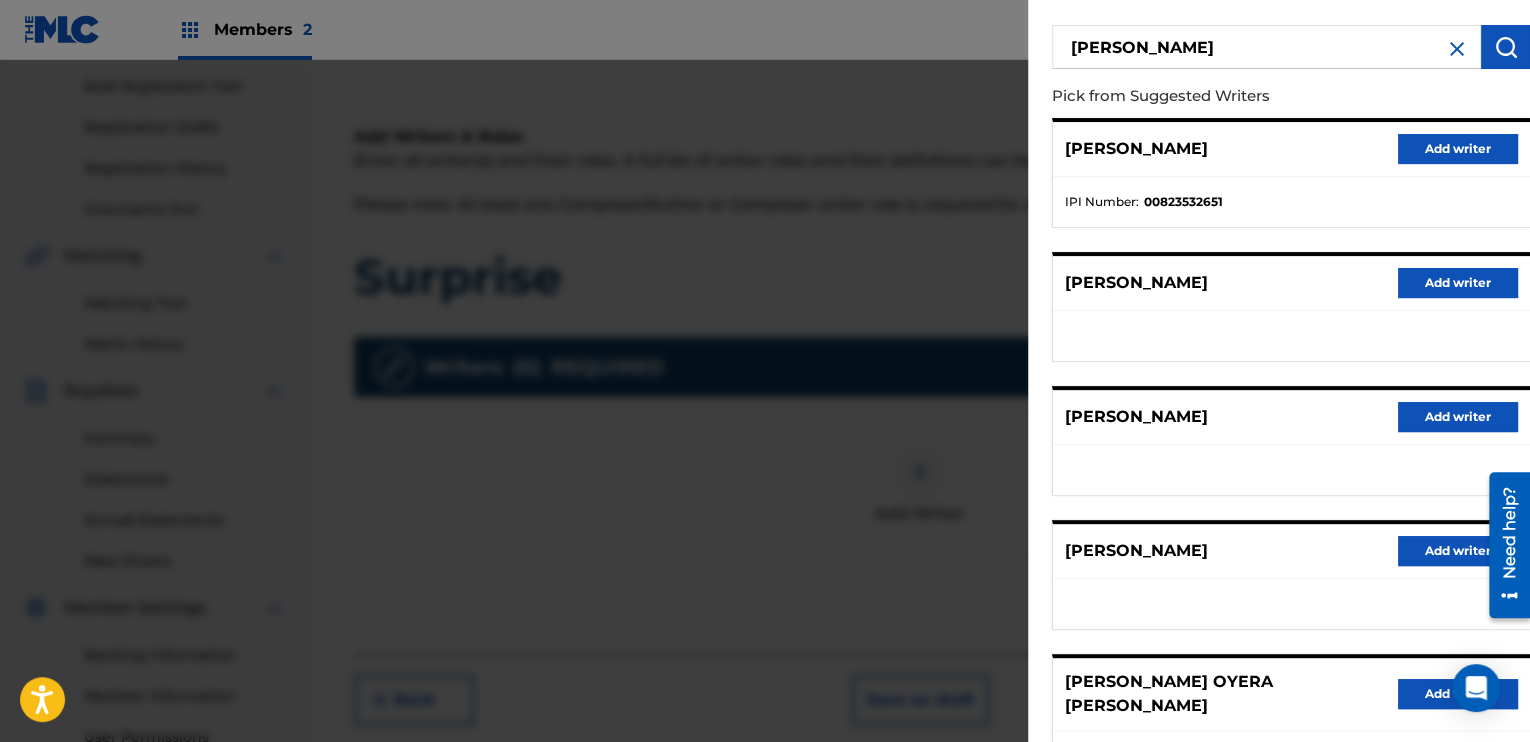 scroll, scrollTop: 298, scrollLeft: 0, axis: vertical 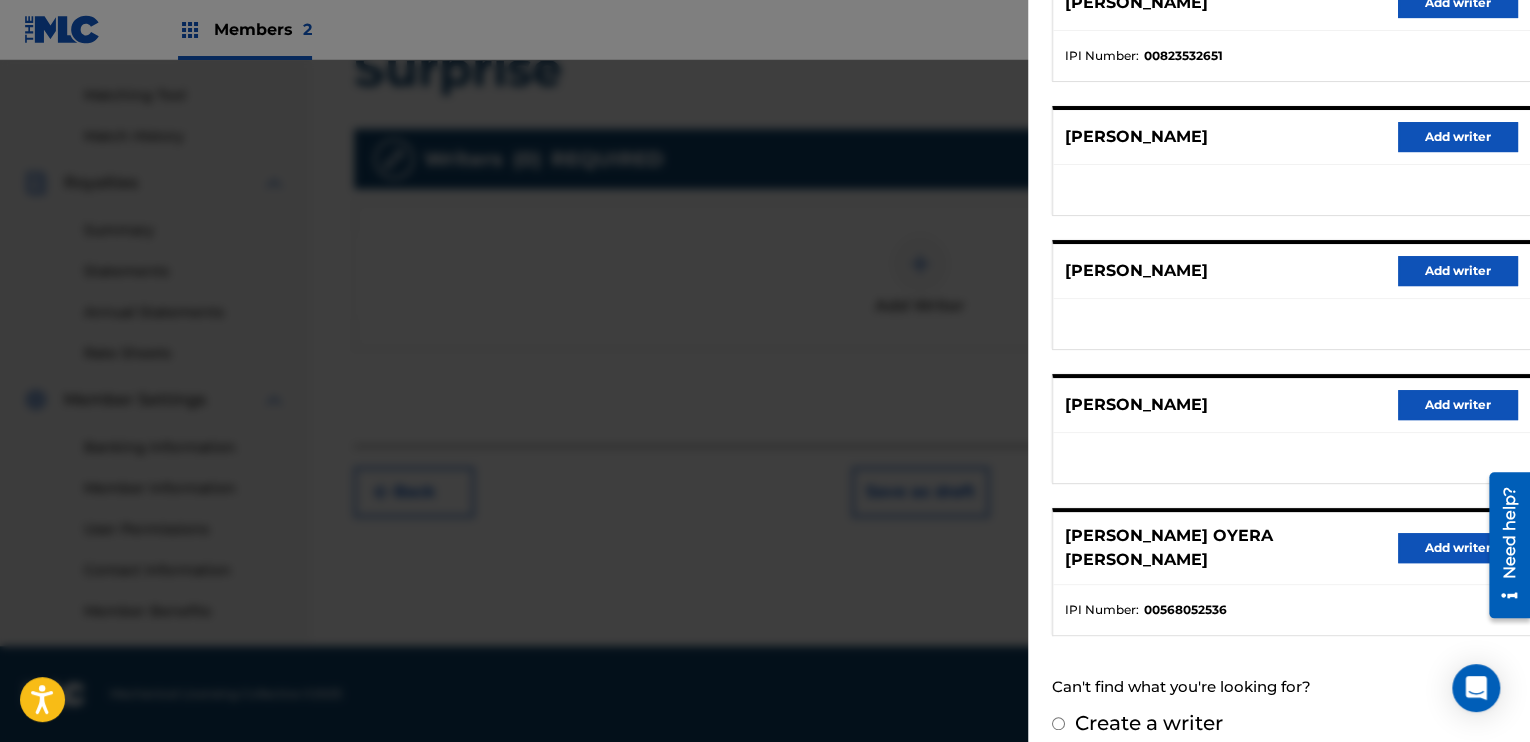 click on "Add writer" at bounding box center (1458, 548) 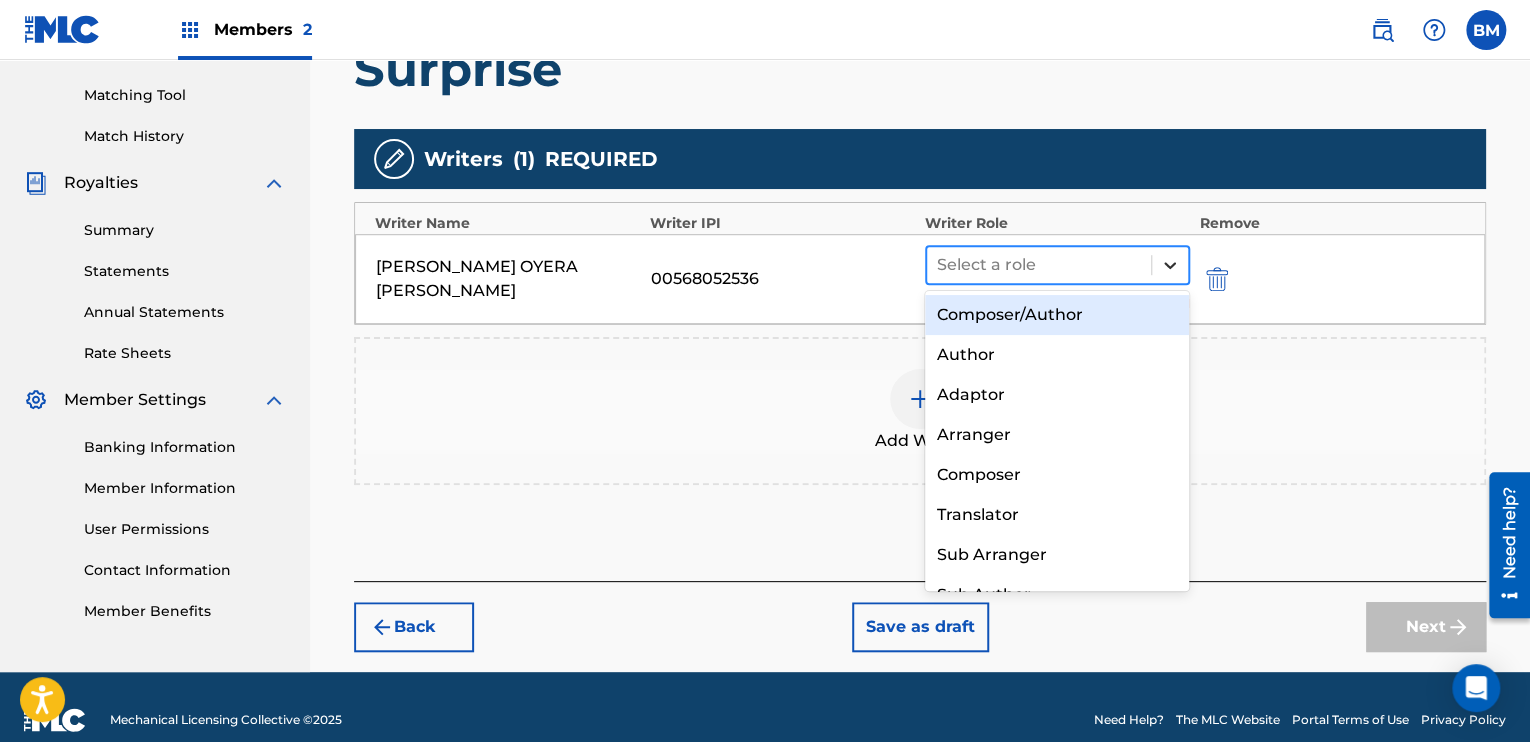 click 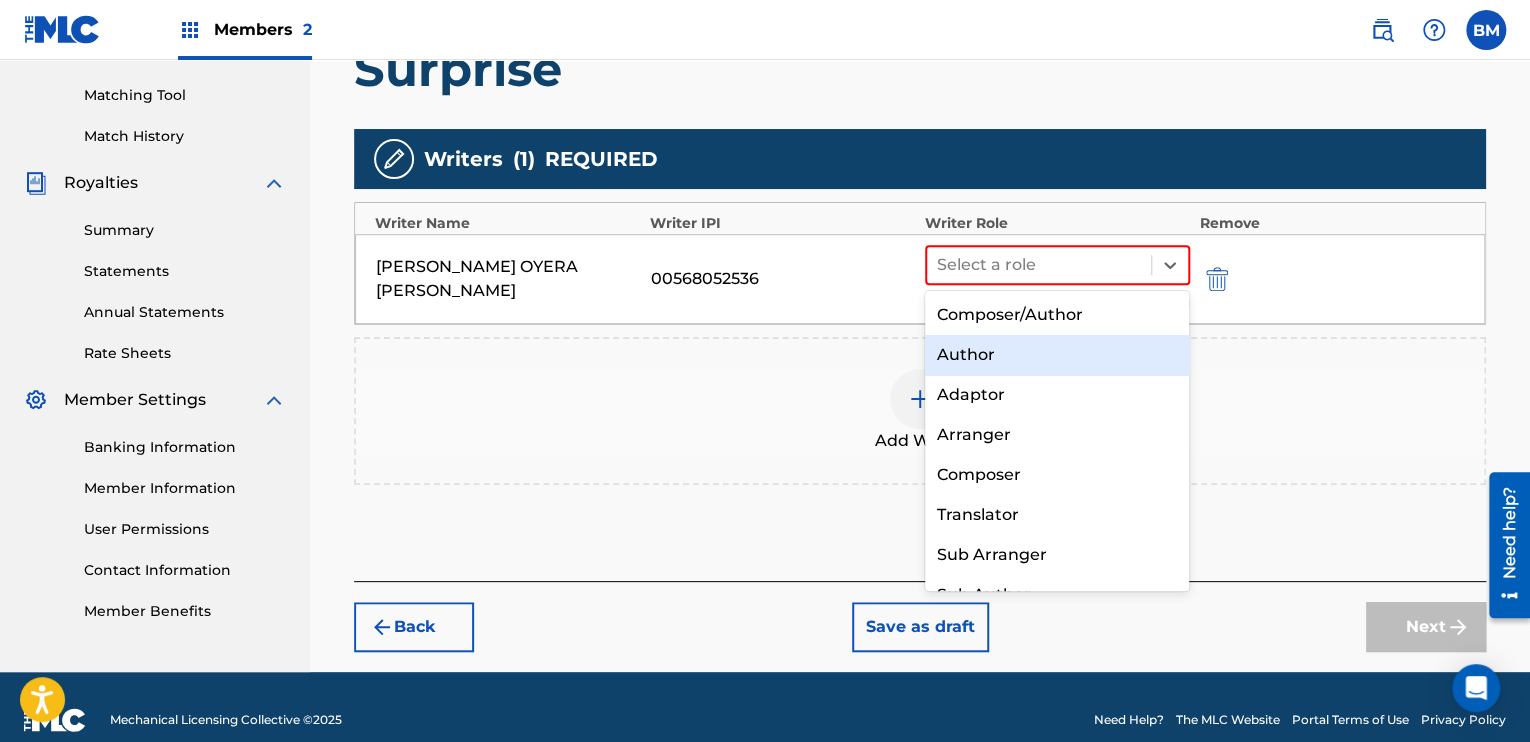 click on "Author" at bounding box center (1057, 355) 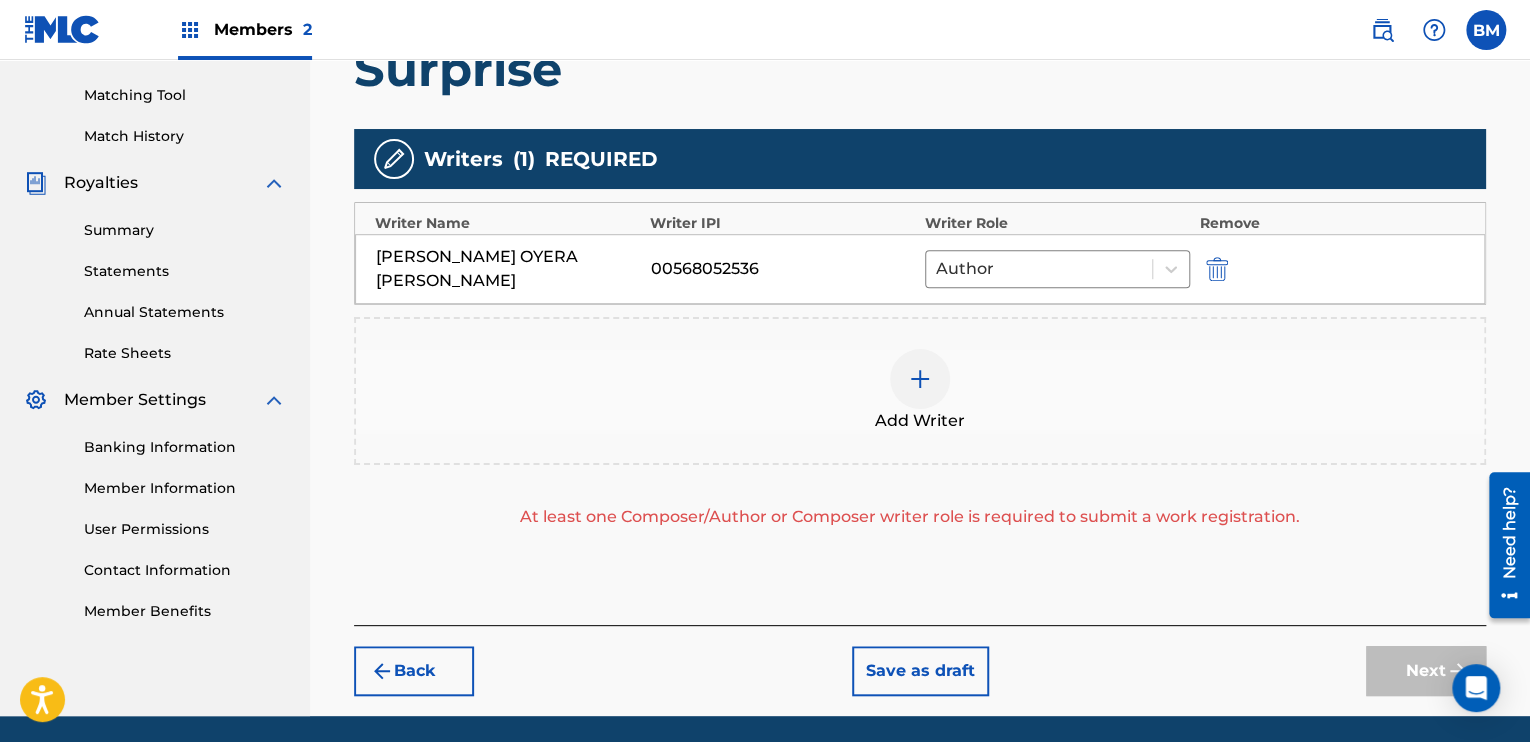 click at bounding box center [920, 379] 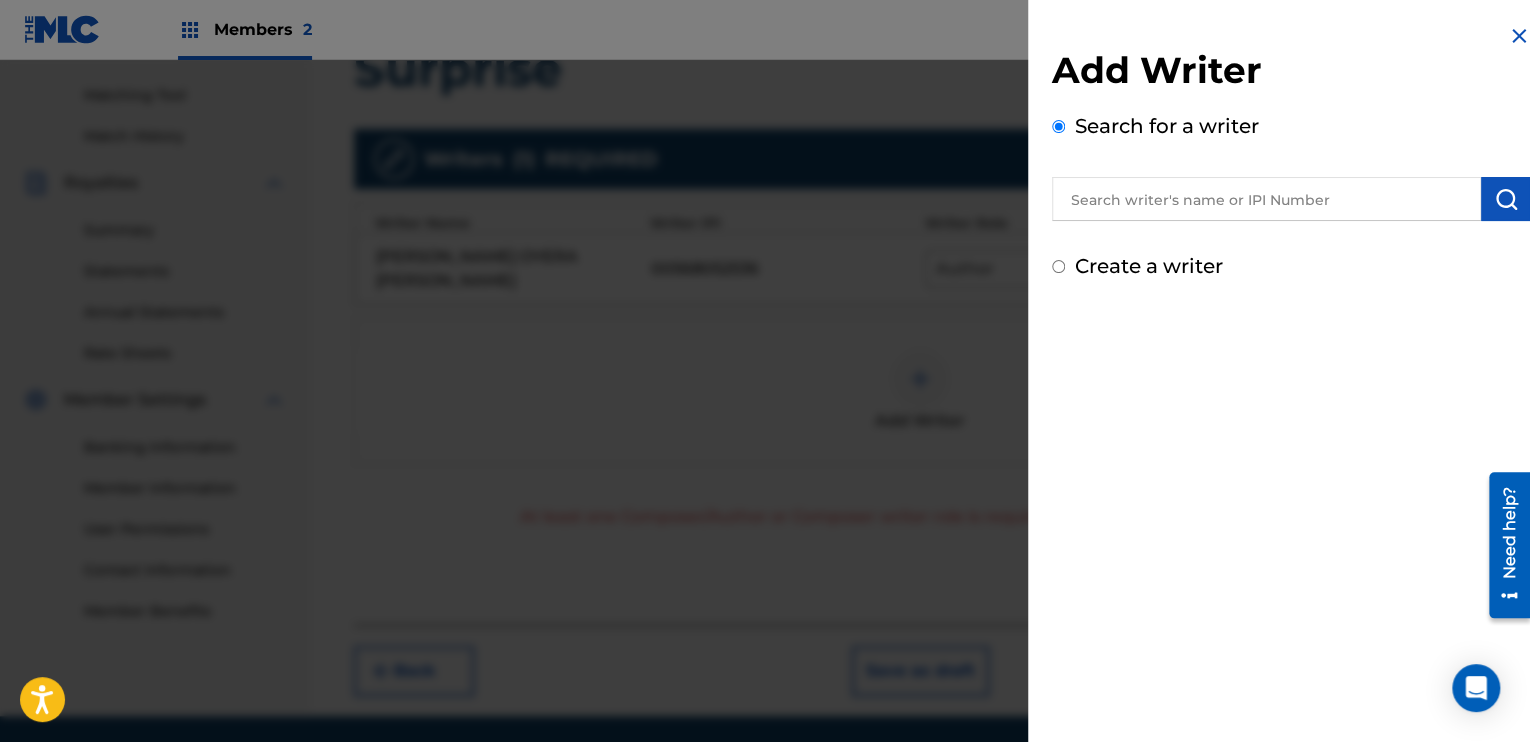 click at bounding box center [1266, 199] 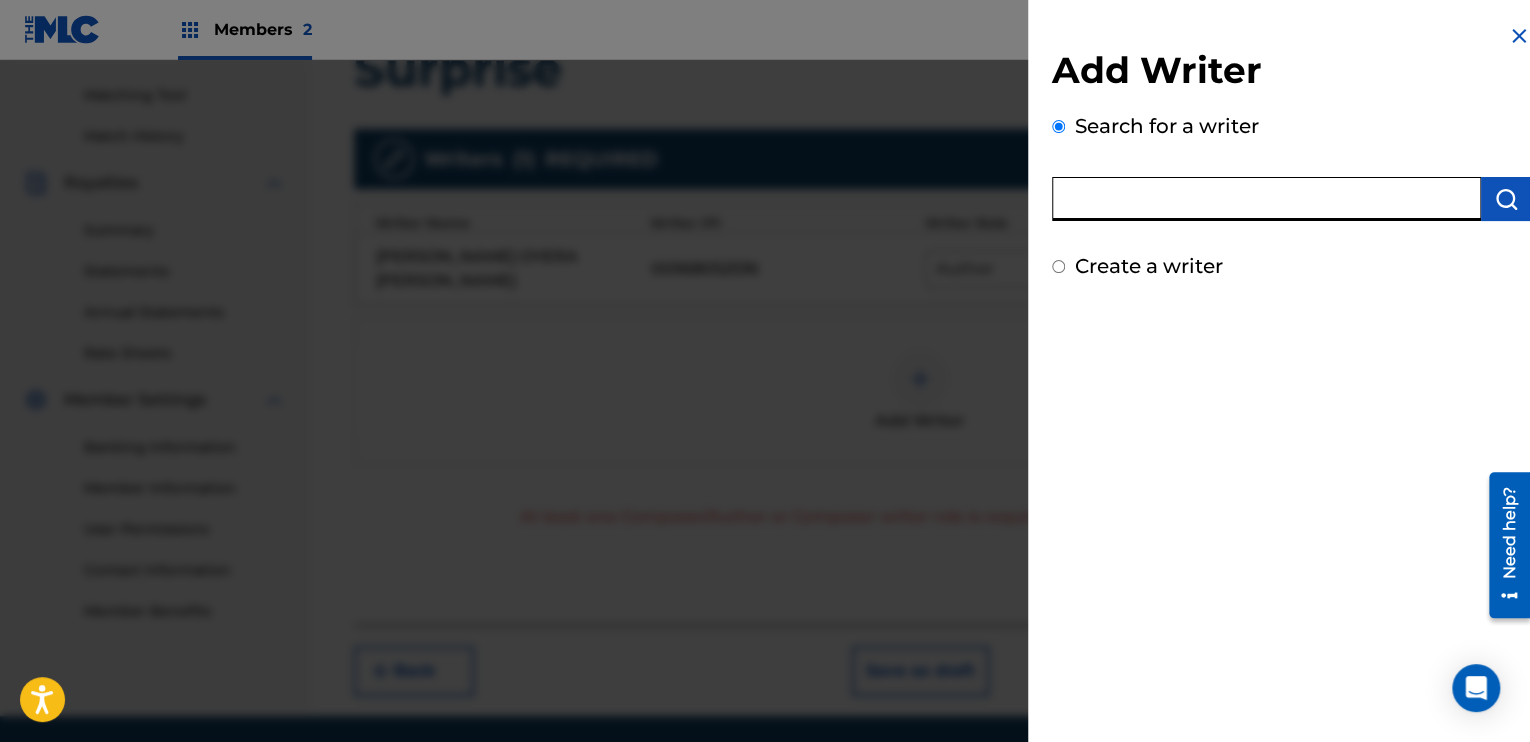 paste on "00544949218" 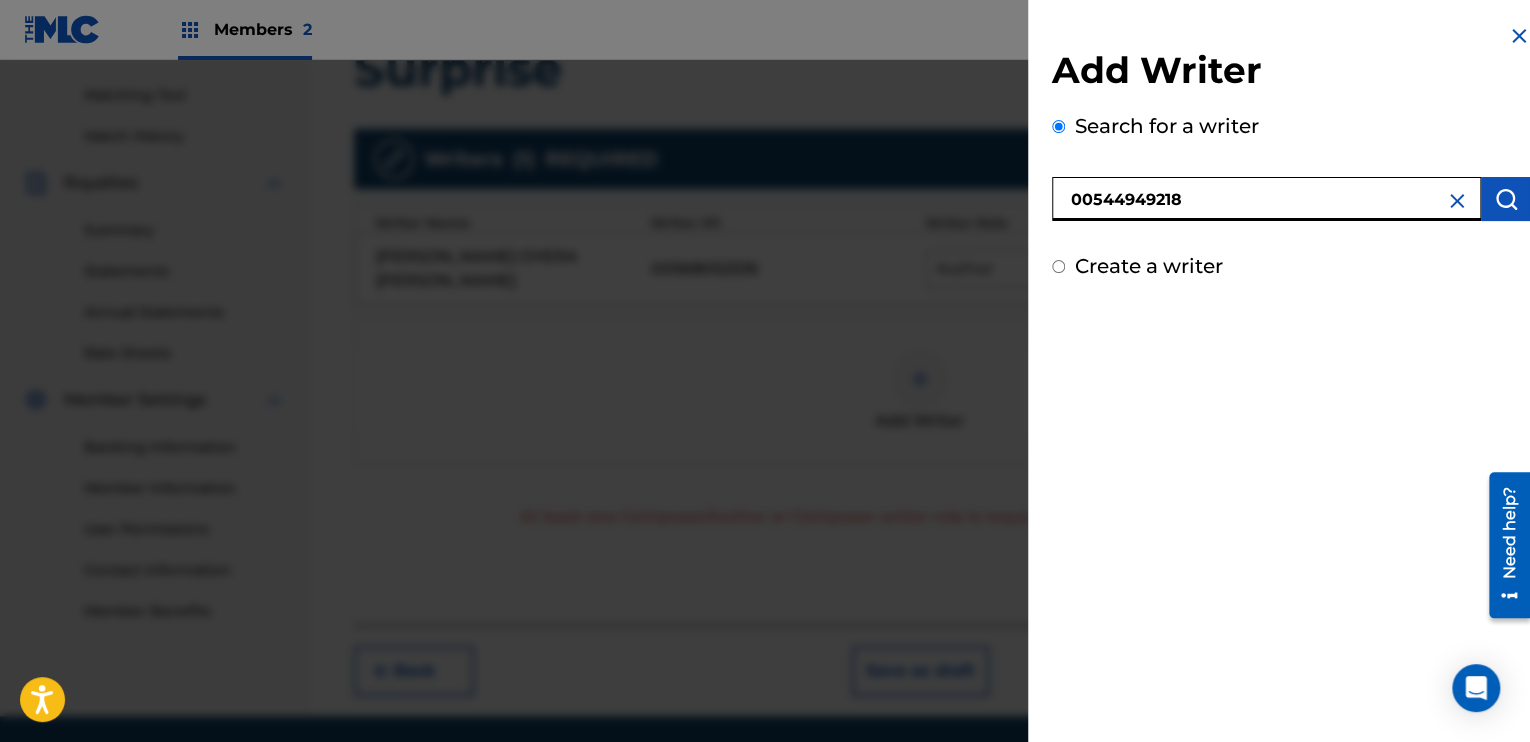 type on "00544949218" 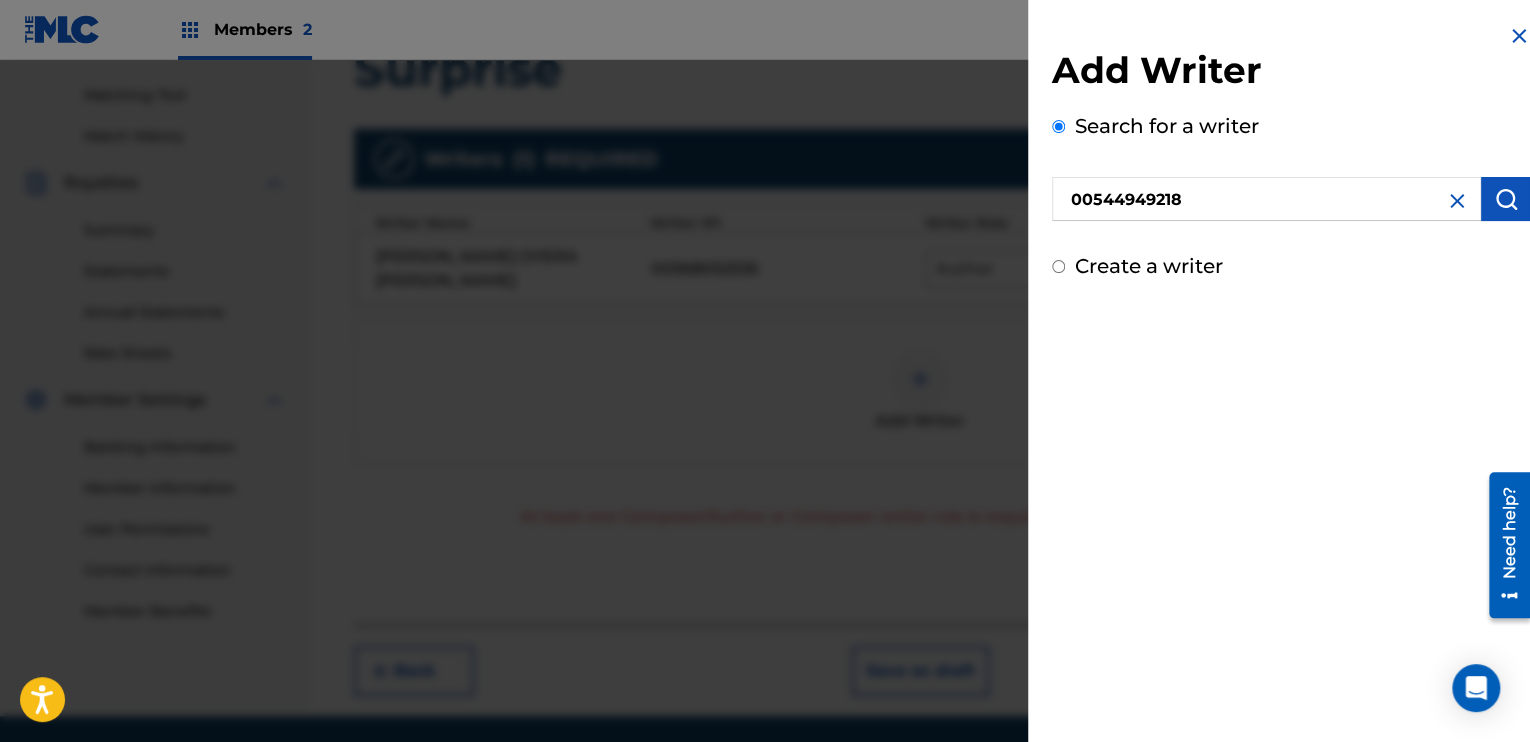 click at bounding box center [1506, 199] 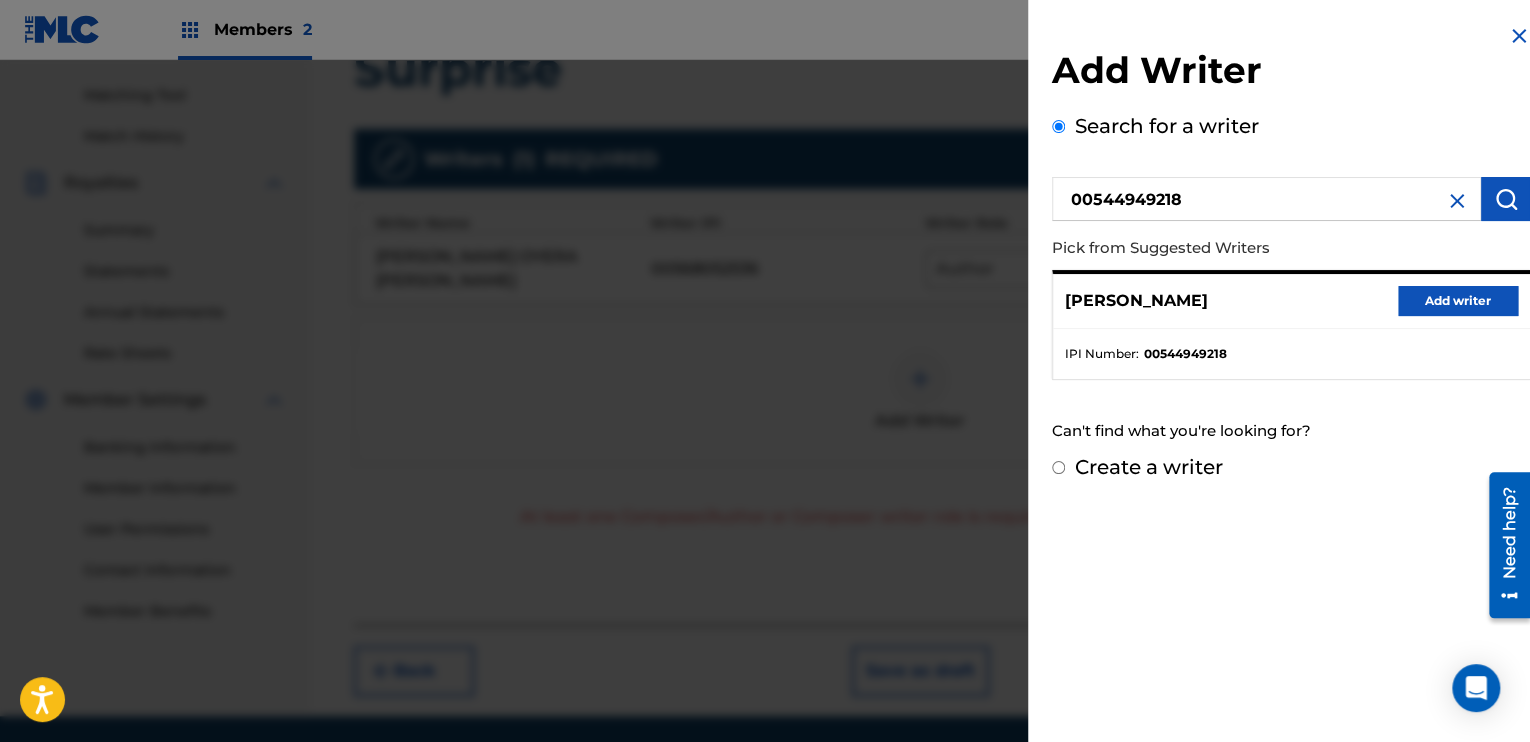 click on "Add writer" at bounding box center (1458, 301) 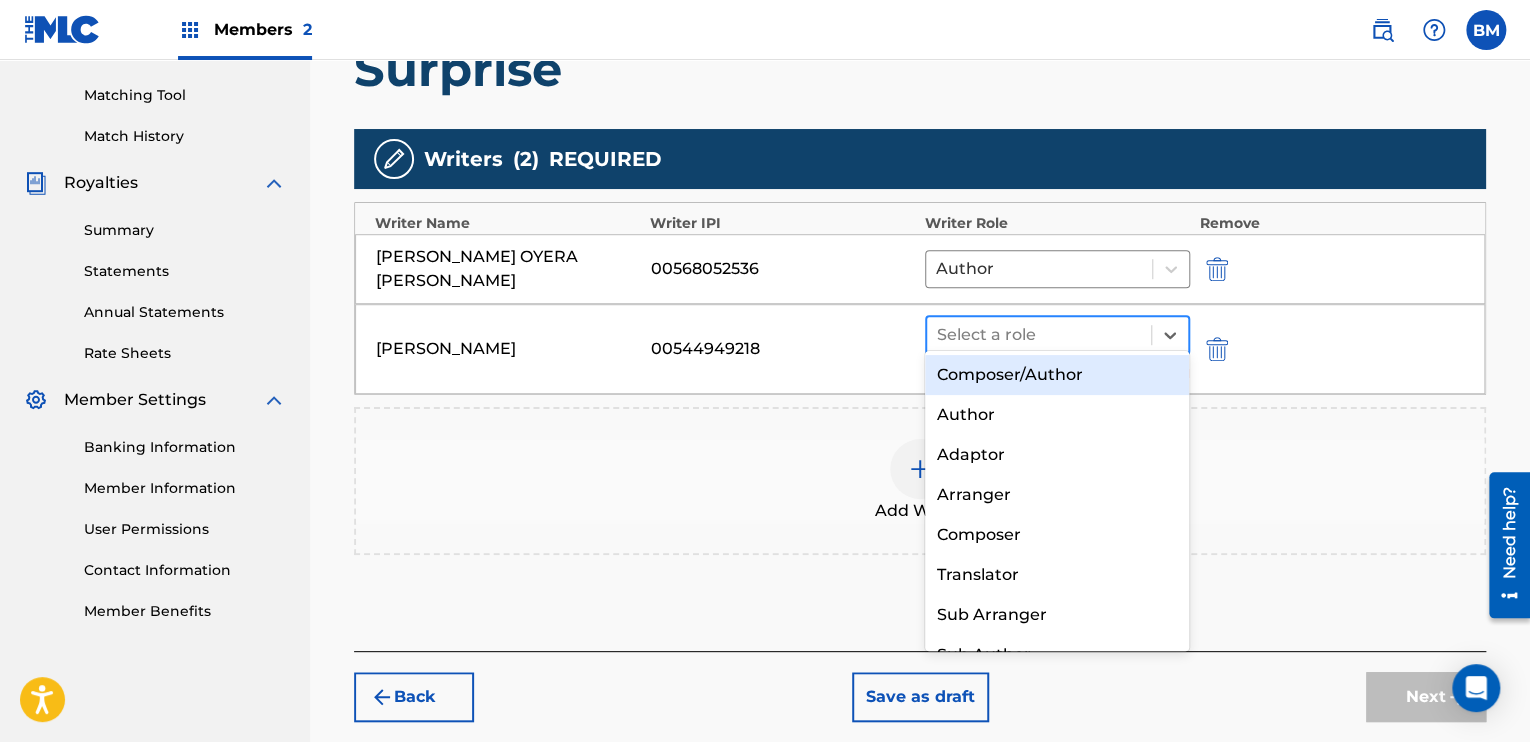 click at bounding box center (1039, 335) 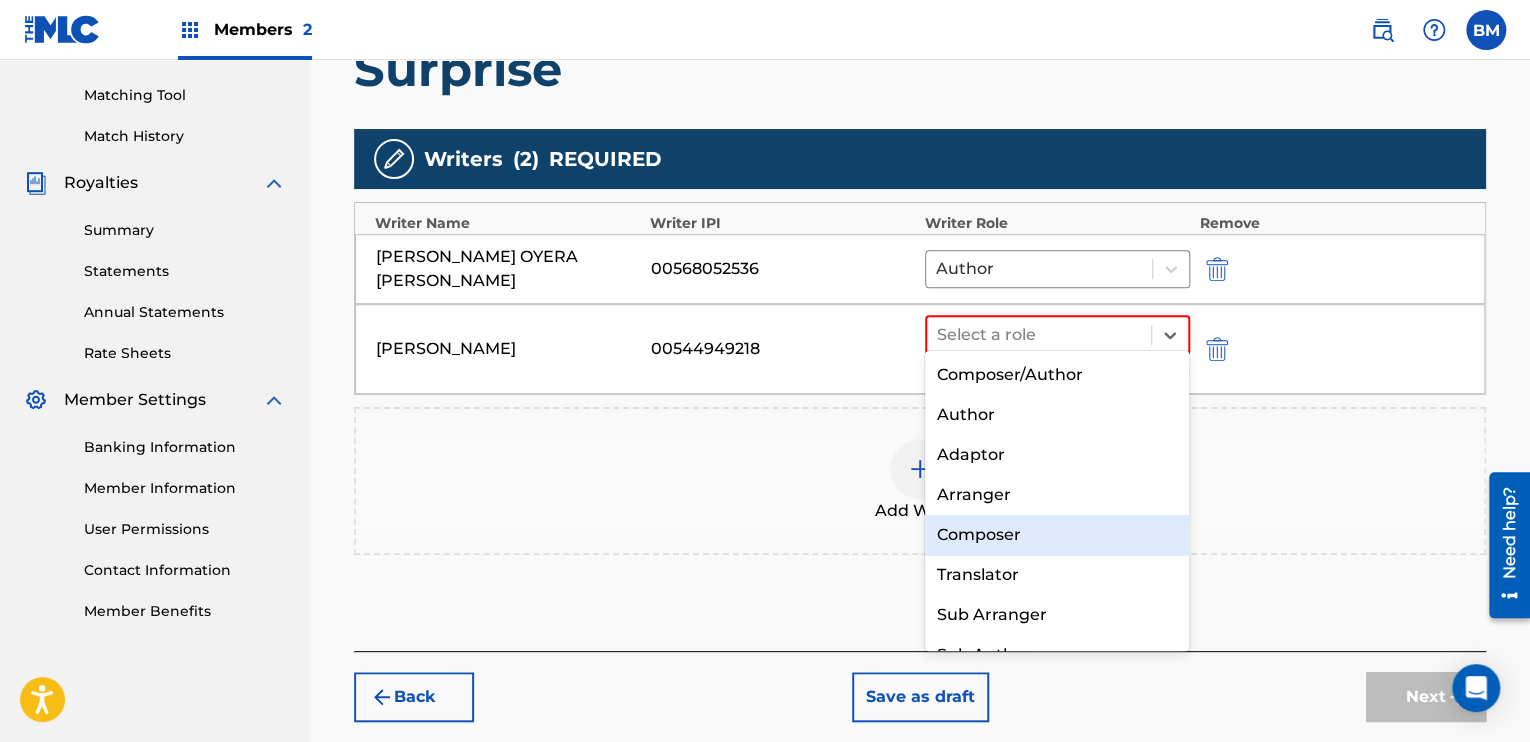 click on "Composer" at bounding box center [1057, 535] 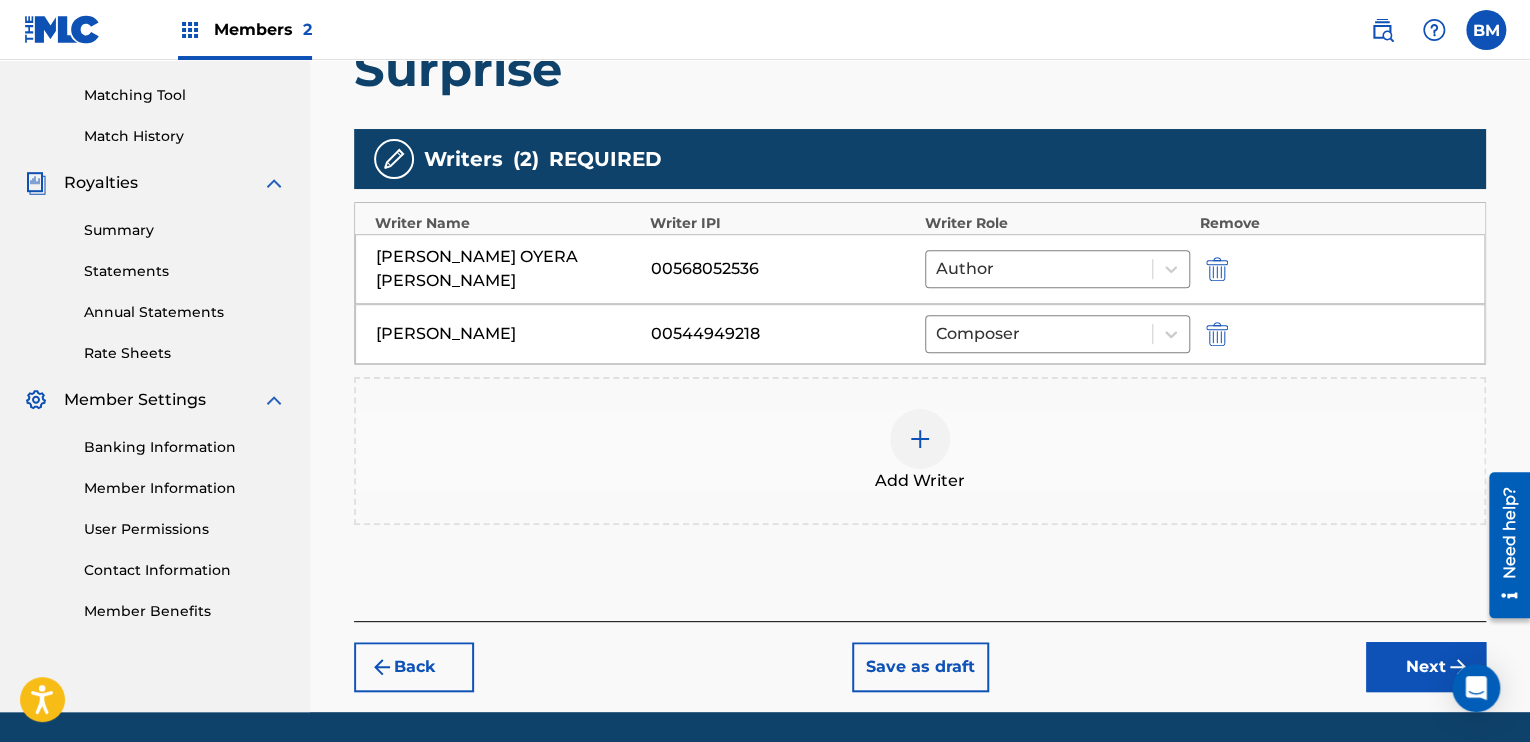 click on "Next" at bounding box center [1426, 667] 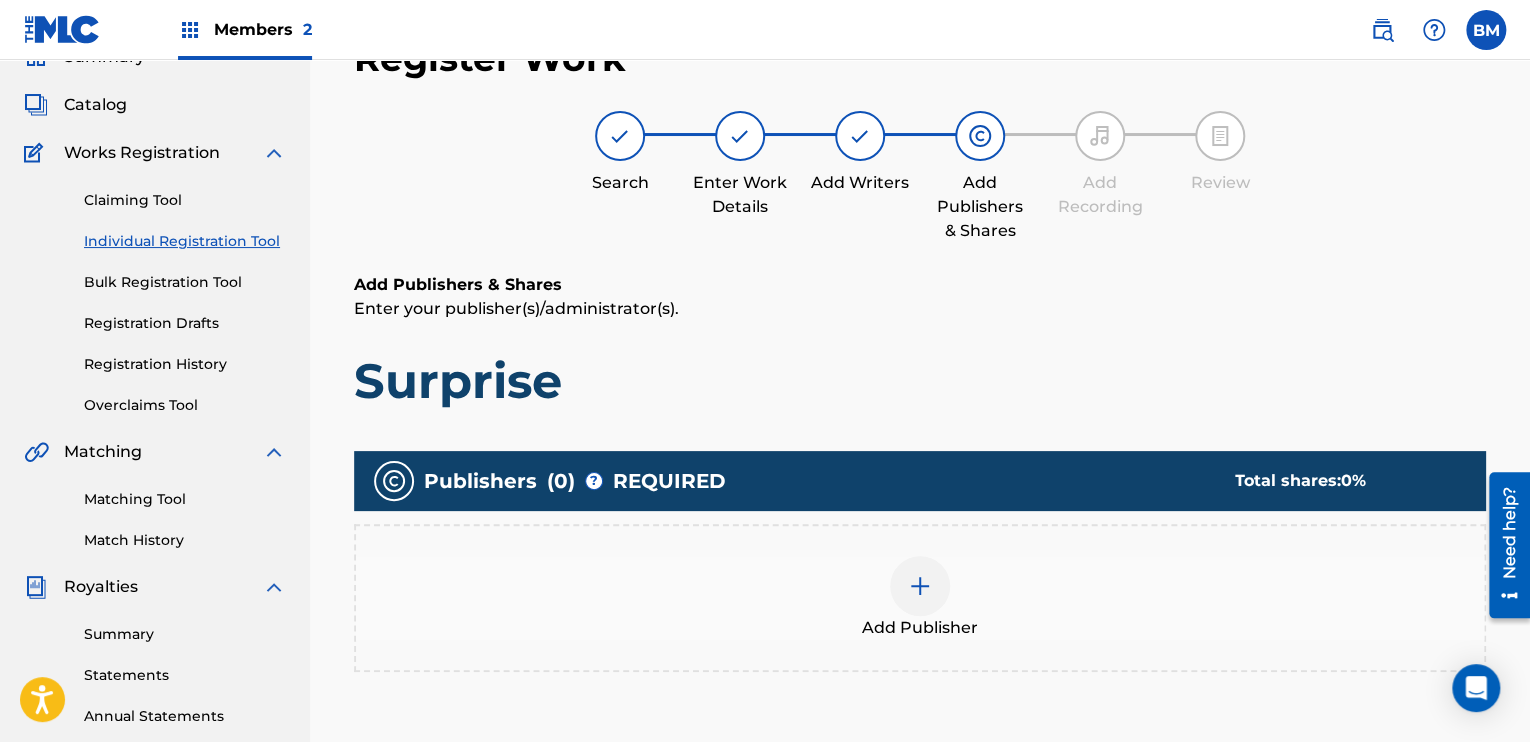 scroll, scrollTop: 90, scrollLeft: 0, axis: vertical 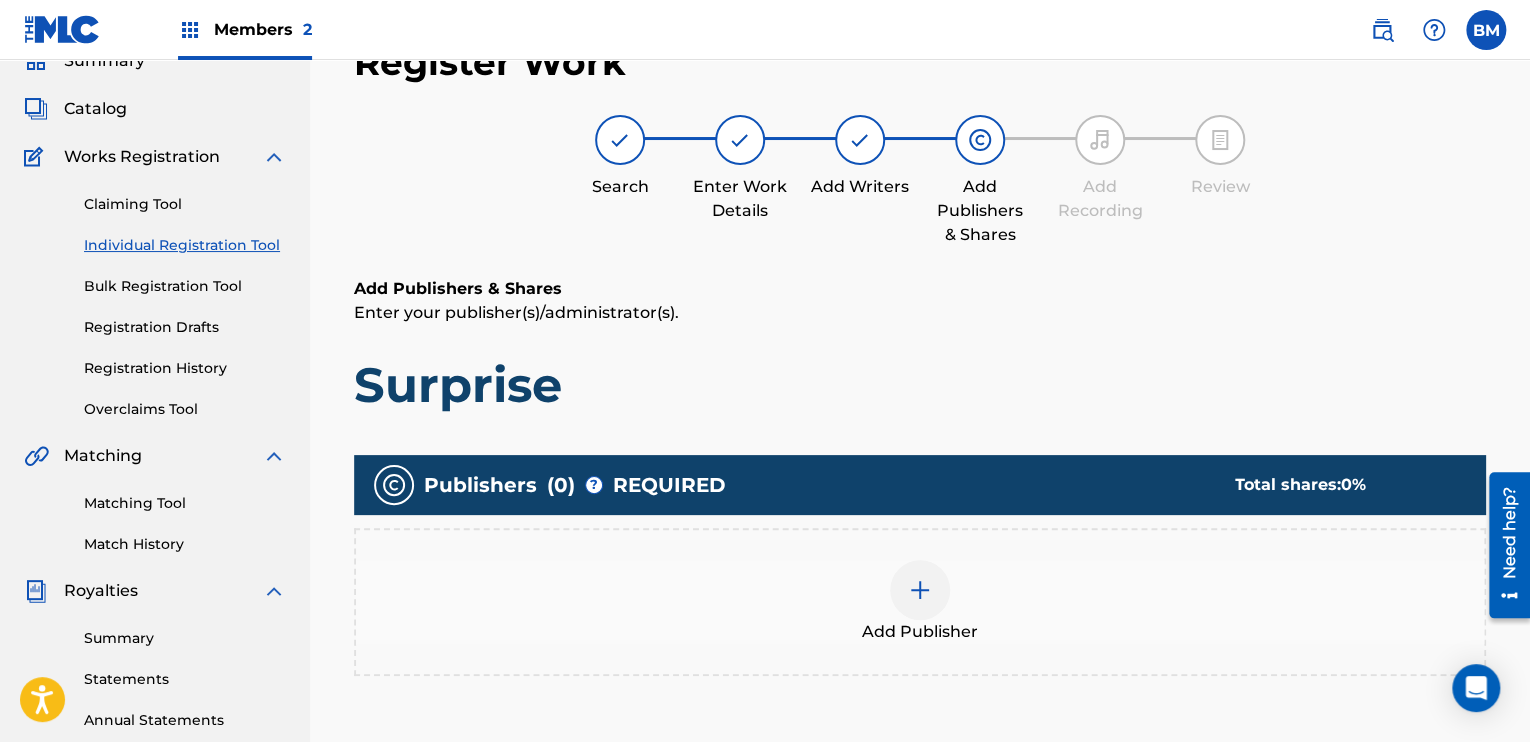 click at bounding box center [920, 590] 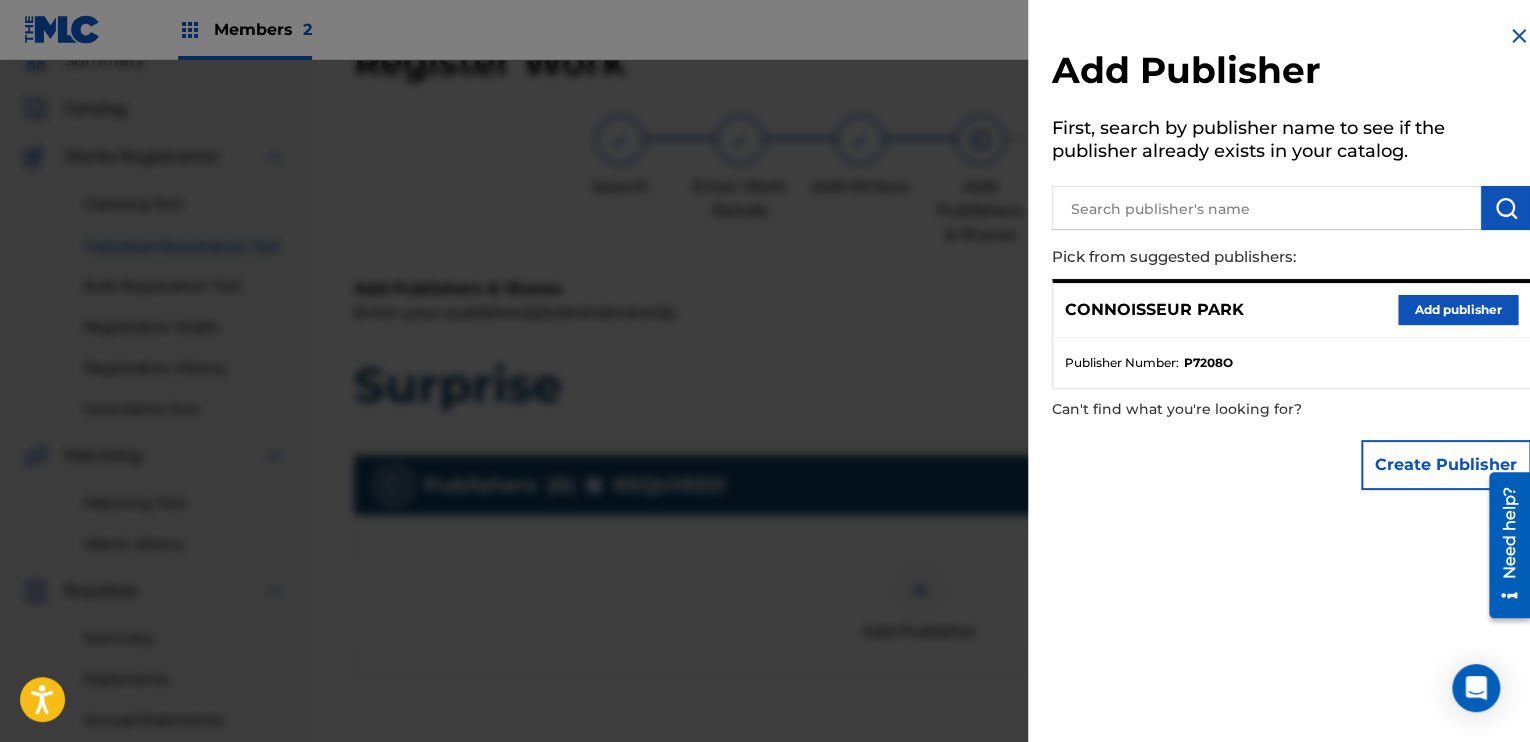 click on "Add publisher" at bounding box center [1458, 310] 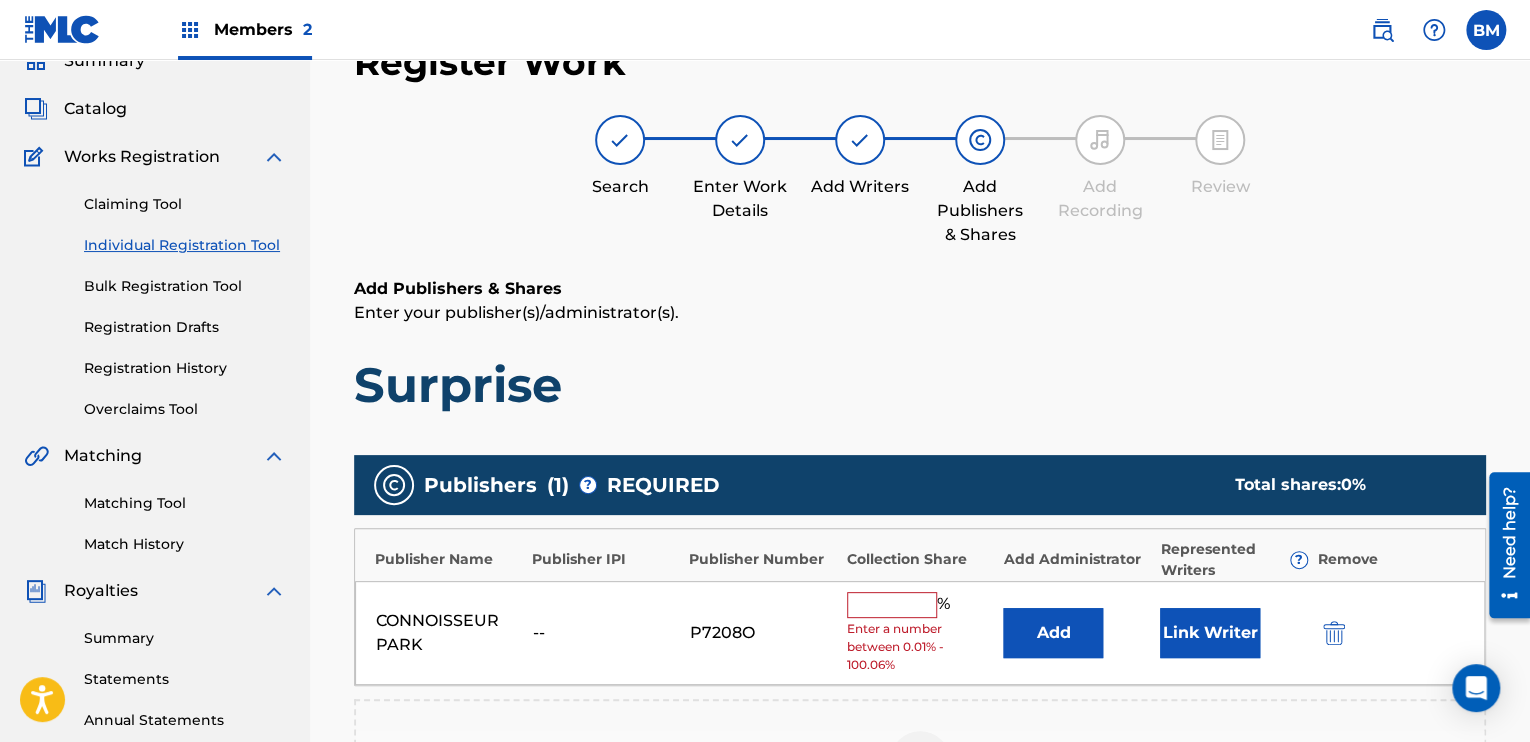 click at bounding box center (892, 605) 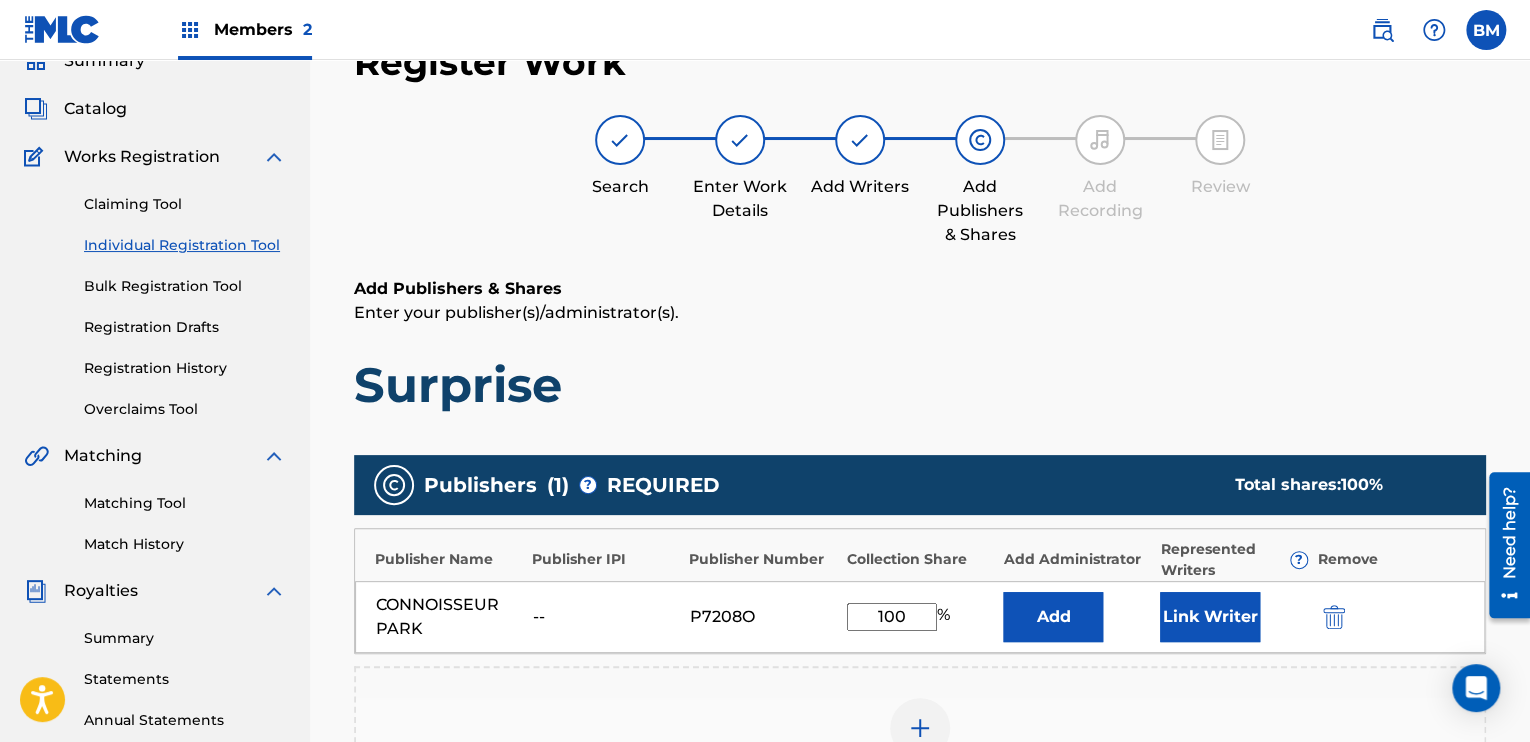 click on "Link Writer" at bounding box center (1210, 617) 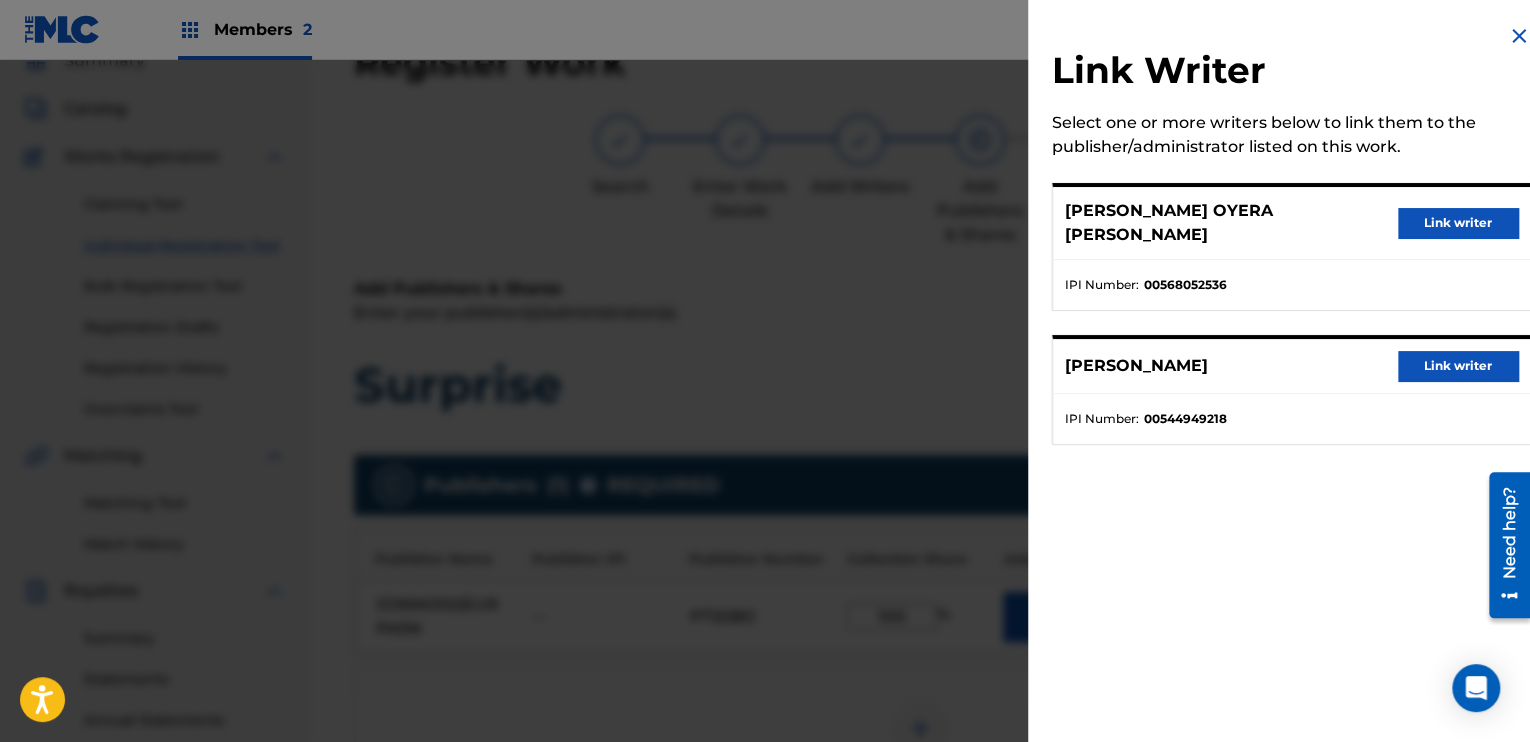 click on "Link writer" at bounding box center [1458, 223] 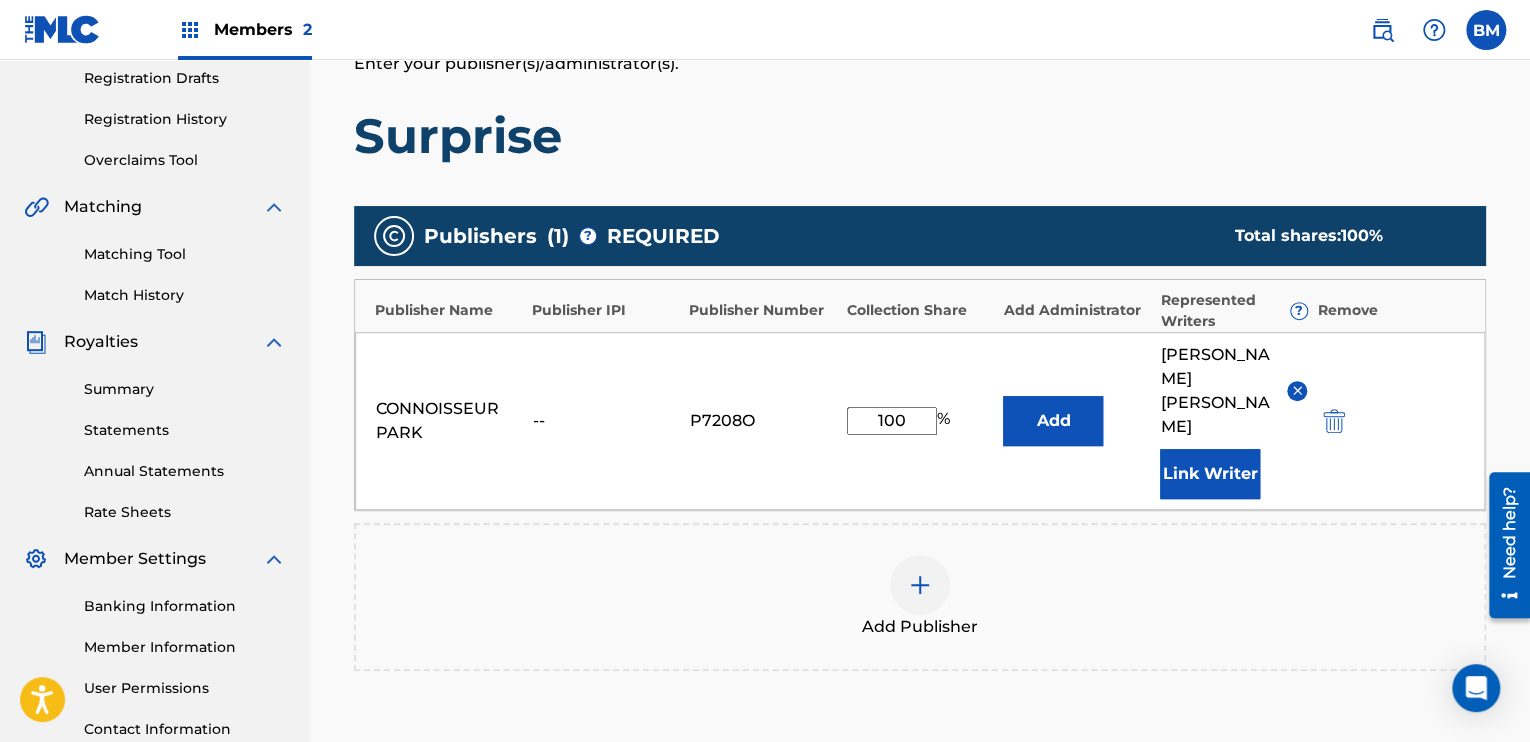 scroll, scrollTop: 390, scrollLeft: 0, axis: vertical 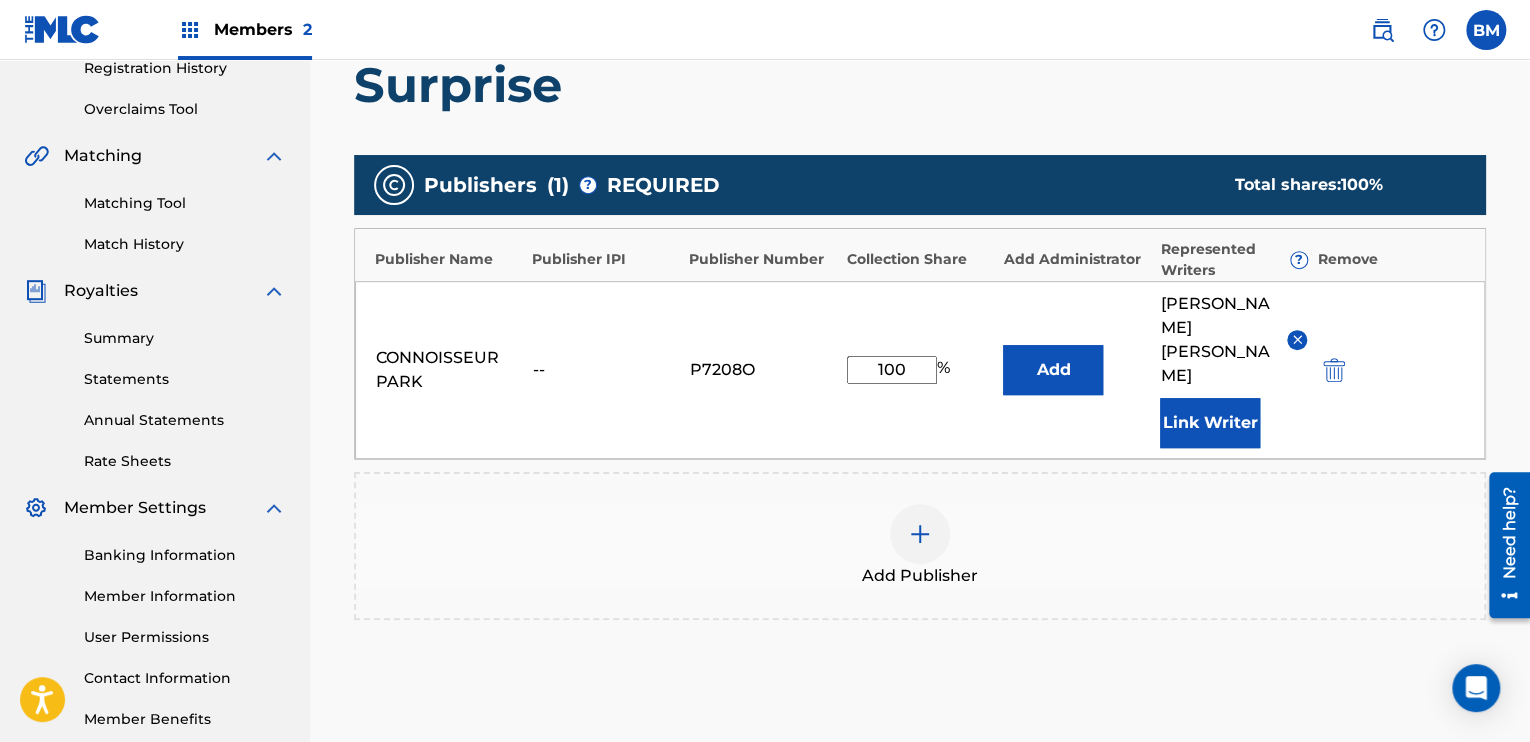 click on "Link Writer" at bounding box center (1210, 423) 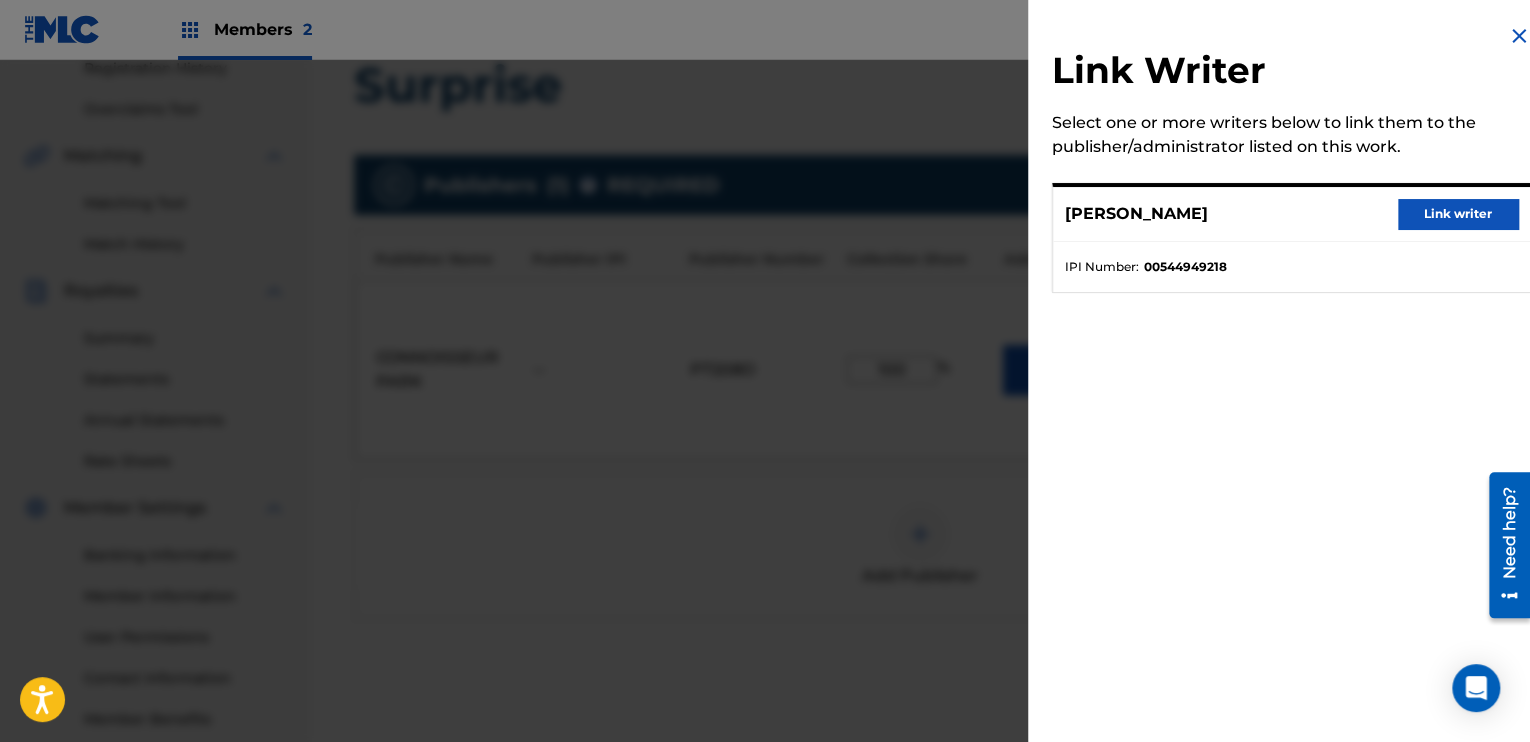 click on "Link writer" at bounding box center (1458, 214) 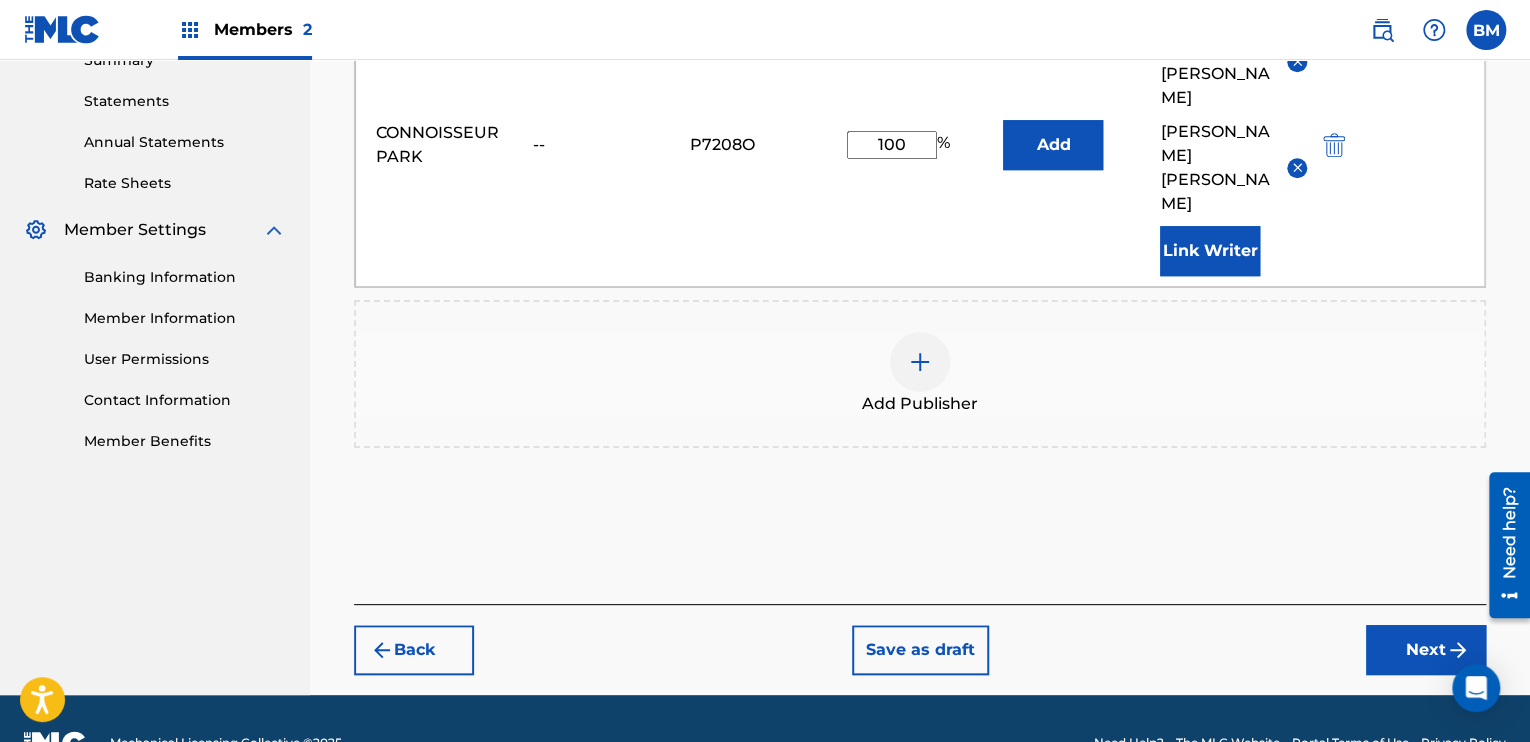 click on "Next" at bounding box center [1426, 650] 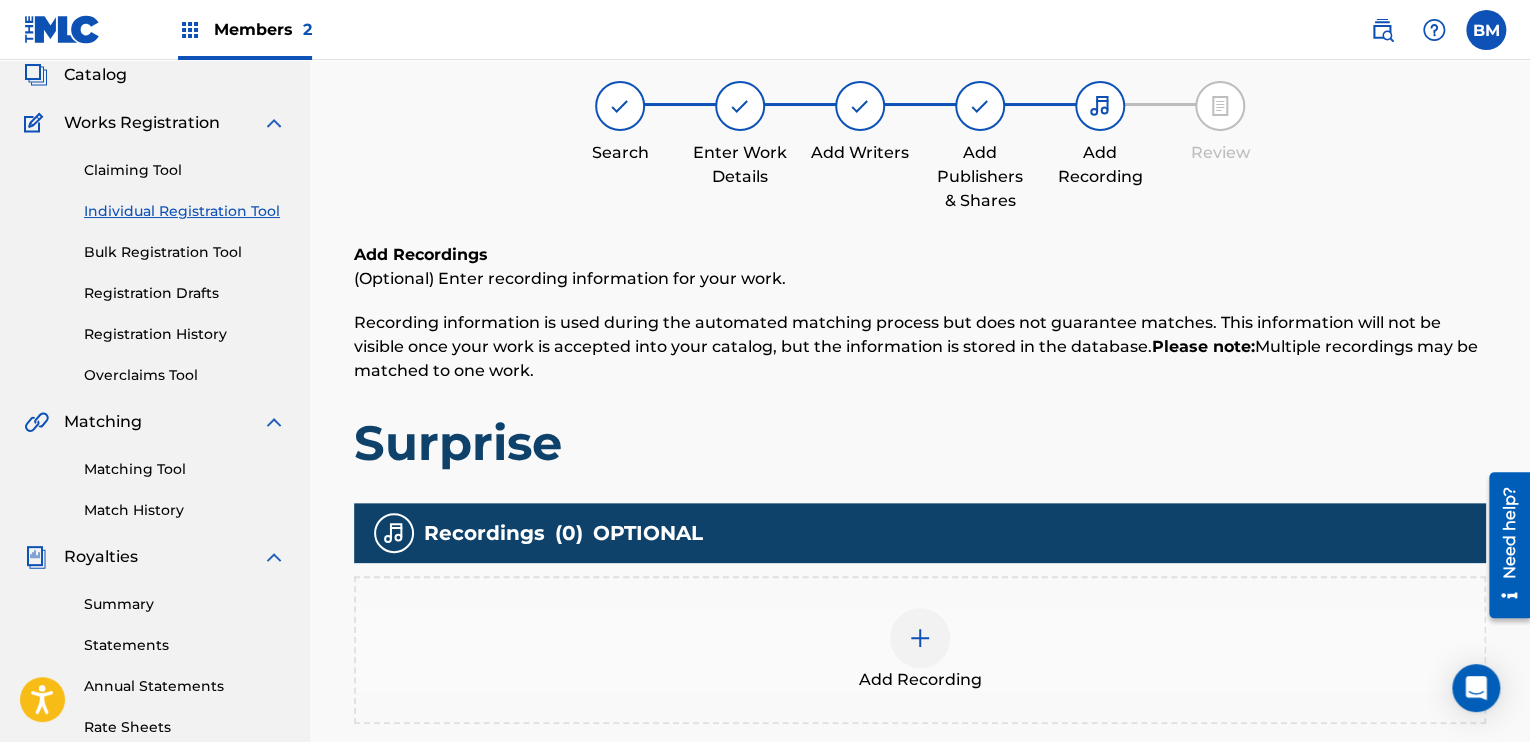 scroll, scrollTop: 90, scrollLeft: 0, axis: vertical 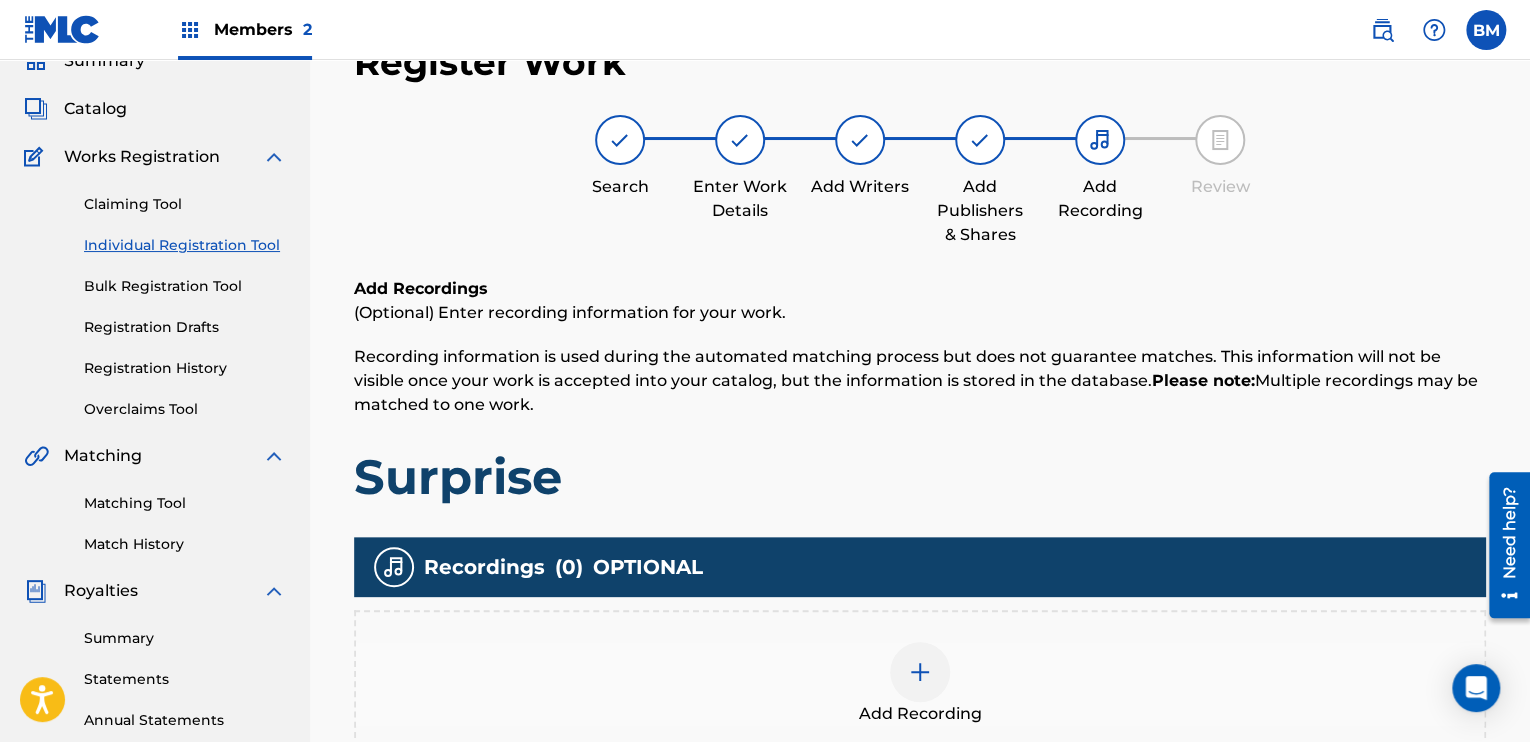 click at bounding box center [920, 672] 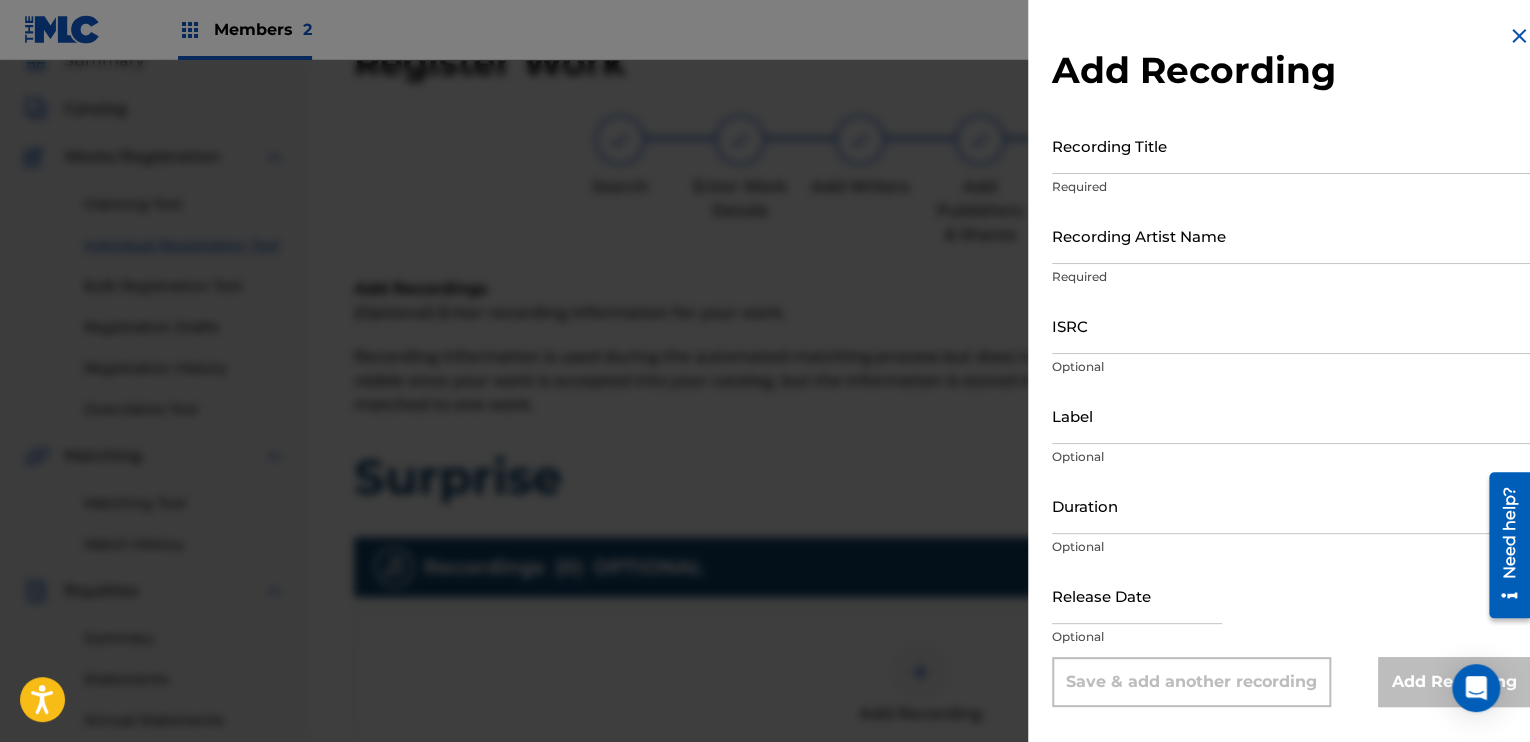 click on "Recording Title" at bounding box center [1291, 145] 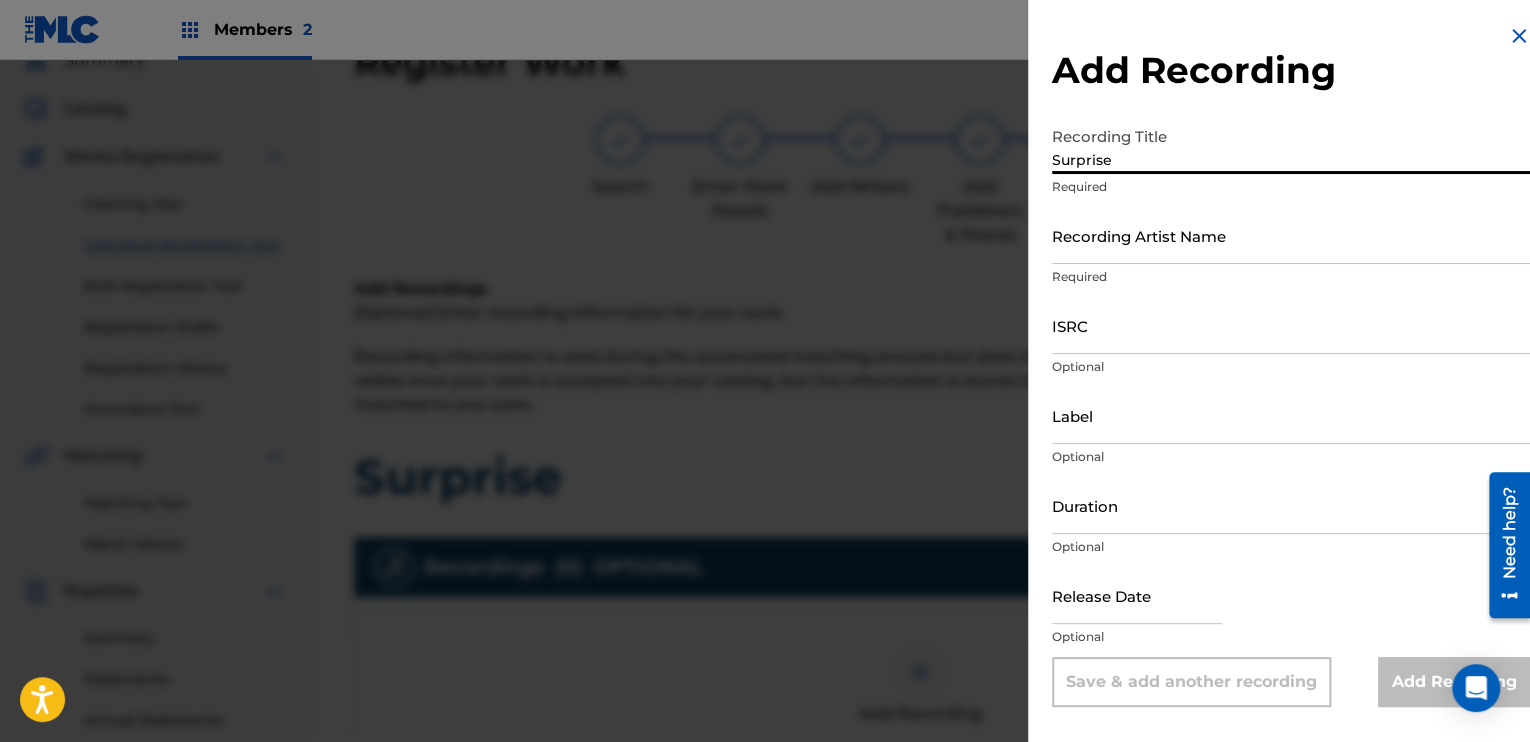 type on "Surprise" 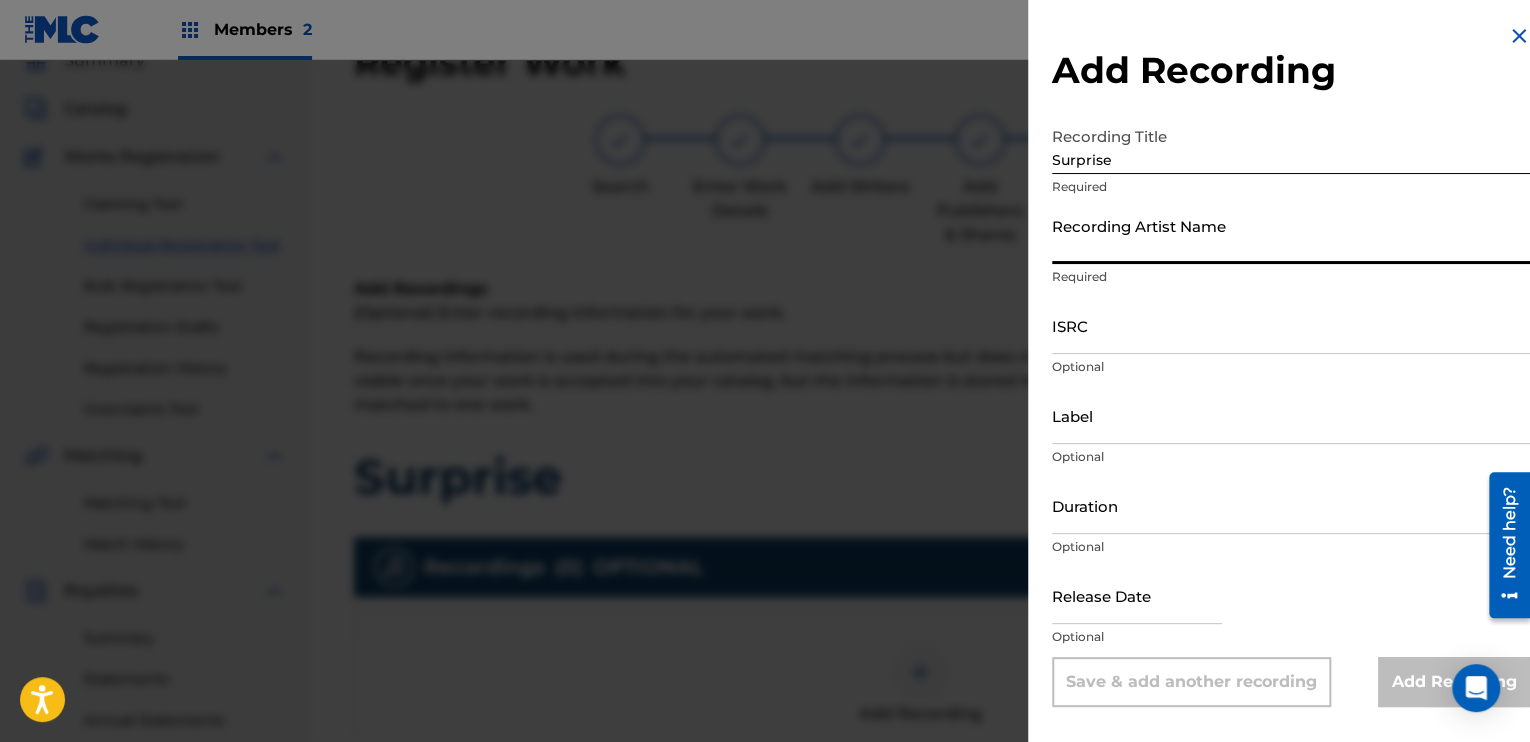 click on "Recording Artist Name" at bounding box center (1291, 235) 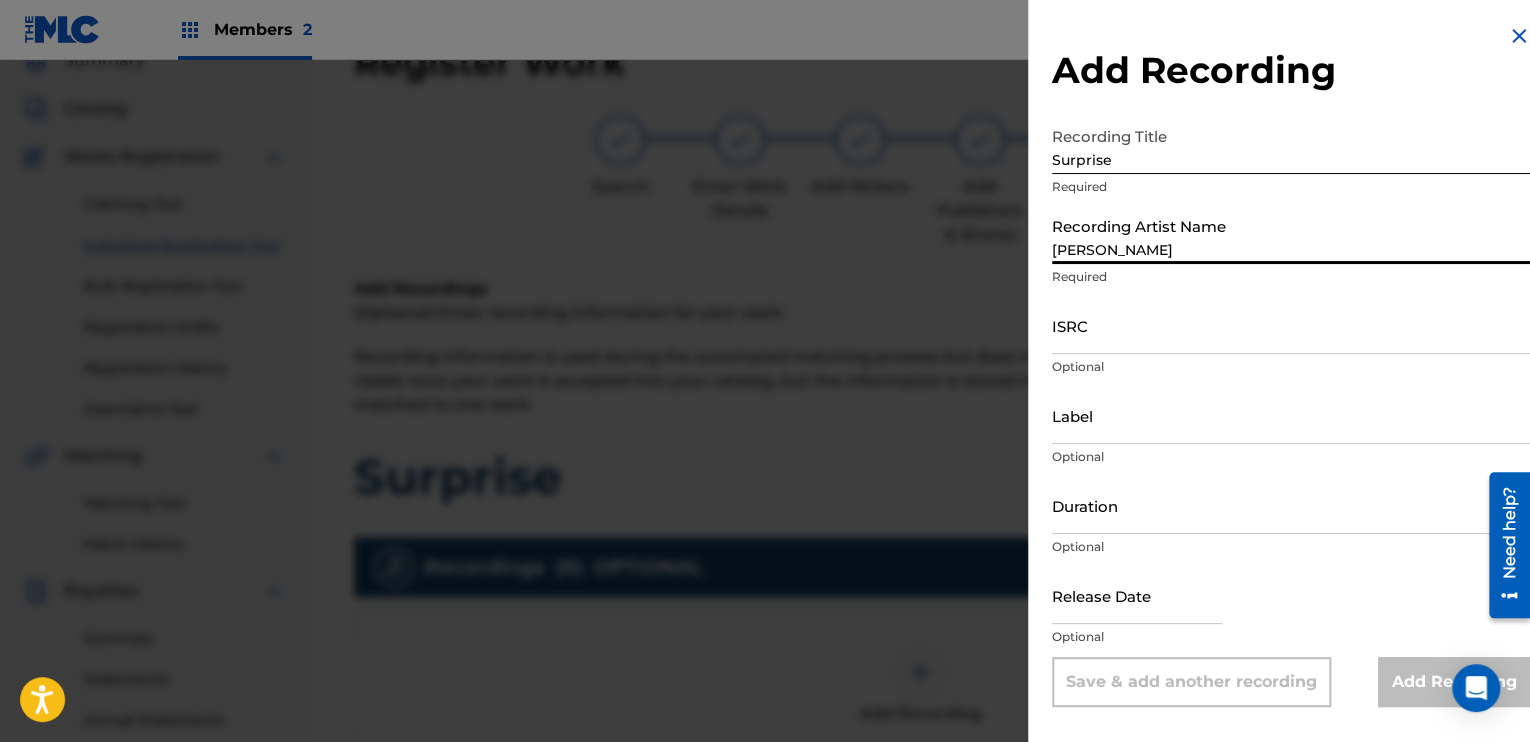 type on "ANF" 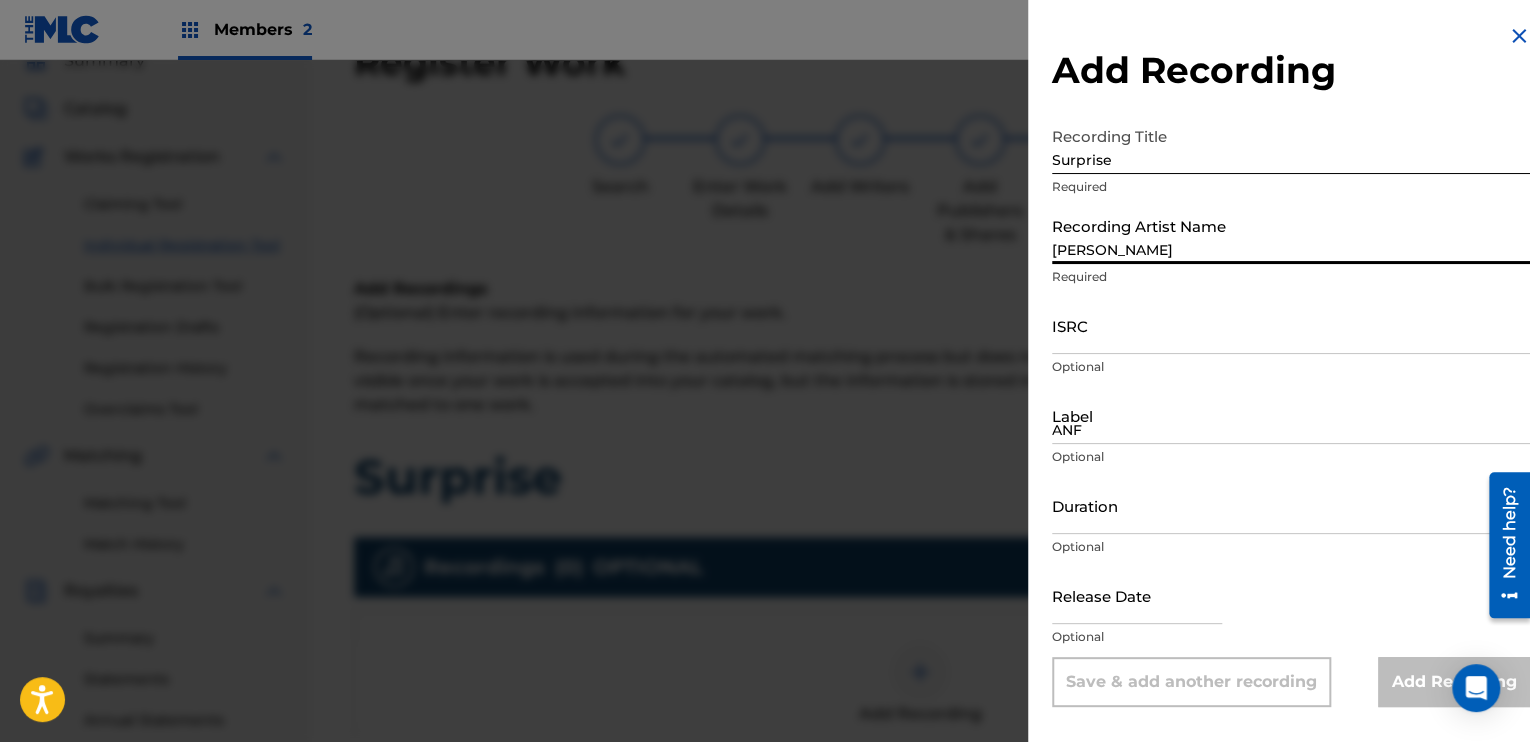 type on "05:30" 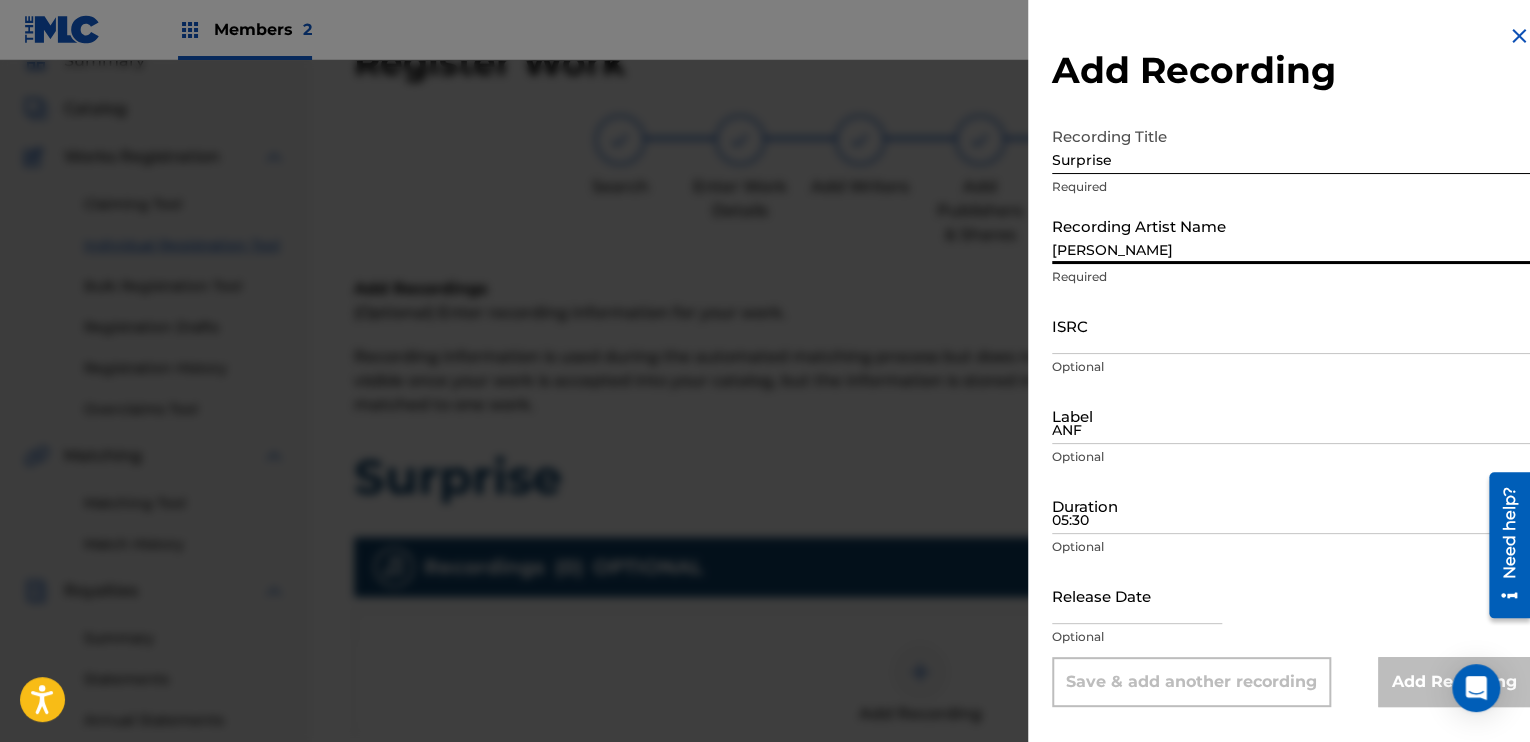 type on "[DATE]" 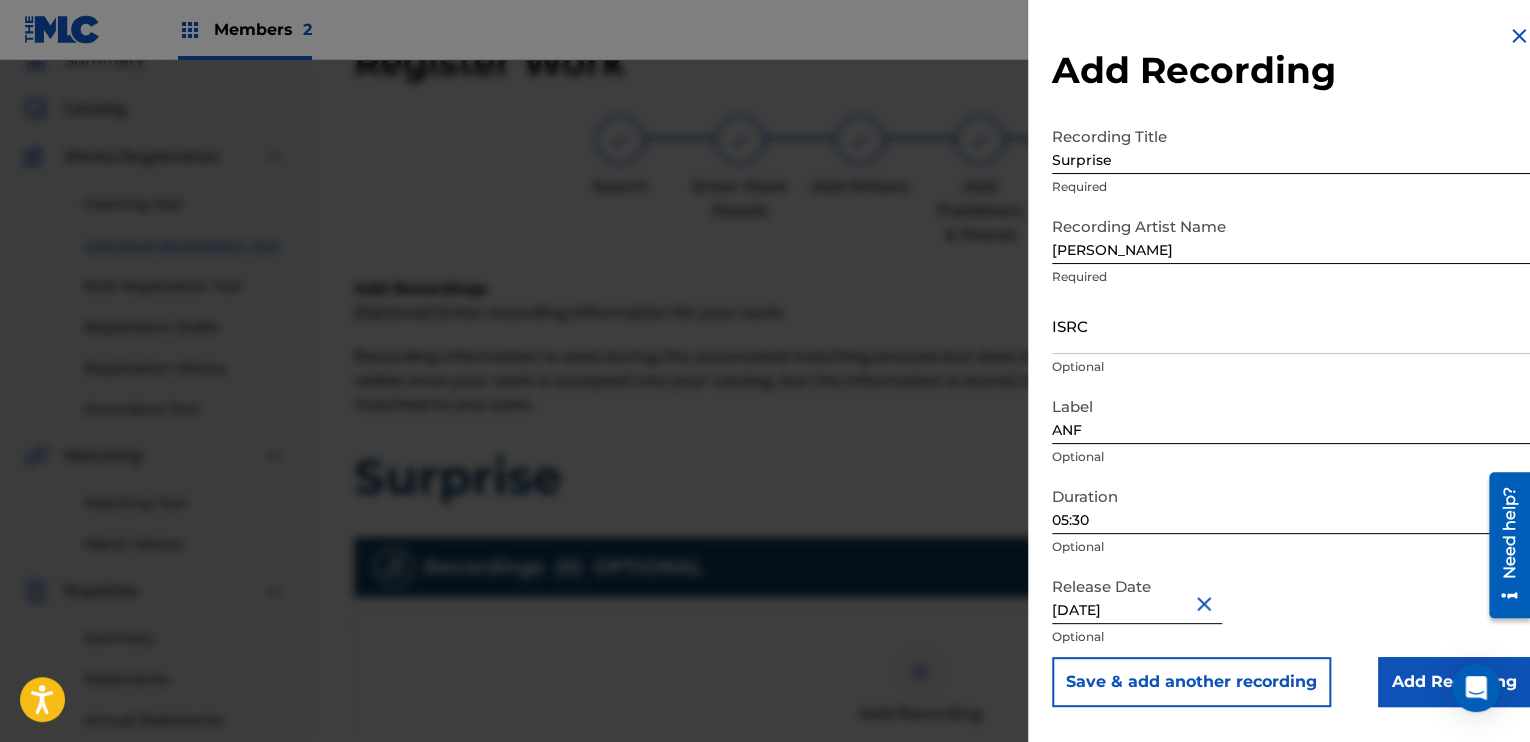 click at bounding box center (1207, 603) 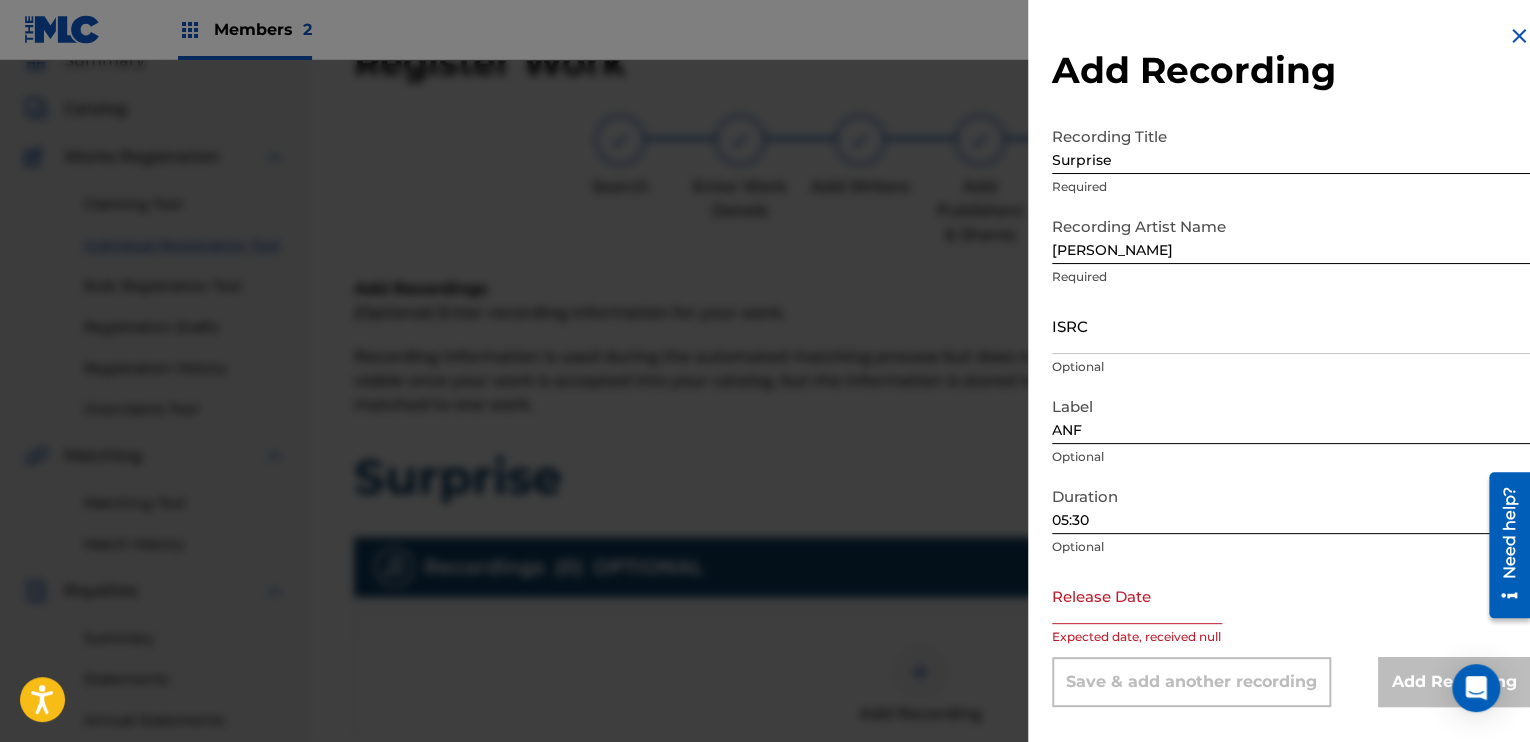 click at bounding box center [1137, 595] 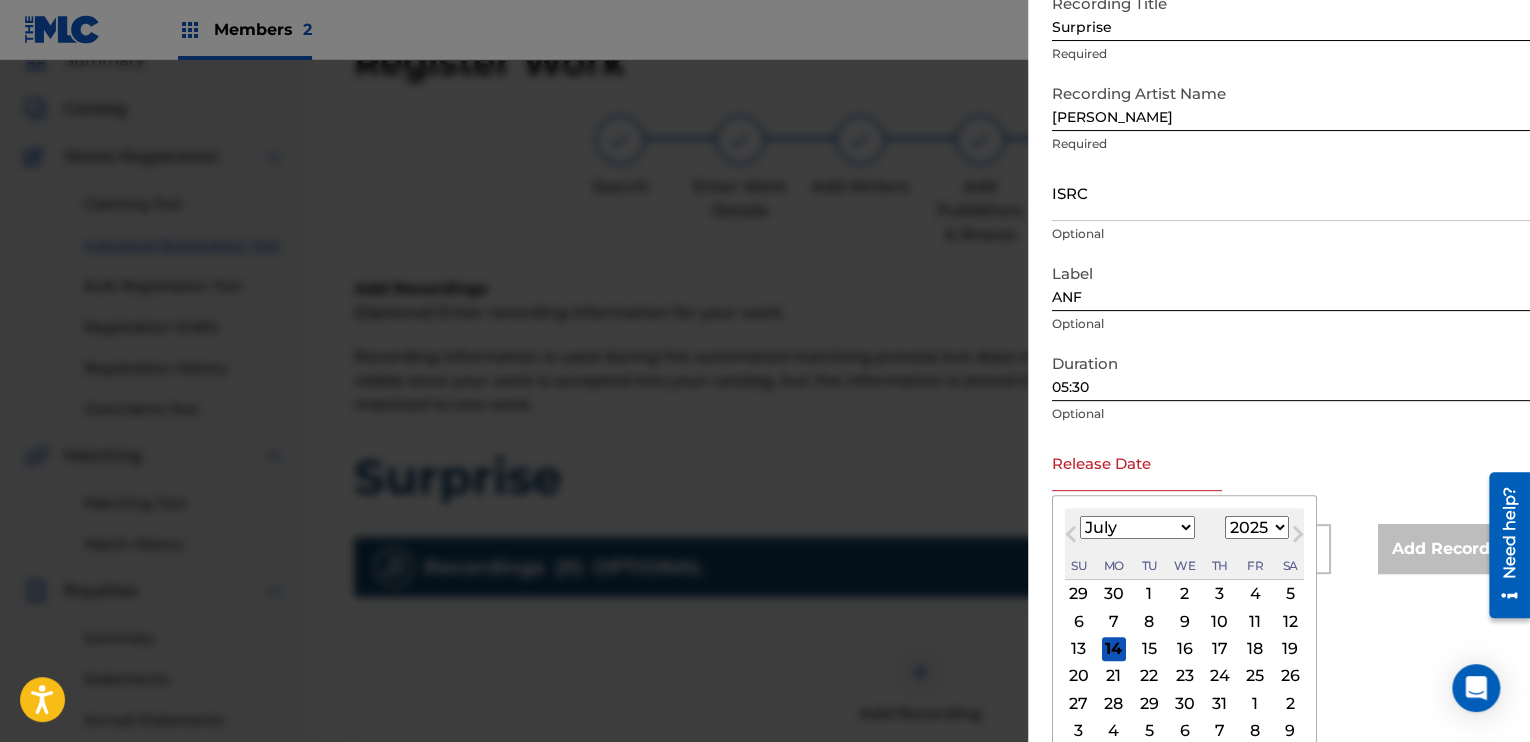 scroll, scrollTop: 148, scrollLeft: 0, axis: vertical 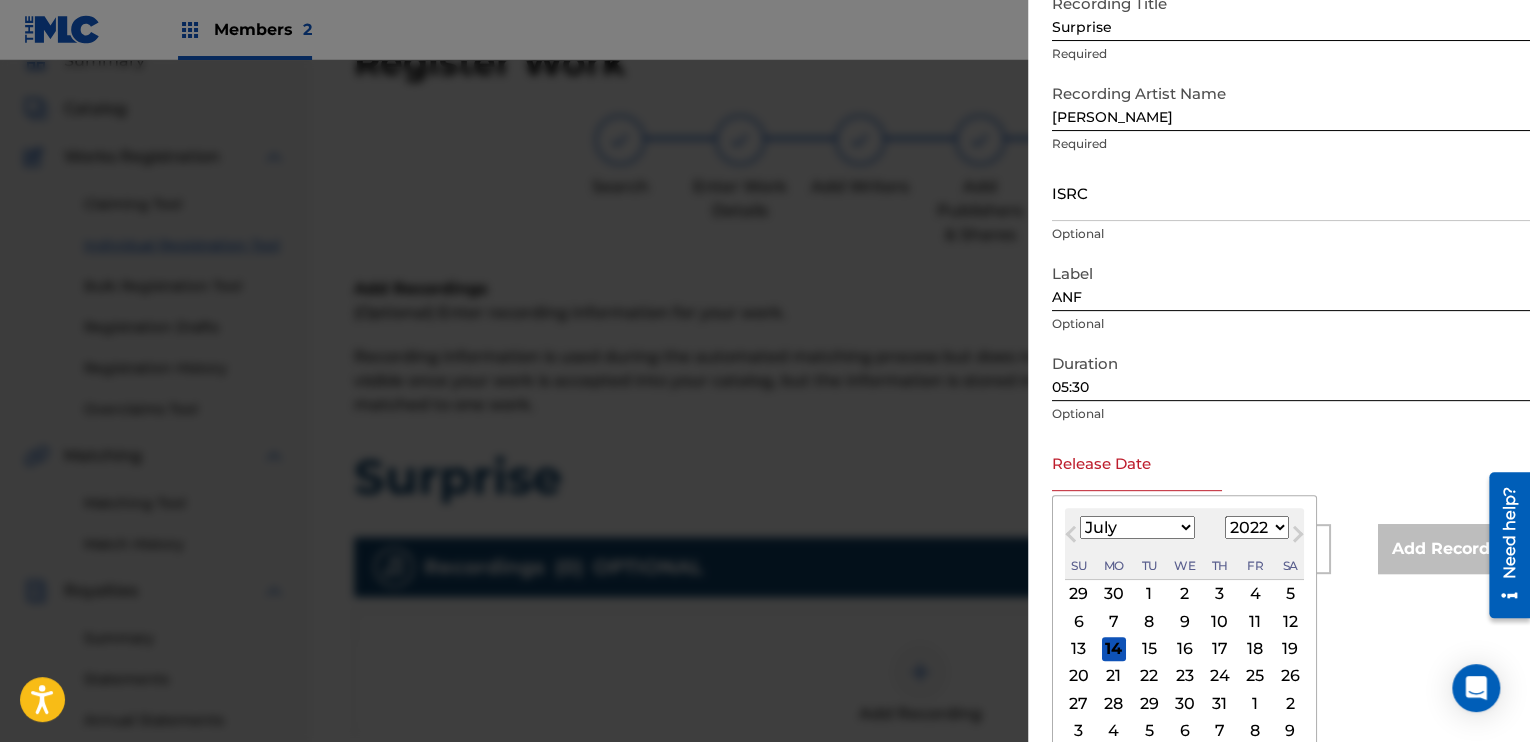 click on "1899 1900 1901 1902 1903 1904 1905 1906 1907 1908 1909 1910 1911 1912 1913 1914 1915 1916 1917 1918 1919 1920 1921 1922 1923 1924 1925 1926 1927 1928 1929 1930 1931 1932 1933 1934 1935 1936 1937 1938 1939 1940 1941 1942 1943 1944 1945 1946 1947 1948 1949 1950 1951 1952 1953 1954 1955 1956 1957 1958 1959 1960 1961 1962 1963 1964 1965 1966 1967 1968 1969 1970 1971 1972 1973 1974 1975 1976 1977 1978 1979 1980 1981 1982 1983 1984 1985 1986 1987 1988 1989 1990 1991 1992 1993 1994 1995 1996 1997 1998 1999 2000 2001 2002 2003 2004 2005 2006 2007 2008 2009 2010 2011 2012 2013 2014 2015 2016 2017 2018 2019 2020 2021 2022 2023 2024 2025 2026 2027 2028 2029 2030 2031 2032 2033 2034 2035 2036 2037 2038 2039 2040 2041 2042 2043 2044 2045 2046 2047 2048 2049 2050 2051 2052 2053 2054 2055 2056 2057 2058 2059 2060 2061 2062 2063 2064 2065 2066 2067 2068 2069 2070 2071 2072 2073 2074 2075 2076 2077 2078 2079 2080 2081 2082 2083 2084 2085 2086 2087 2088 2089 2090 2091 2092 2093 2094 2095 2096 2097 2098 2099 2100" at bounding box center (1257, 527) 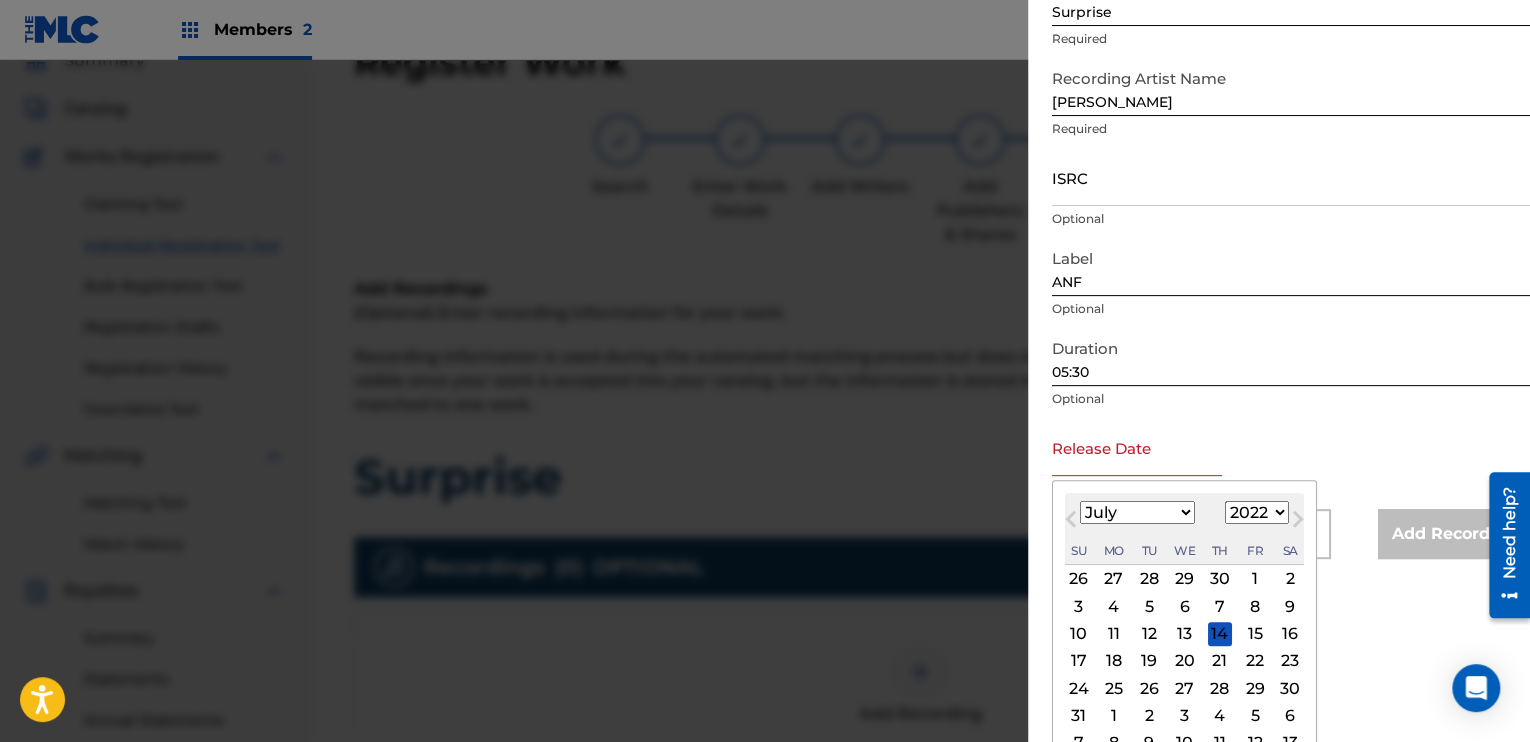 click on "January February March April May June July August September October November December" at bounding box center (1137, 512) 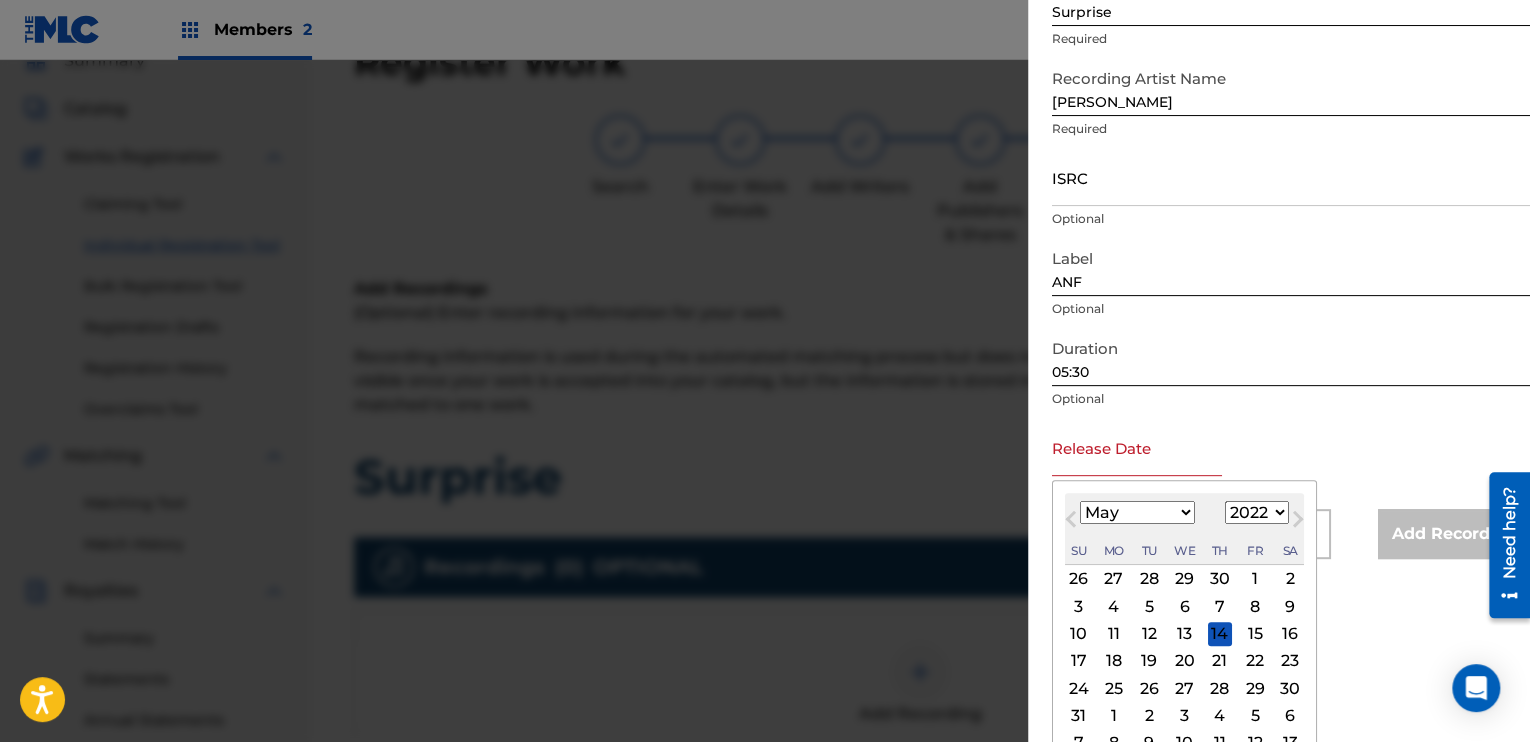 click on "January February March April May June July August September October November December" at bounding box center [1137, 512] 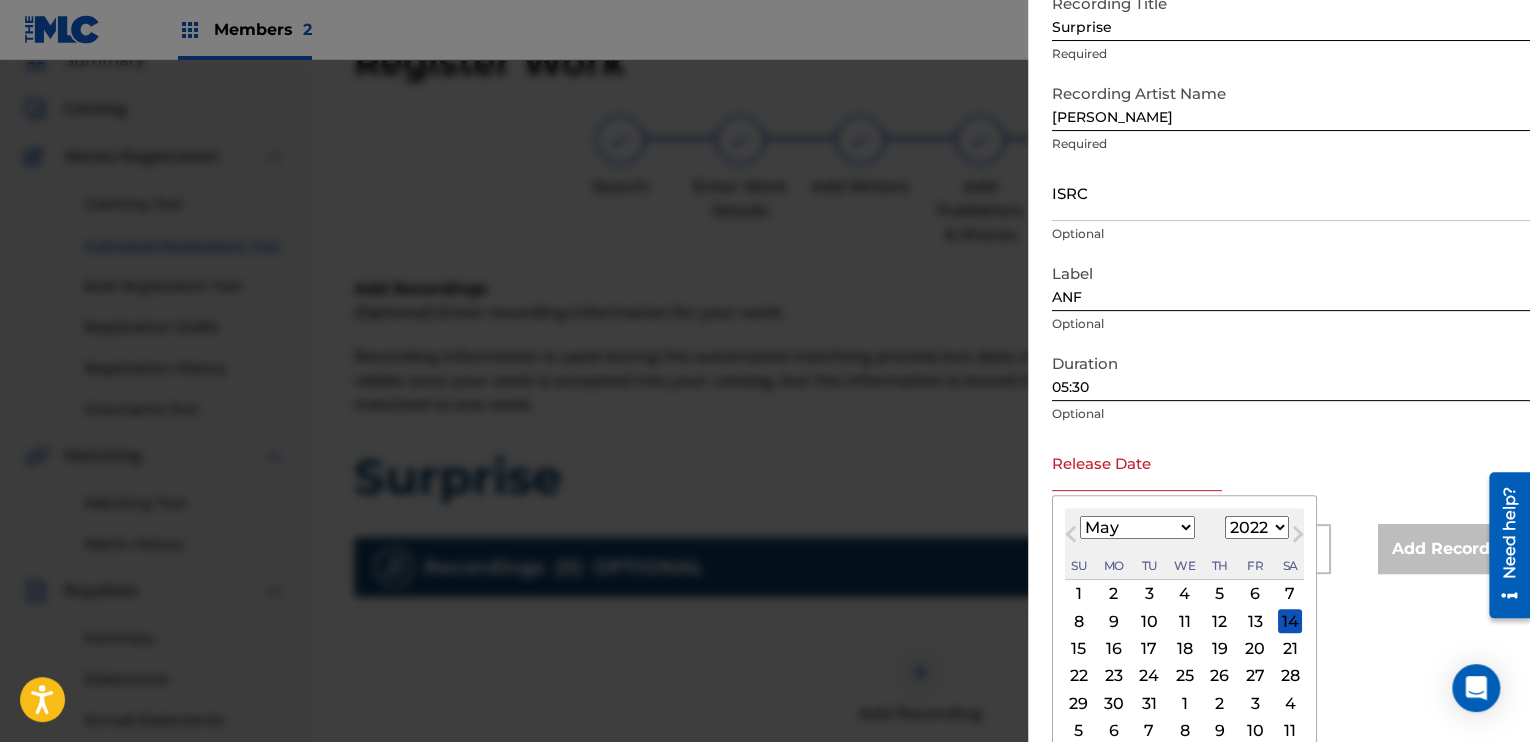click on "30" at bounding box center [1114, 703] 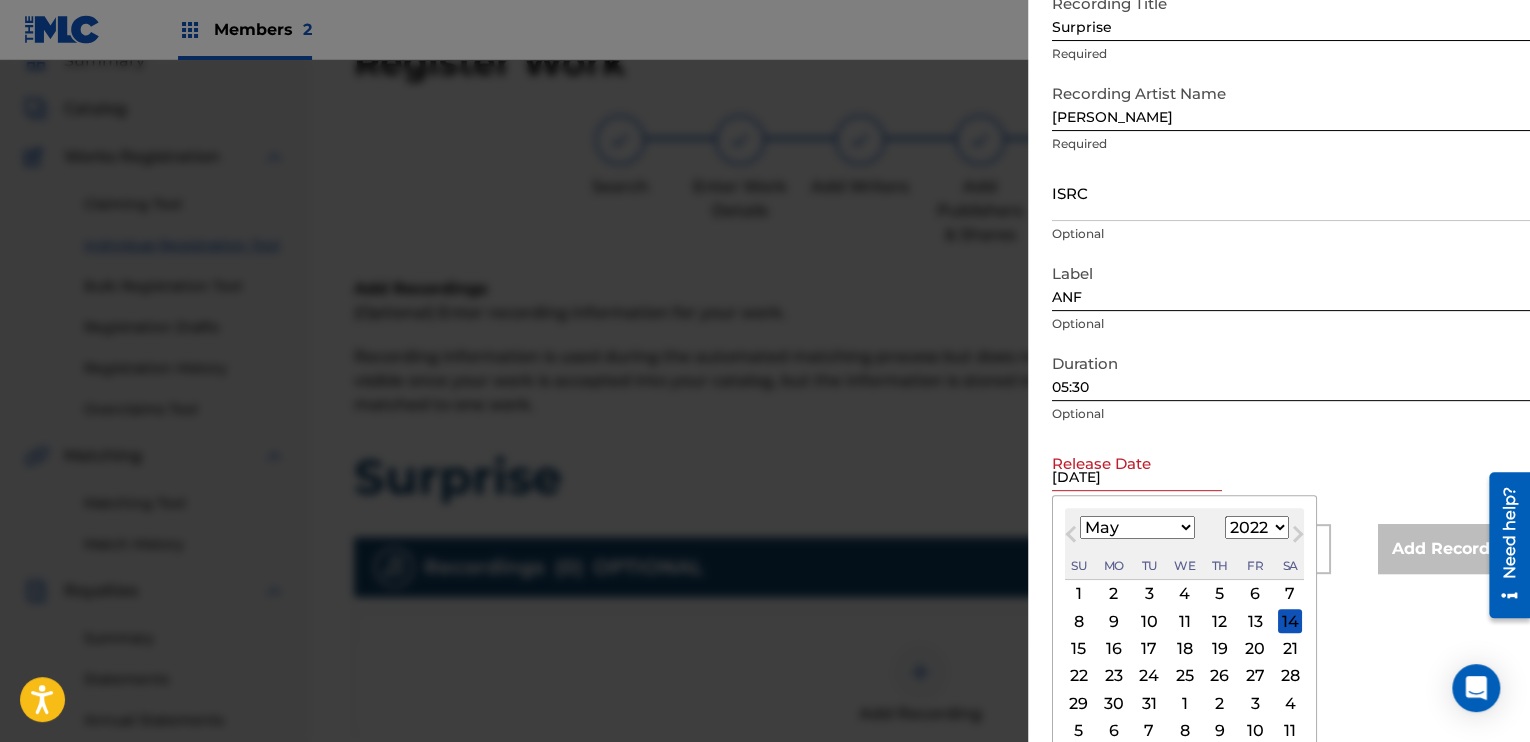 scroll, scrollTop: 0, scrollLeft: 0, axis: both 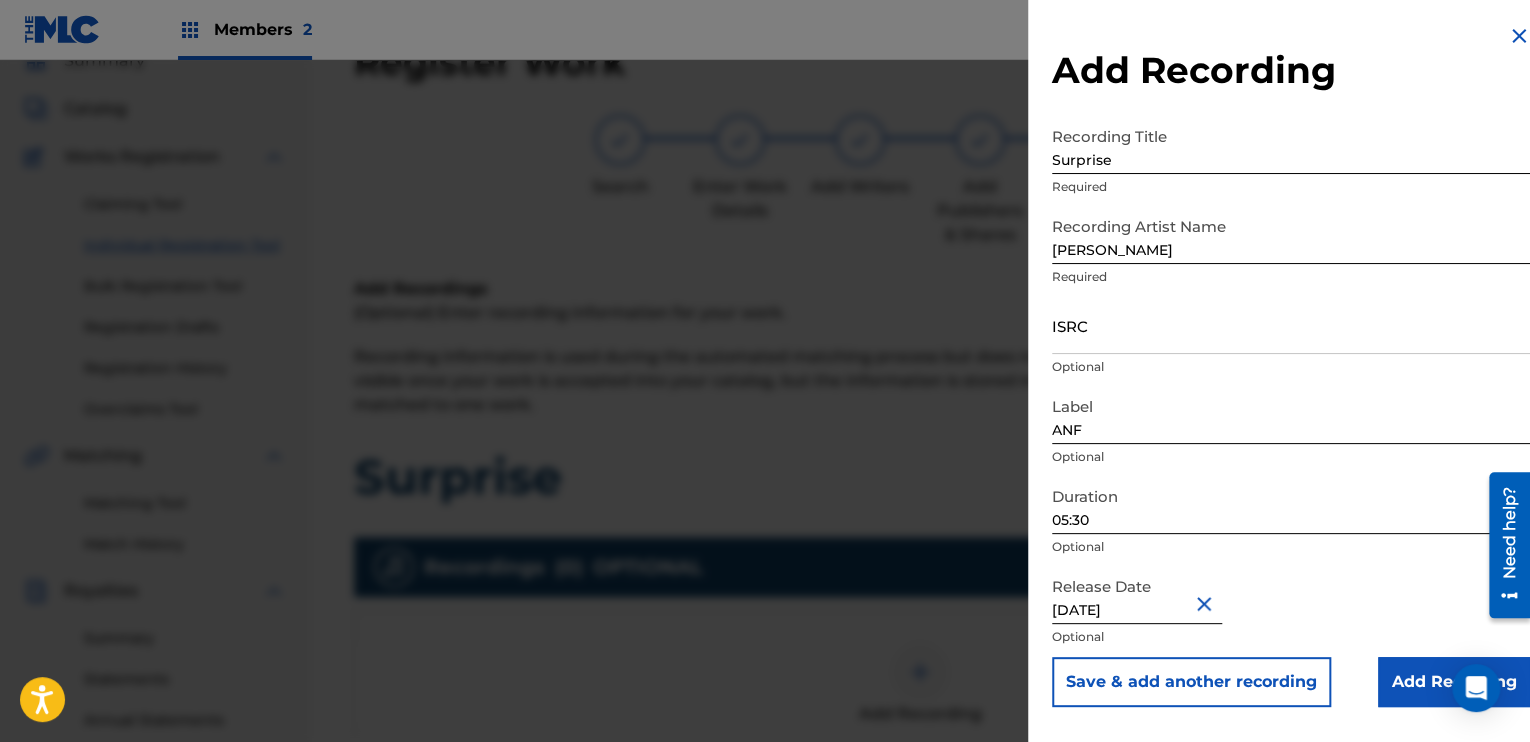 click on "05:30" at bounding box center [1291, 505] 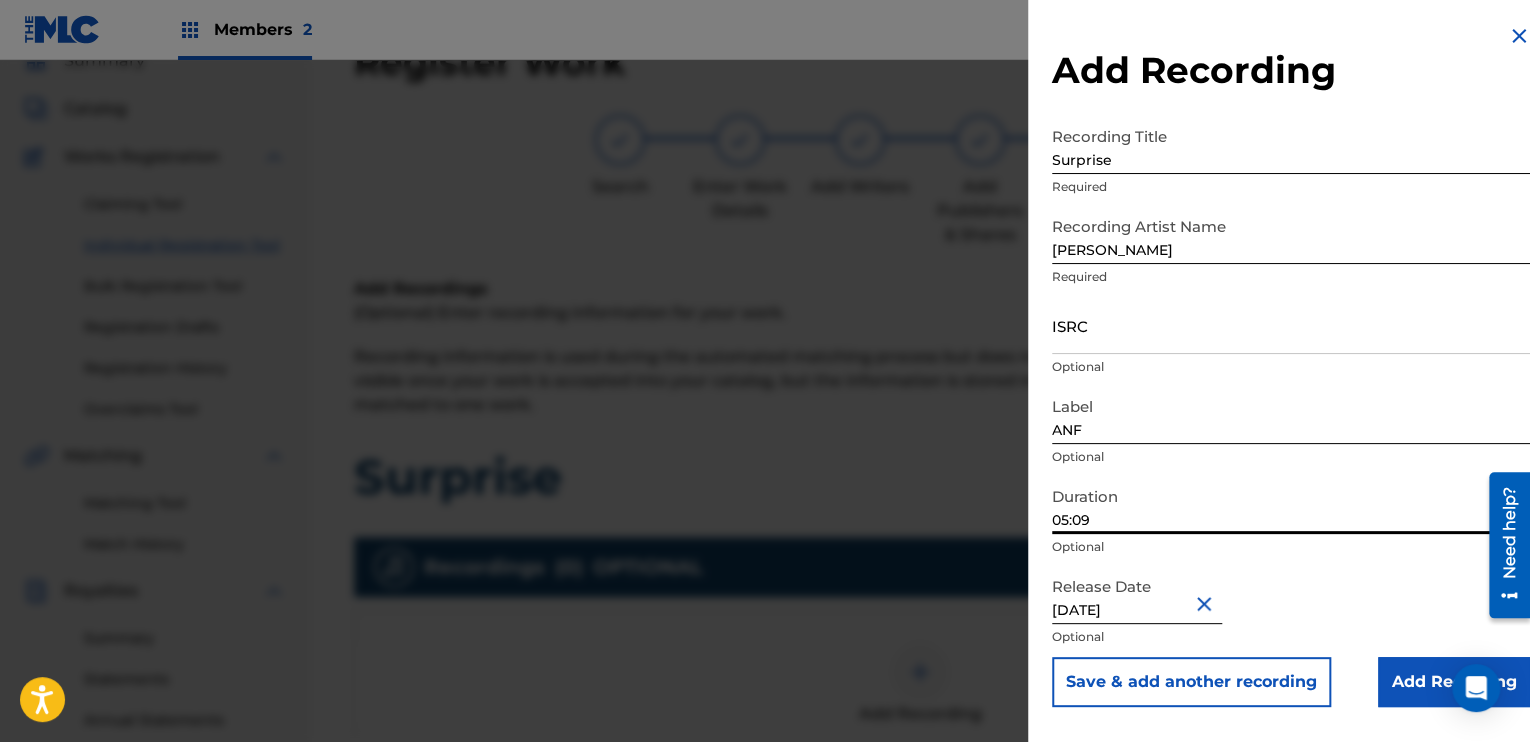 type on "05:09" 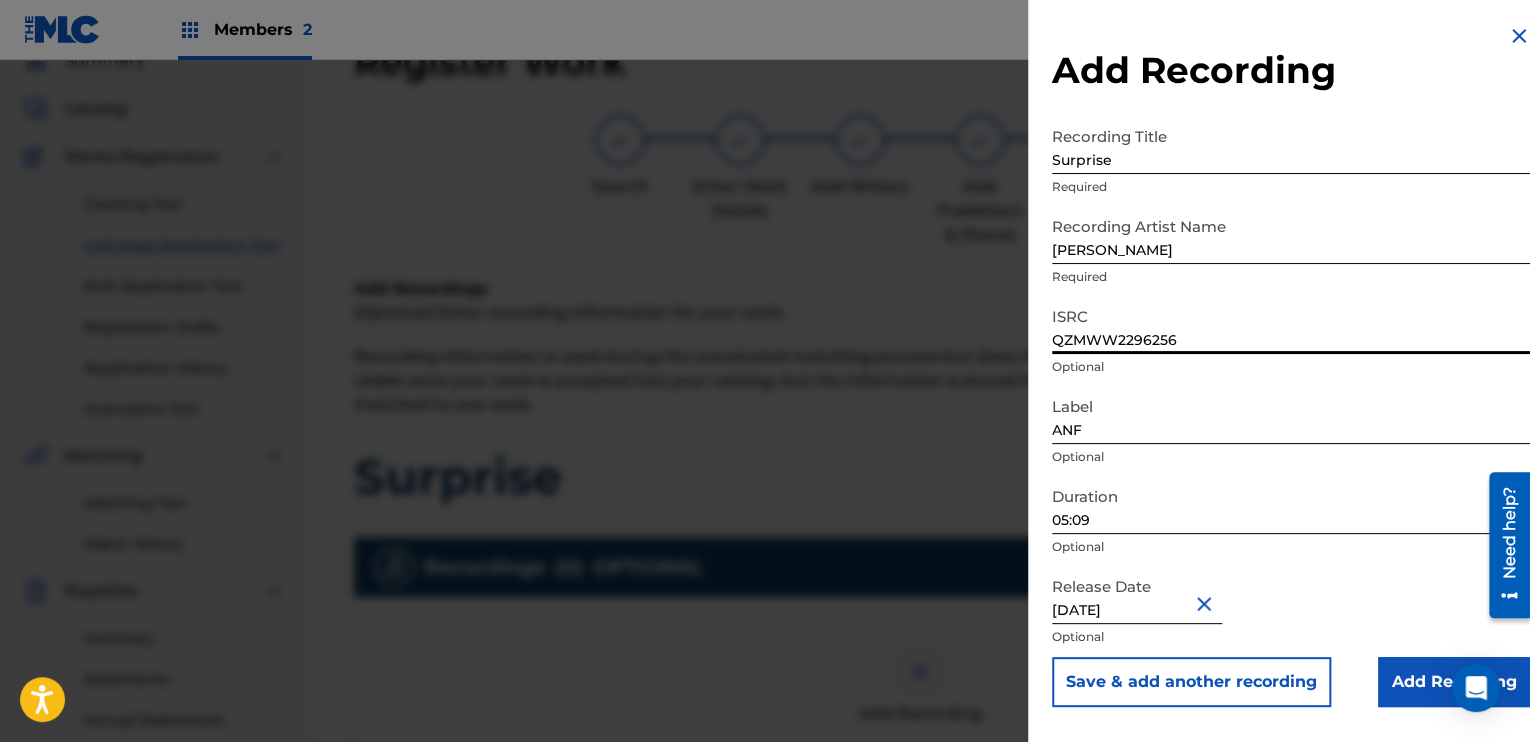 type on "QZMWW2296256" 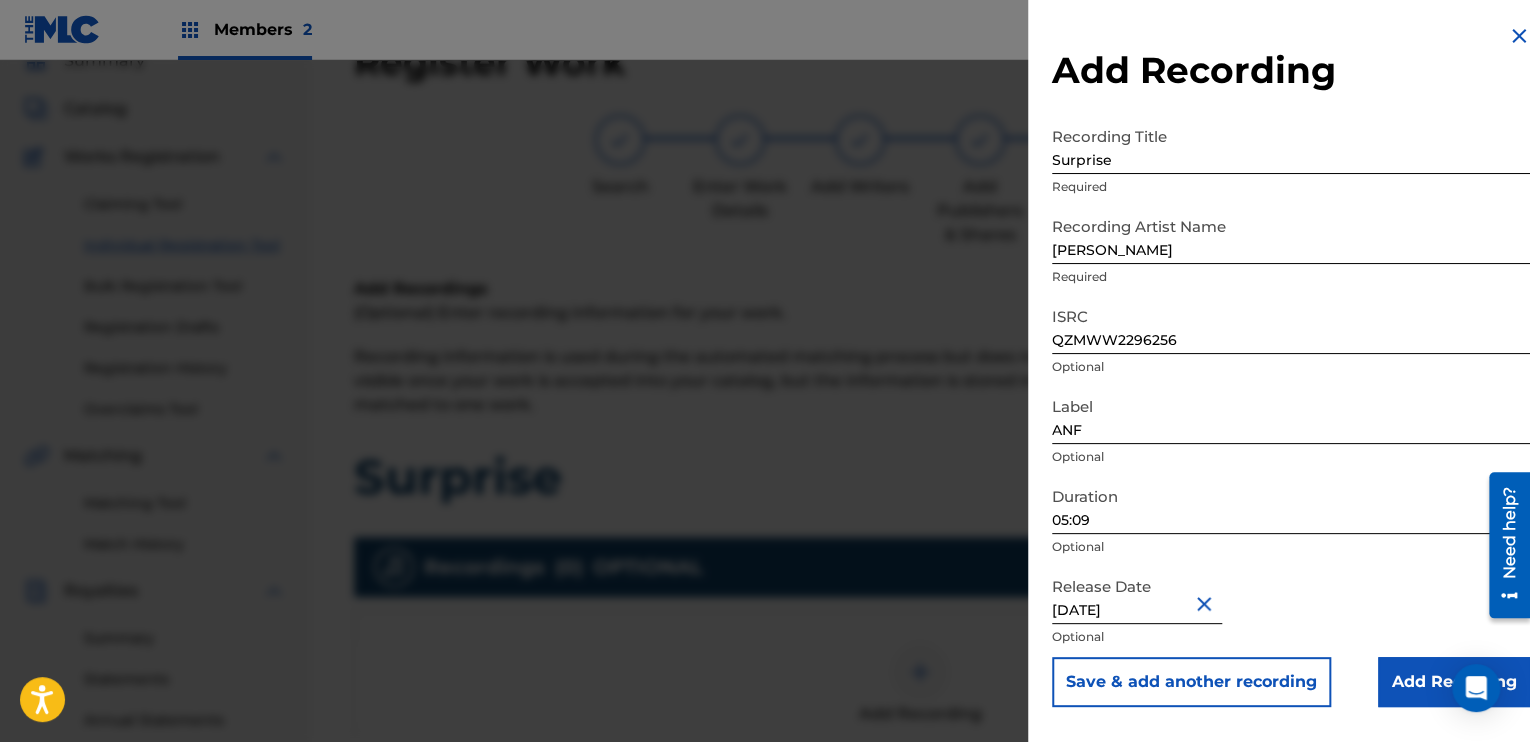 click on "Add Recording" at bounding box center [1454, 682] 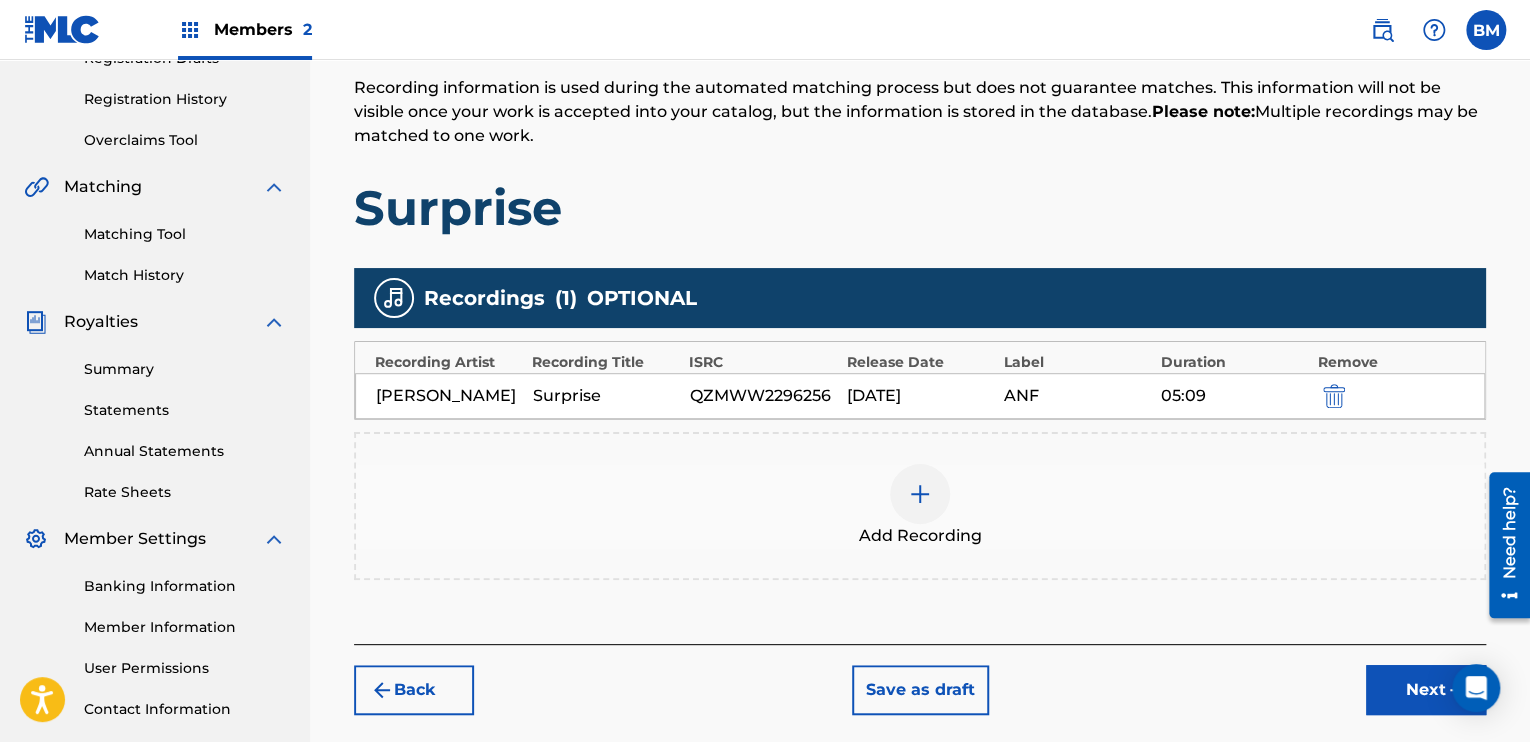 scroll, scrollTop: 390, scrollLeft: 0, axis: vertical 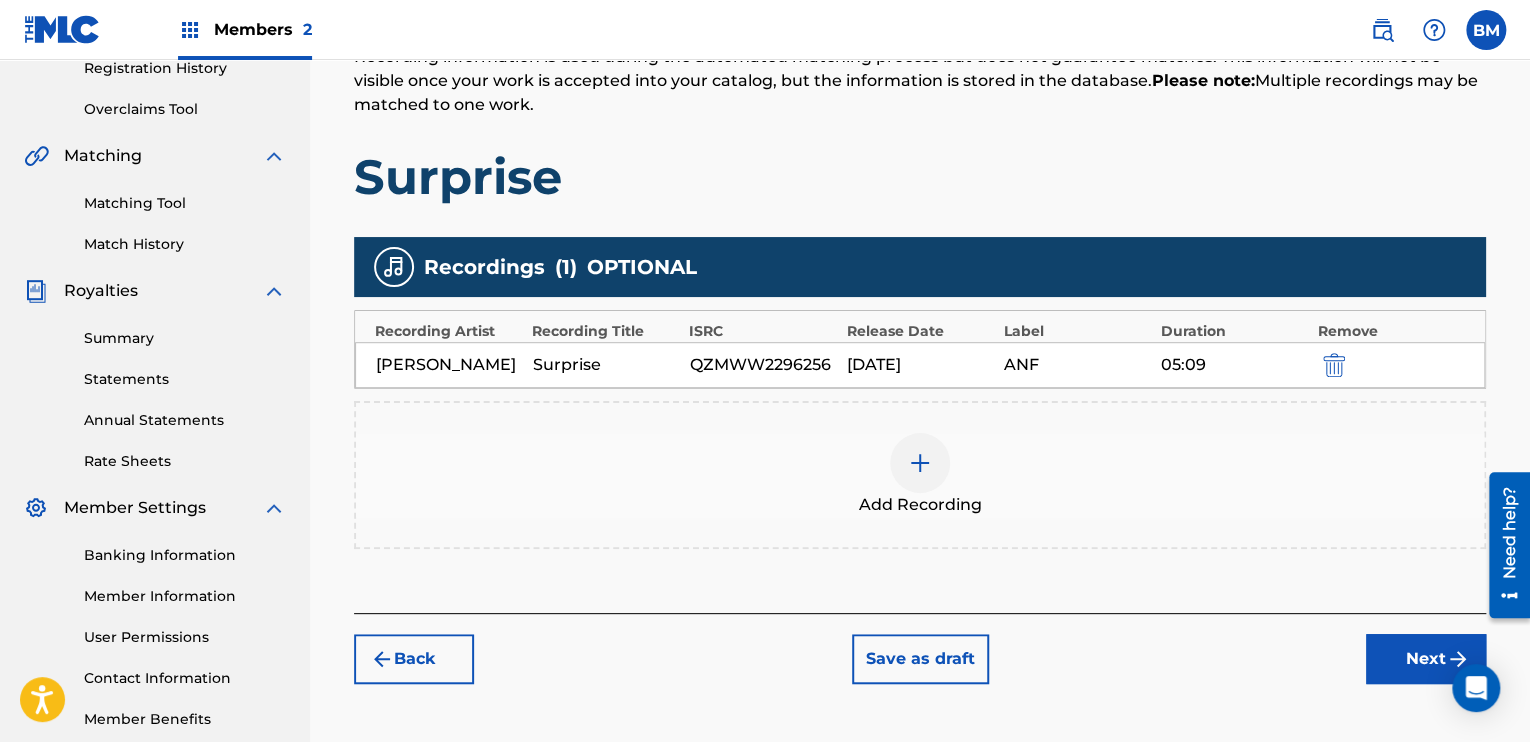 click on "Next" at bounding box center [1426, 659] 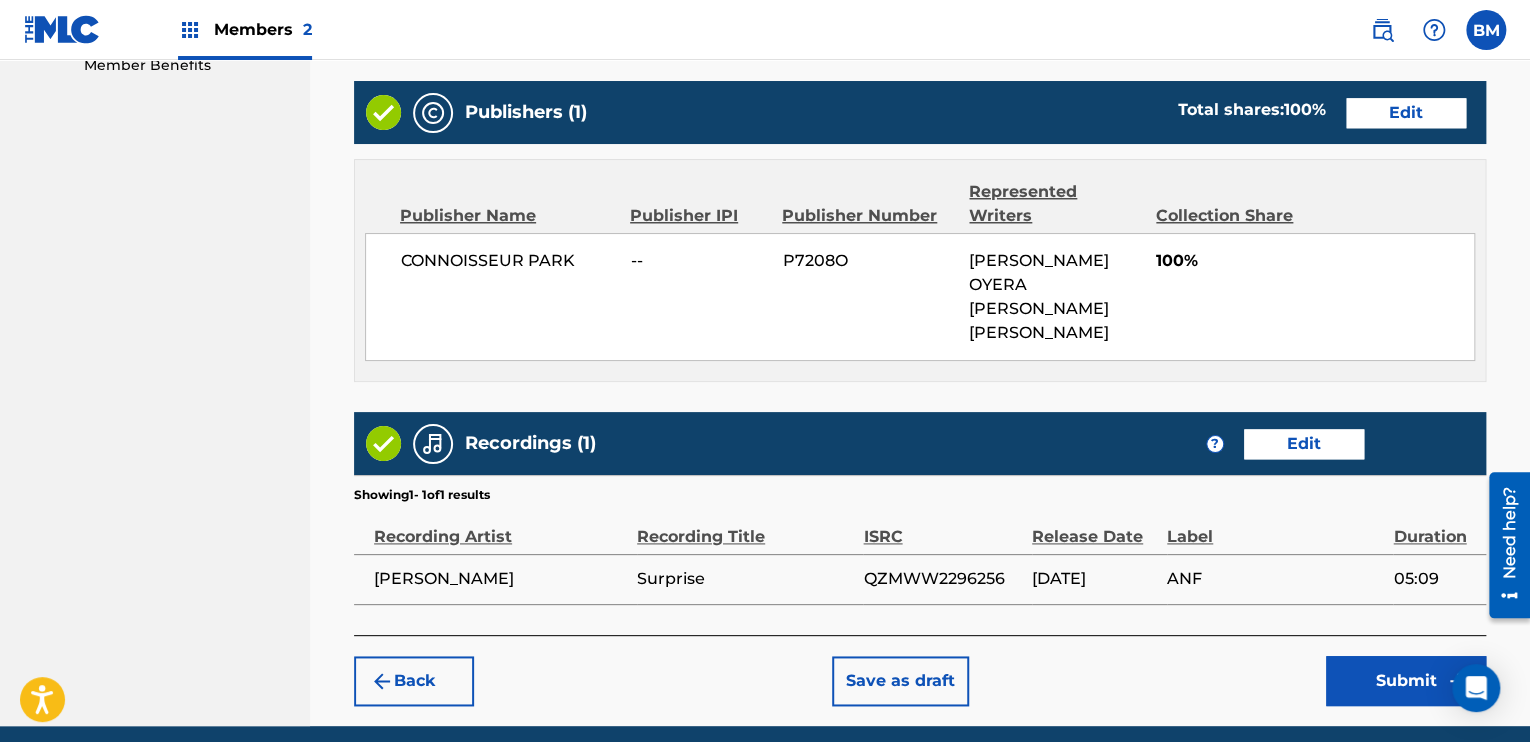 scroll, scrollTop: 1073, scrollLeft: 0, axis: vertical 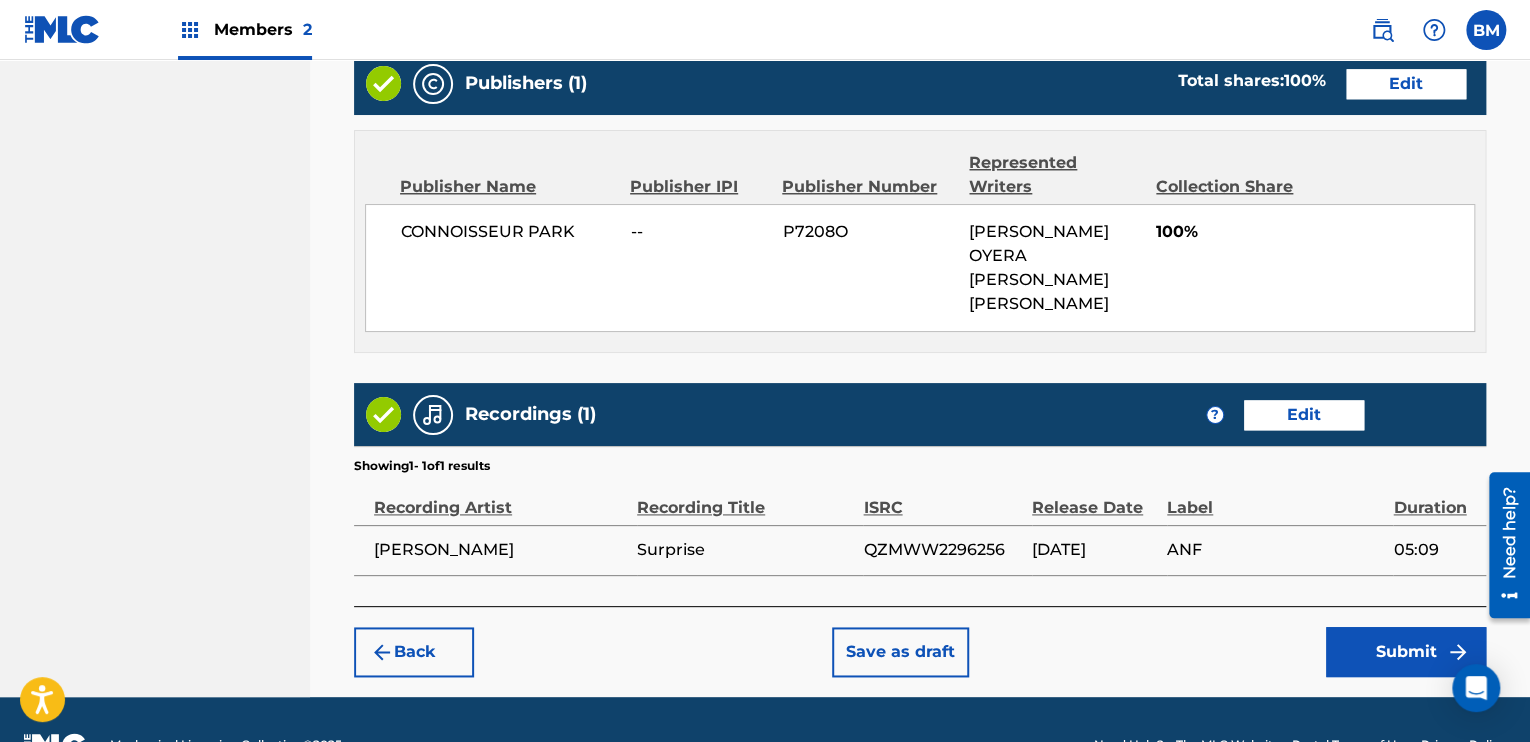 click on "Submit" at bounding box center [1406, 652] 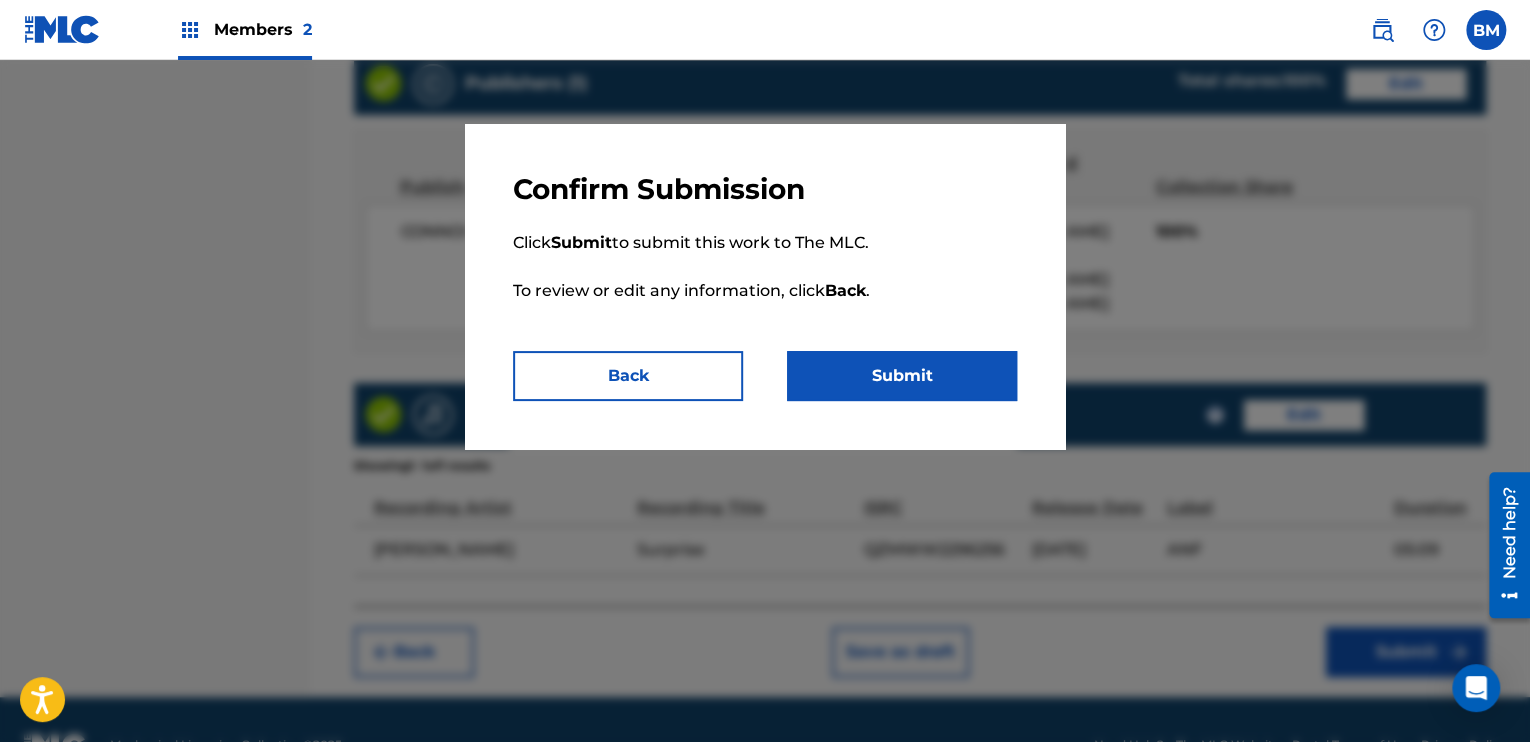 click on "Submit" at bounding box center [902, 376] 